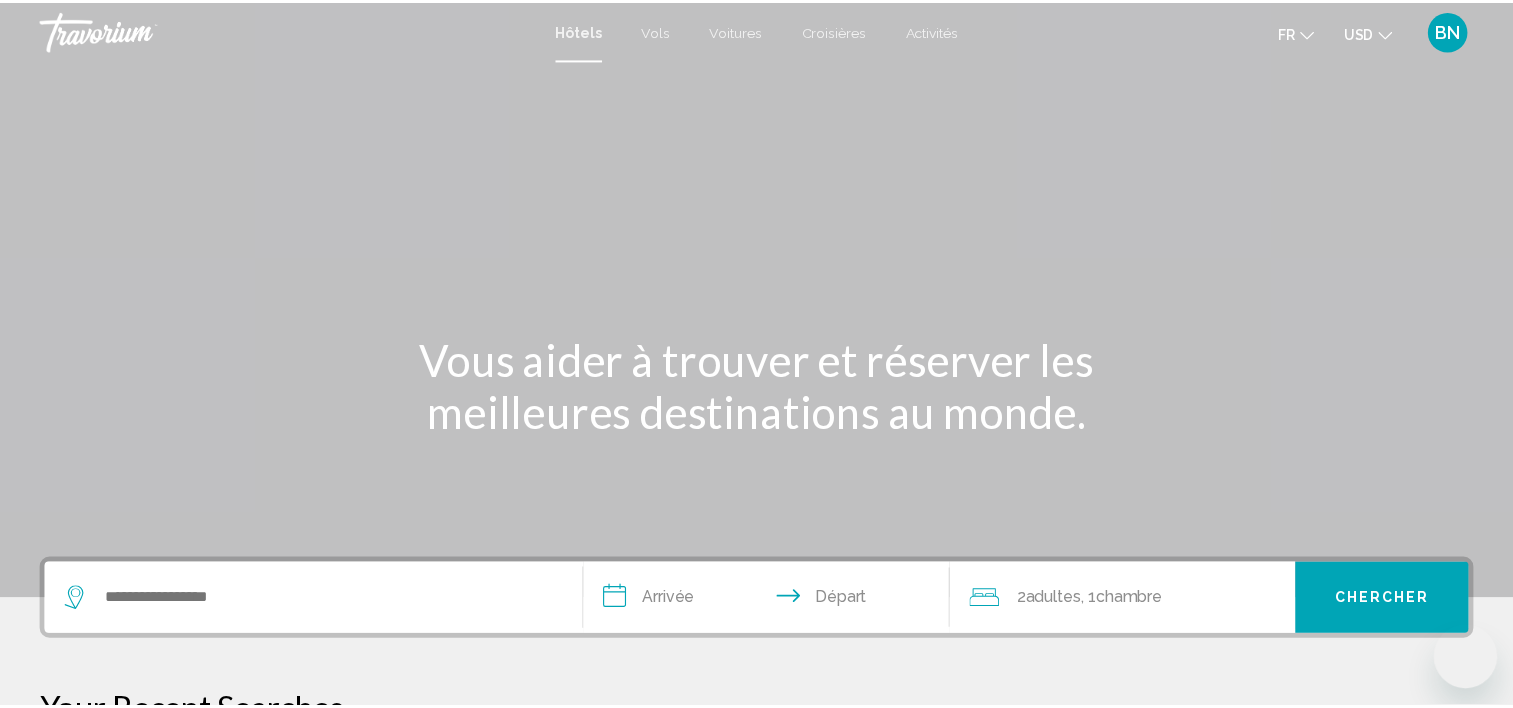 scroll, scrollTop: 0, scrollLeft: 0, axis: both 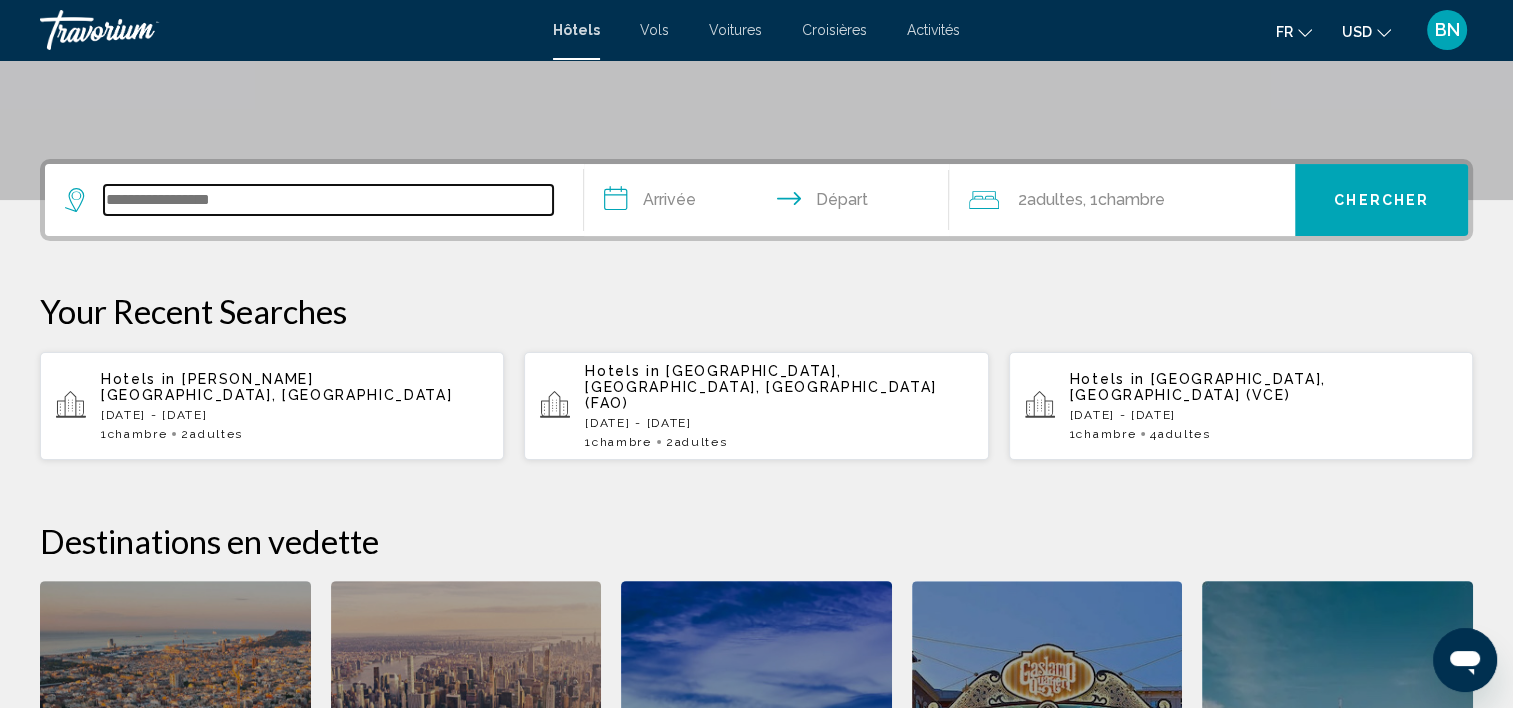 click at bounding box center [328, 200] 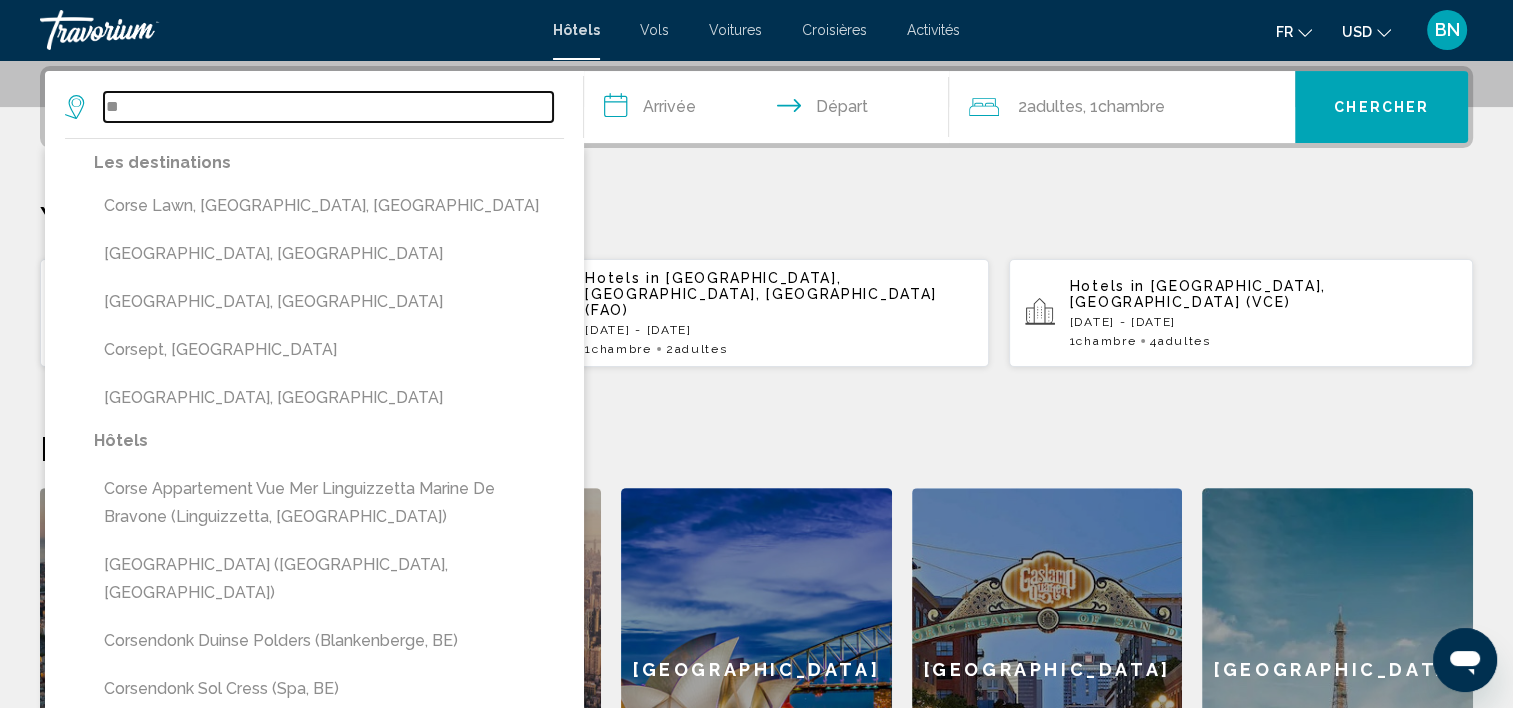 type on "*" 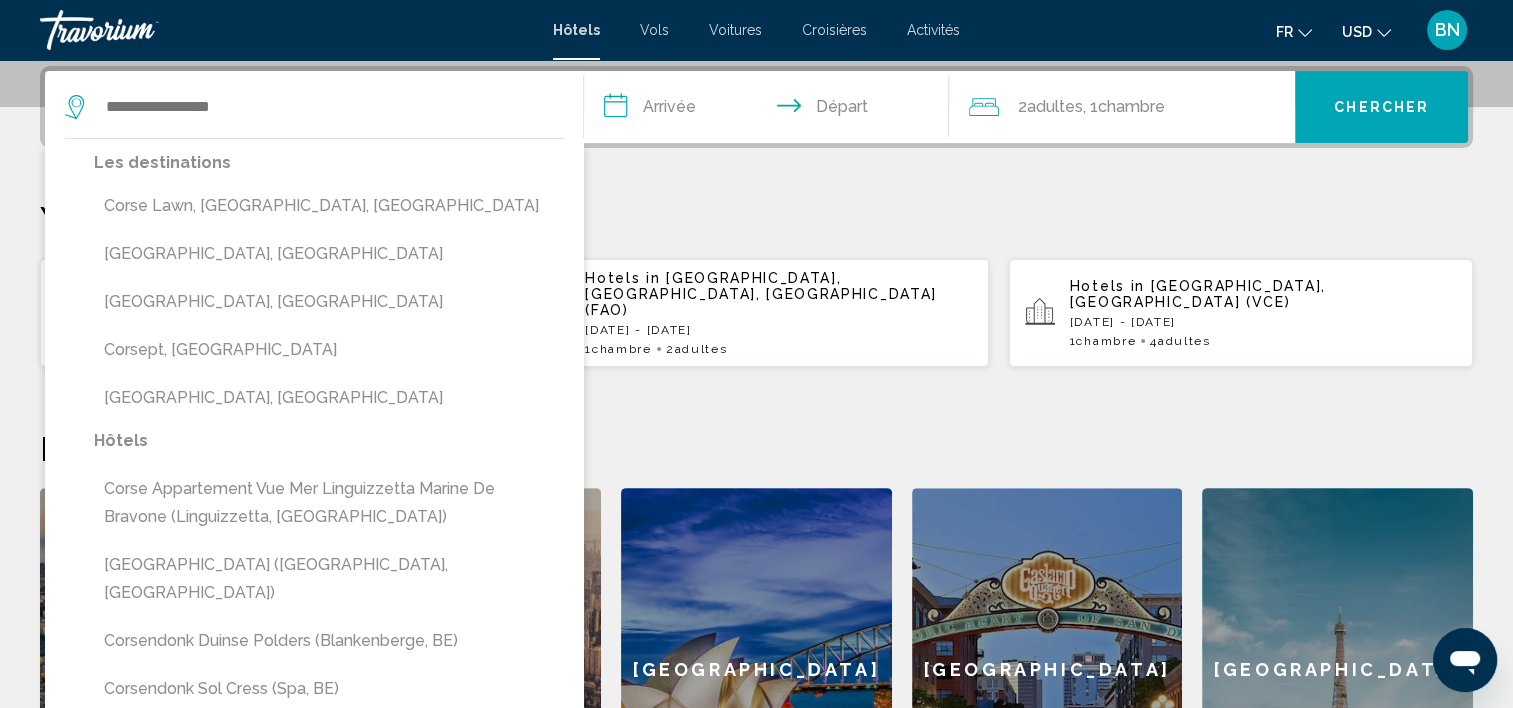 drag, startPoint x: 588, startPoint y: 170, endPoint x: 606, endPoint y: 186, distance: 24.083189 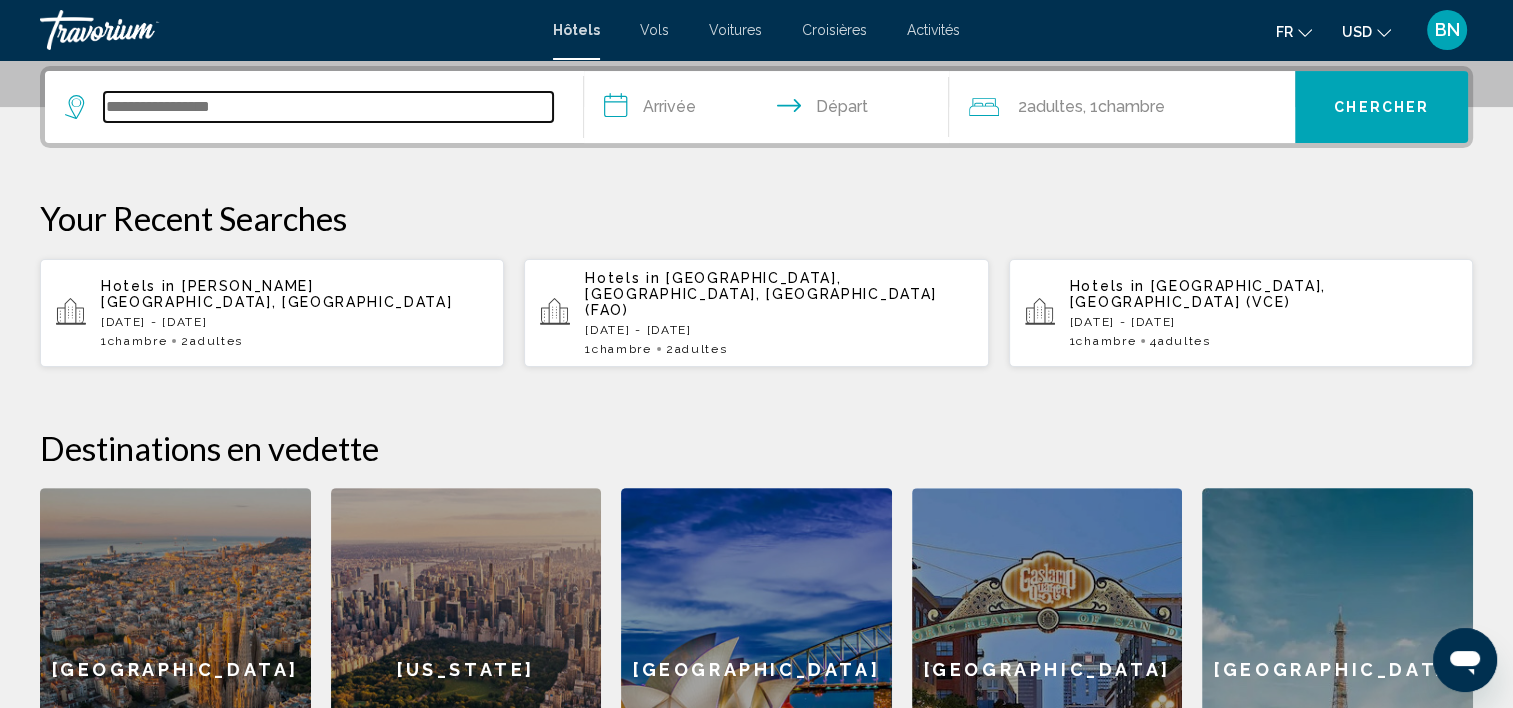 click at bounding box center [328, 107] 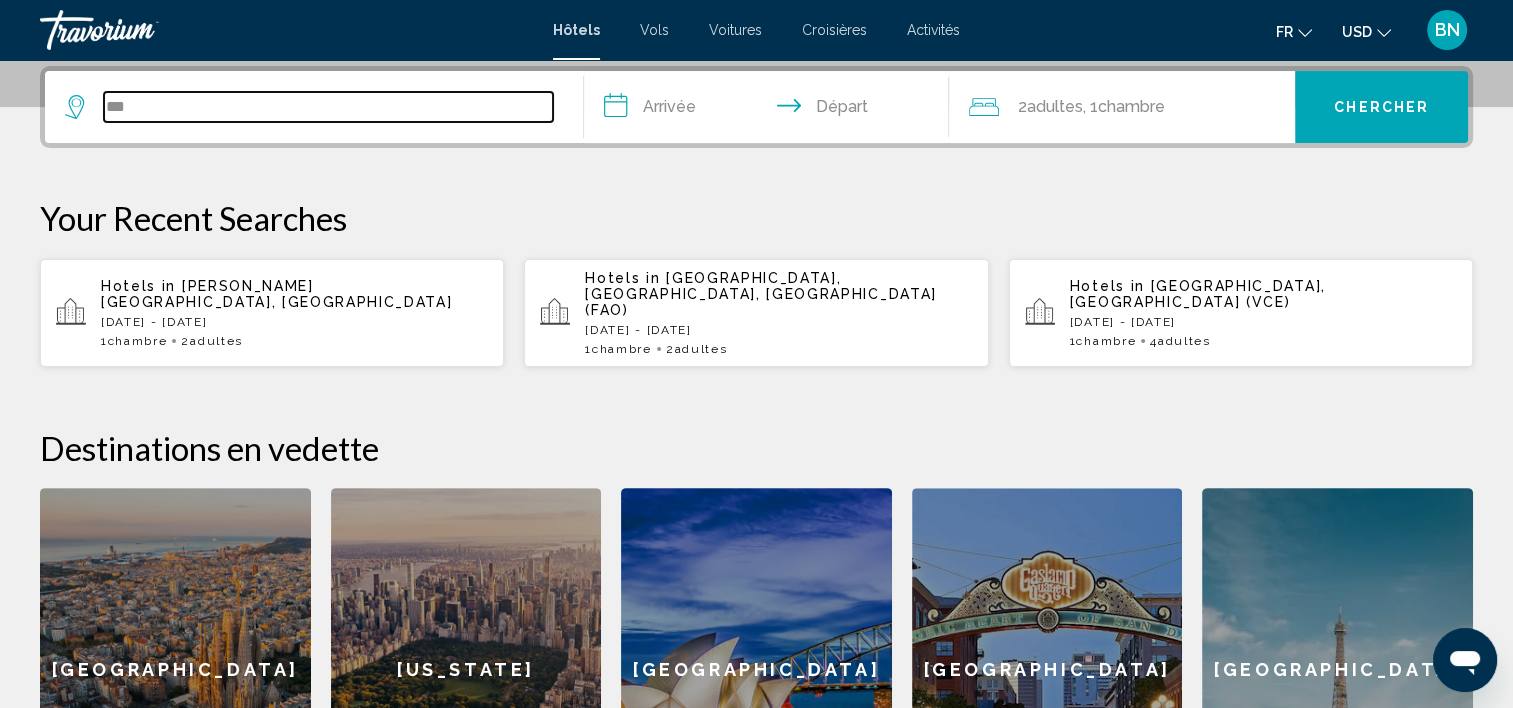 type on "****" 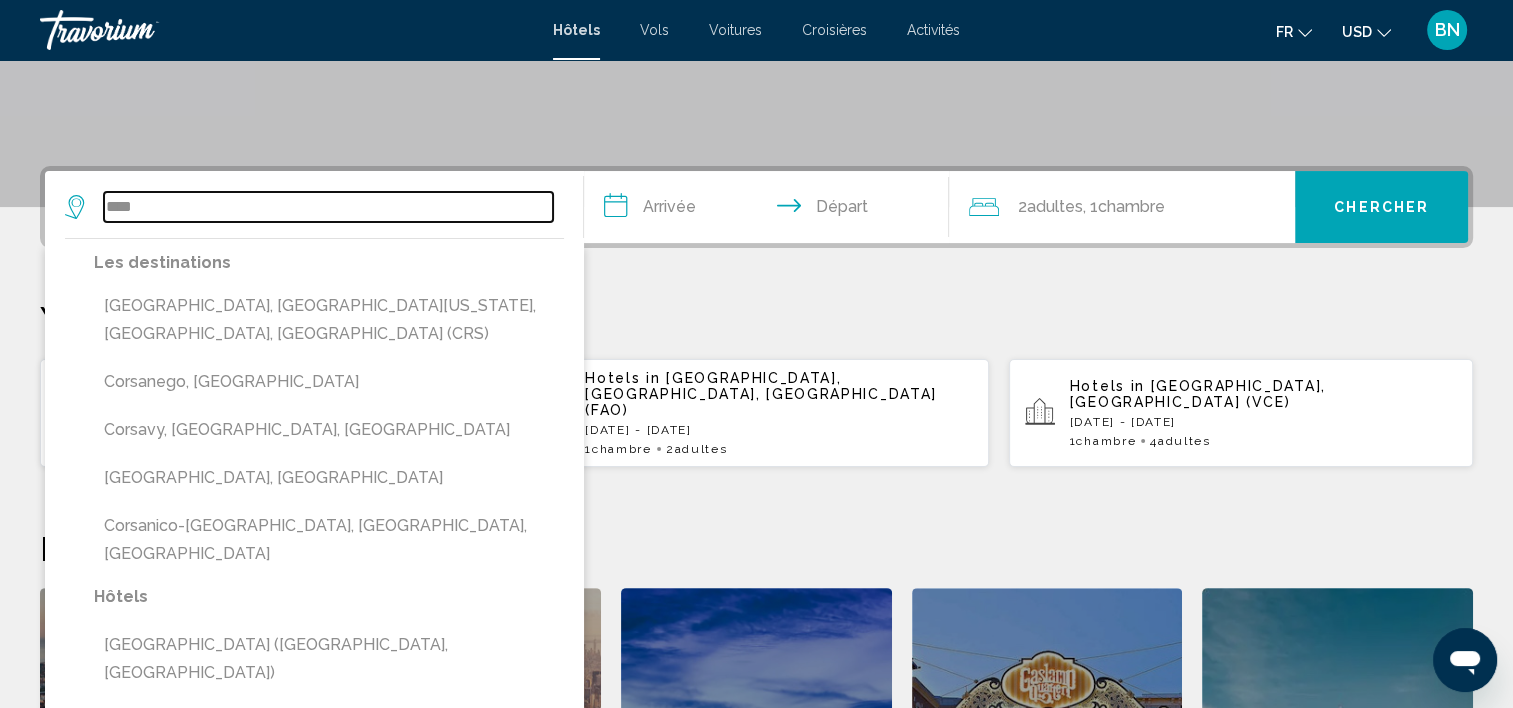 drag, startPoint x: 293, startPoint y: 205, endPoint x: 53, endPoint y: 211, distance: 240.07498 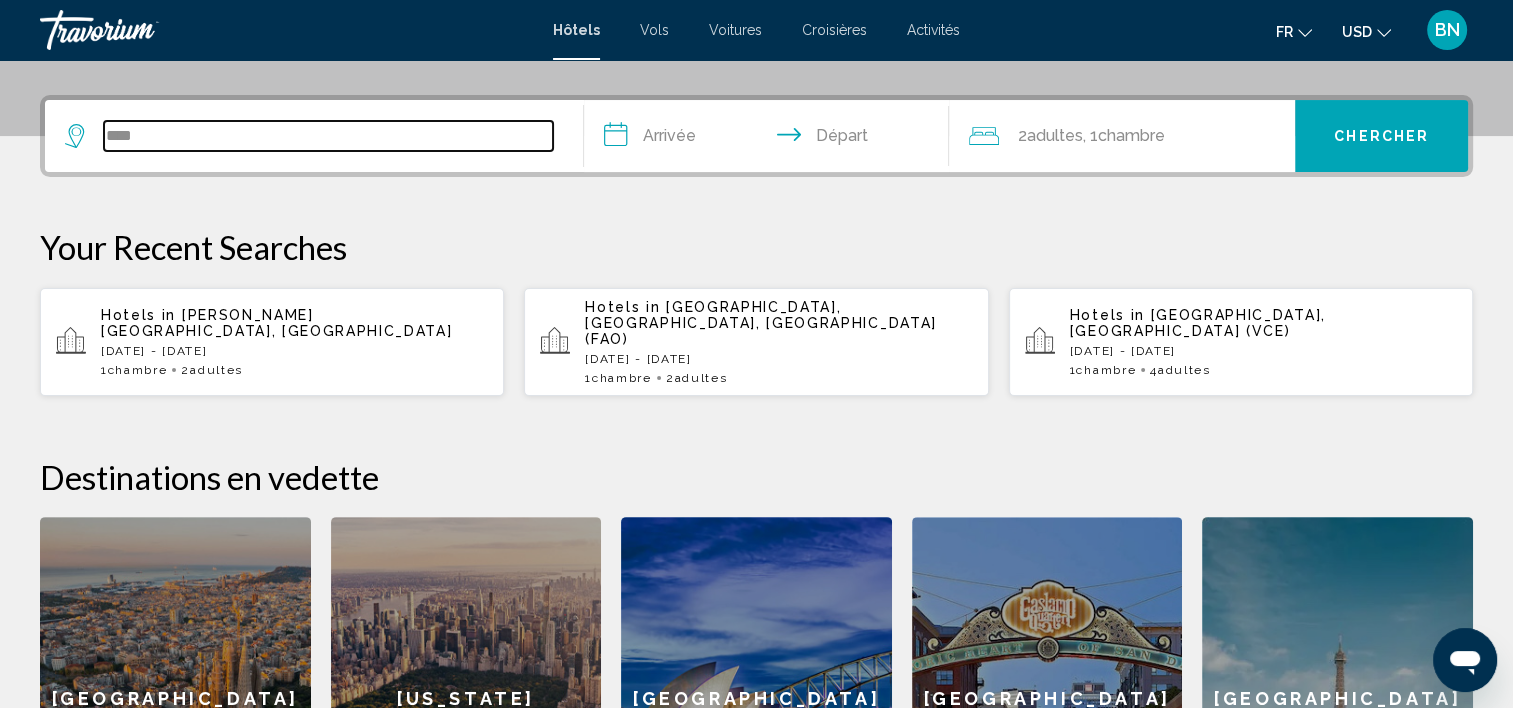 scroll, scrollTop: 493, scrollLeft: 0, axis: vertical 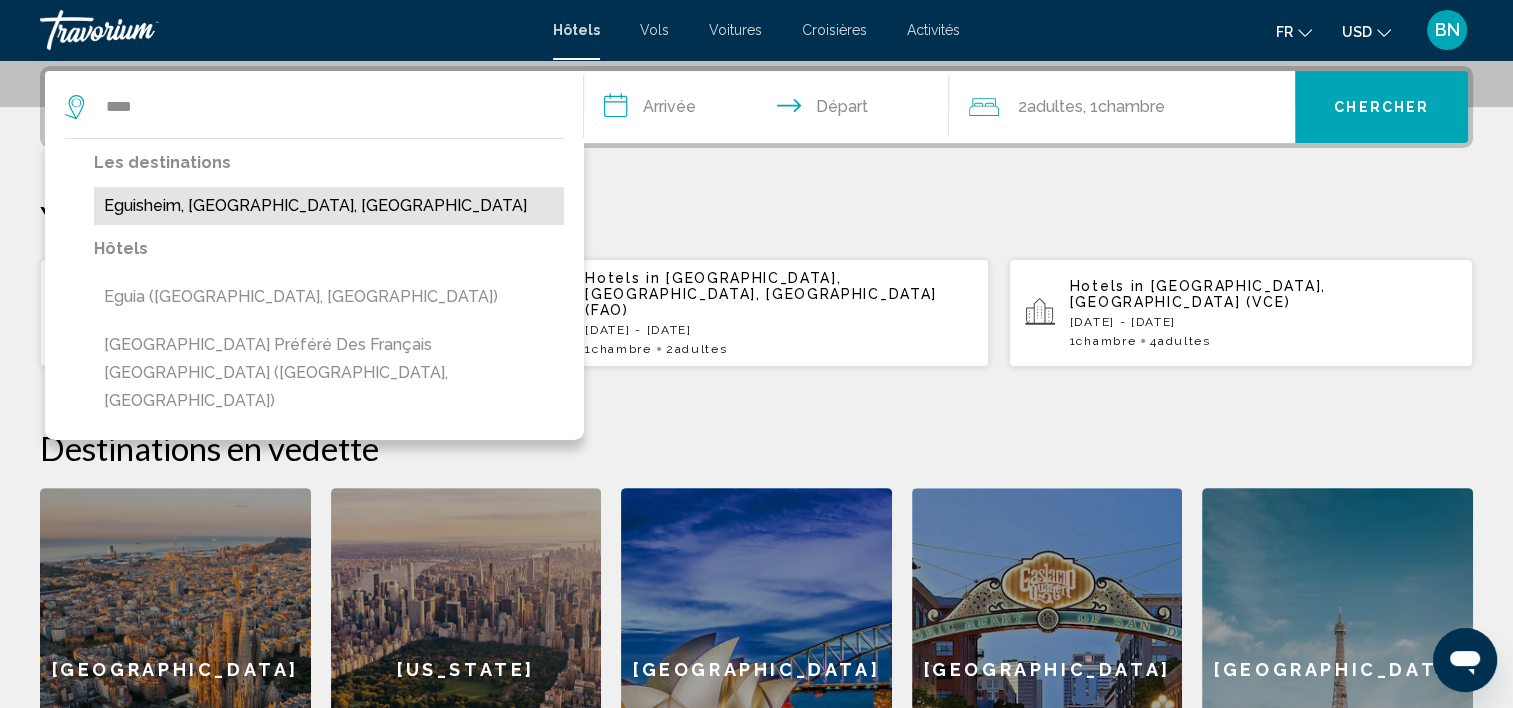 click on "Eguisheim, [GEOGRAPHIC_DATA], [GEOGRAPHIC_DATA]" at bounding box center (329, 206) 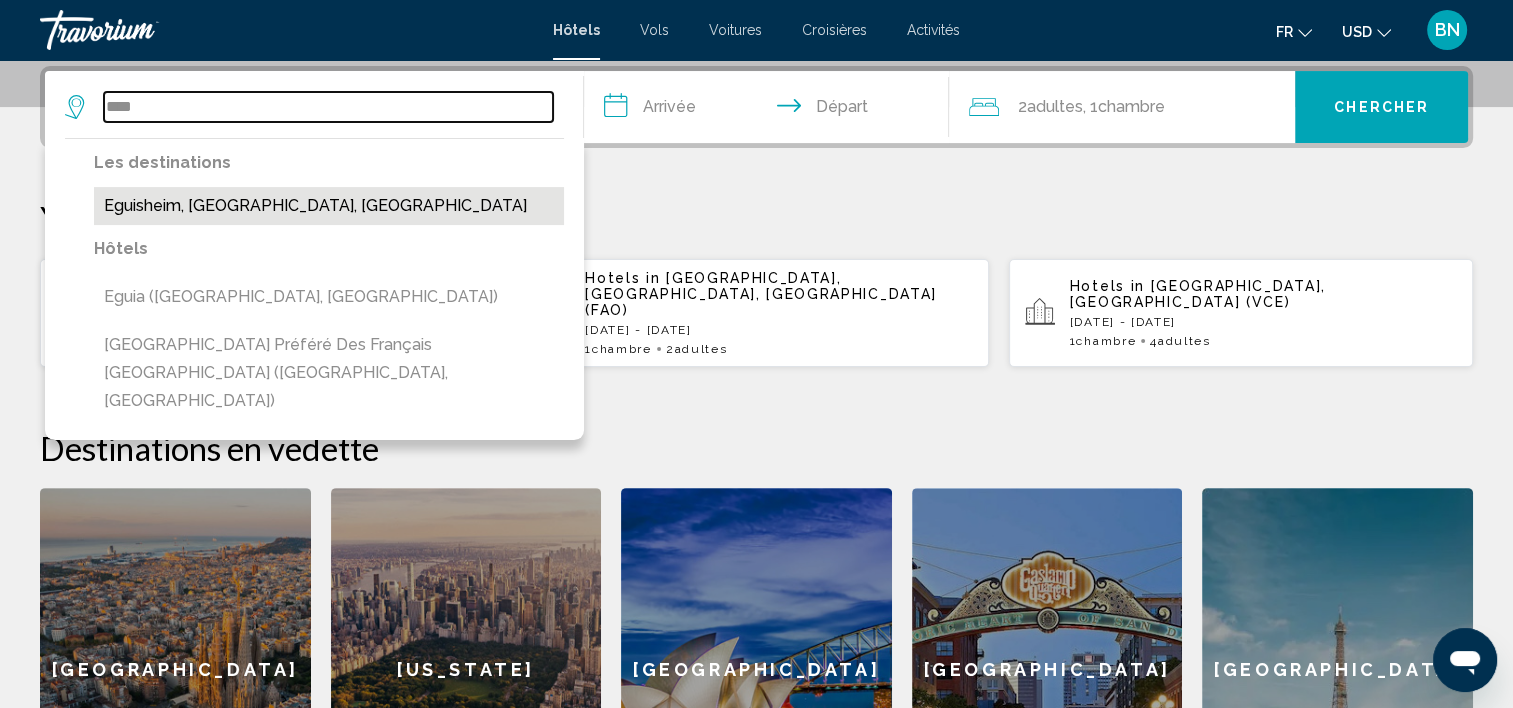 type on "**********" 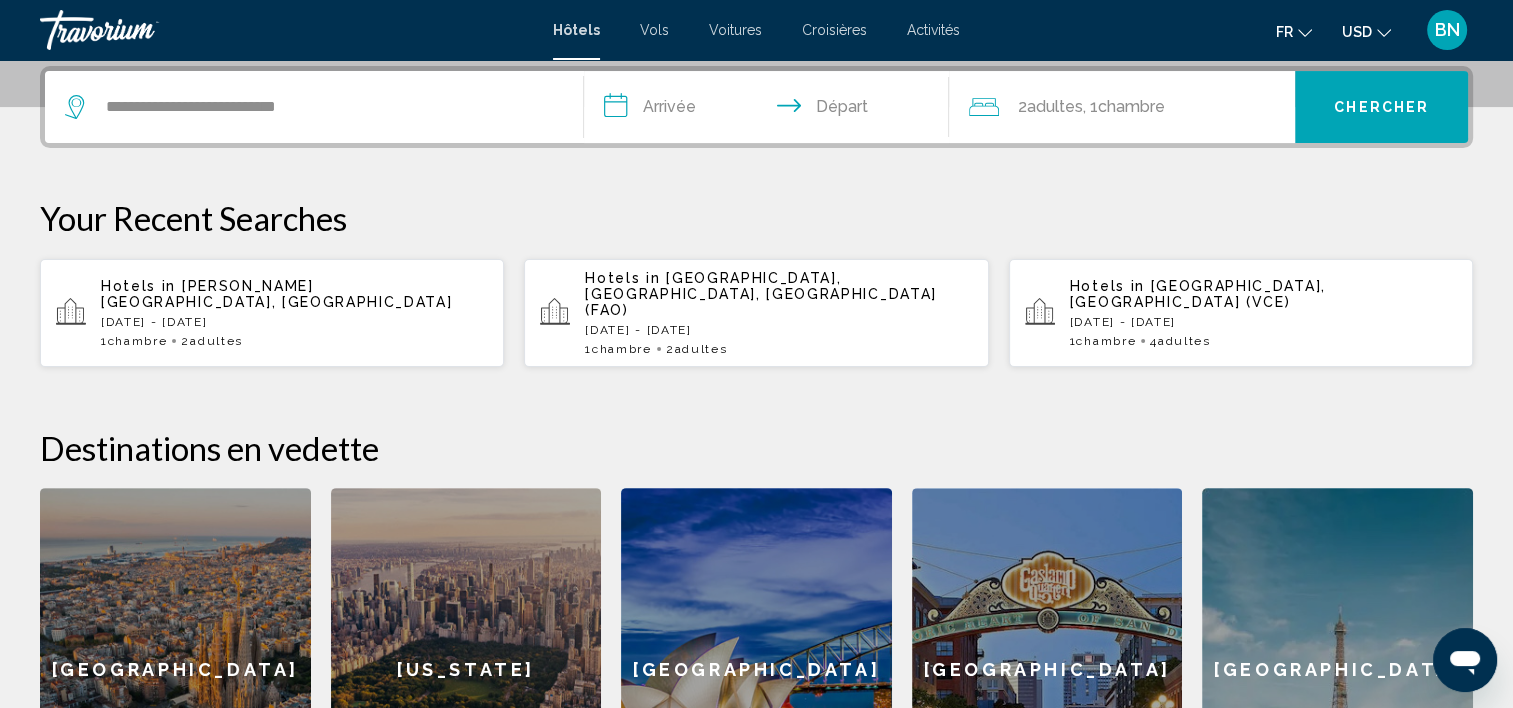 click on "**********" at bounding box center (771, 110) 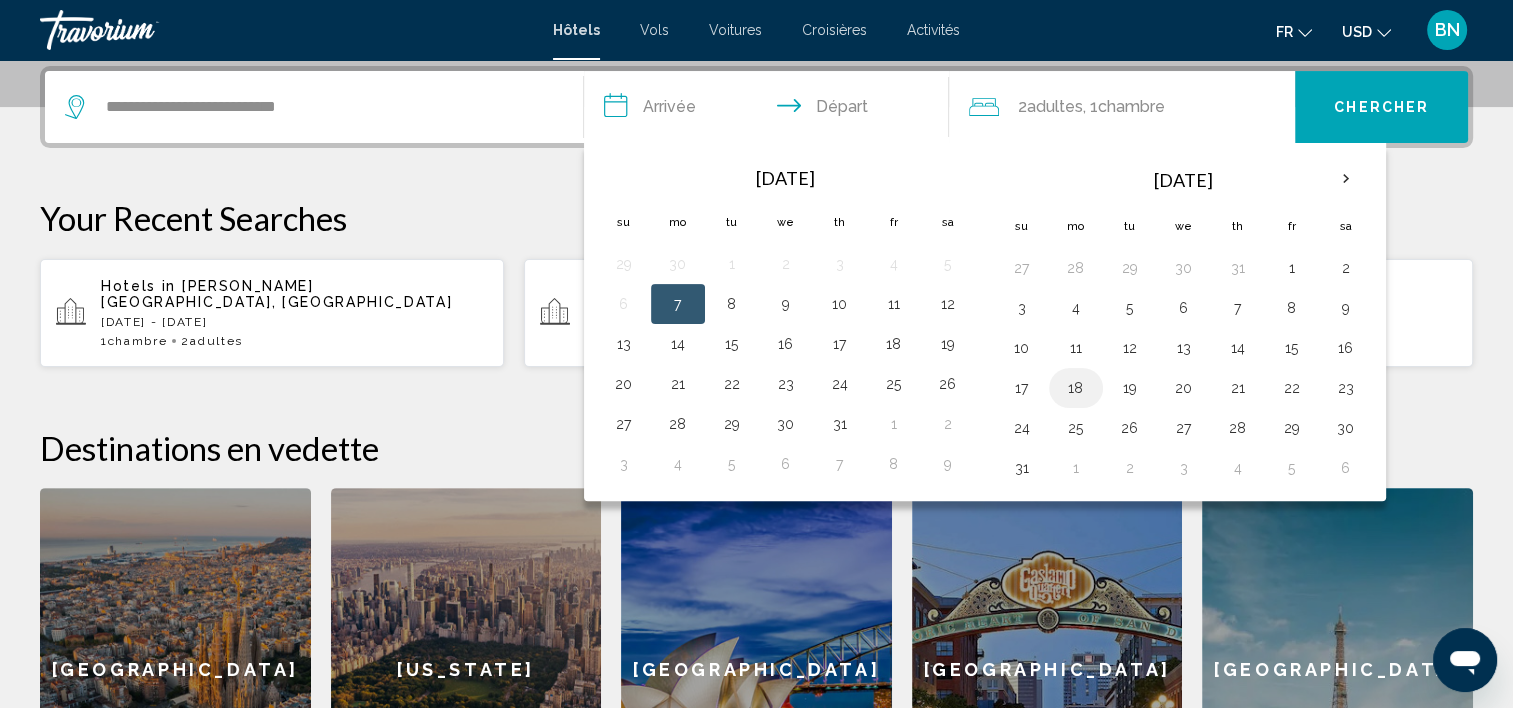 click on "18" at bounding box center [1076, 388] 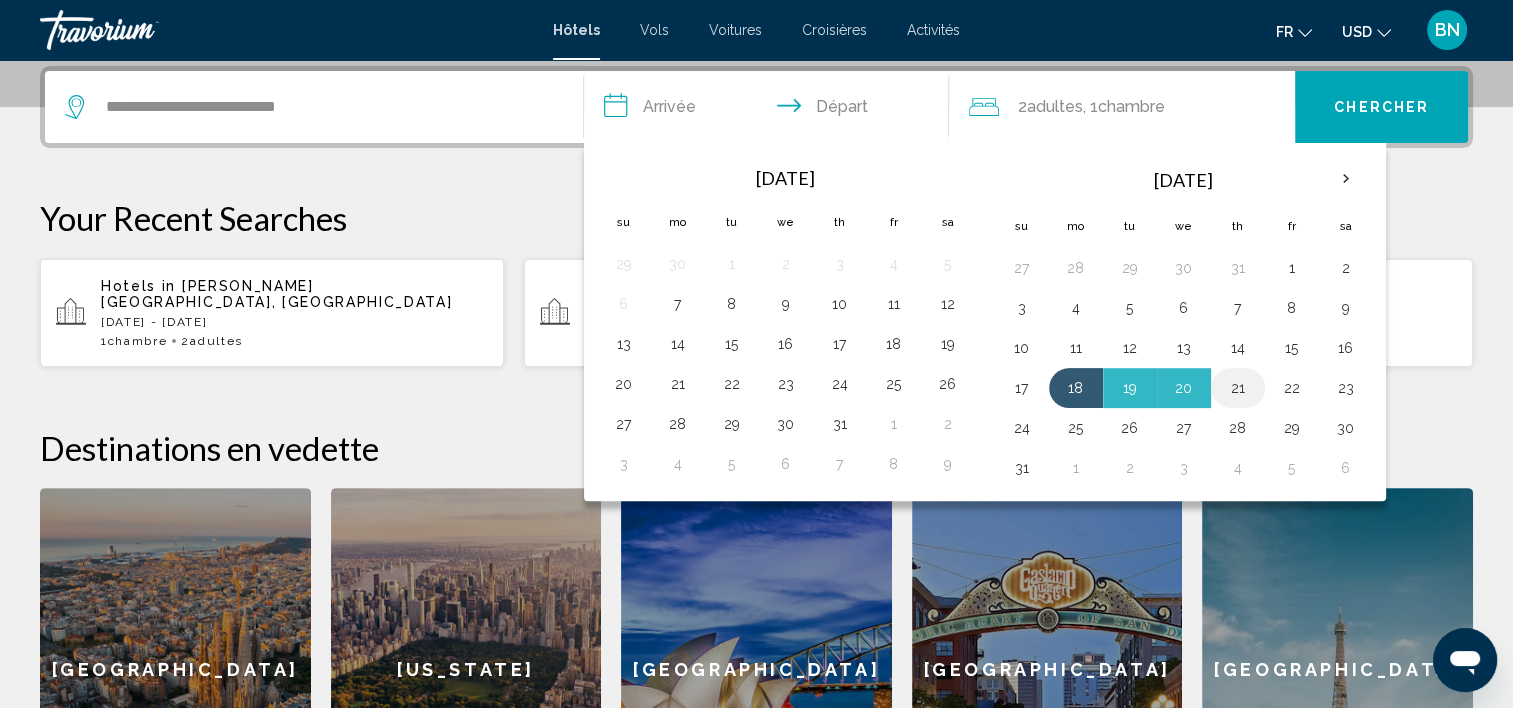 click on "21" at bounding box center [1238, 388] 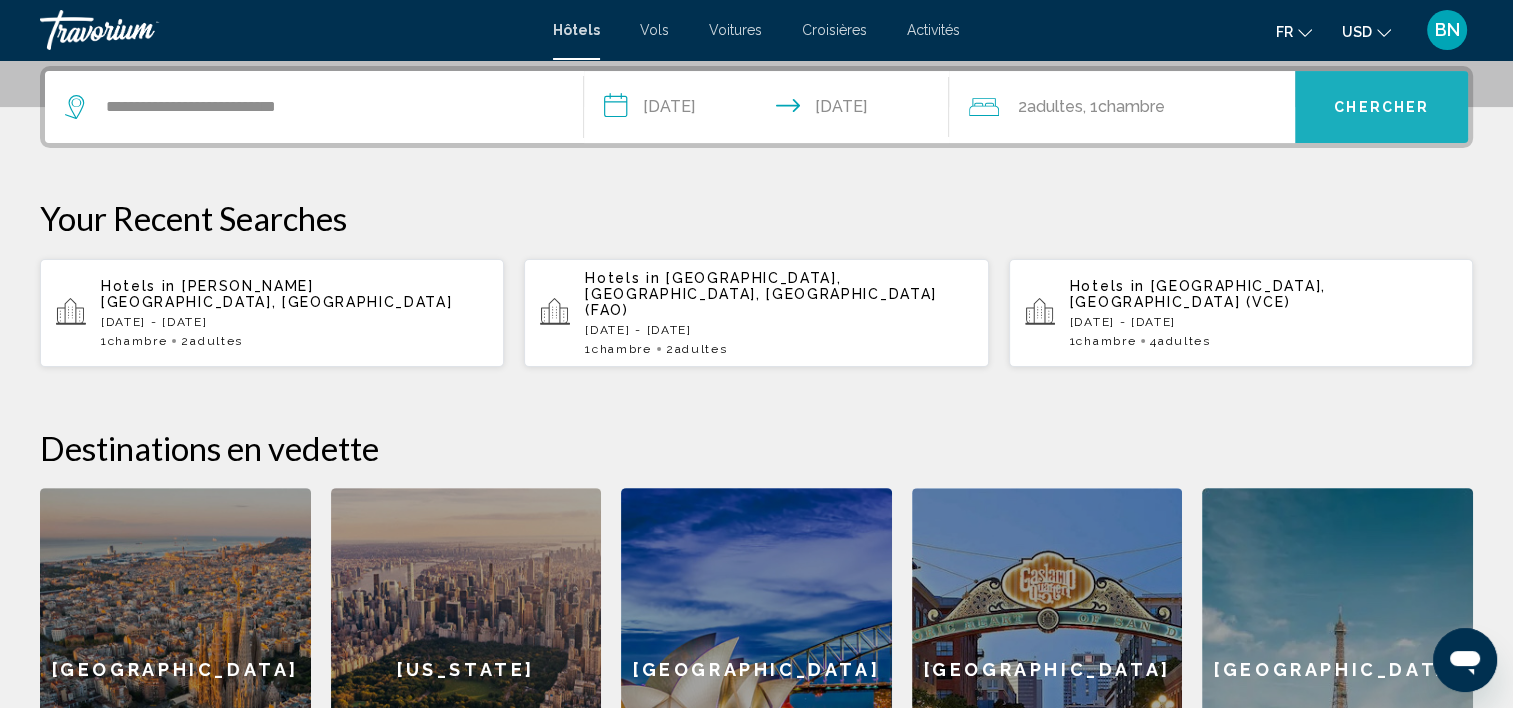 click on "Chercher" at bounding box center [1381, 107] 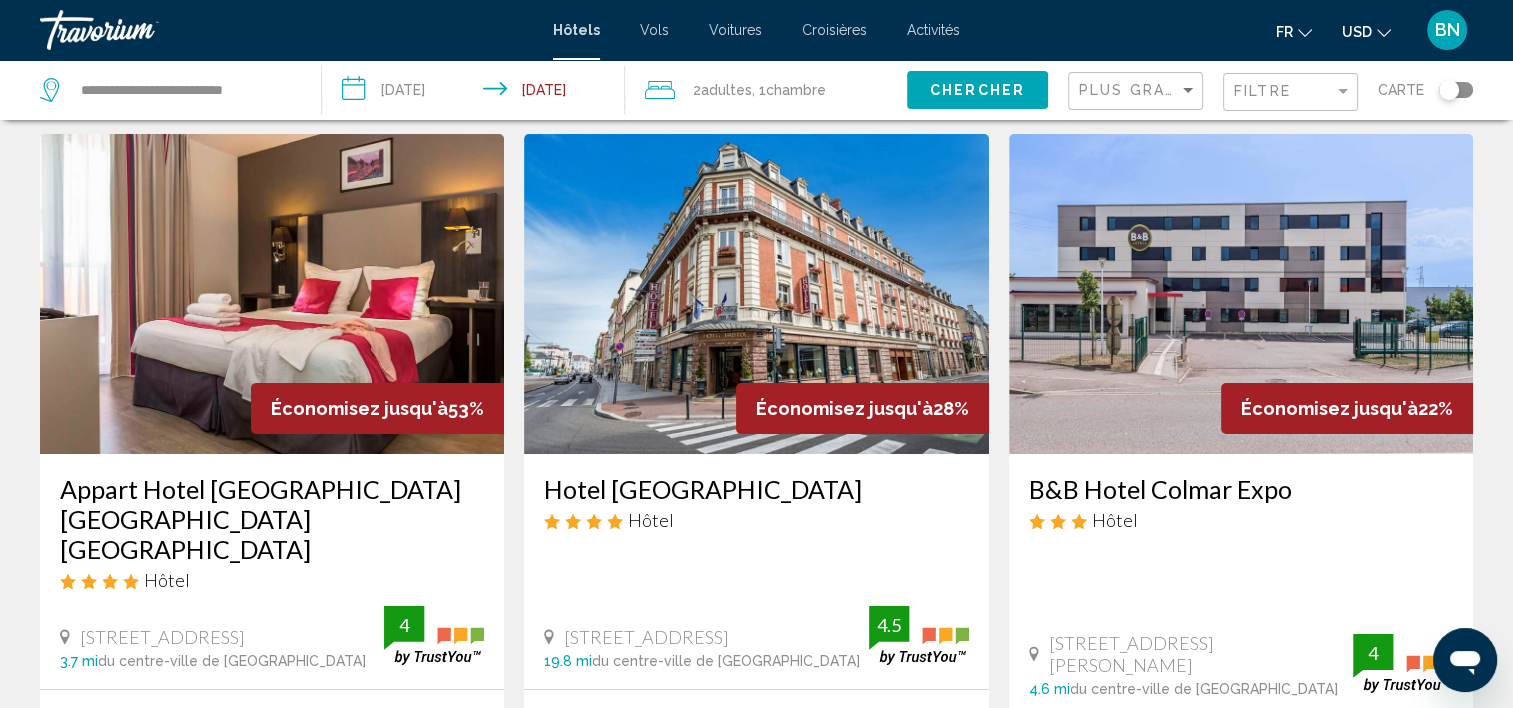 scroll, scrollTop: 100, scrollLeft: 0, axis: vertical 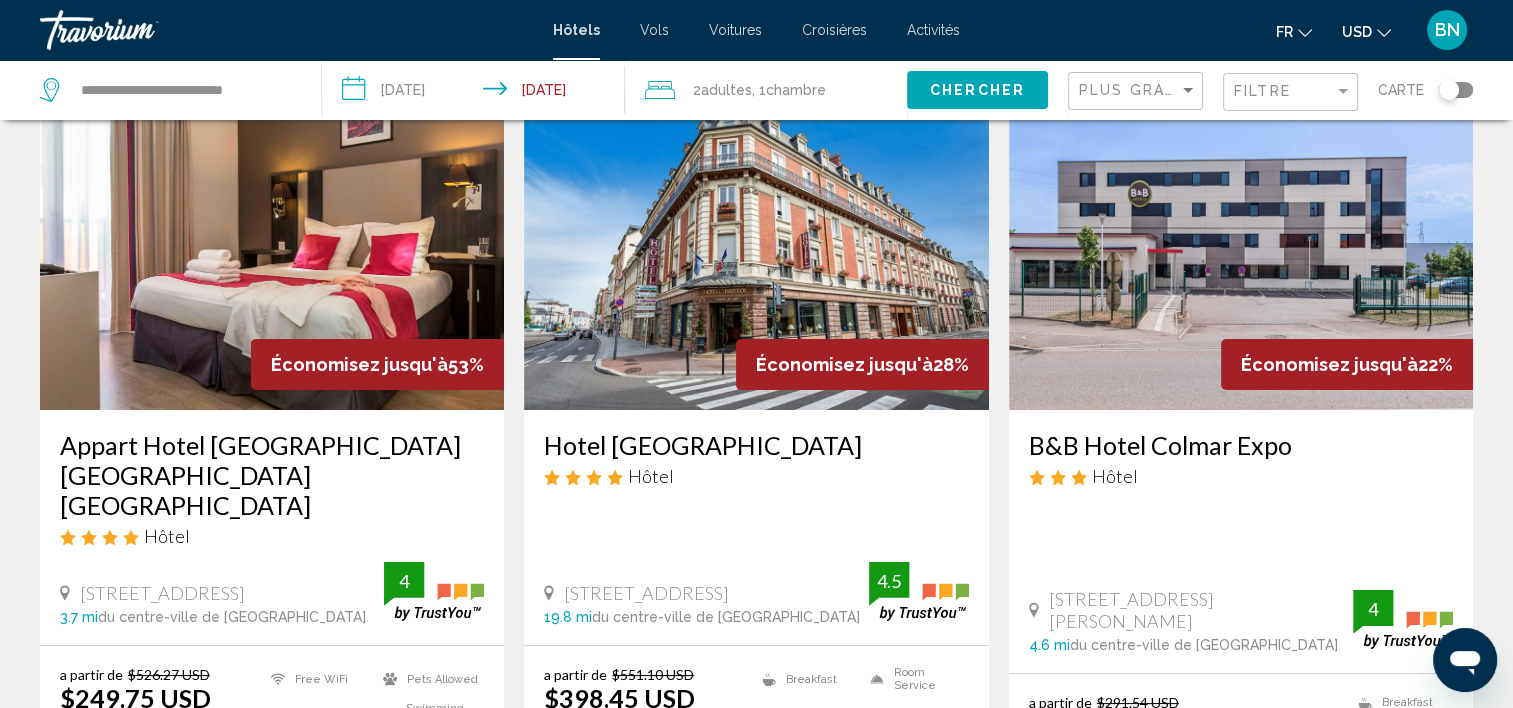 click on "Appart Hotel [GEOGRAPHIC_DATA] [GEOGRAPHIC_DATA] [GEOGRAPHIC_DATA]" at bounding box center (272, 475) 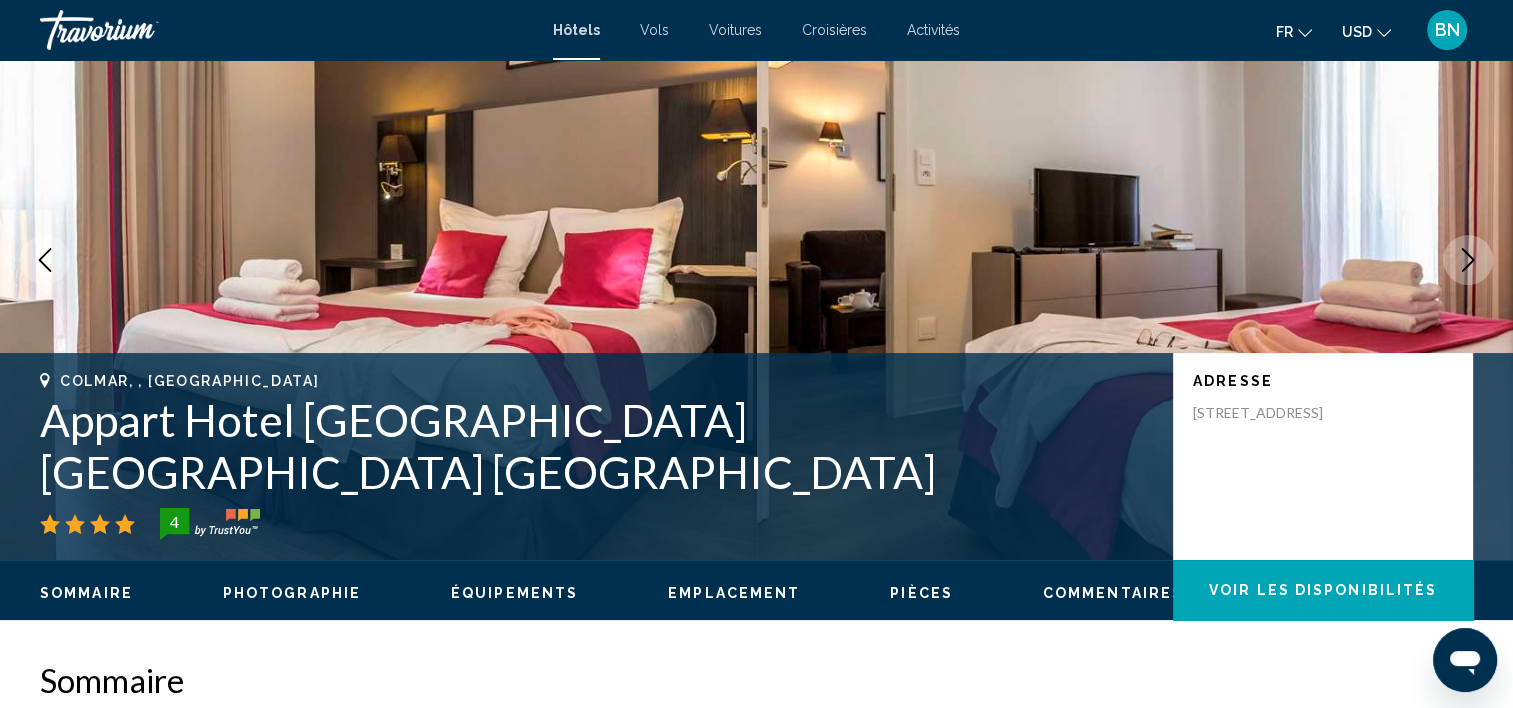 scroll, scrollTop: 6, scrollLeft: 0, axis: vertical 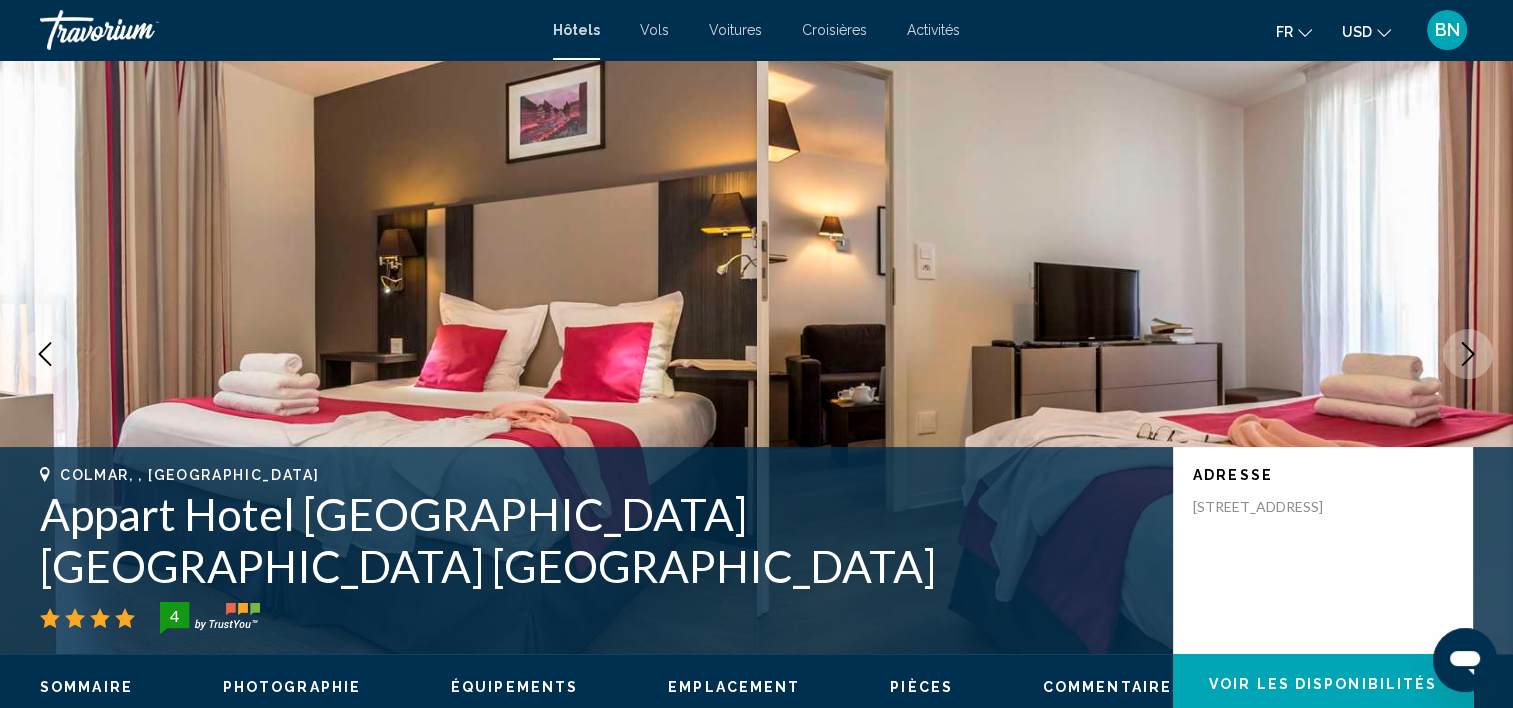 click 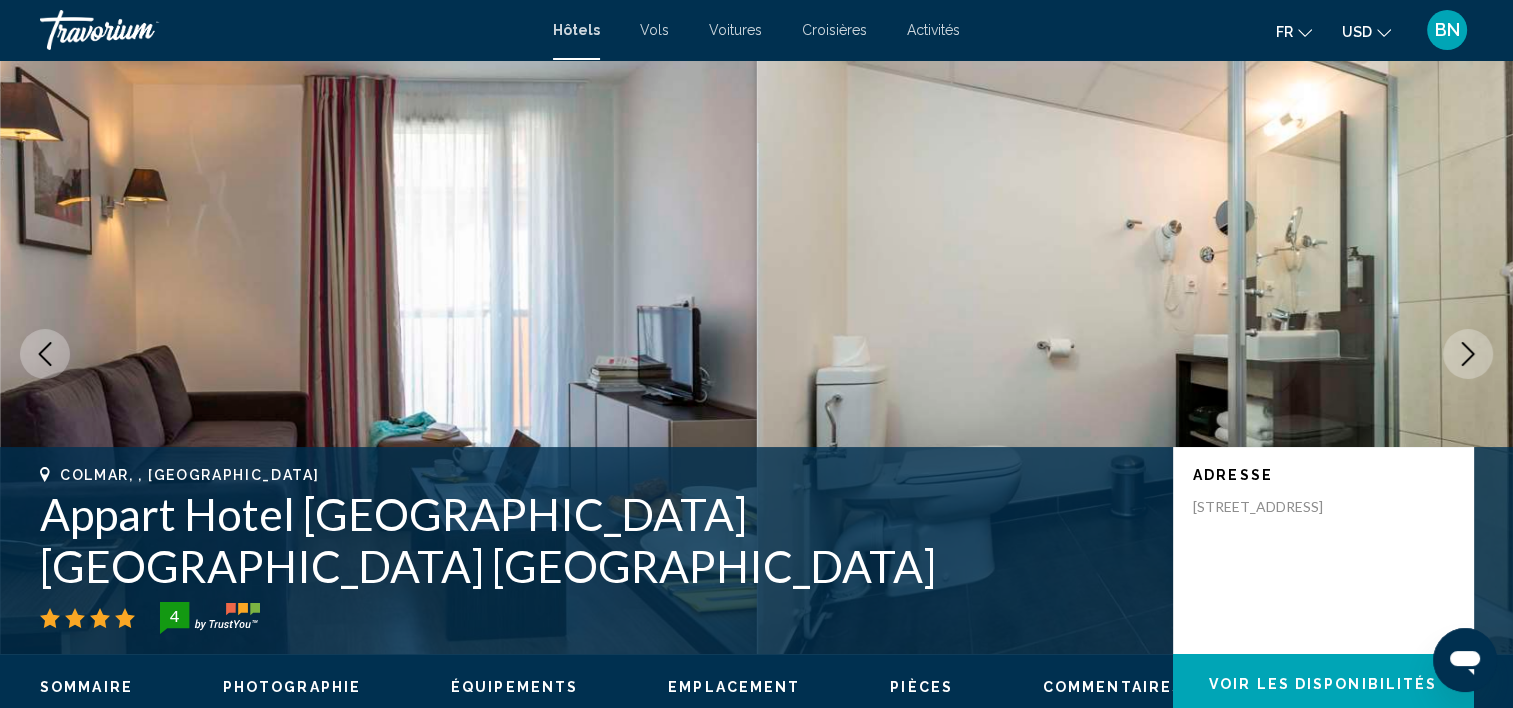 click 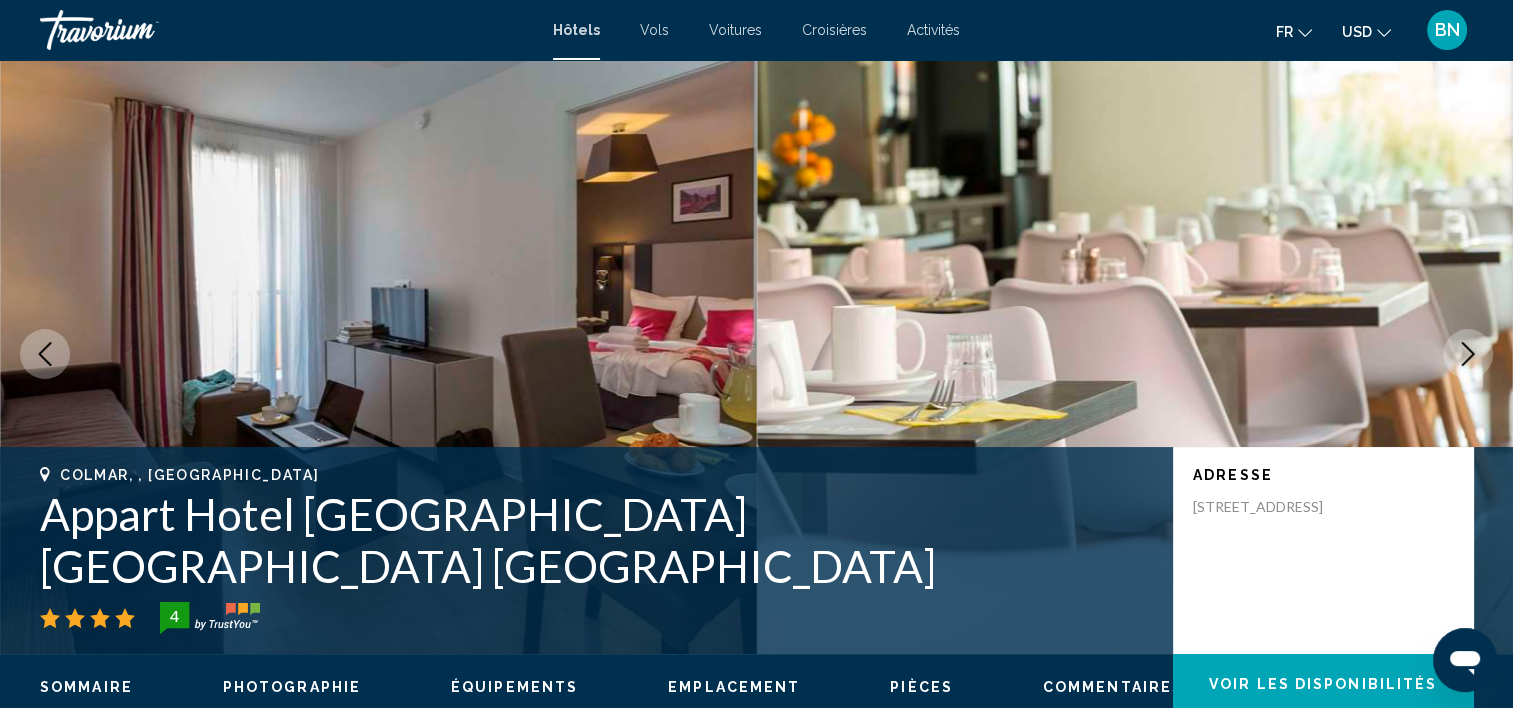 click 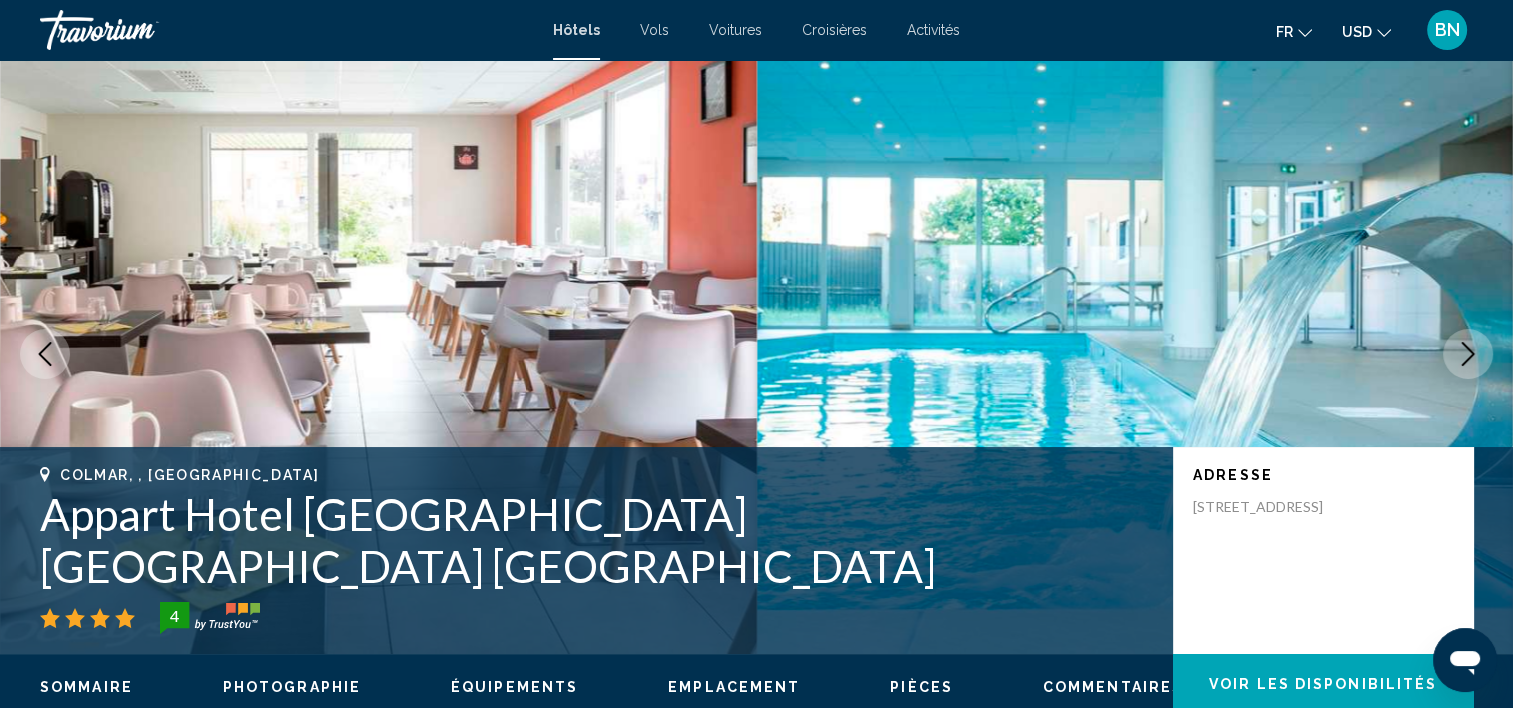 click 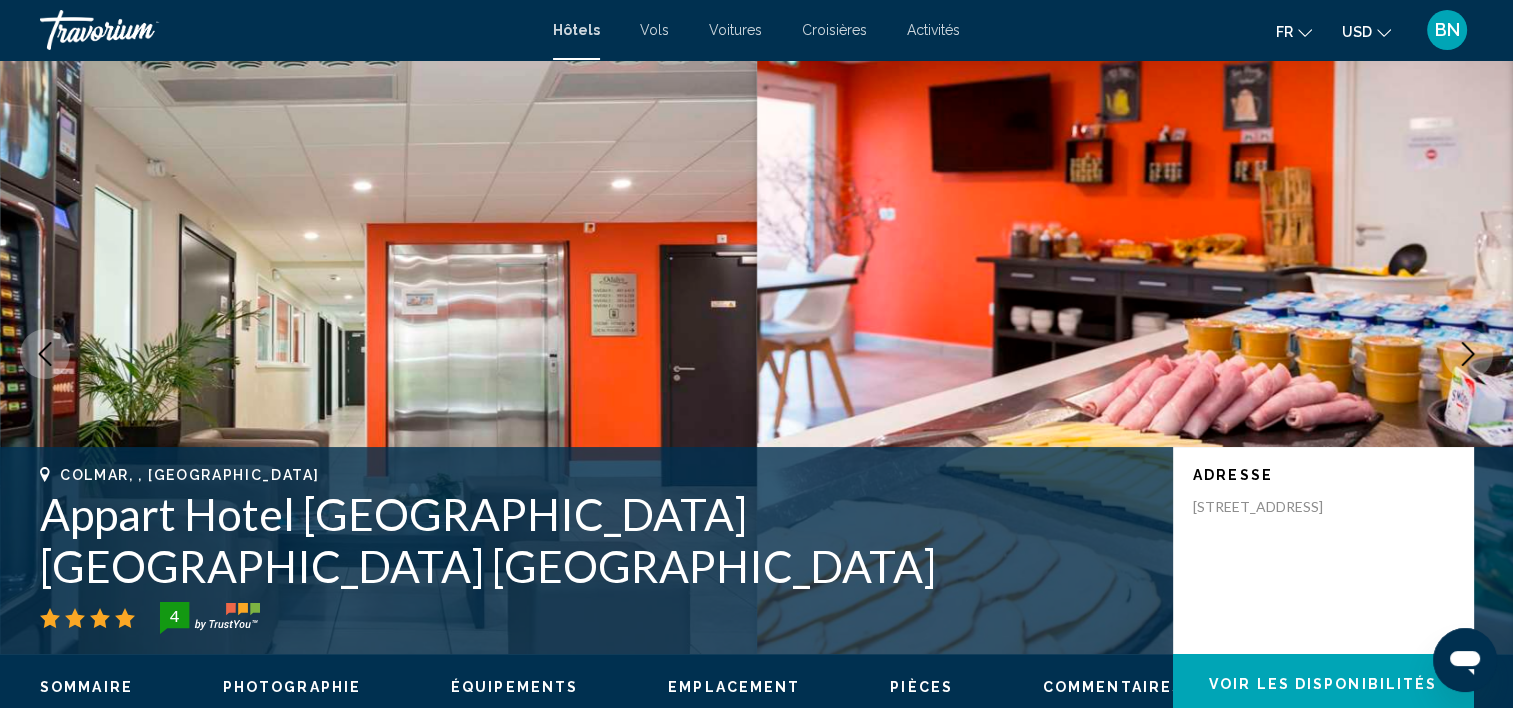 click 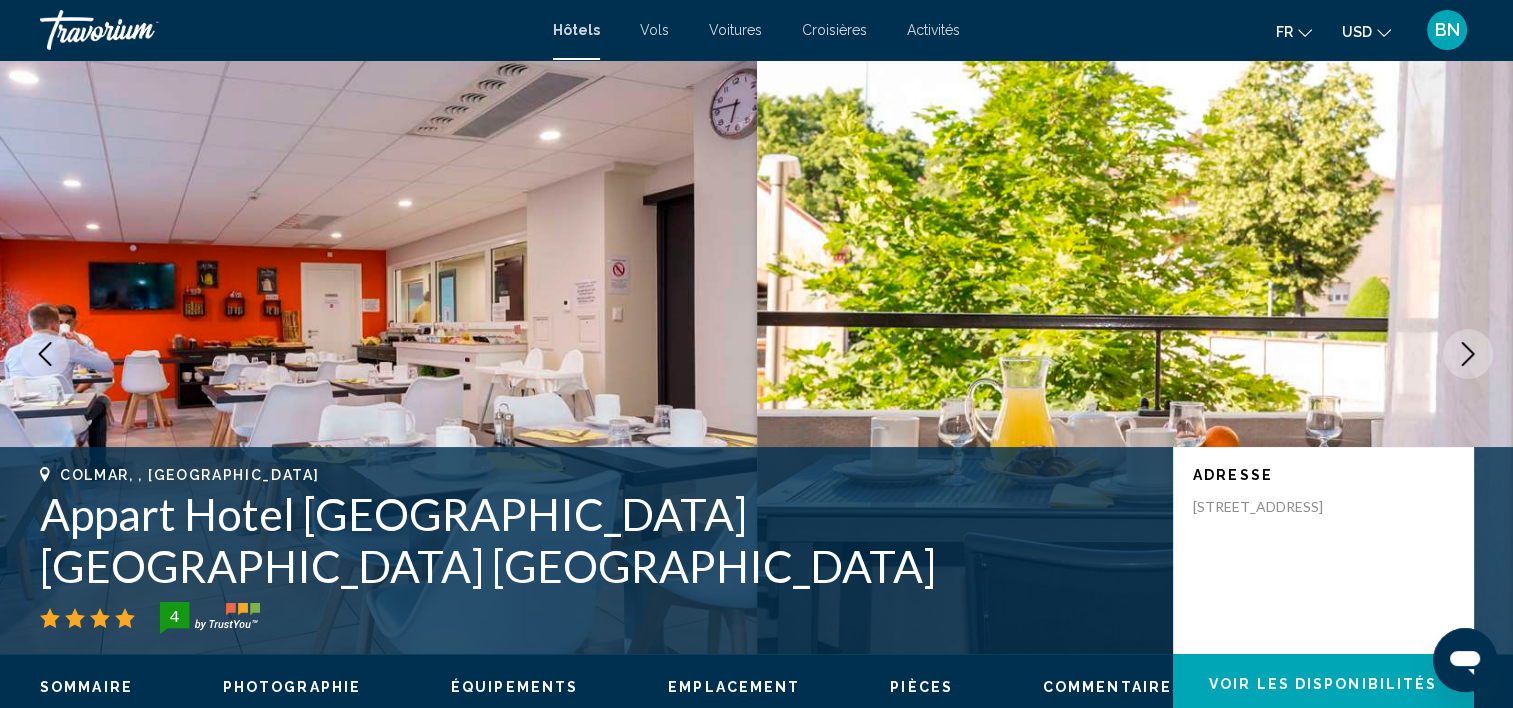 click 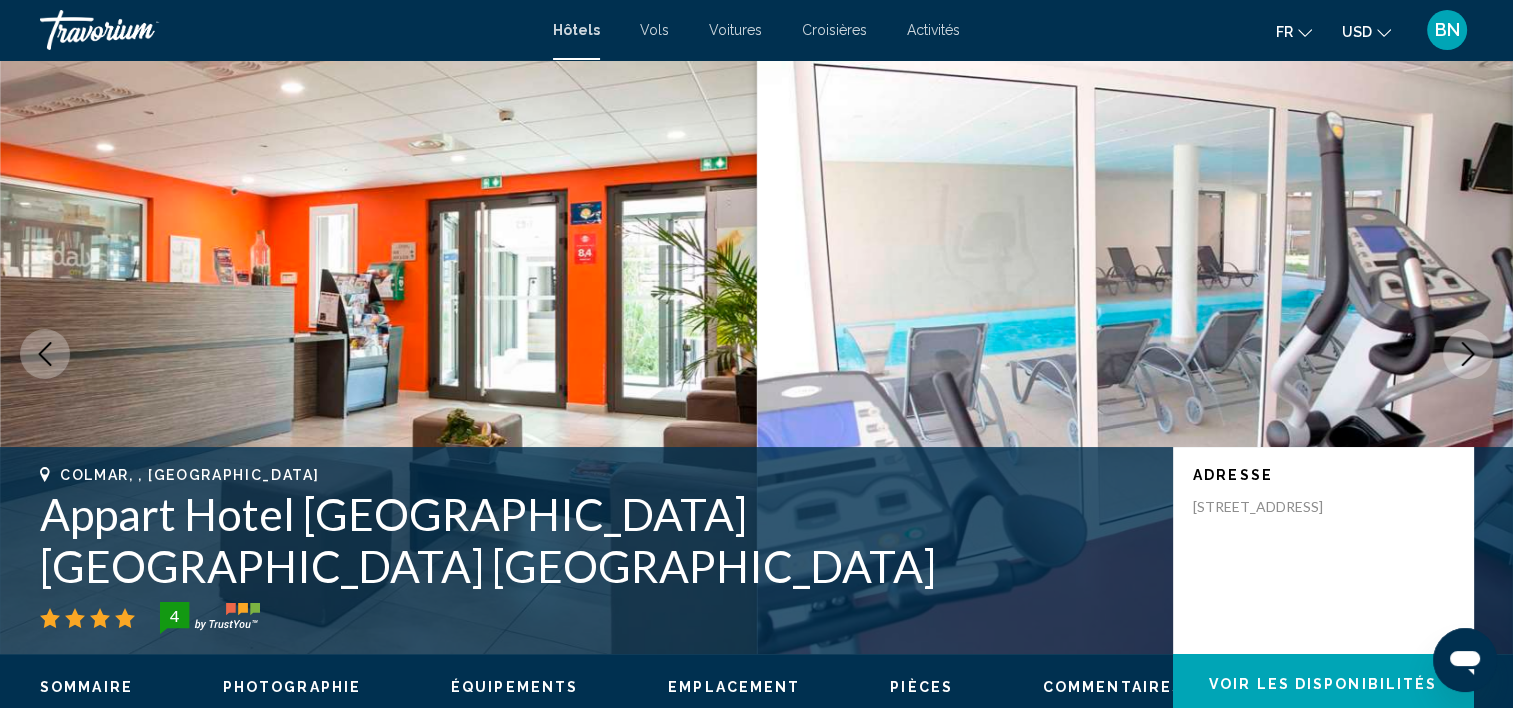 click 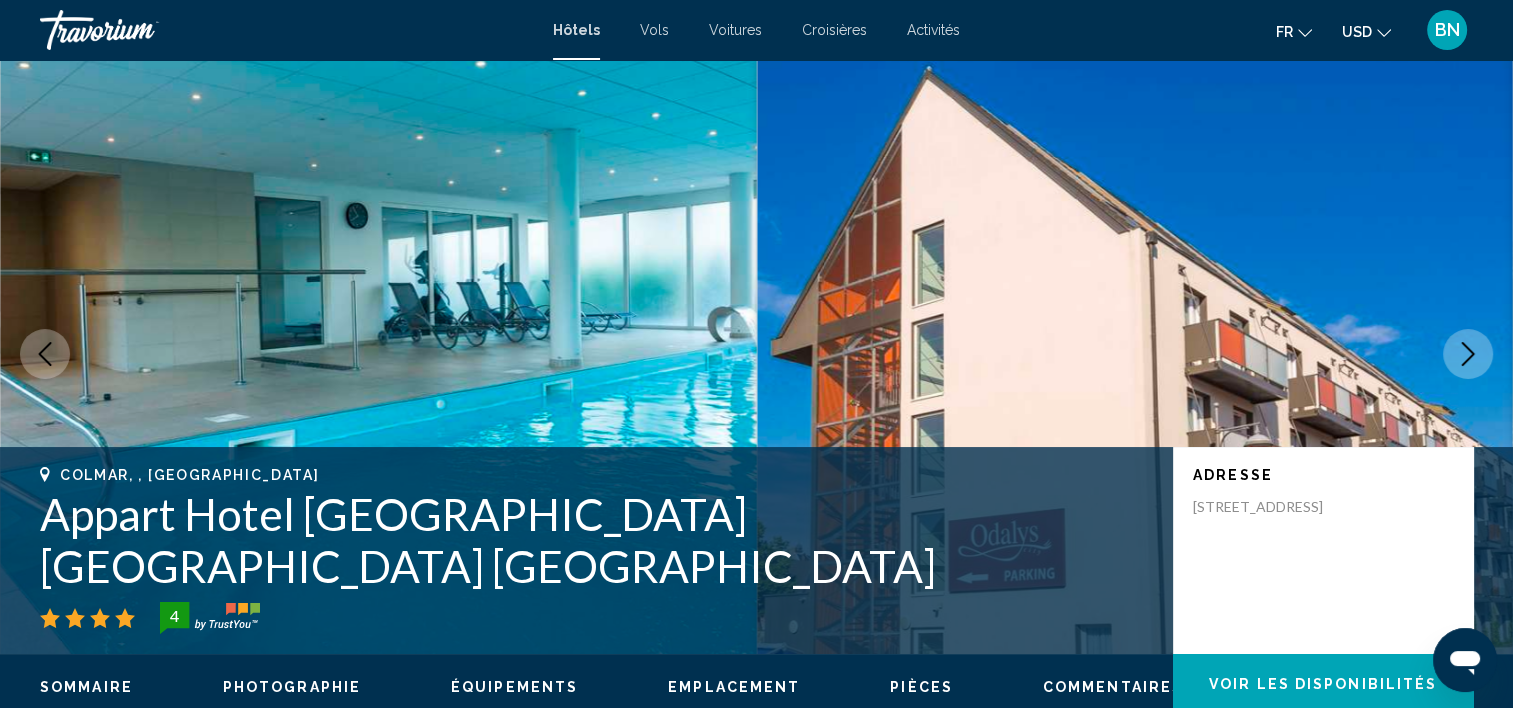 click 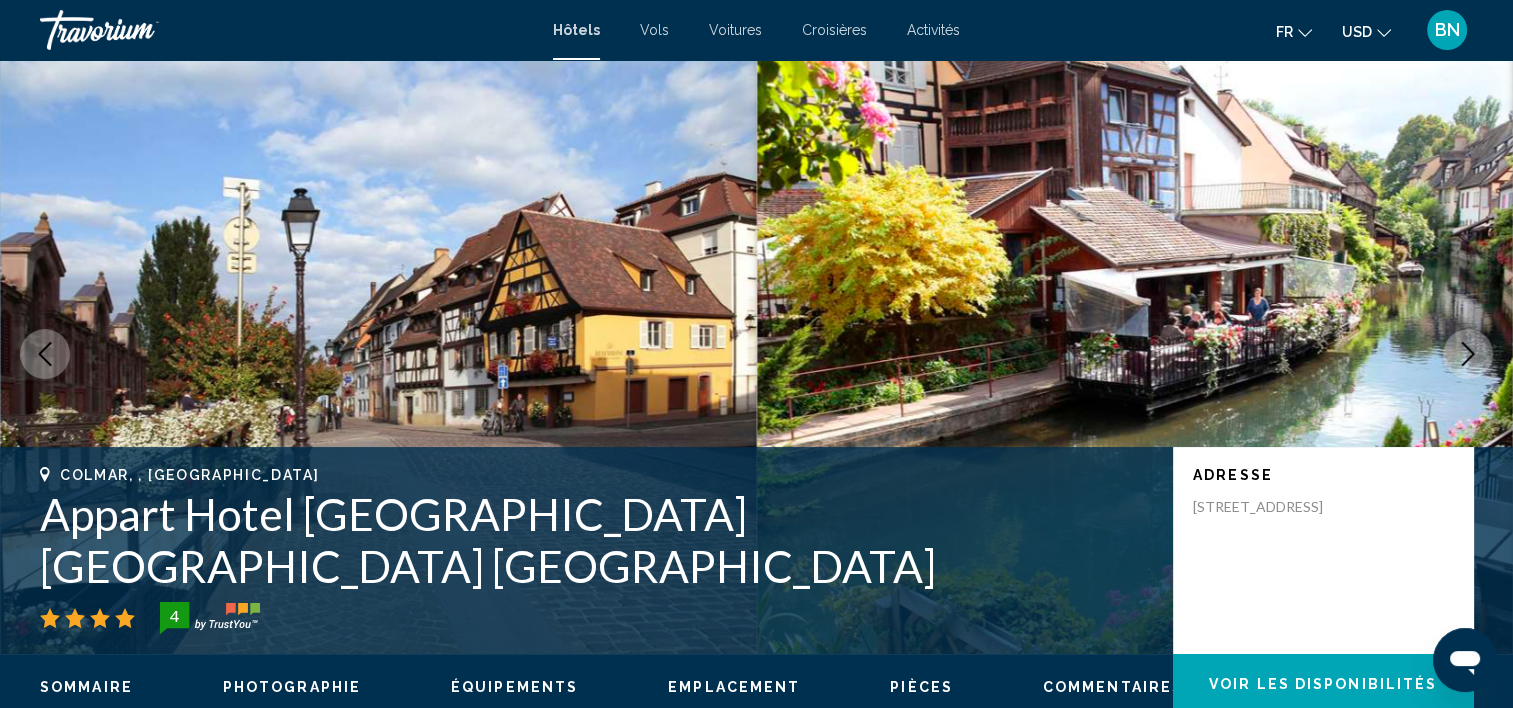 click 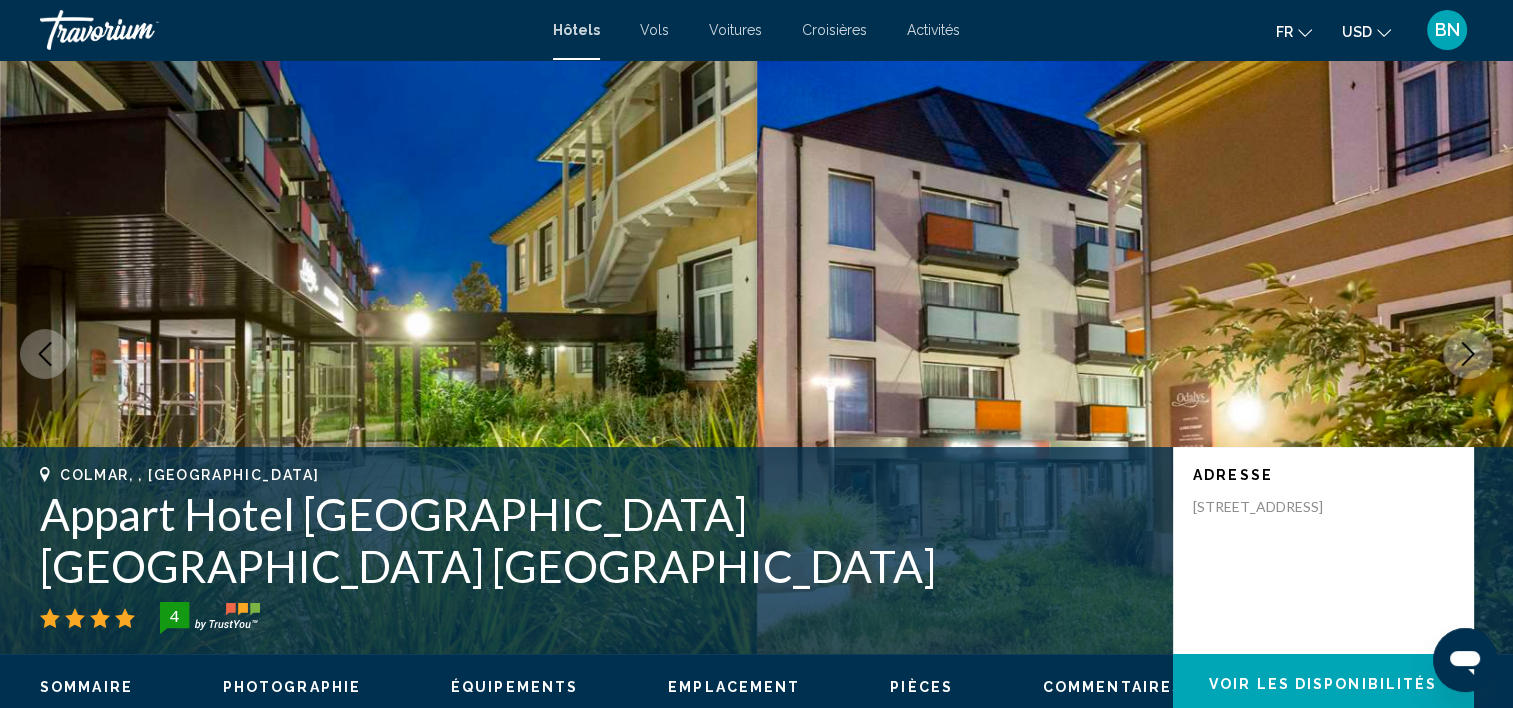 click 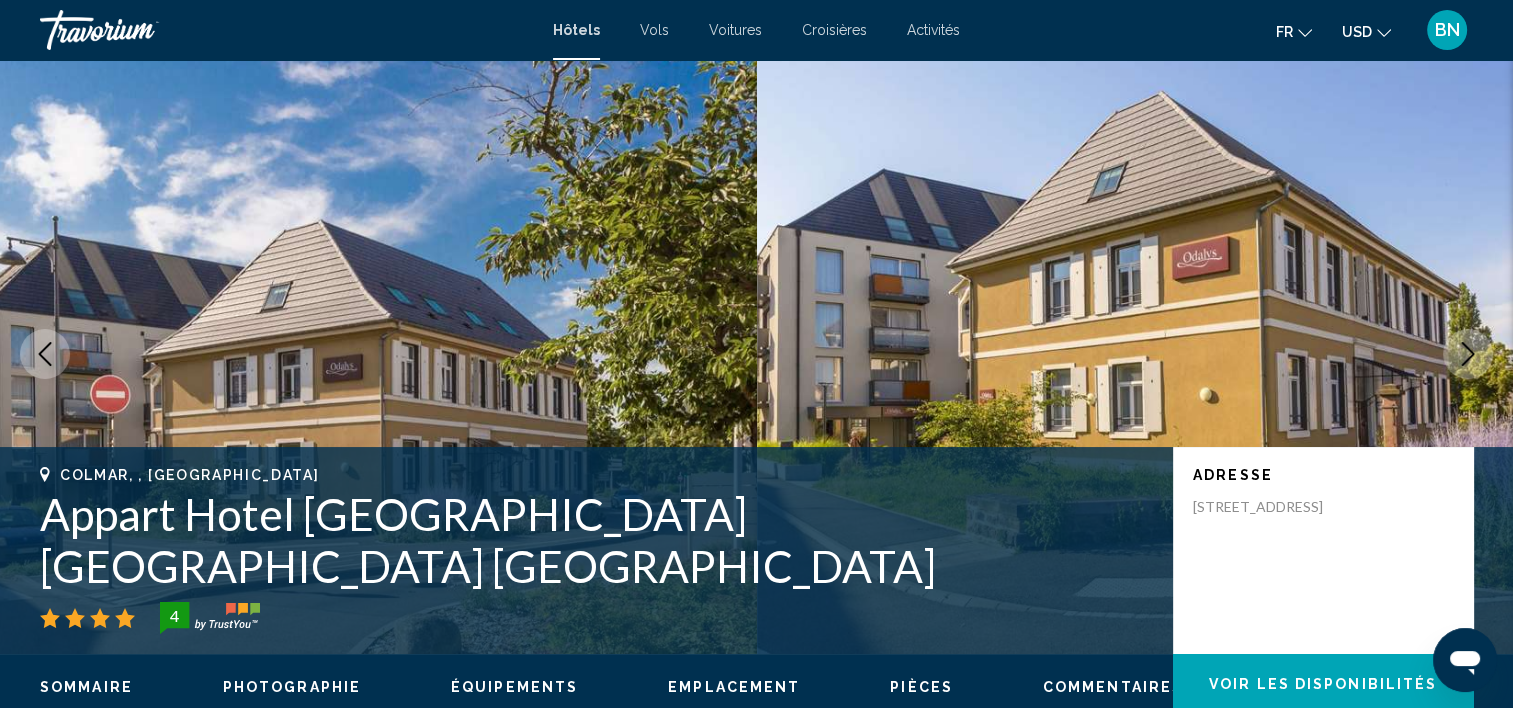 click 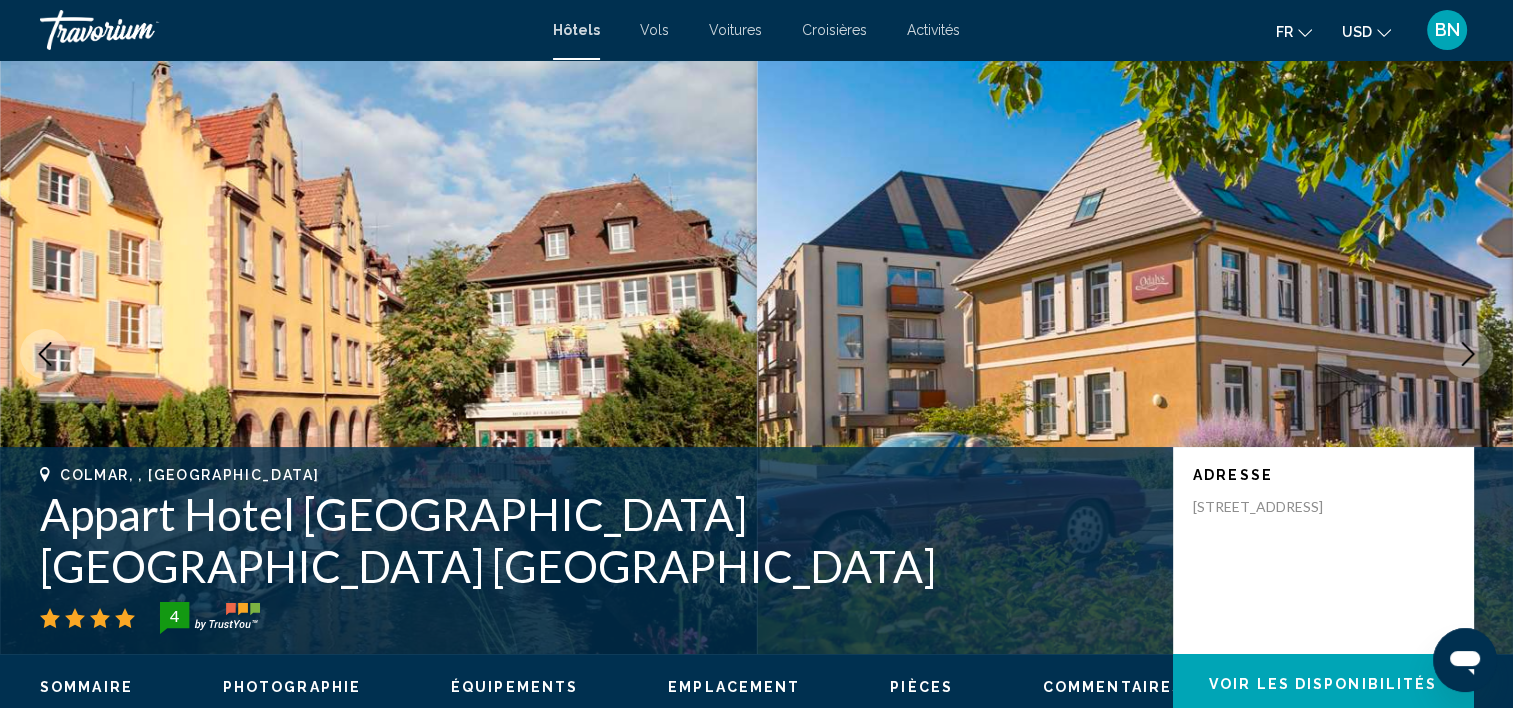 click 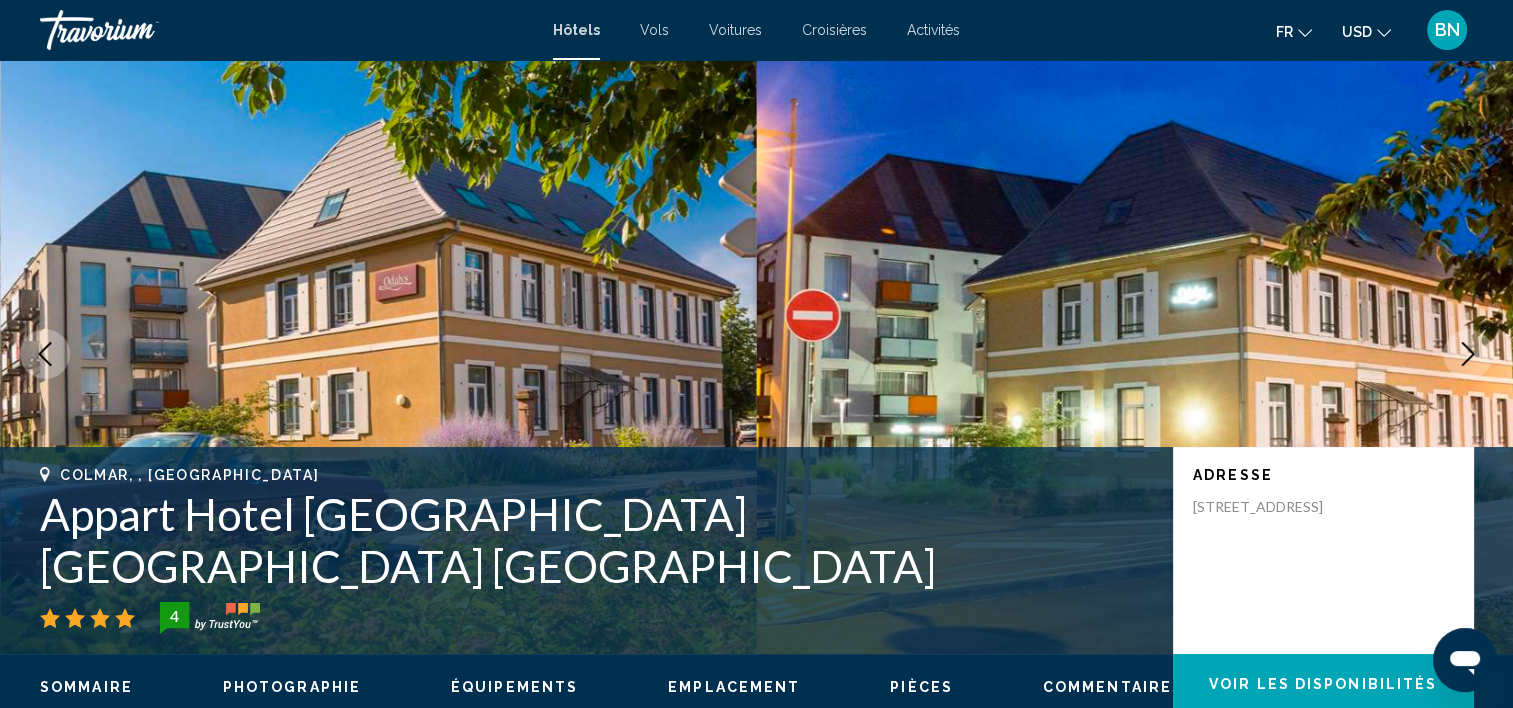 click 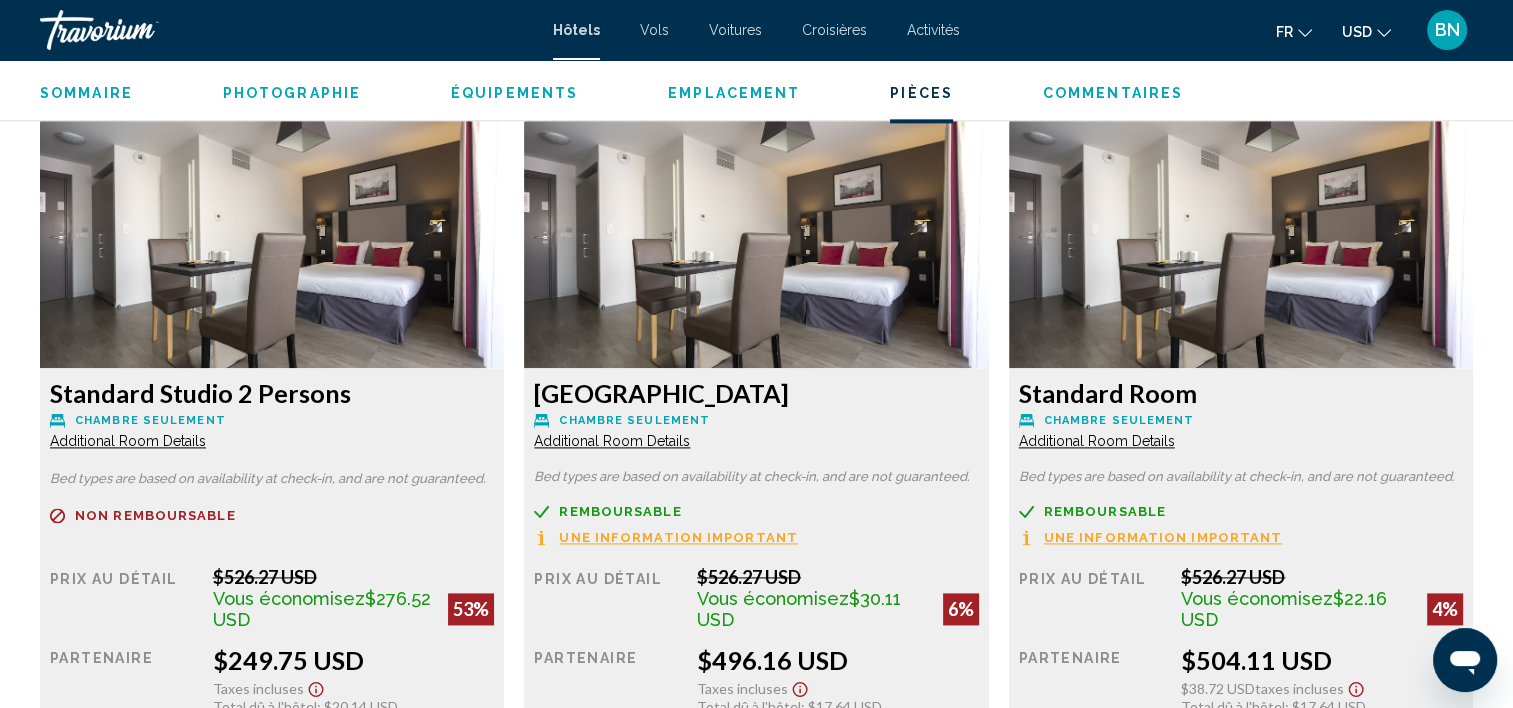 scroll, scrollTop: 2706, scrollLeft: 0, axis: vertical 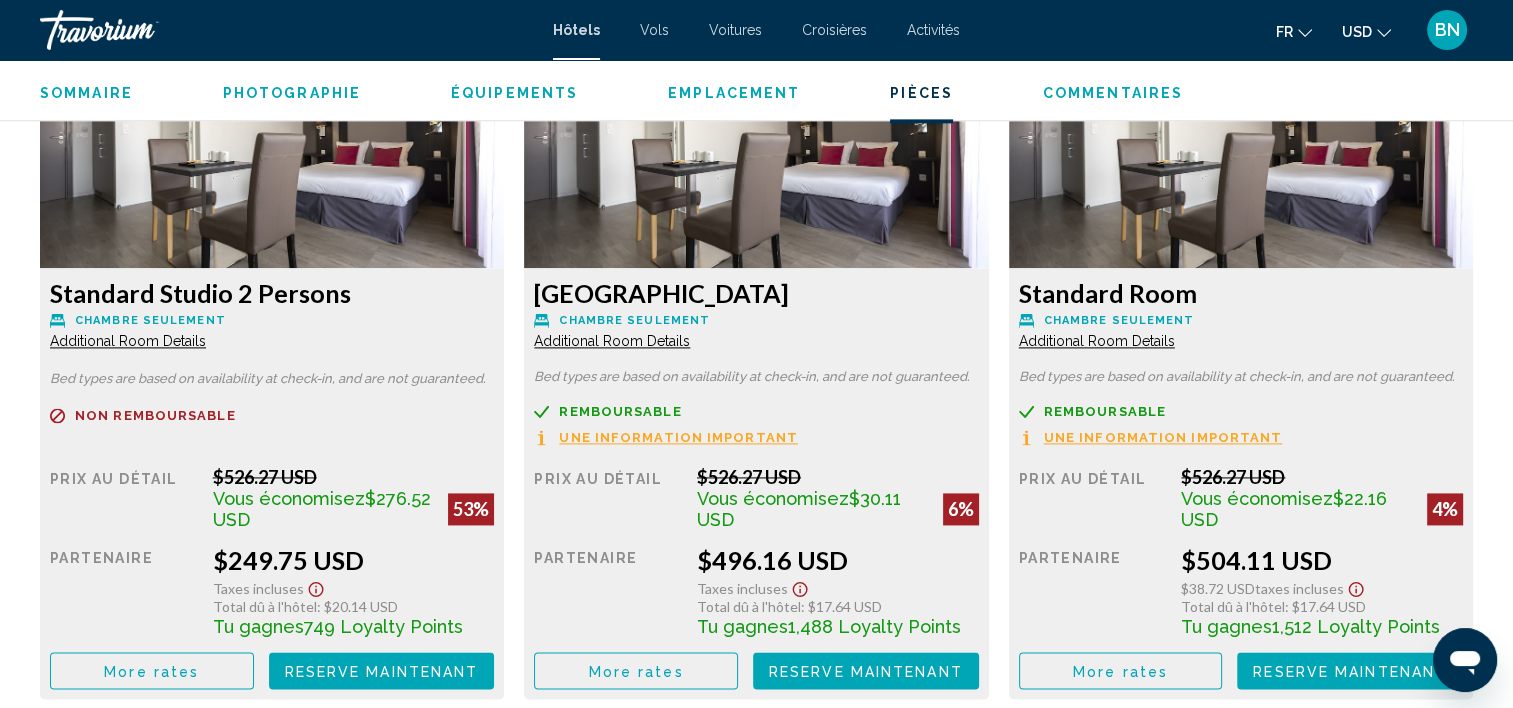 click on "Standard Studio 2 Persons
Chambre seulement Additional Room Details" at bounding box center (272, 314) 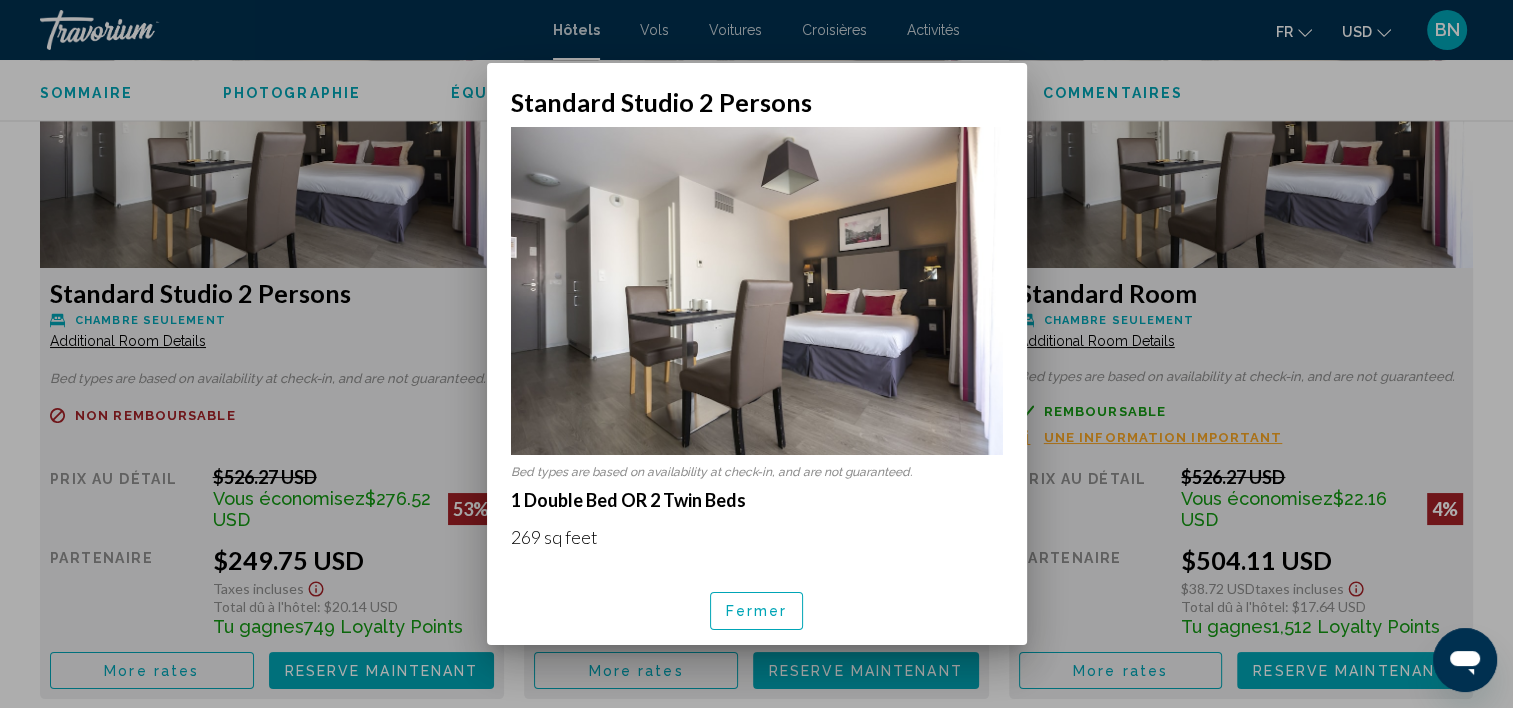 click on "Fermer" at bounding box center (757, 610) 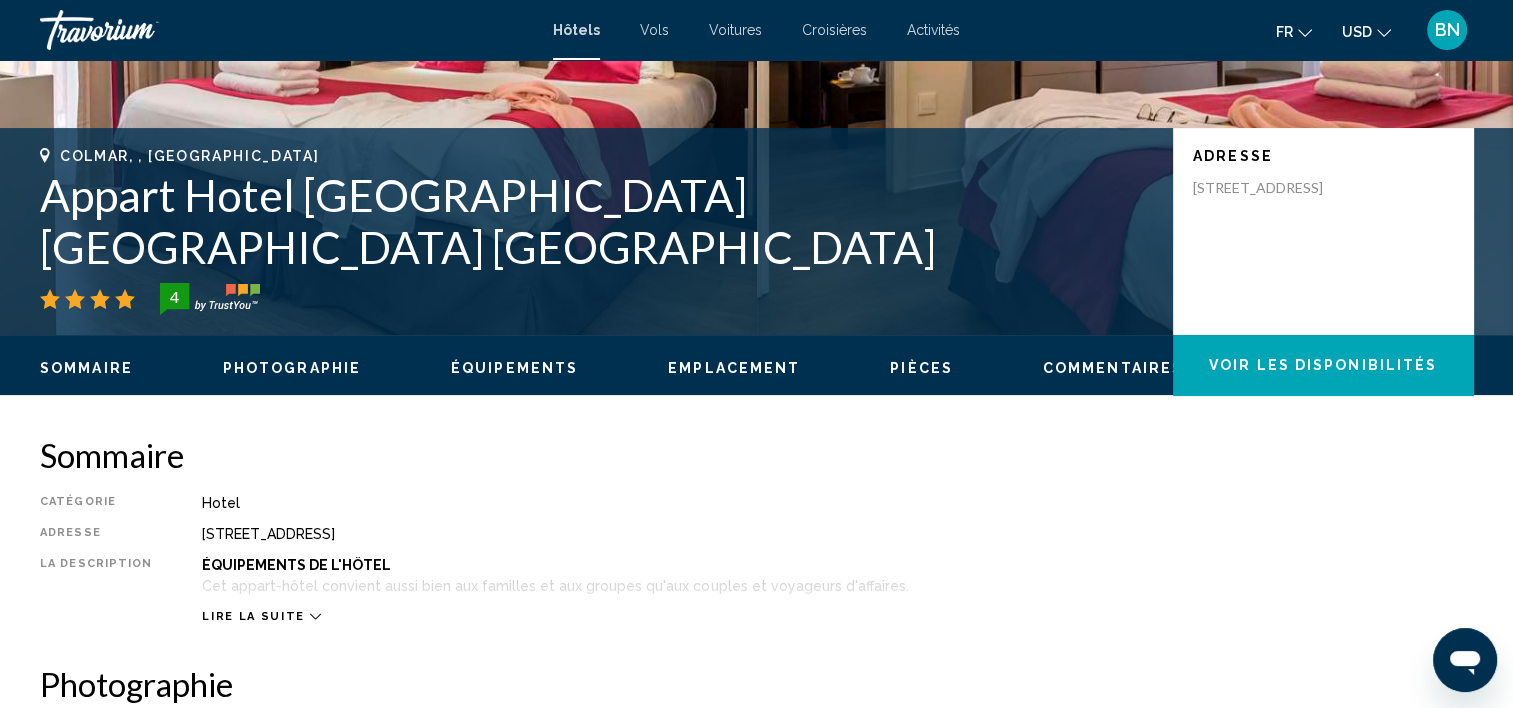 scroll, scrollTop: 206, scrollLeft: 0, axis: vertical 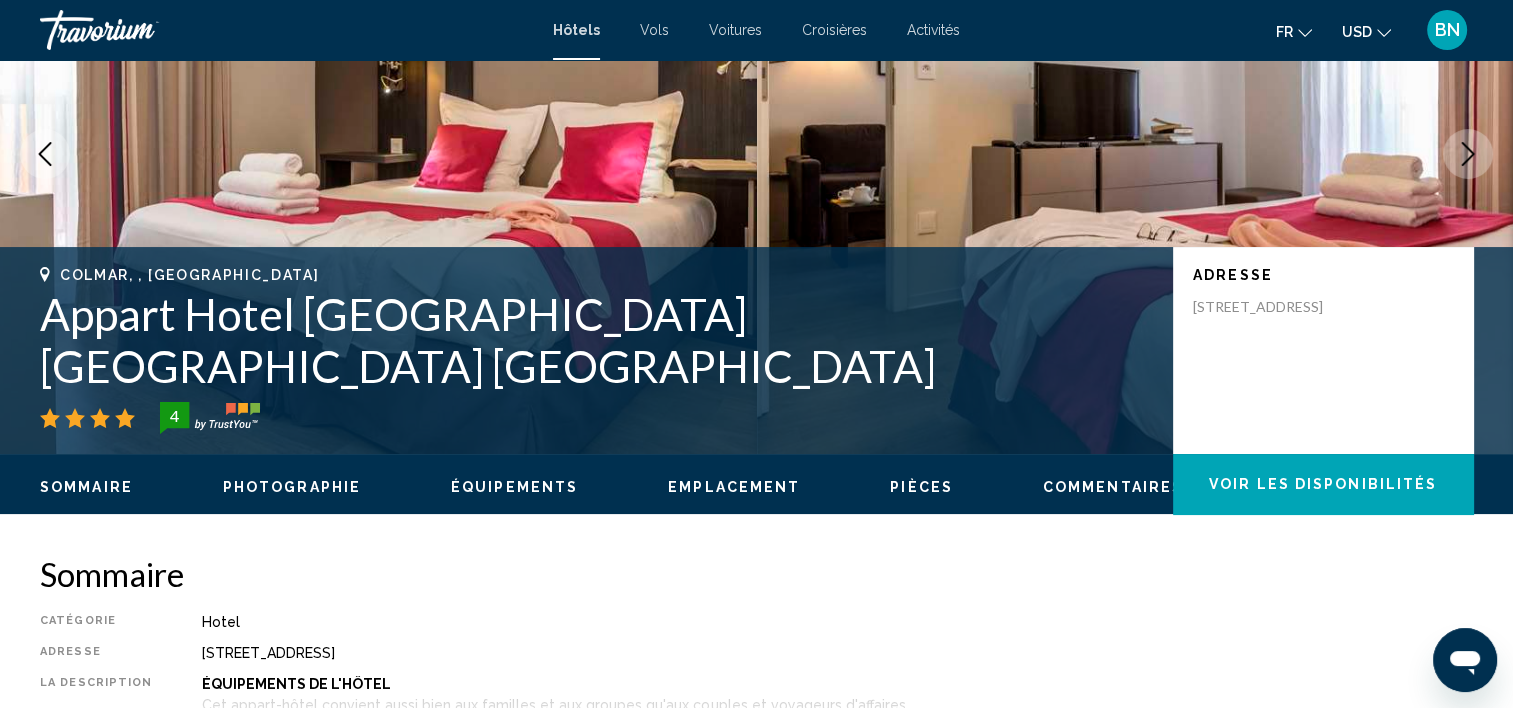drag, startPoint x: 39, startPoint y: 340, endPoint x: 1022, endPoint y: 375, distance: 983.6229 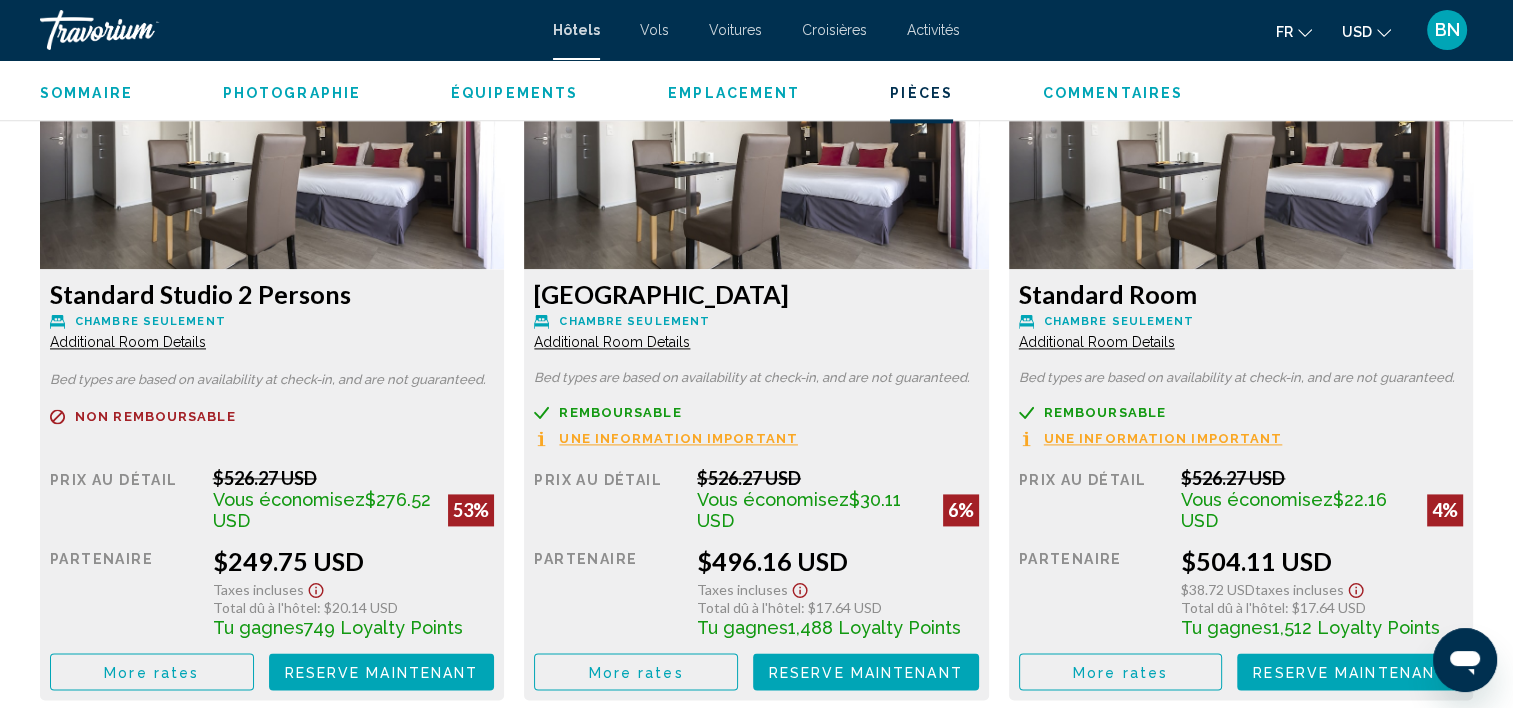 scroll, scrollTop: 2706, scrollLeft: 0, axis: vertical 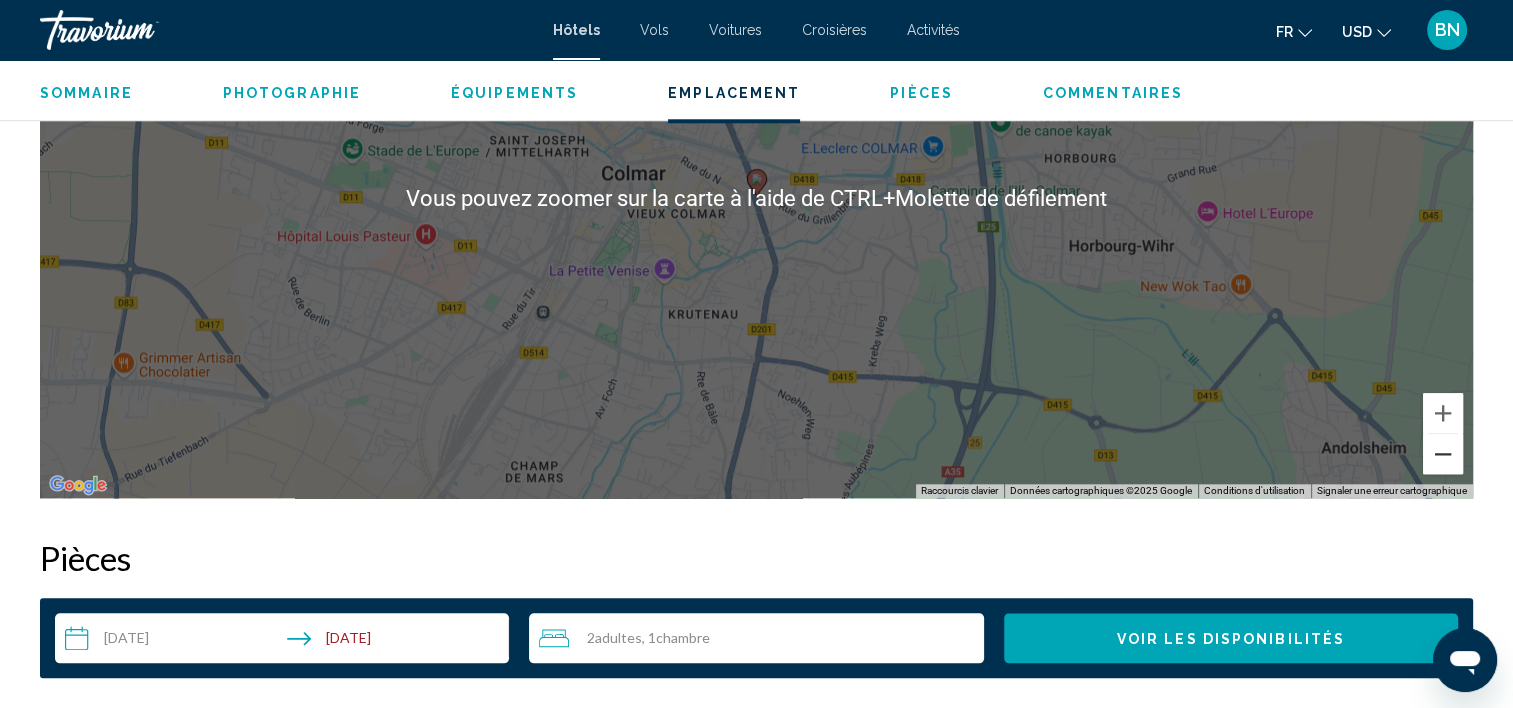 click at bounding box center (1443, 454) 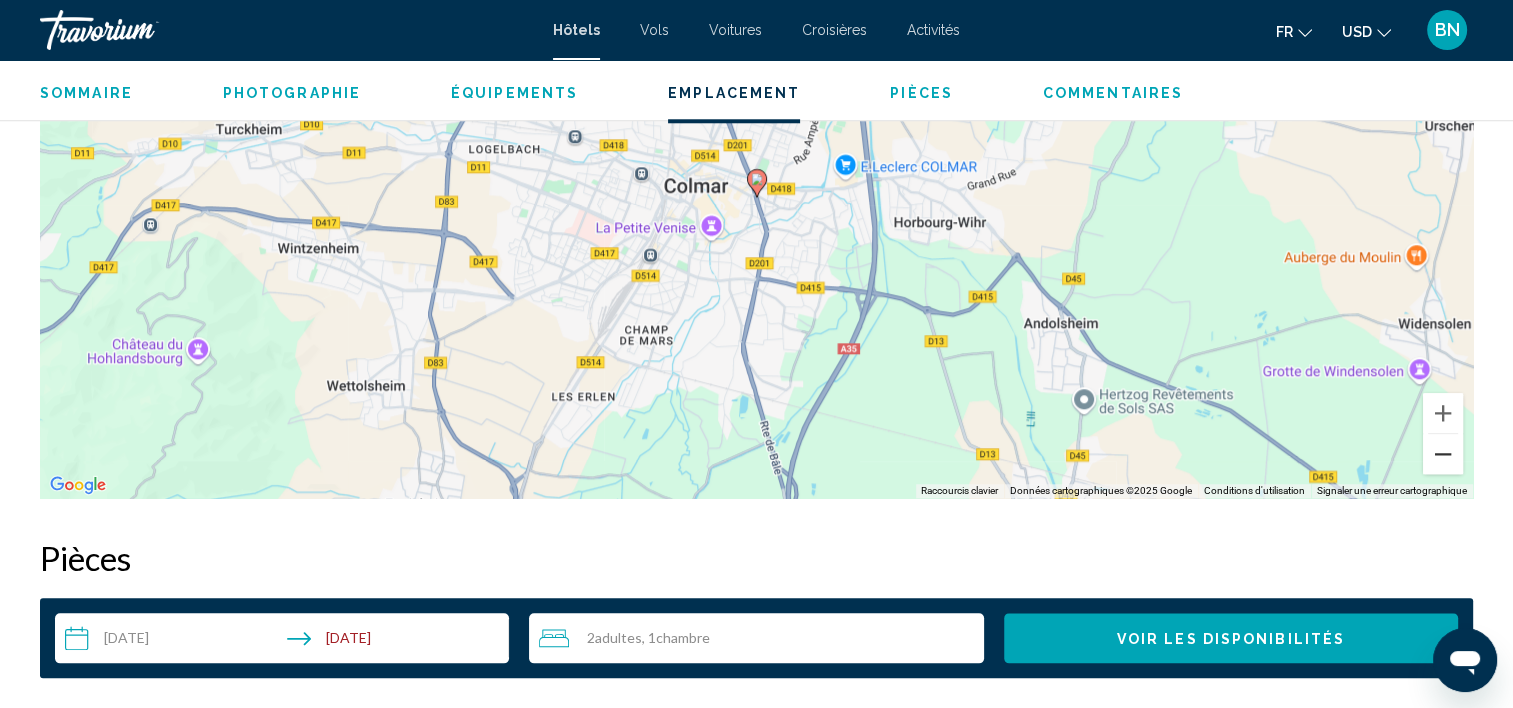 click at bounding box center (1443, 454) 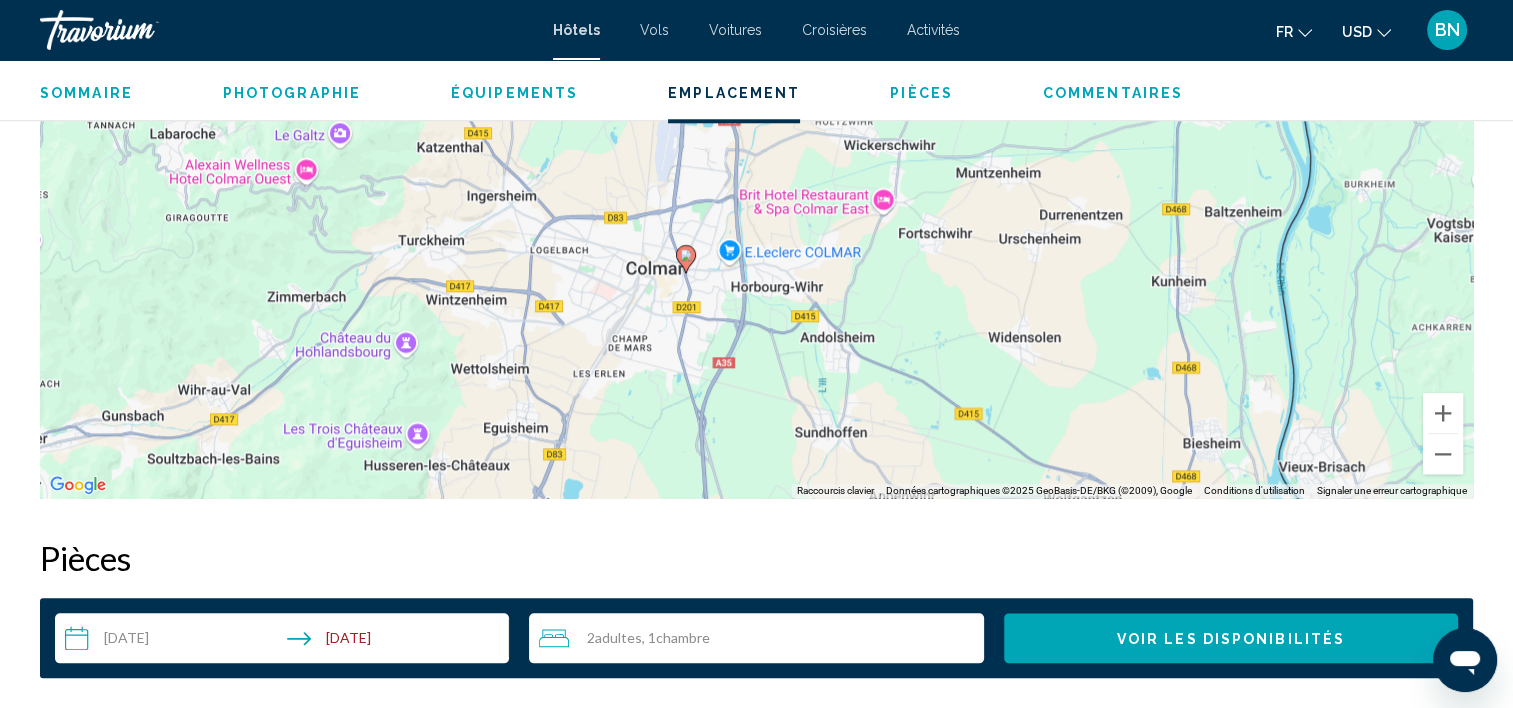 drag, startPoint x: 1116, startPoint y: 359, endPoint x: 1046, endPoint y: 432, distance: 101.13852 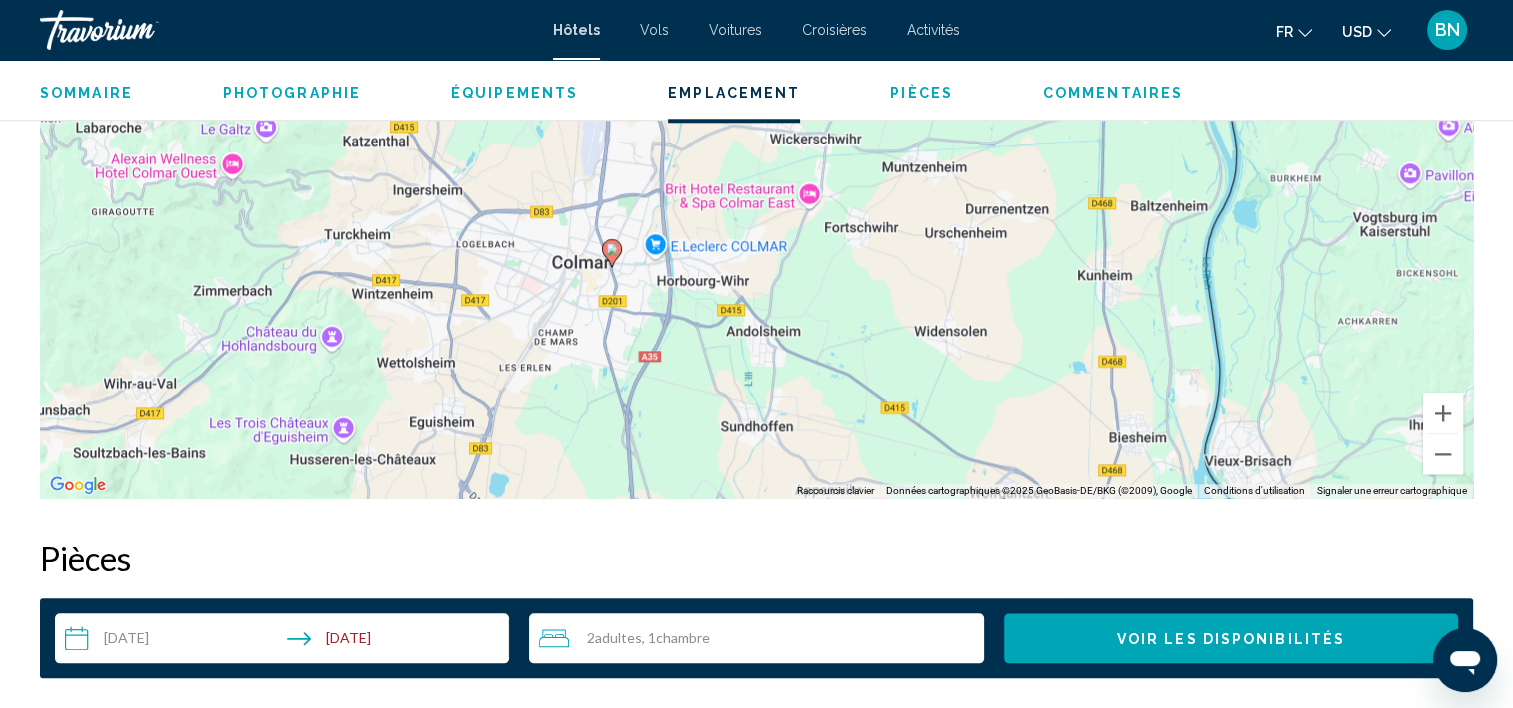 drag, startPoint x: 956, startPoint y: 259, endPoint x: 876, endPoint y: 254, distance: 80.1561 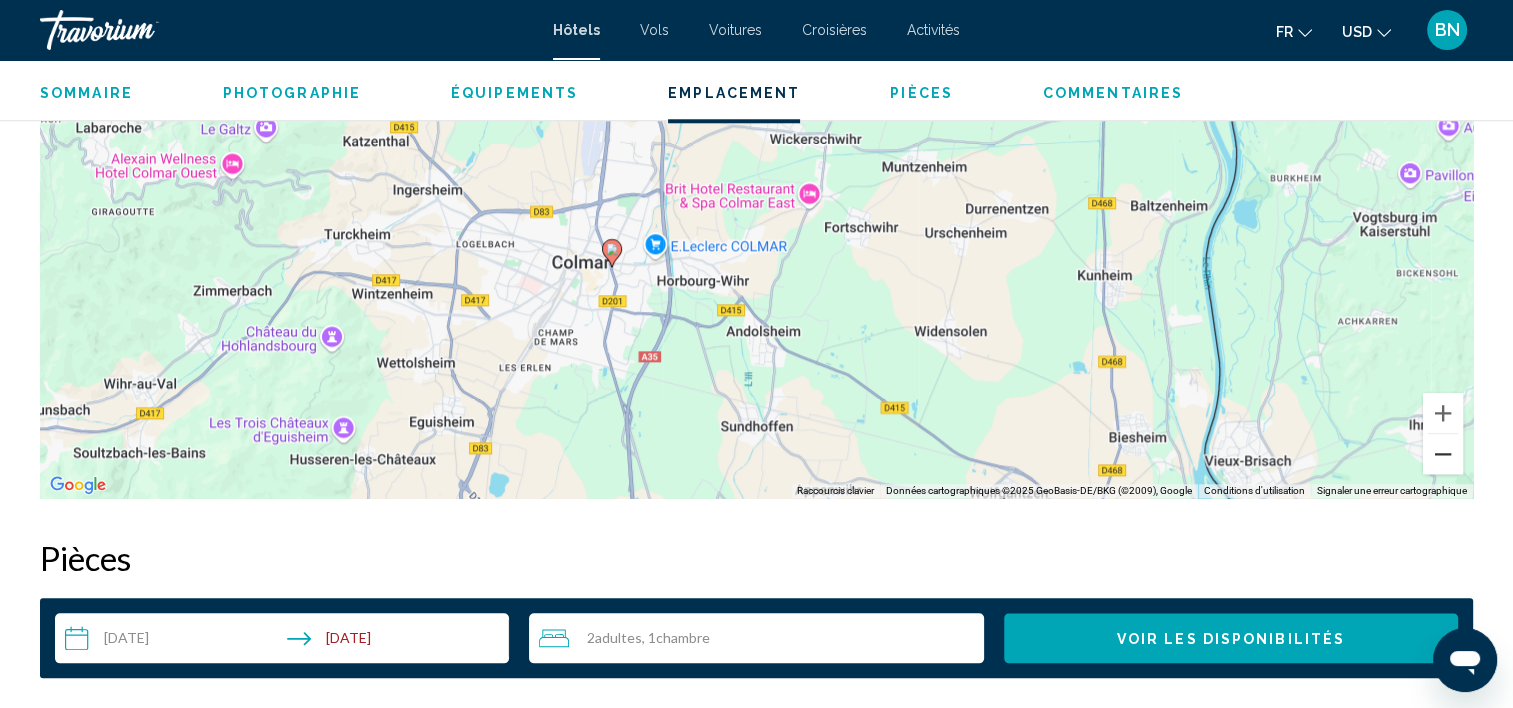 click at bounding box center [1443, 454] 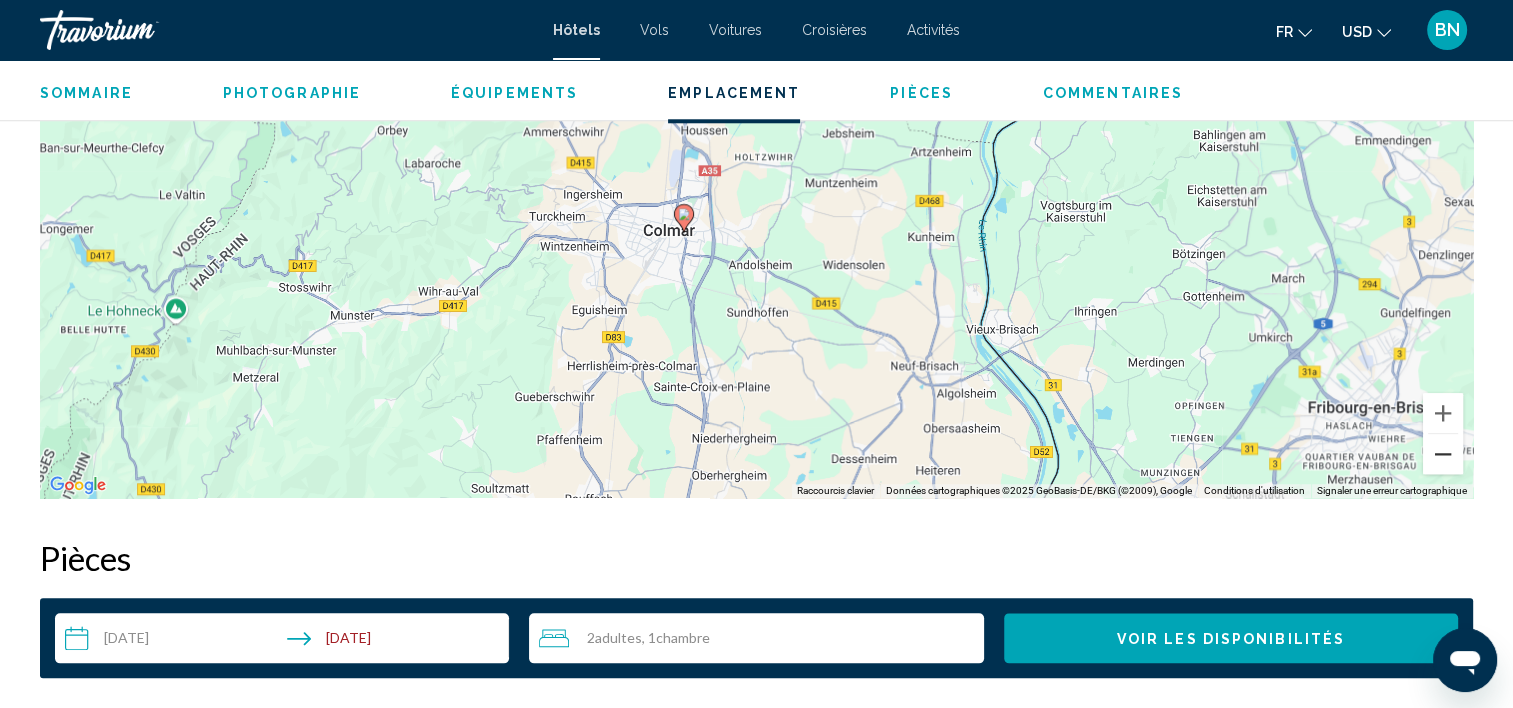 click at bounding box center [1443, 454] 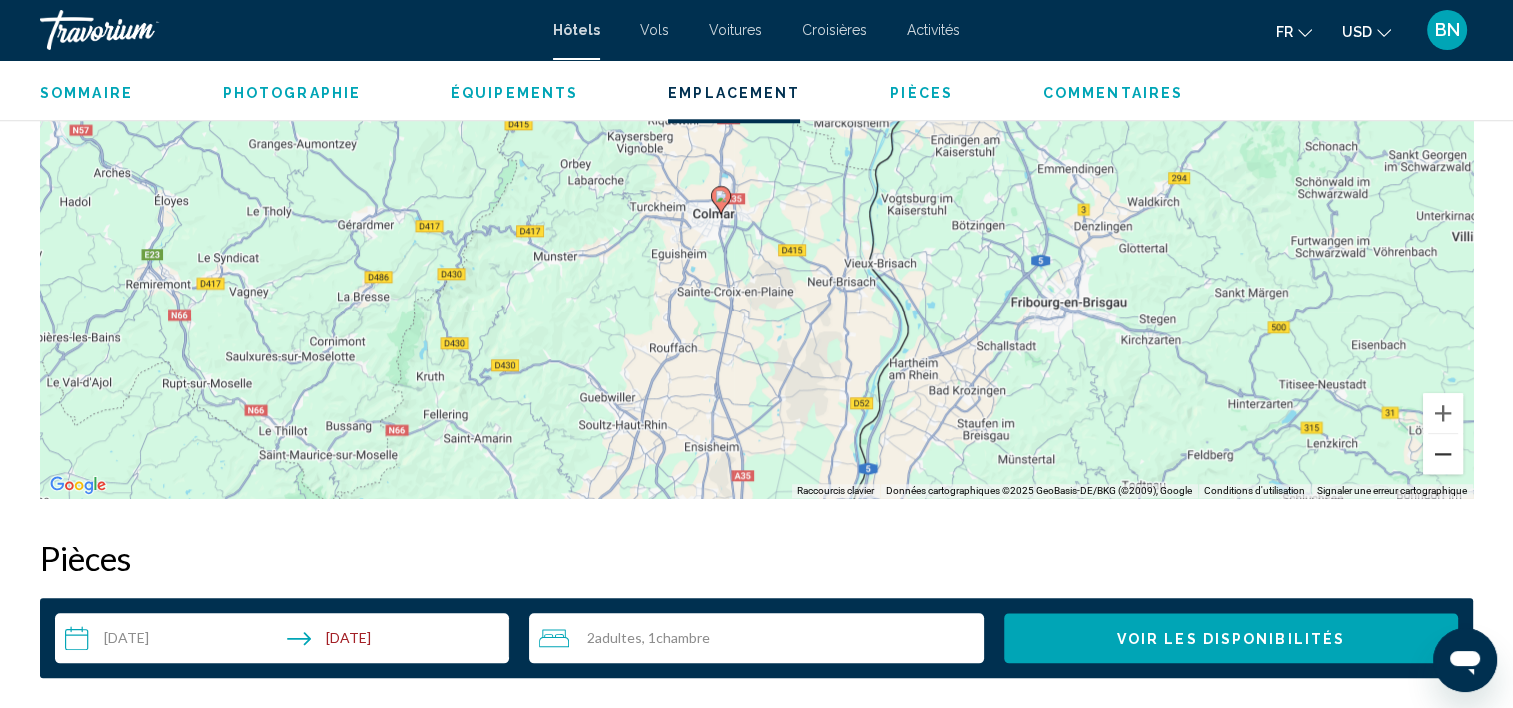 click at bounding box center [1443, 454] 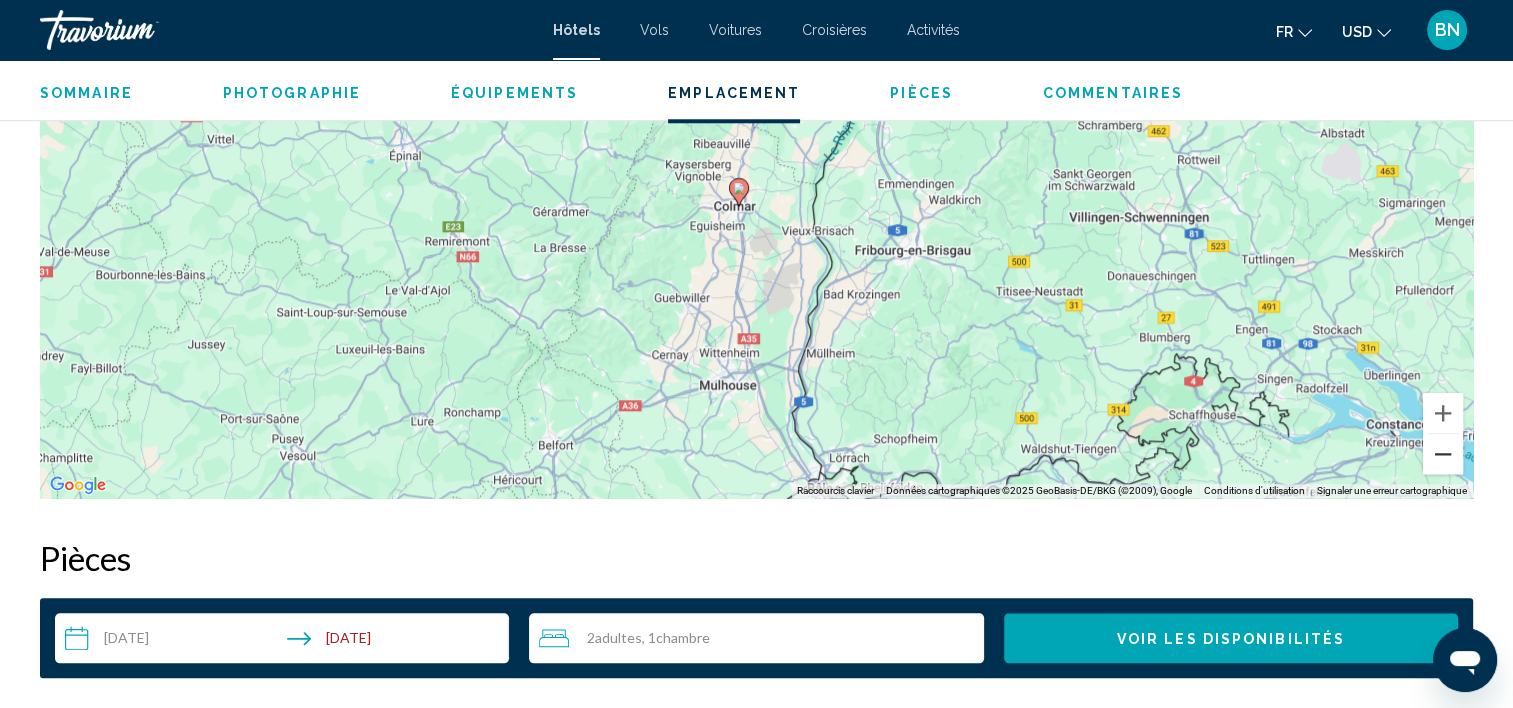 click at bounding box center (1443, 454) 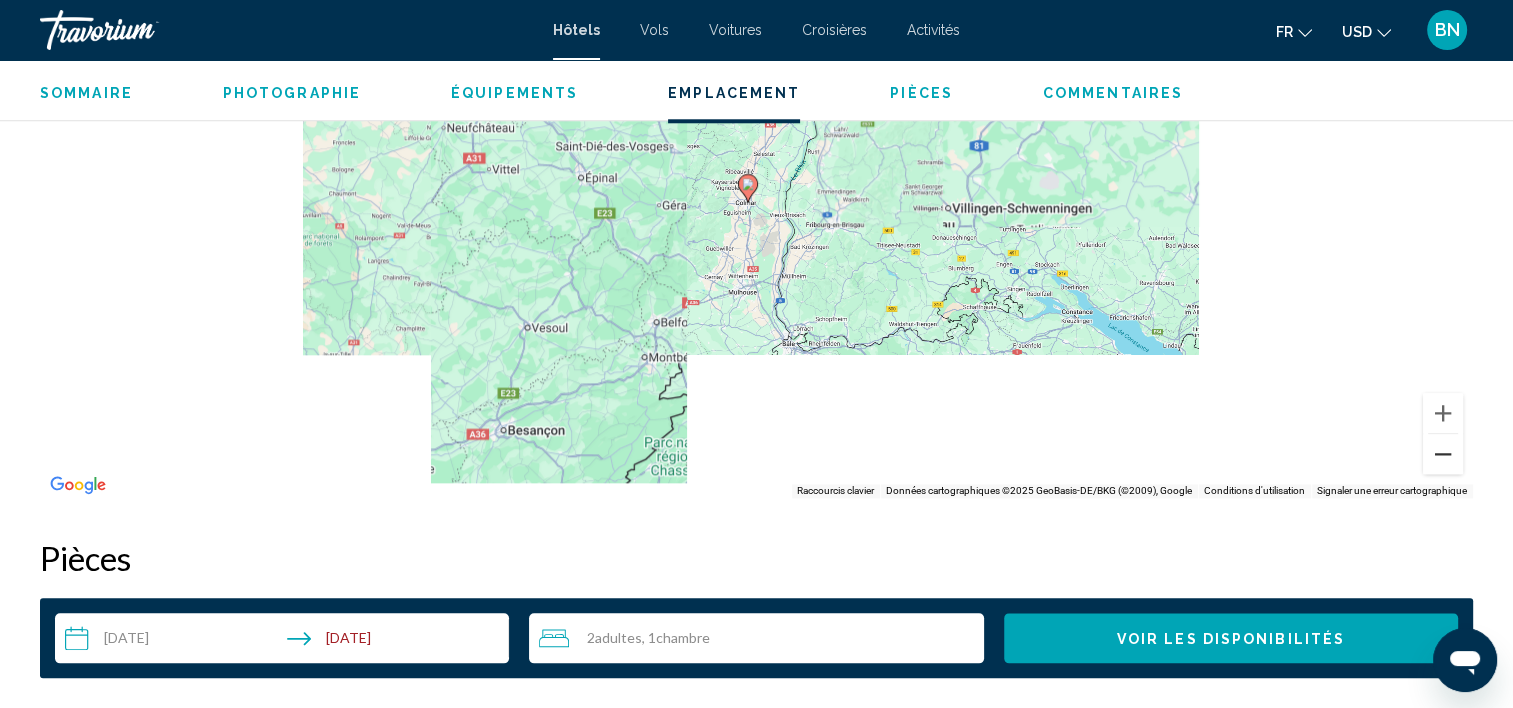 click at bounding box center (1443, 454) 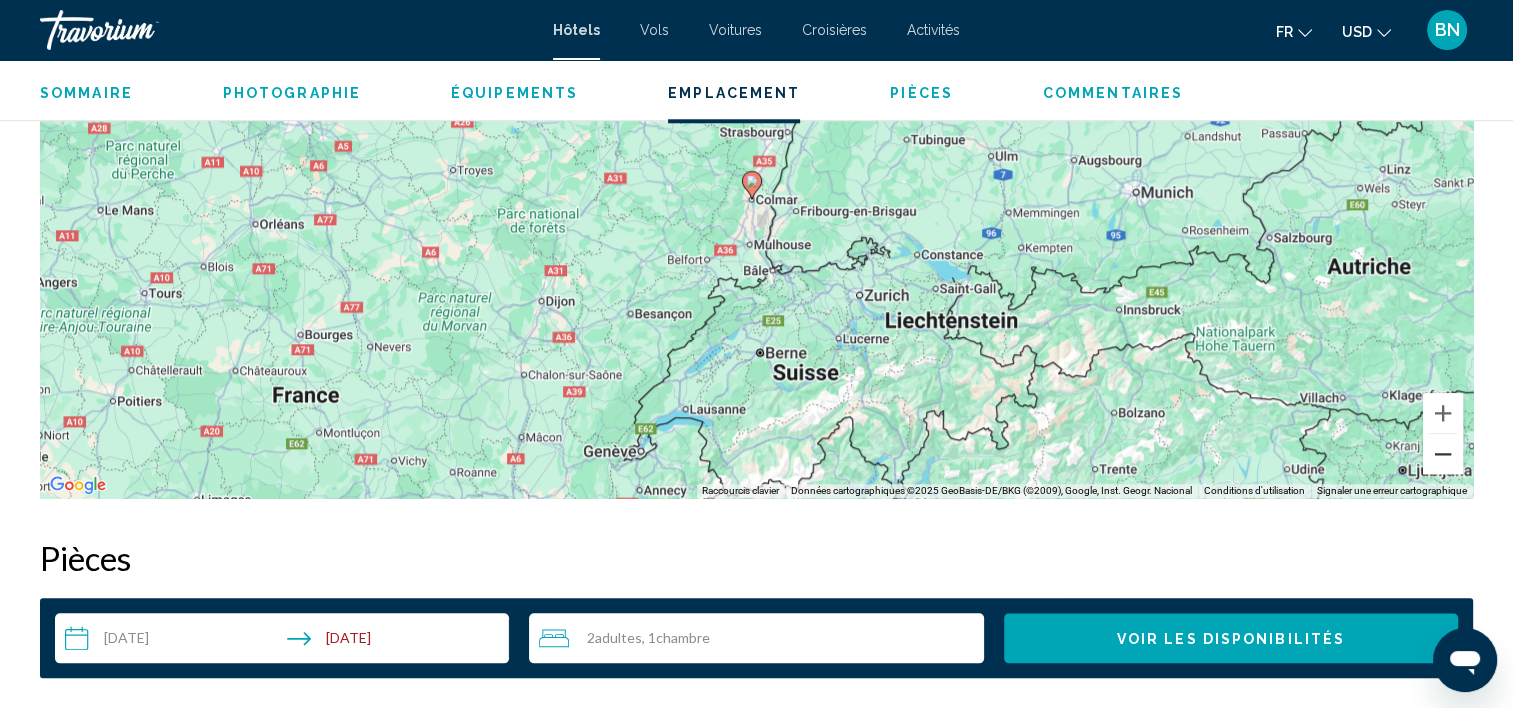 click at bounding box center [1443, 454] 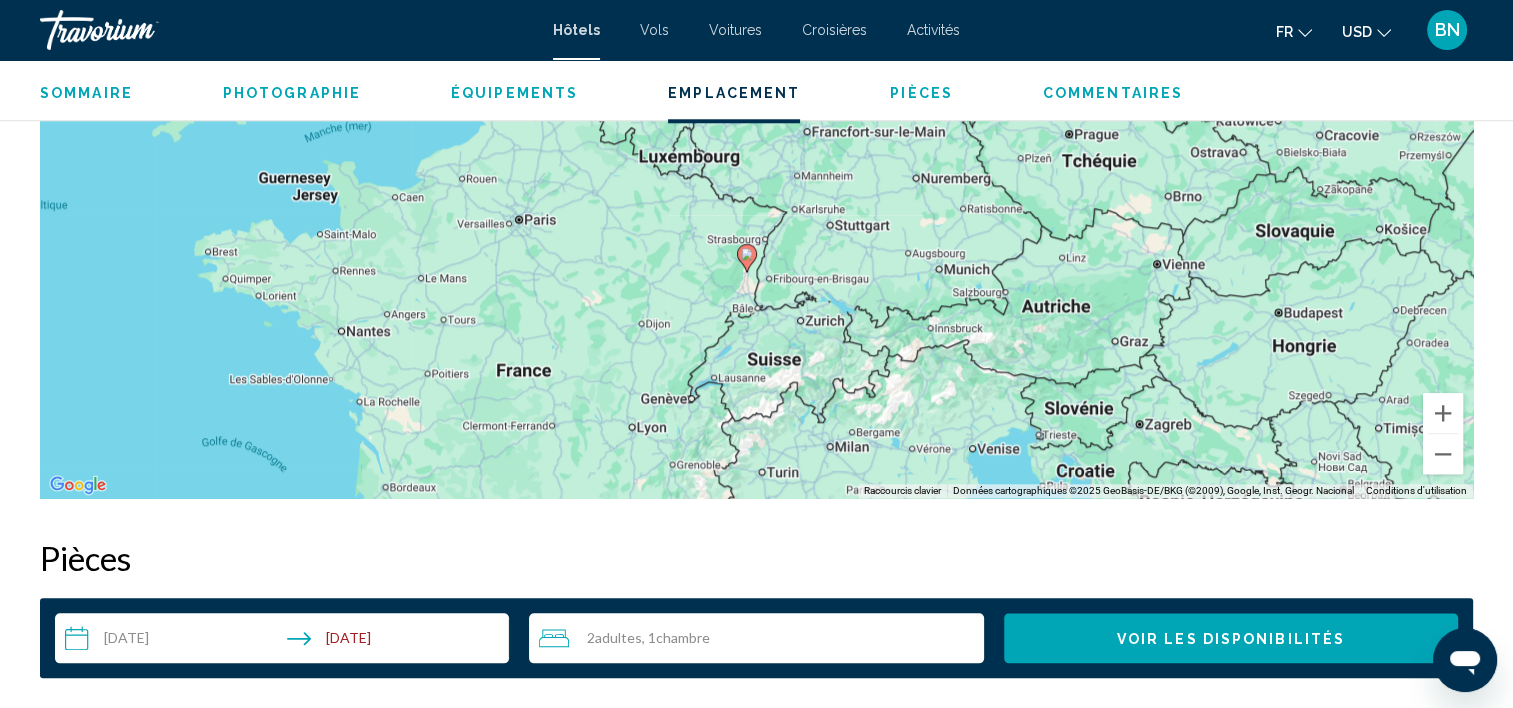 drag, startPoint x: 787, startPoint y: 197, endPoint x: 779, endPoint y: 273, distance: 76.41989 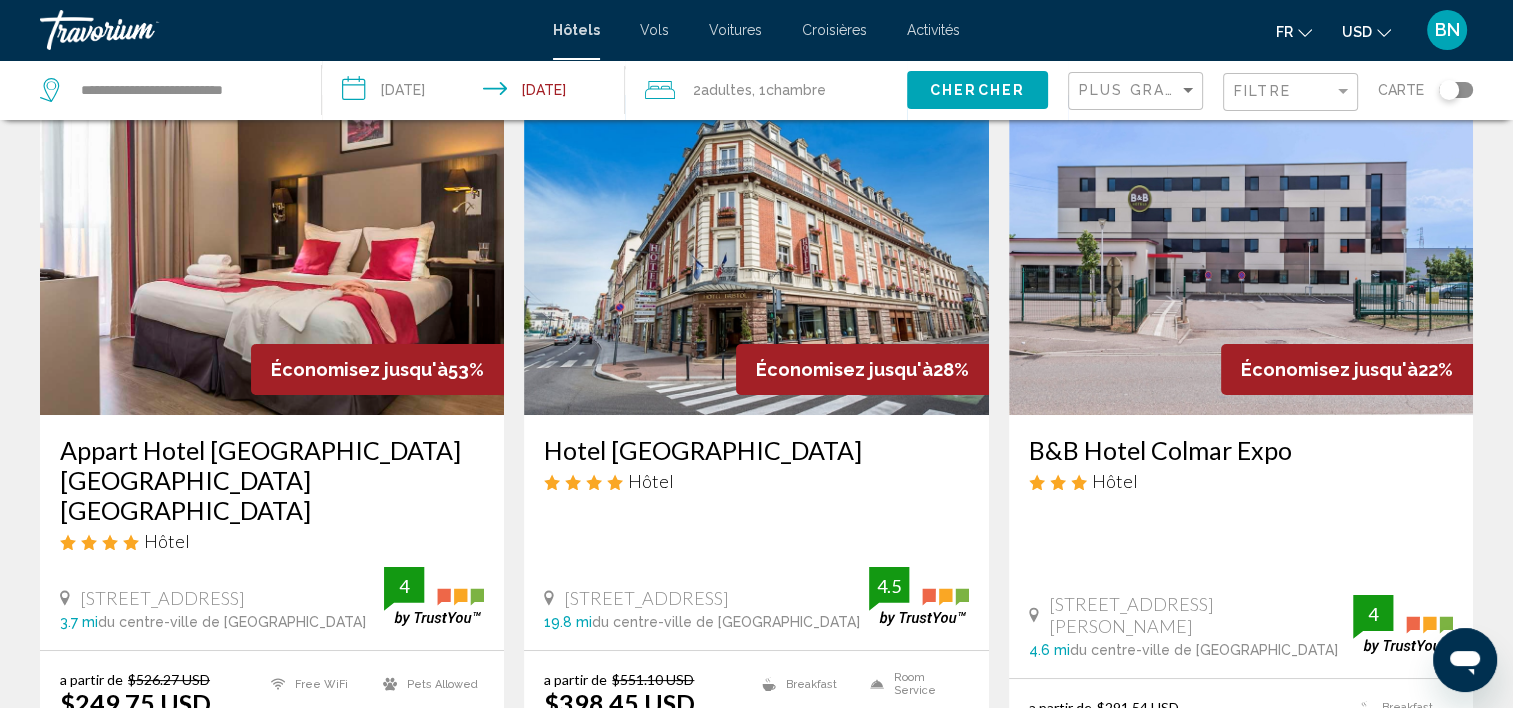 scroll, scrollTop: 100, scrollLeft: 0, axis: vertical 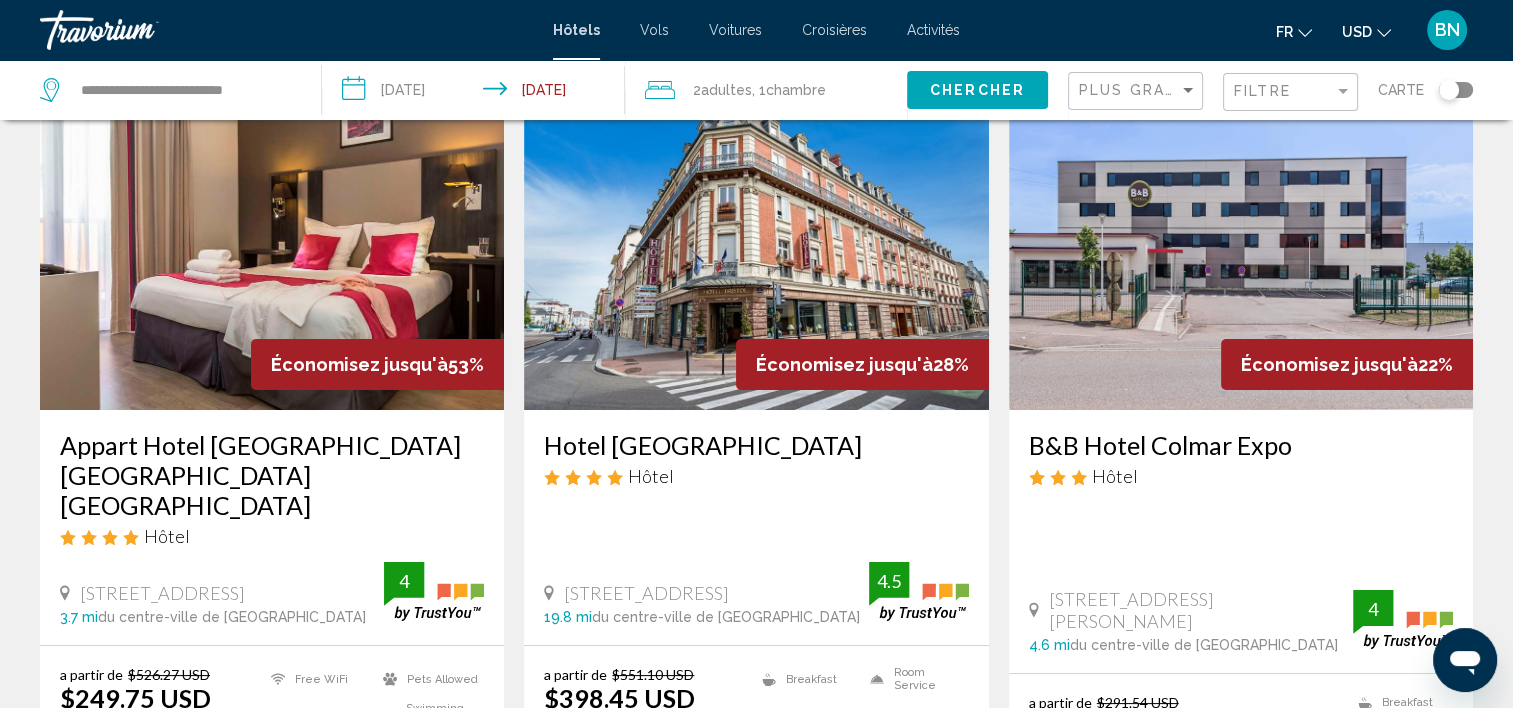click on "Économisez jusqu'à  28%   Hotel [GEOGRAPHIC_DATA]
Hôtel
[STREET_ADDRESS] 19.8 mi  du centre-ville de [GEOGRAPHIC_DATA] de l'hôtel 4.5 a partir de $551.10 USD $398.45 USD  Vous économisez  $152.65 USD
Breakfast
Free WiFi
Pets Allowed
Room Service  4.5 Sélectionner une chambre" at bounding box center [756, 471] 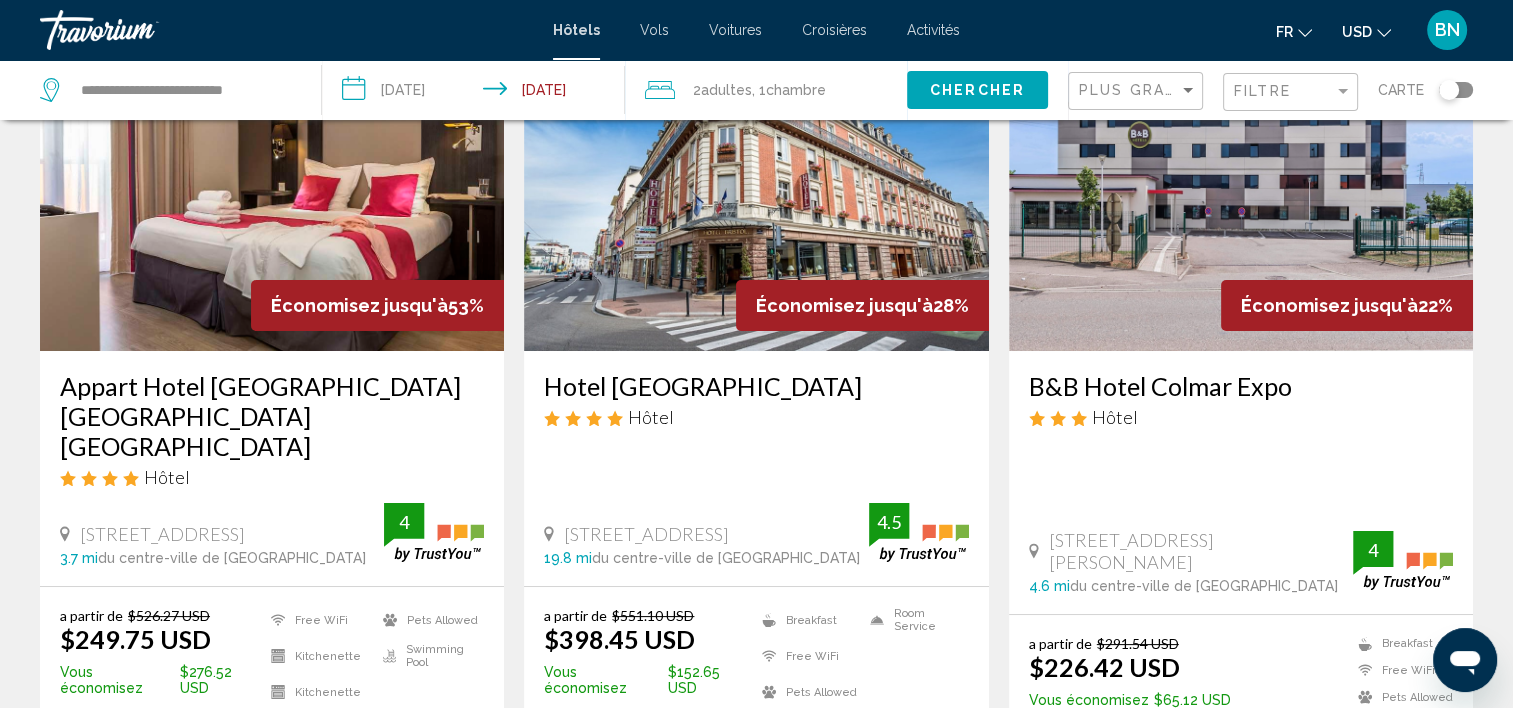scroll, scrollTop: 119, scrollLeft: 0, axis: vertical 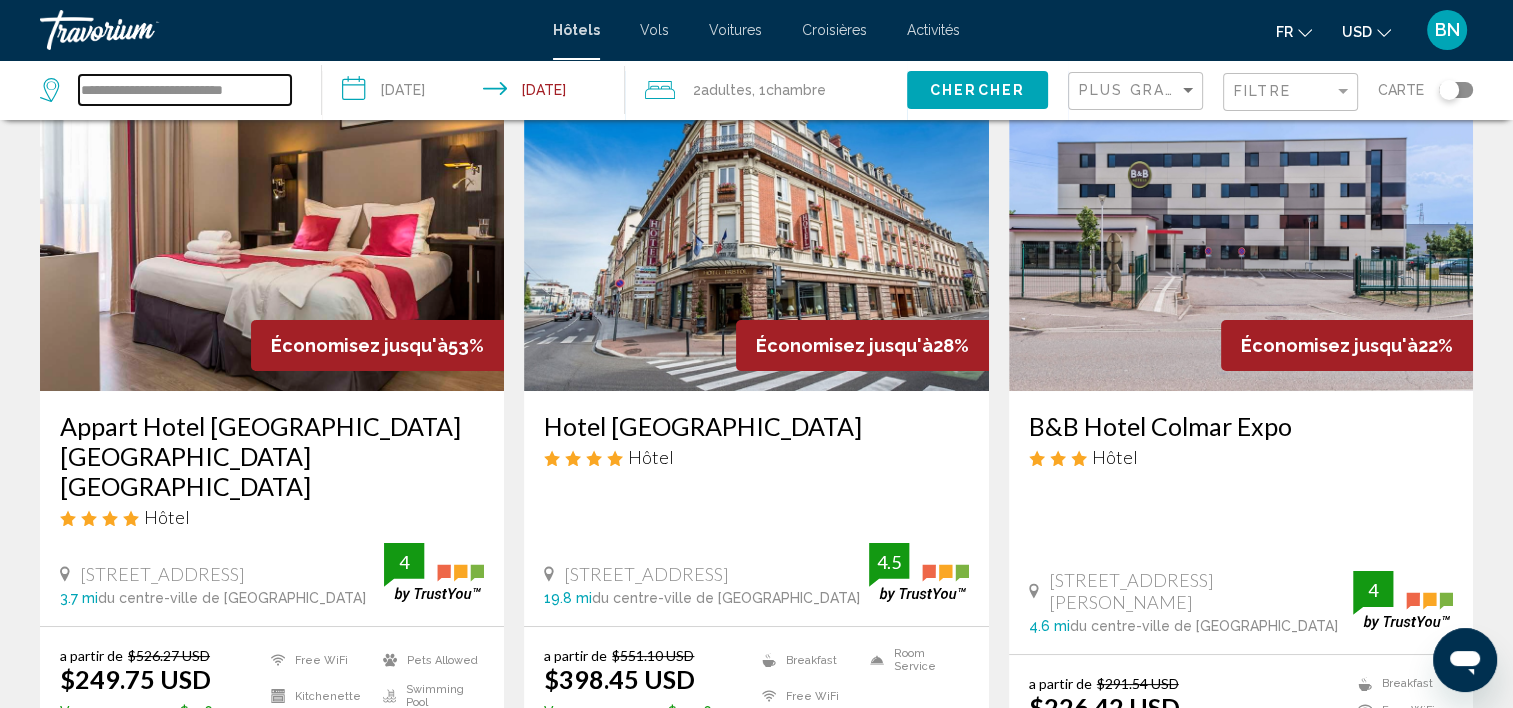click on "**********" at bounding box center (185, 90) 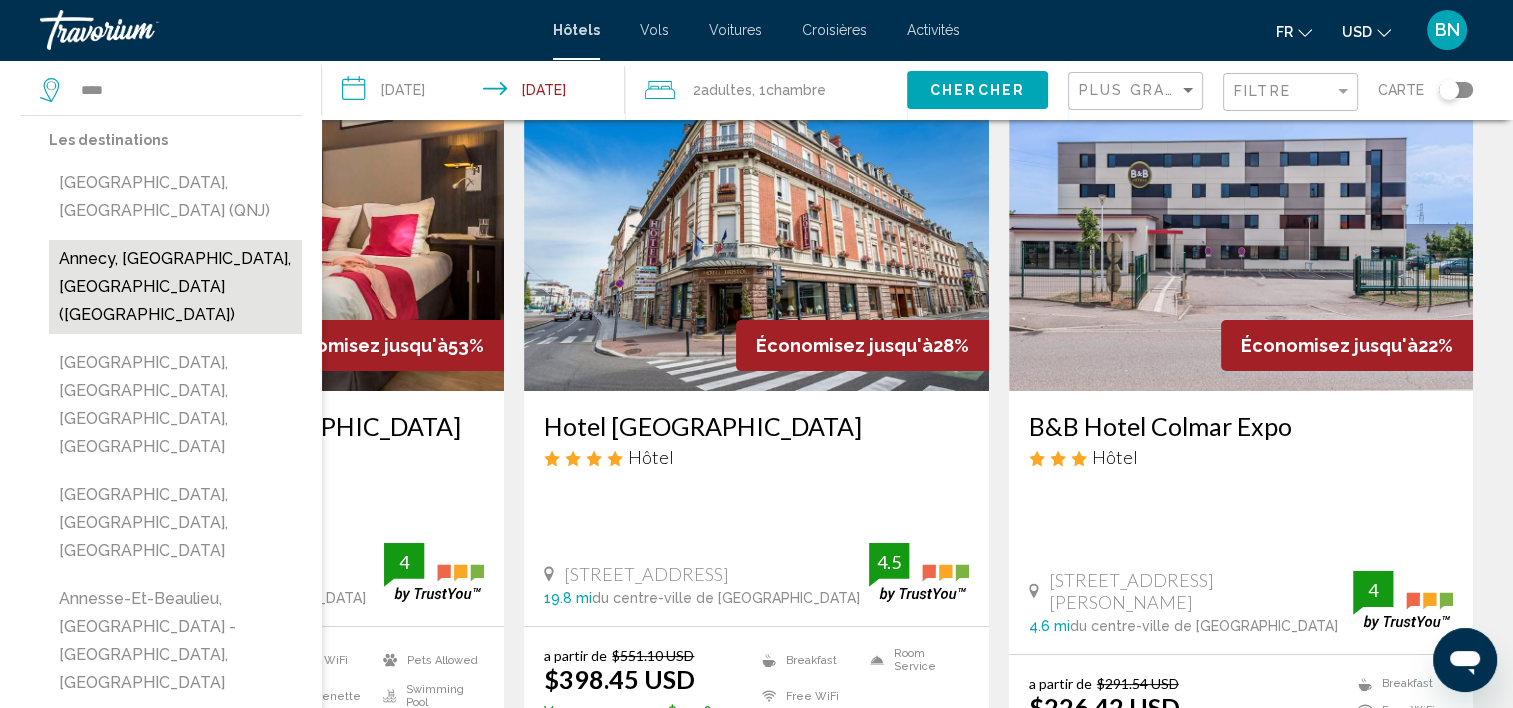 click on "Annecy, [GEOGRAPHIC_DATA], [GEOGRAPHIC_DATA] ([GEOGRAPHIC_DATA])" at bounding box center (175, 287) 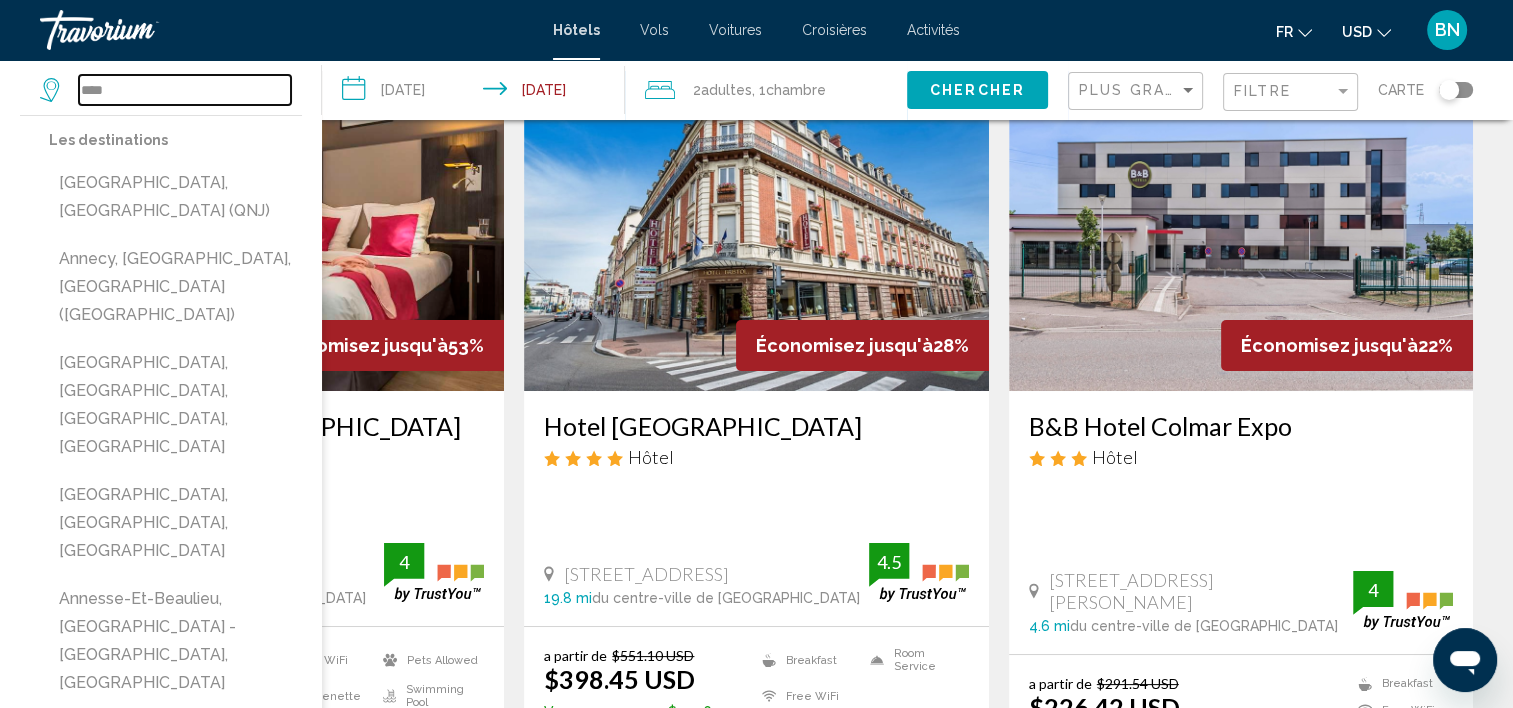 type on "**********" 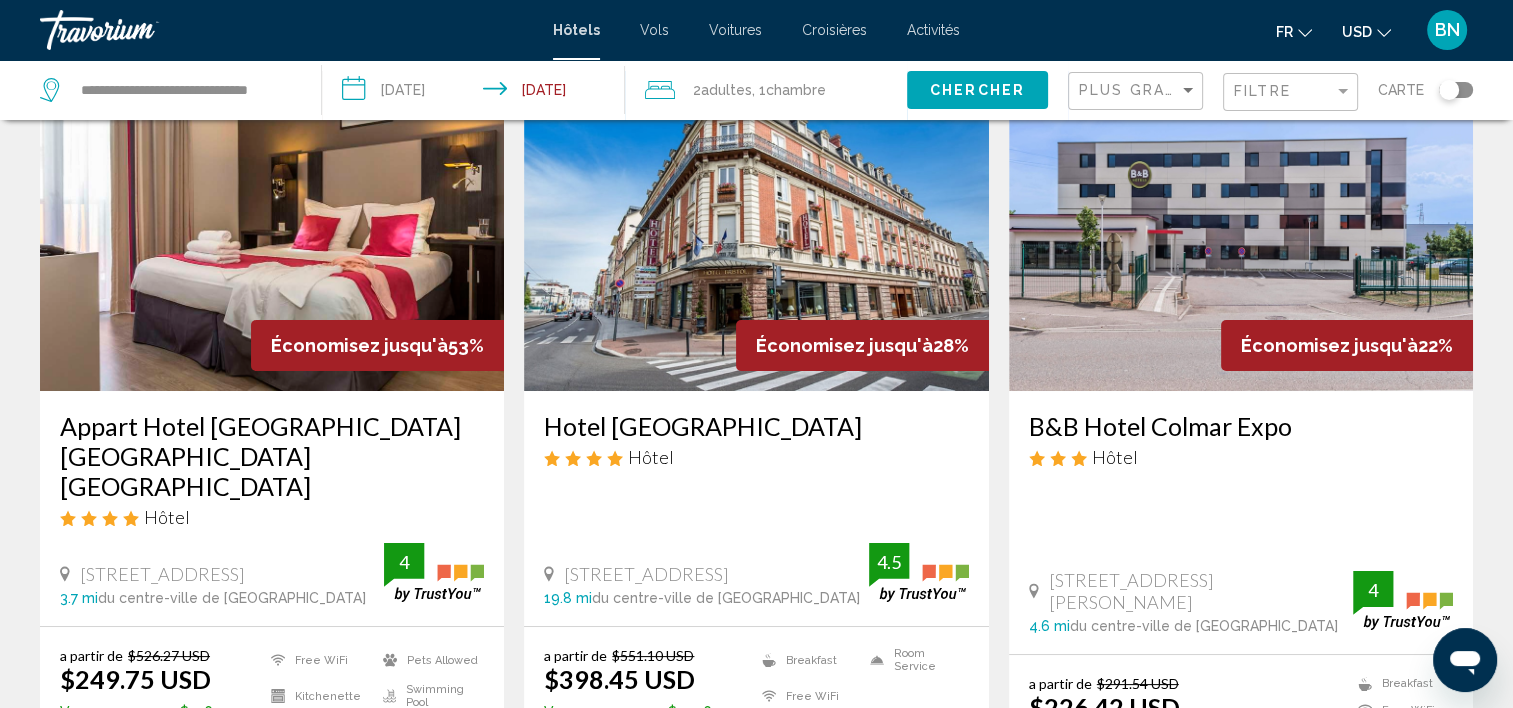 click on "Chercher" 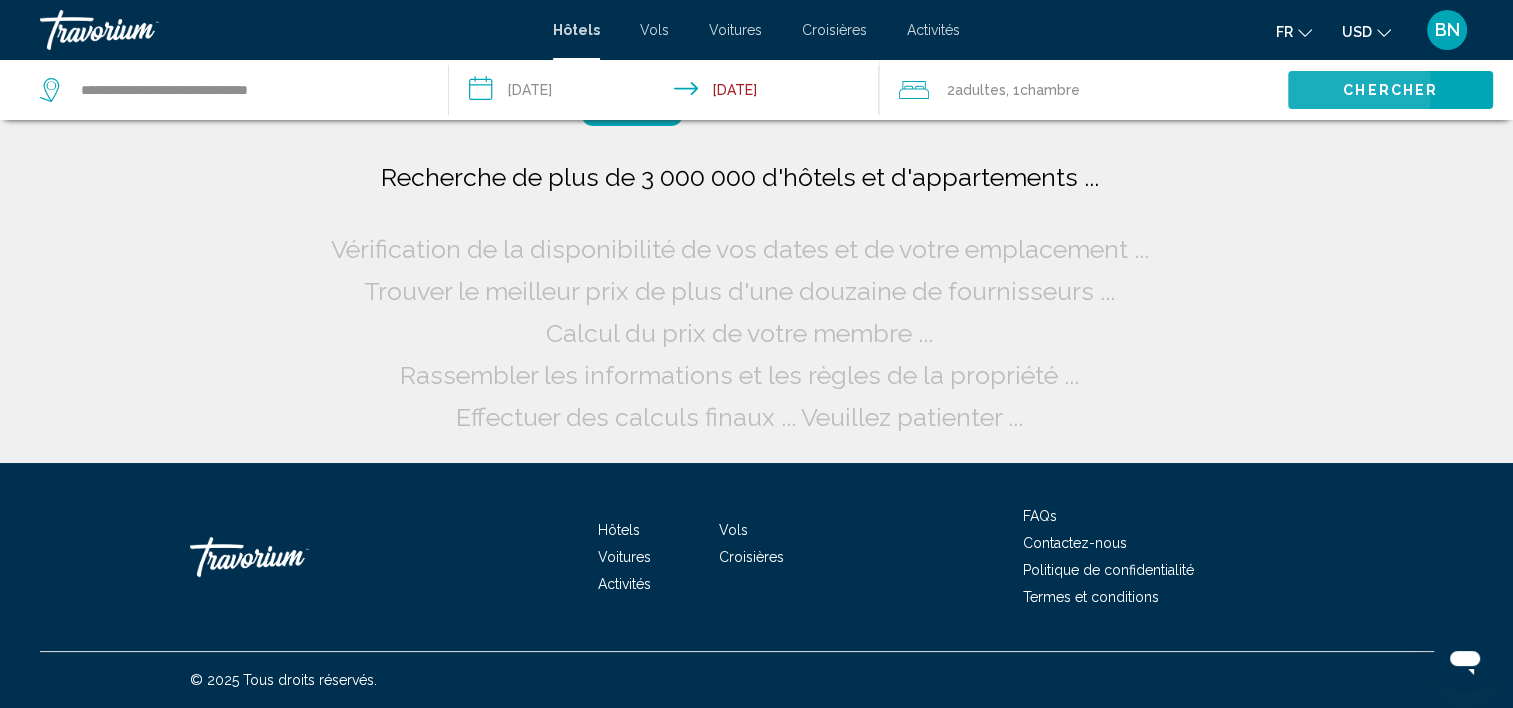 scroll, scrollTop: 0, scrollLeft: 0, axis: both 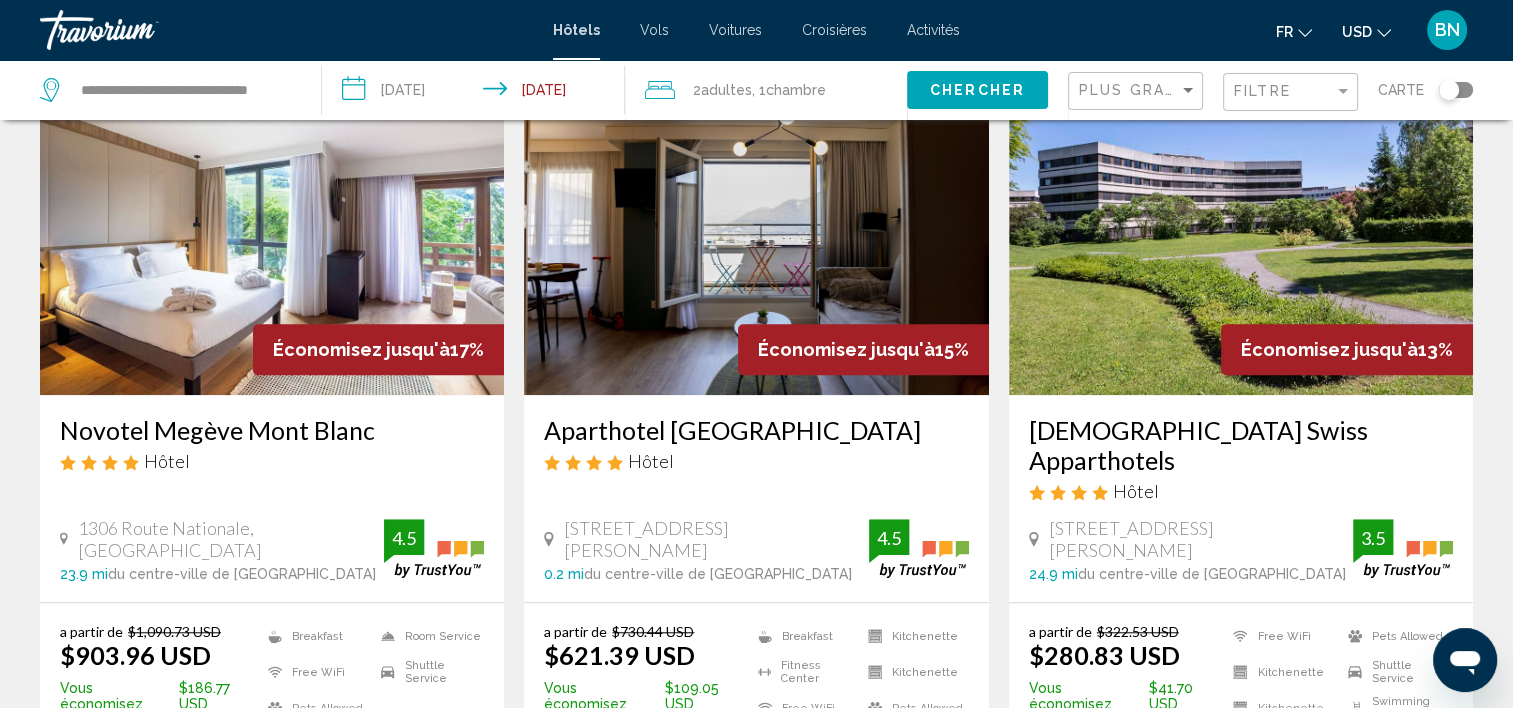 click on "[DEMOGRAPHIC_DATA] Swiss Apparthotels" at bounding box center (1241, 445) 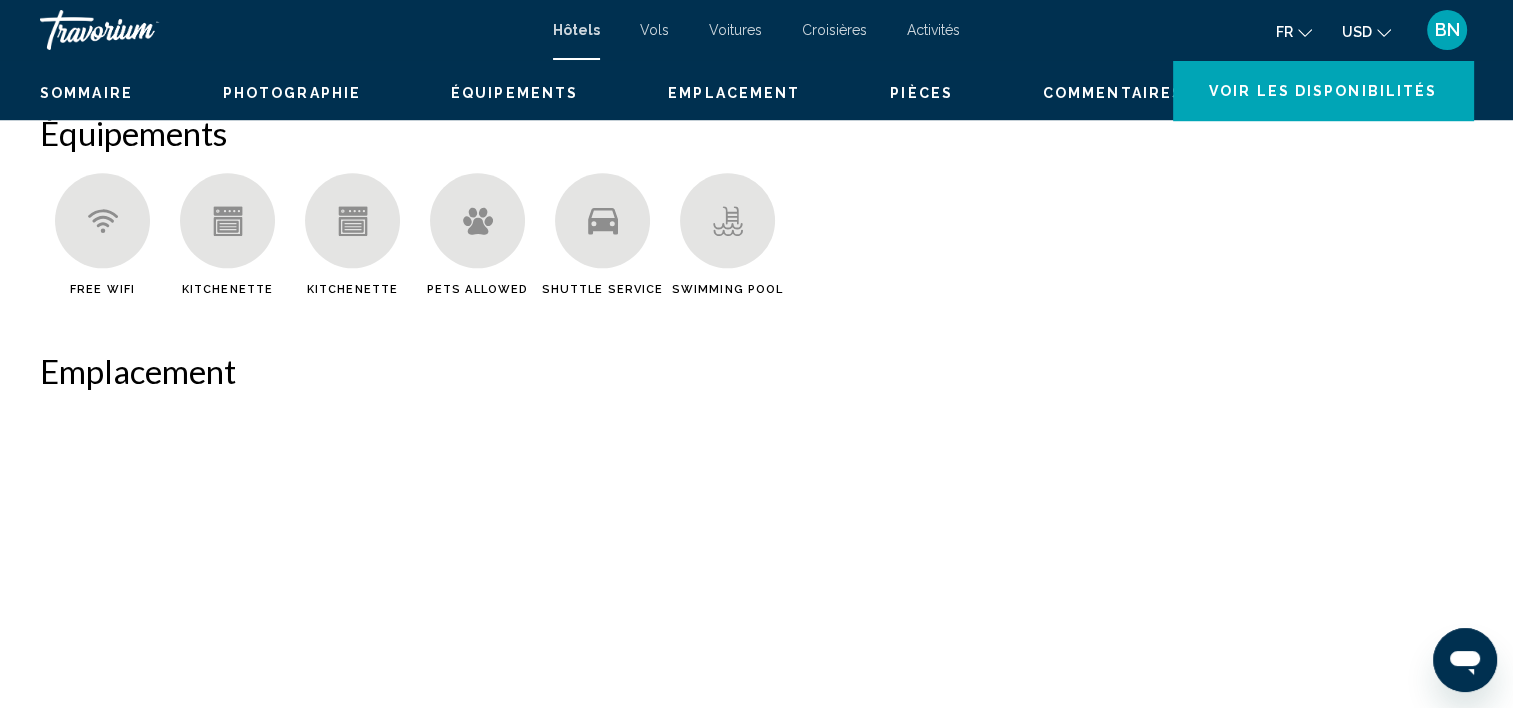 scroll, scrollTop: 6, scrollLeft: 0, axis: vertical 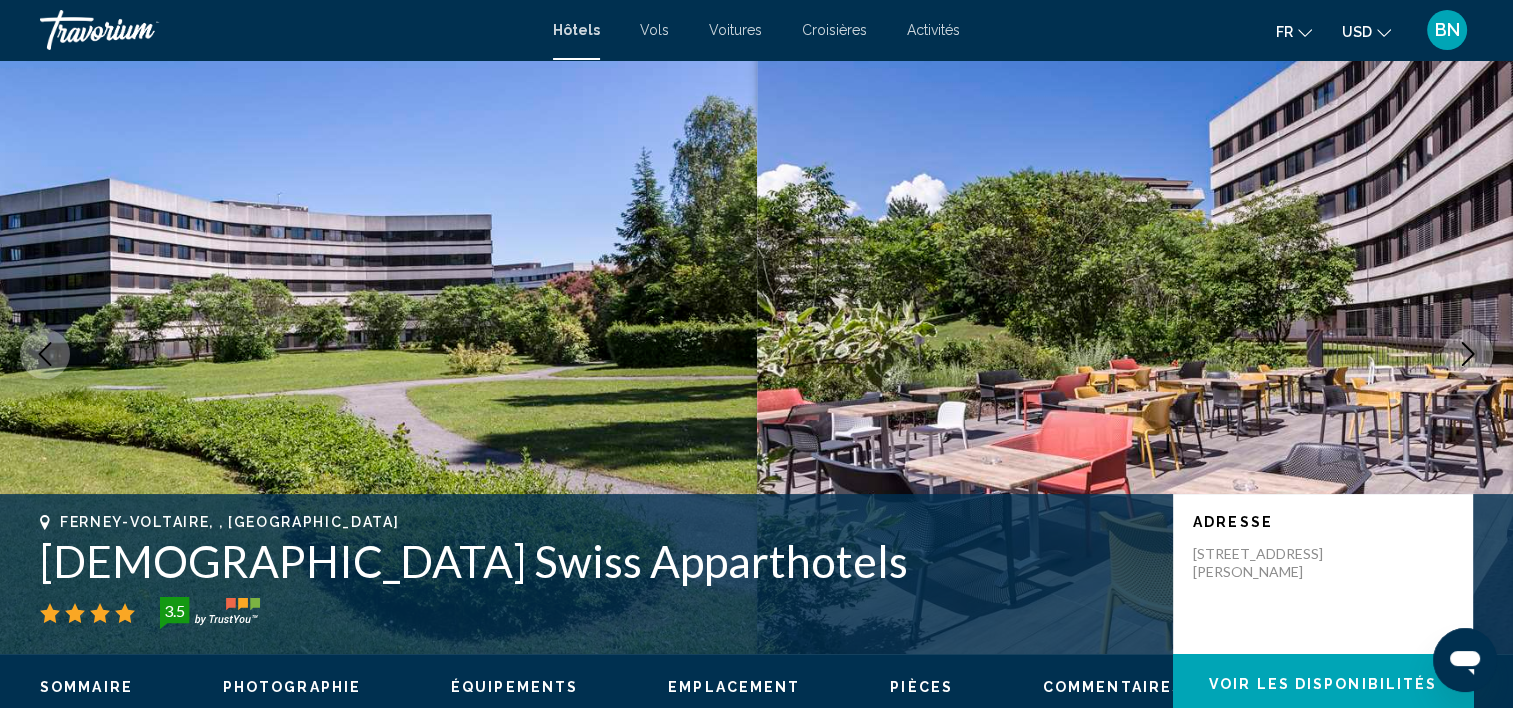 click 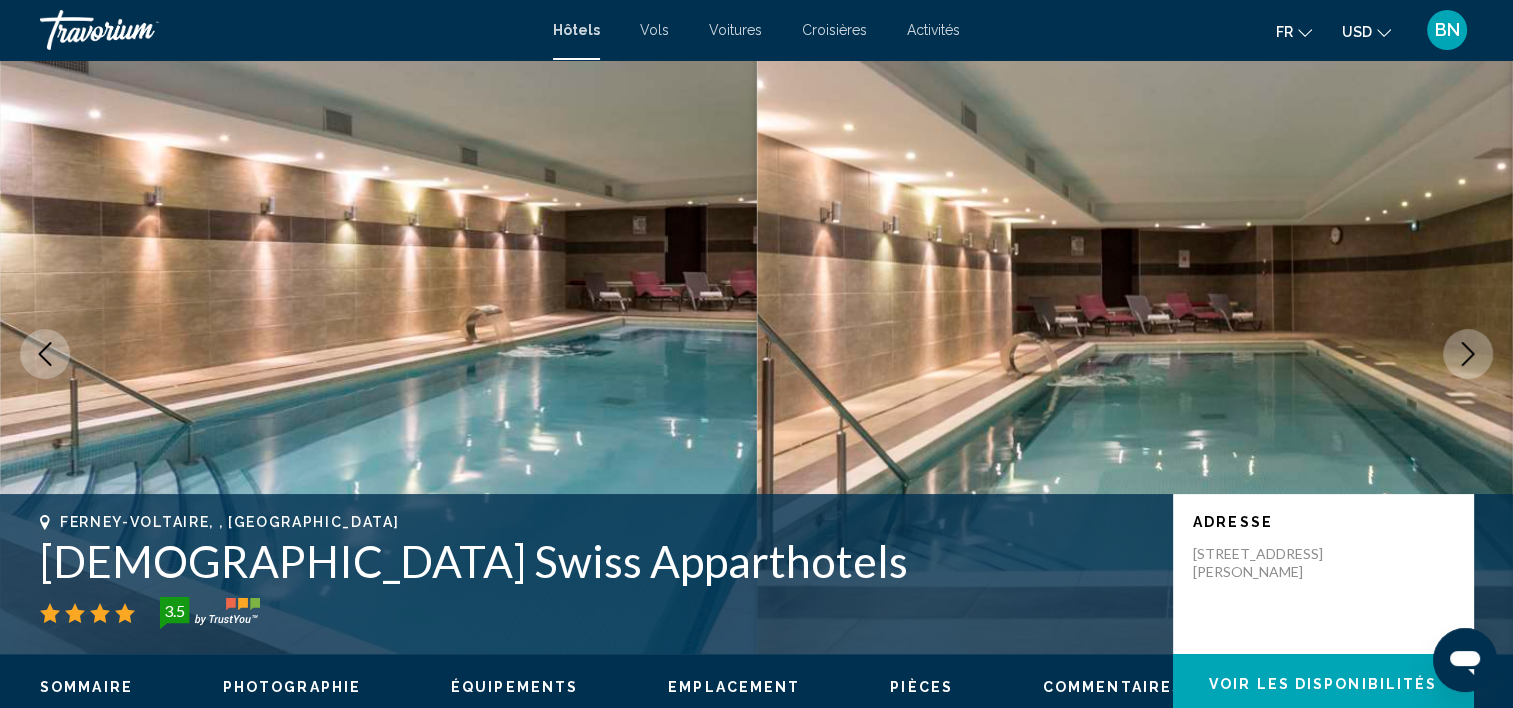 click 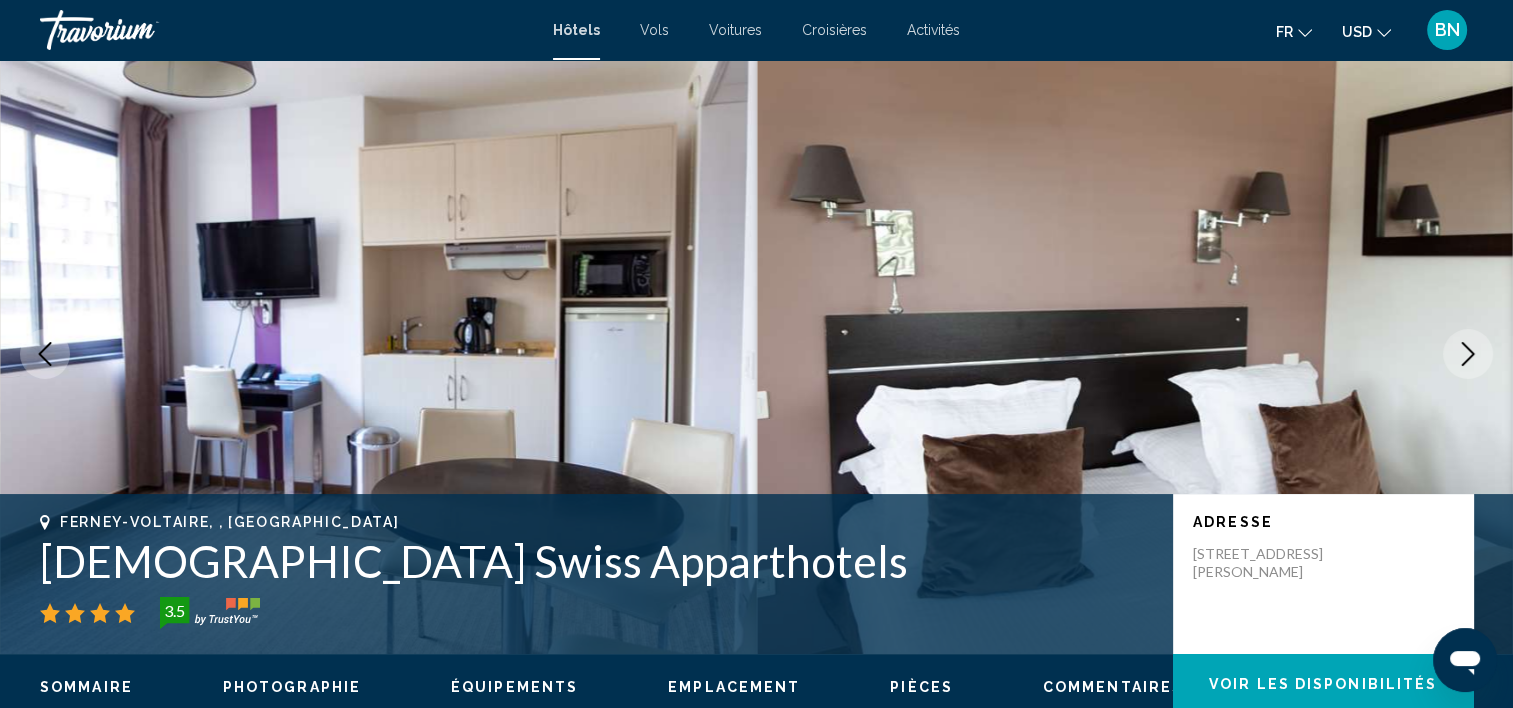 click 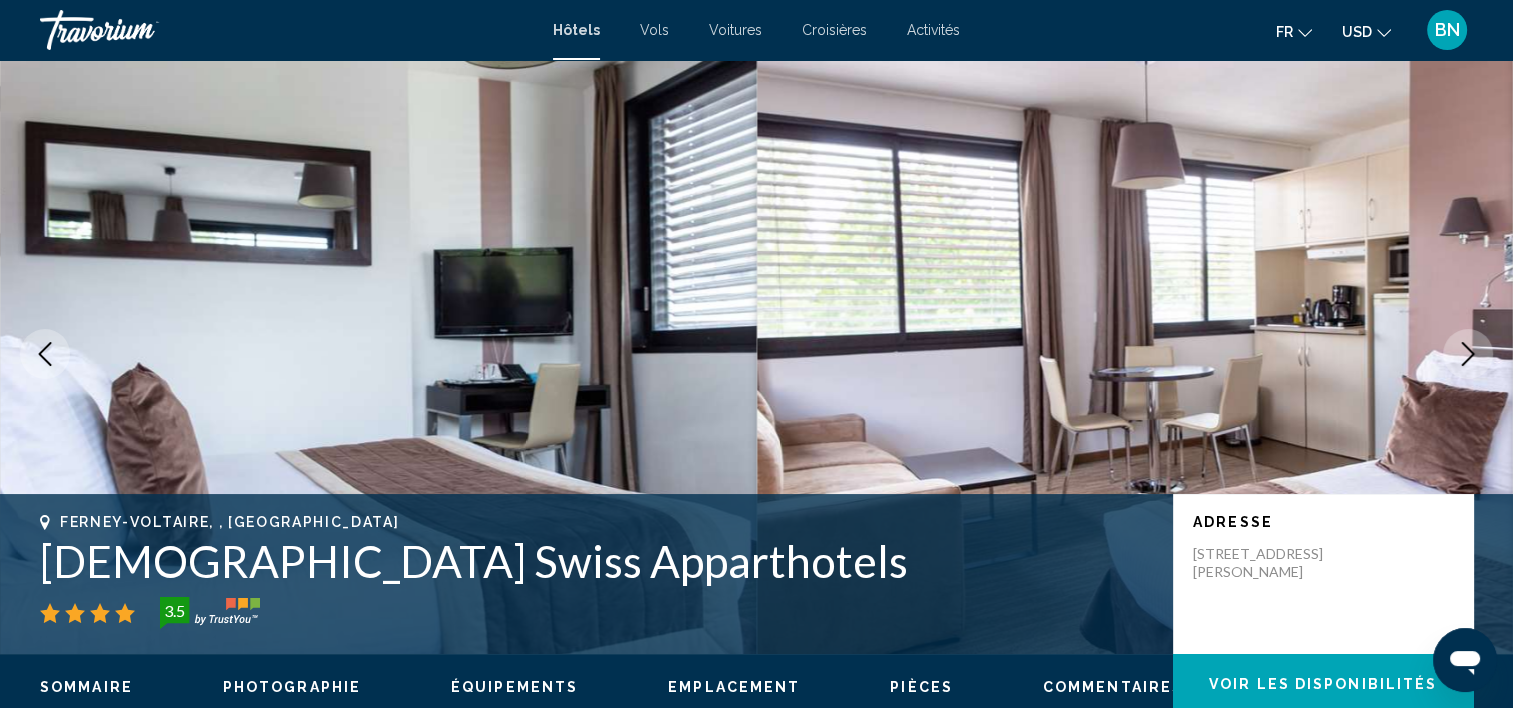click 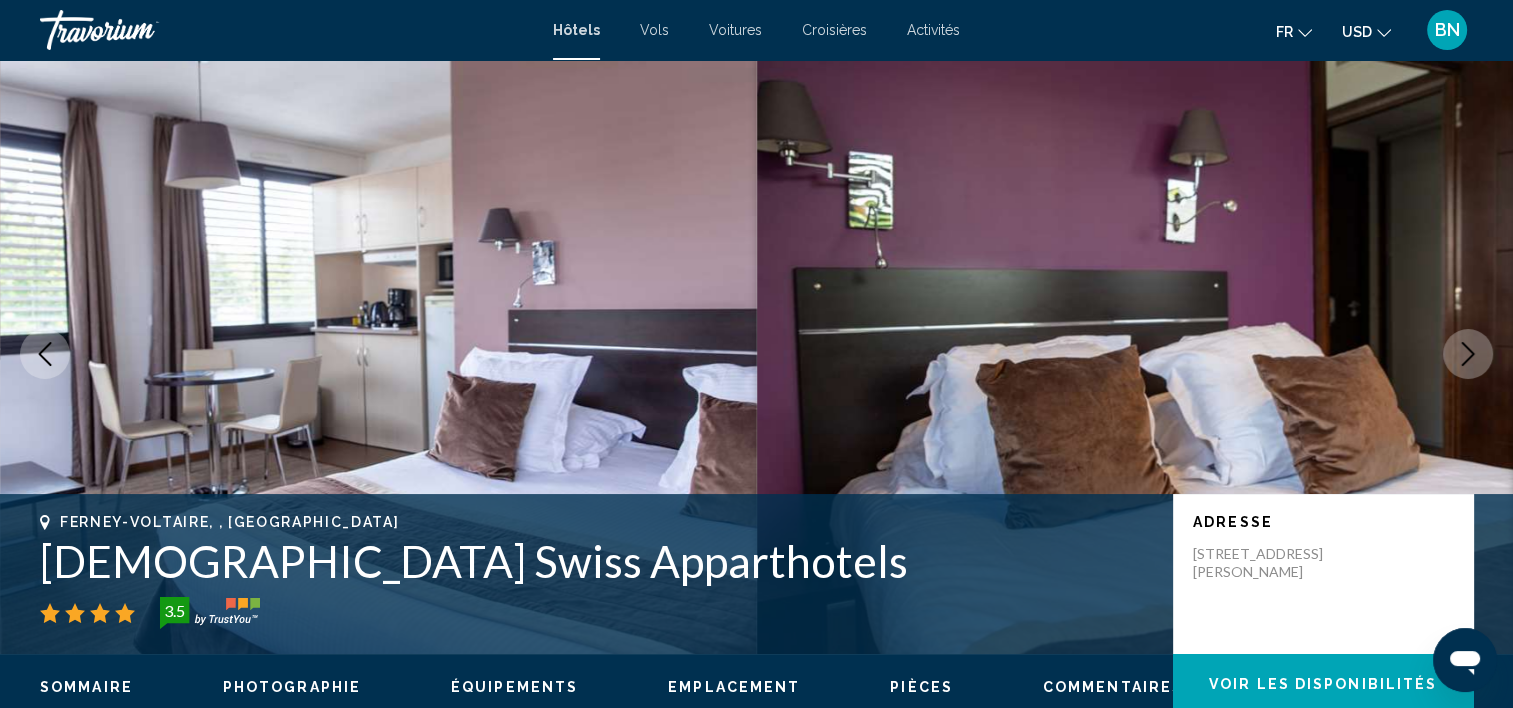 click 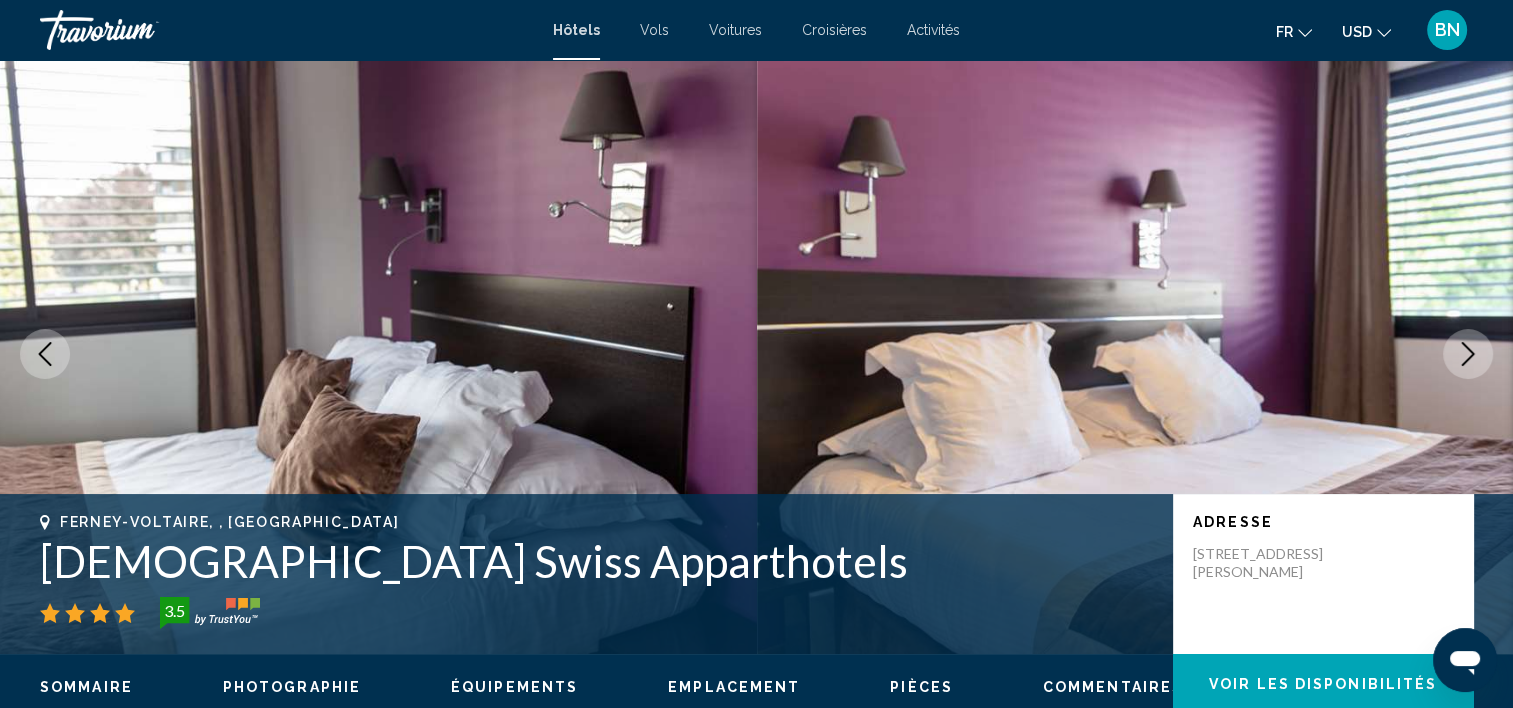 click 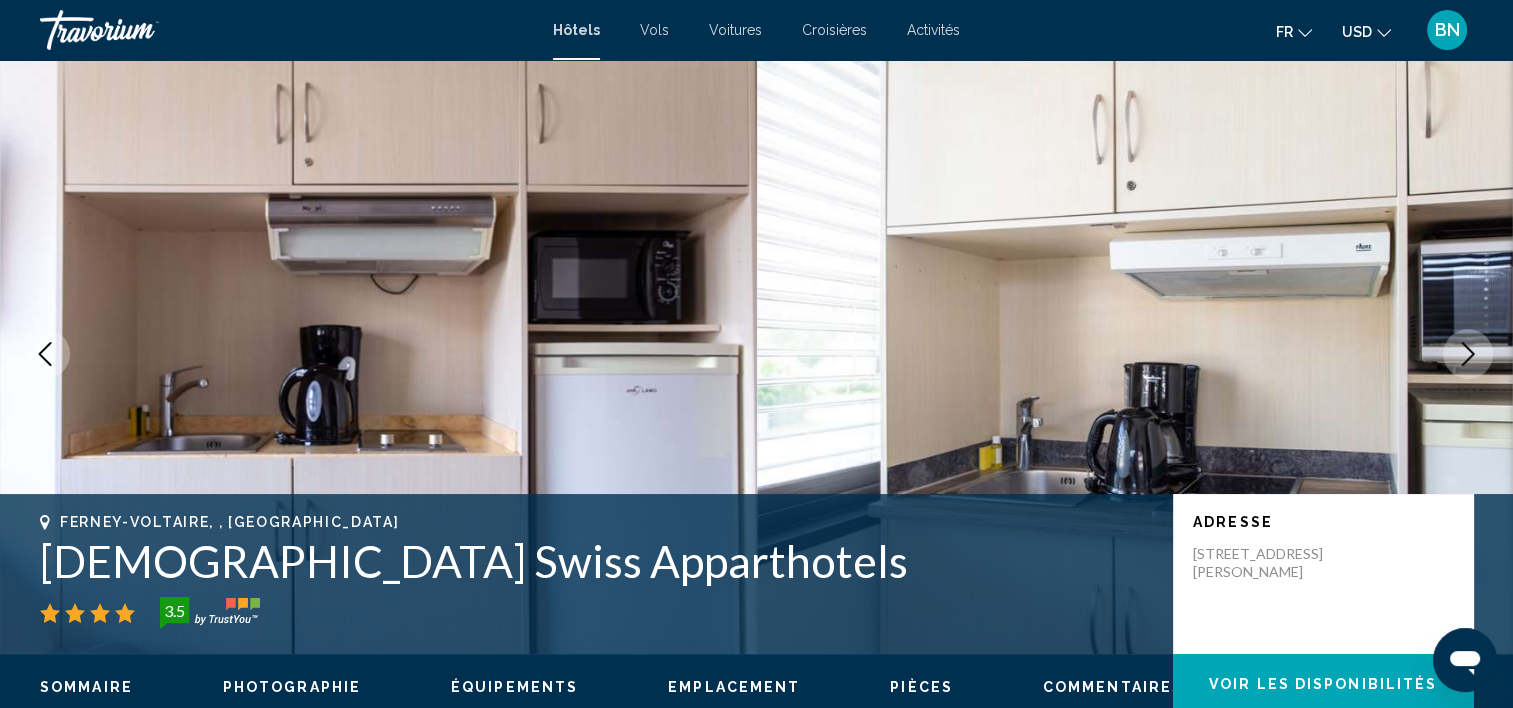 click 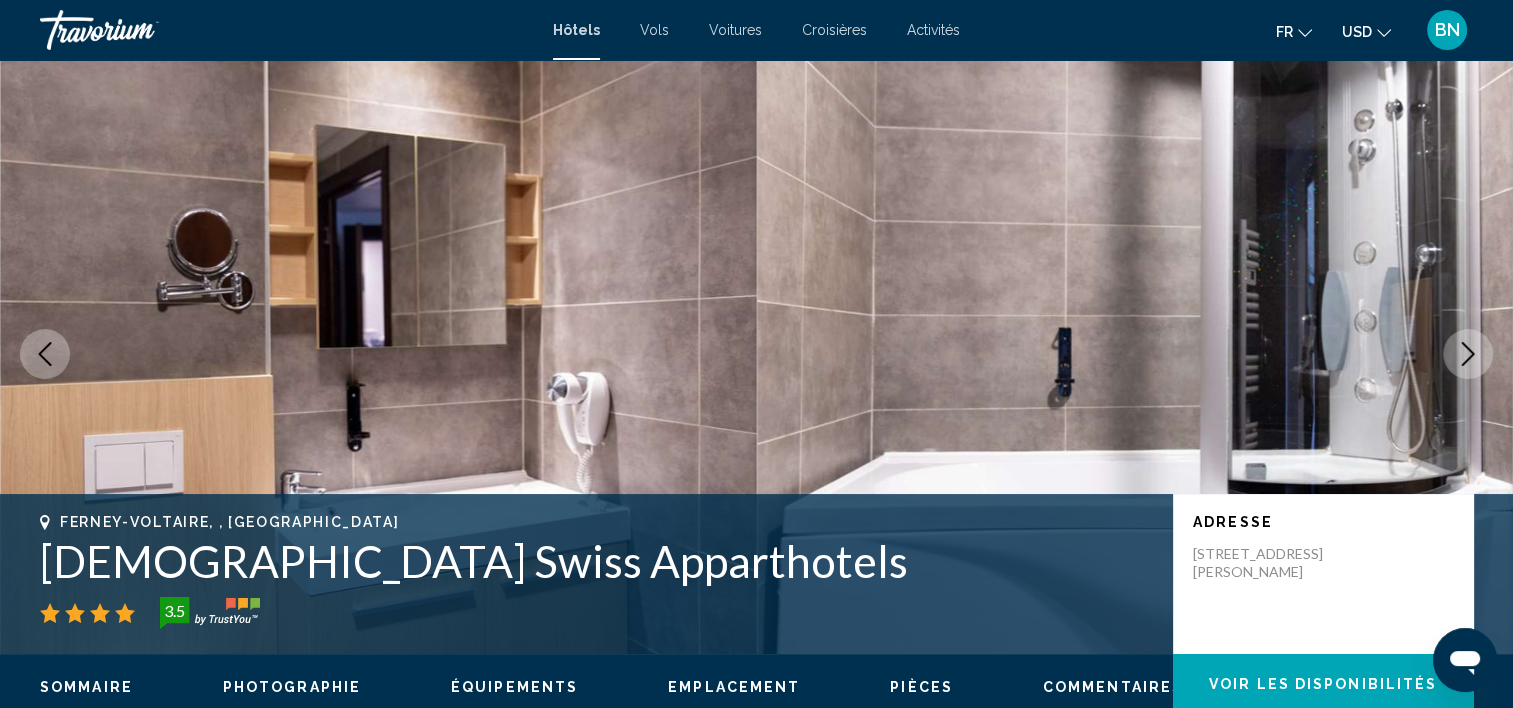 click 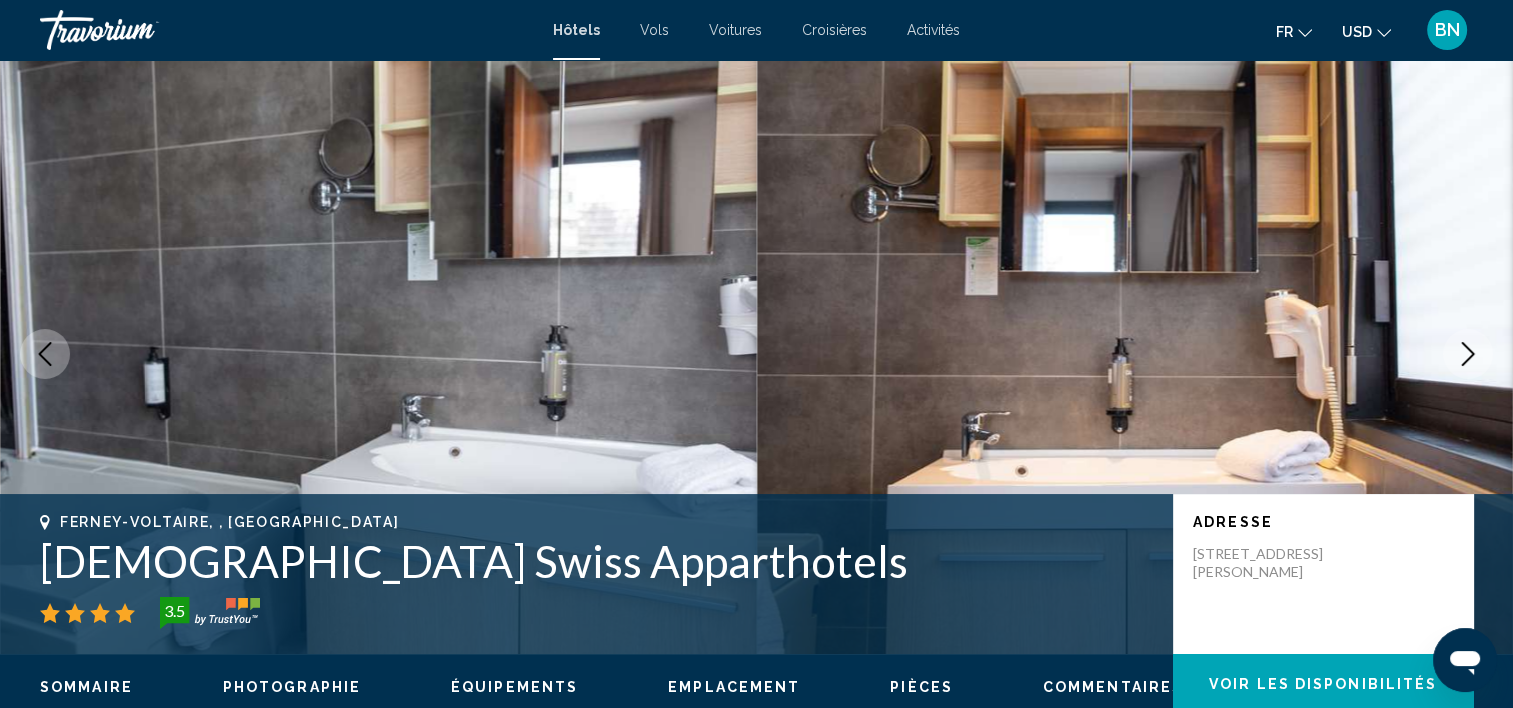 click 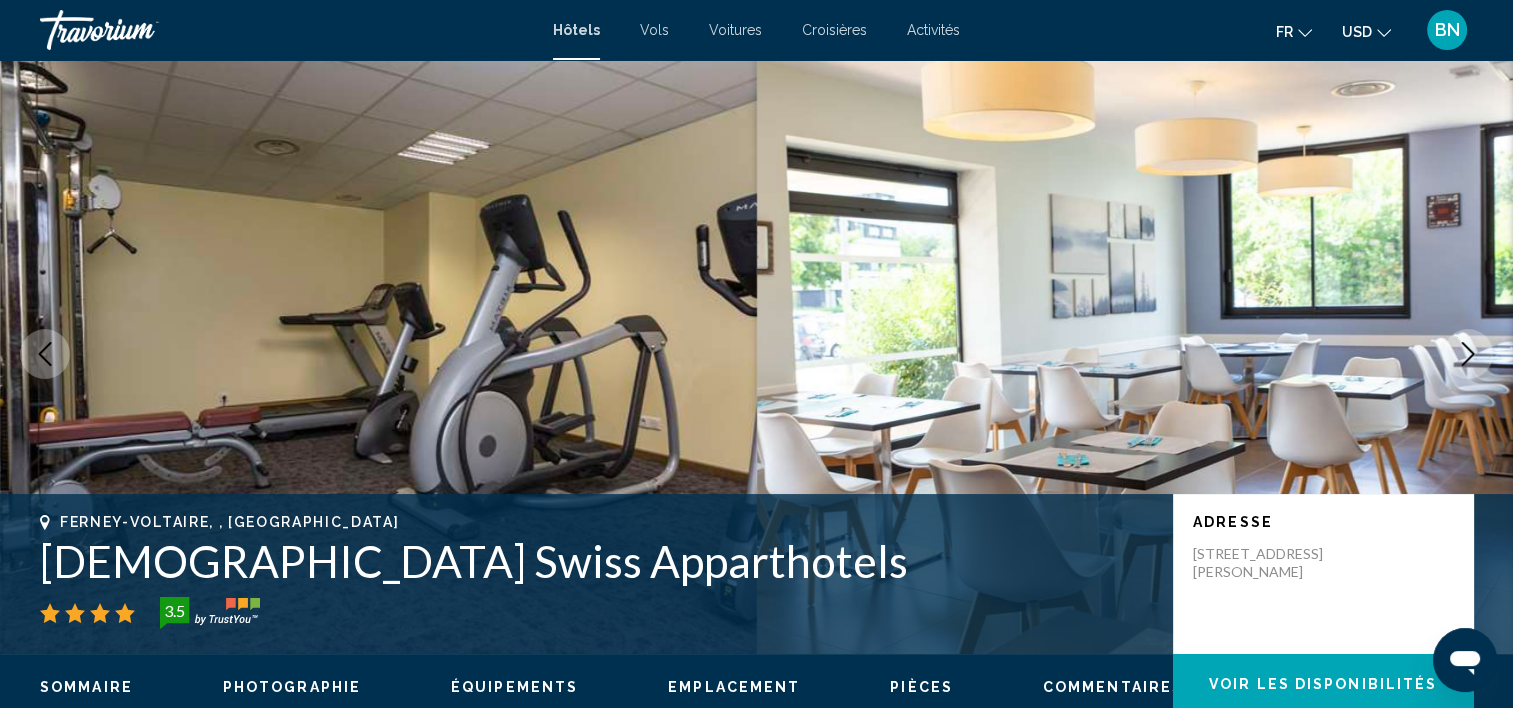 click 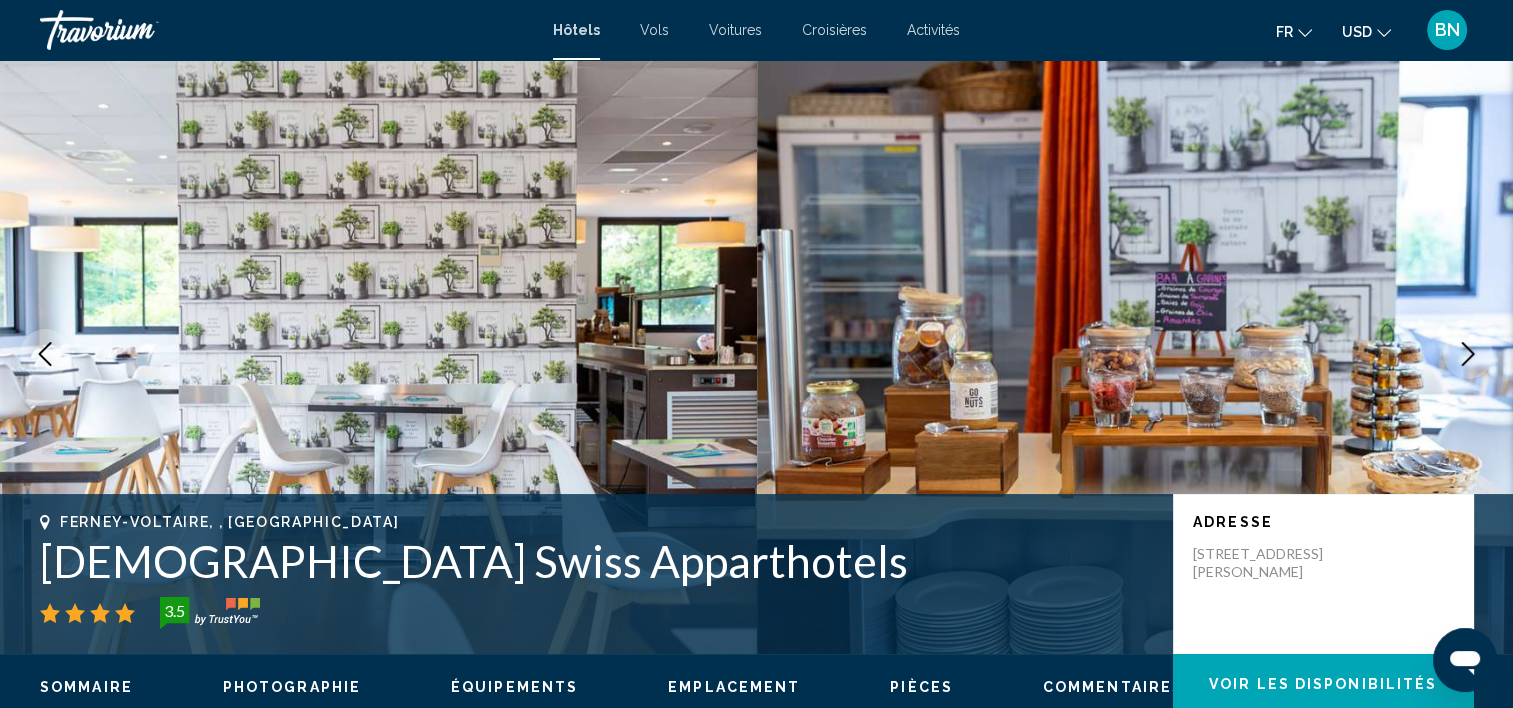 click 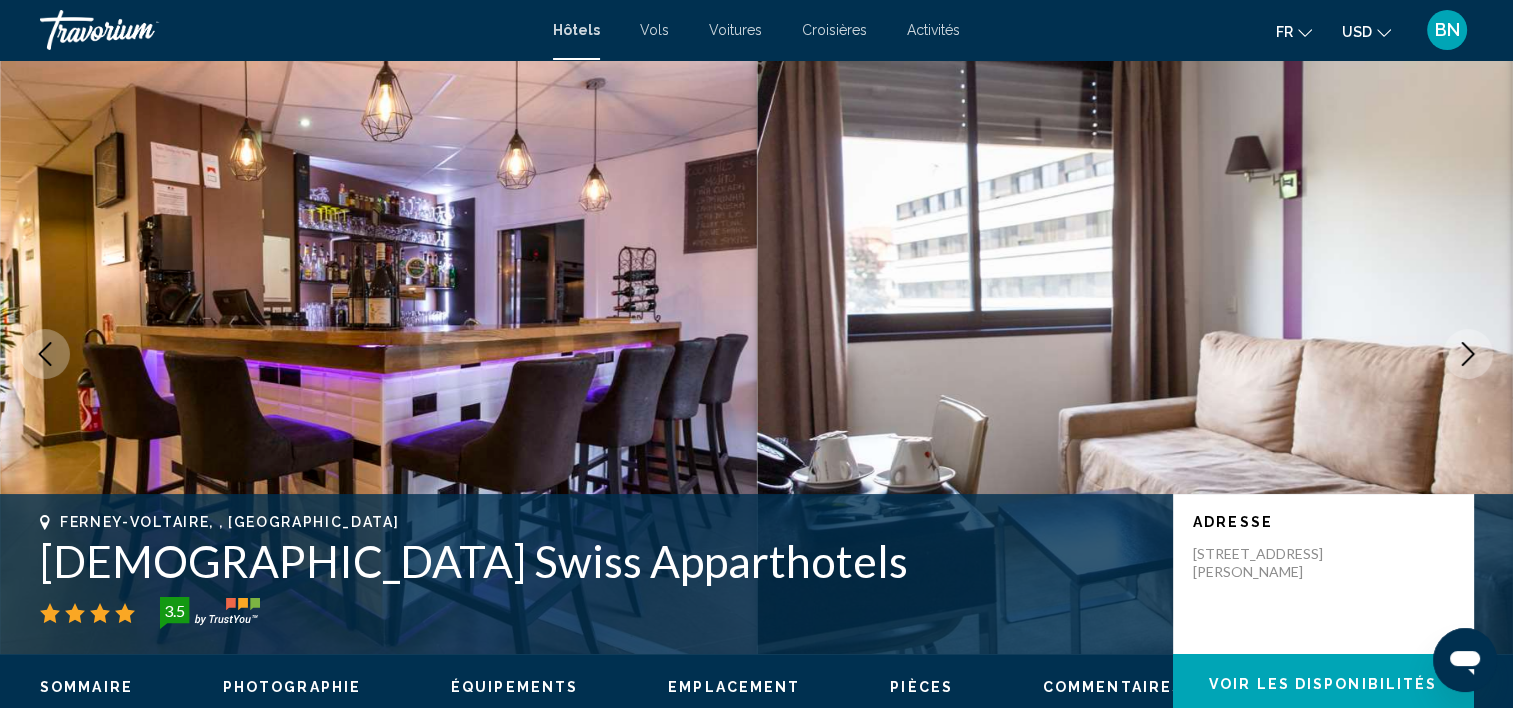 click 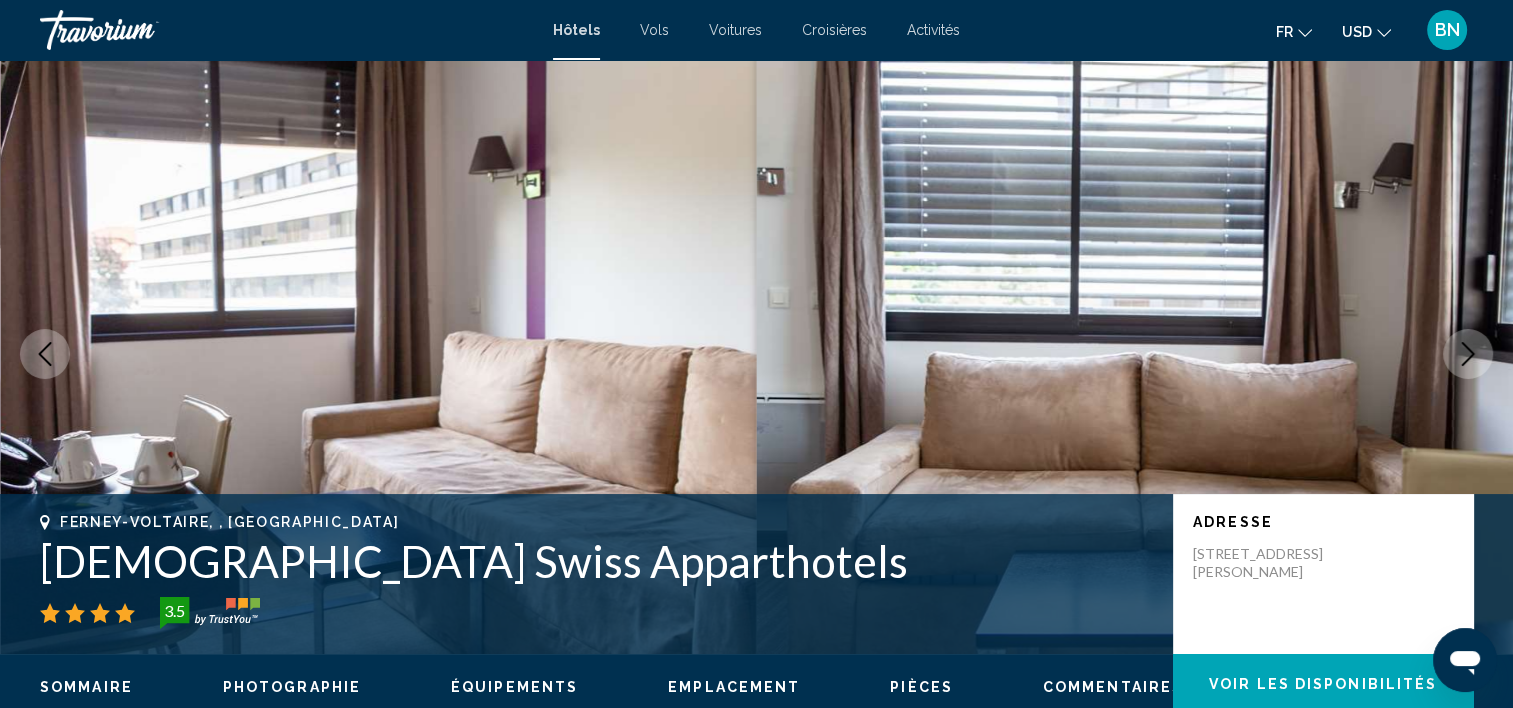 click 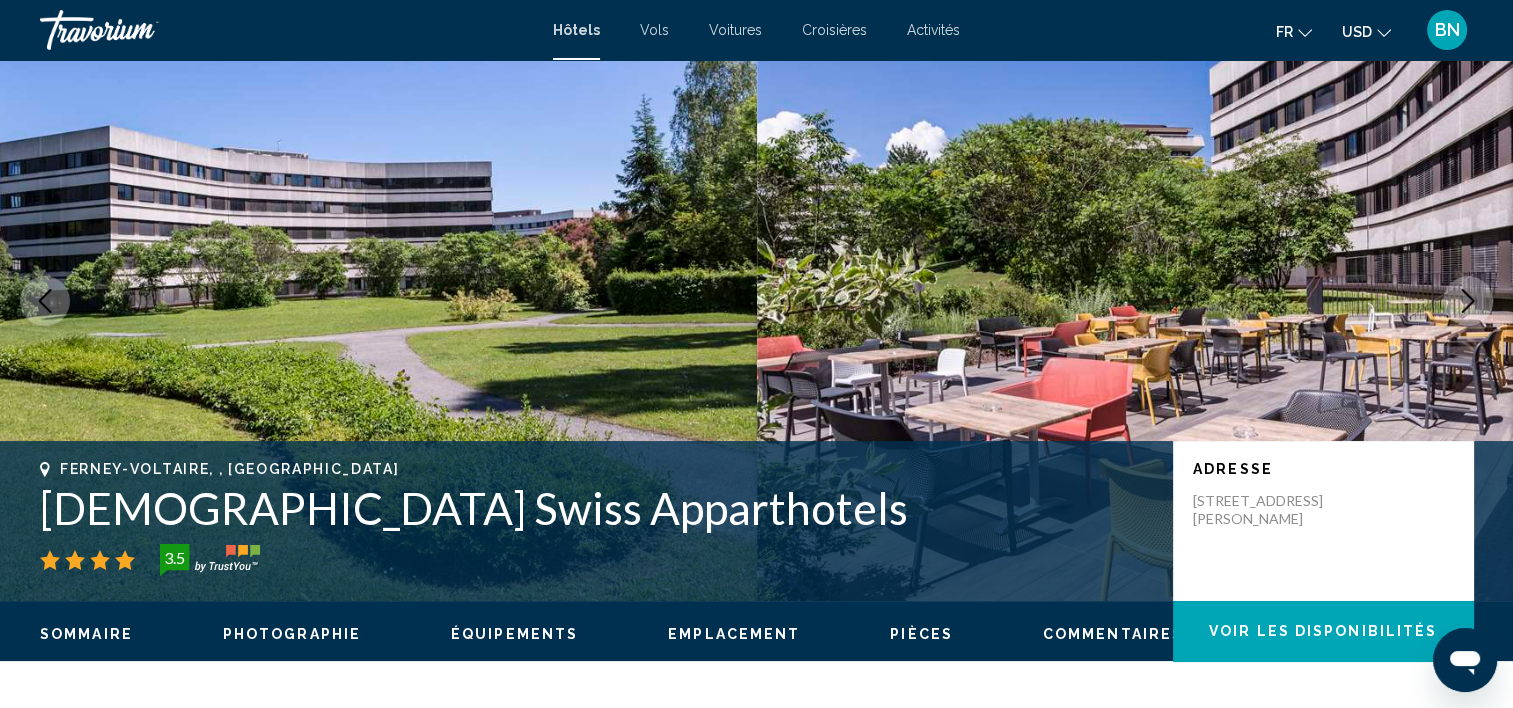 scroll, scrollTop: 0, scrollLeft: 0, axis: both 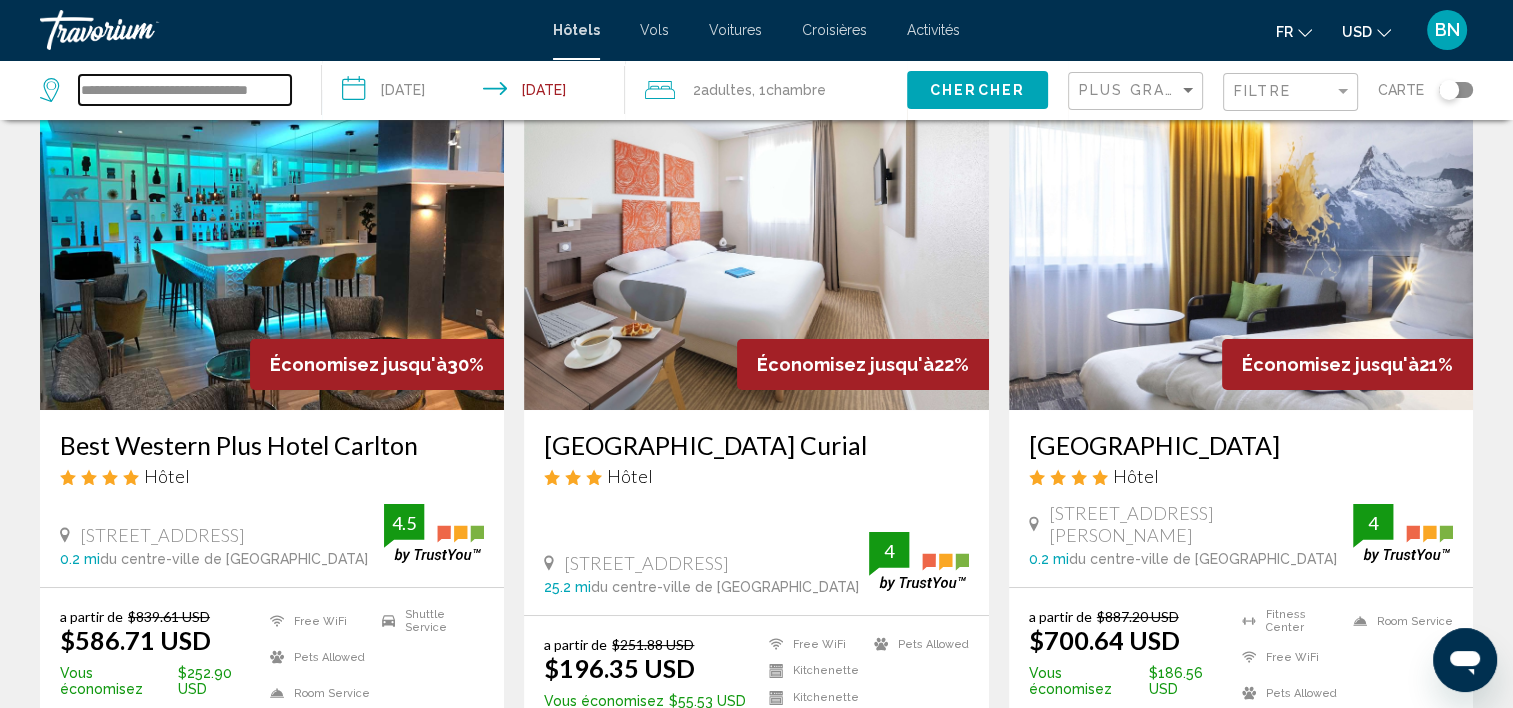 click on "**********" at bounding box center [185, 90] 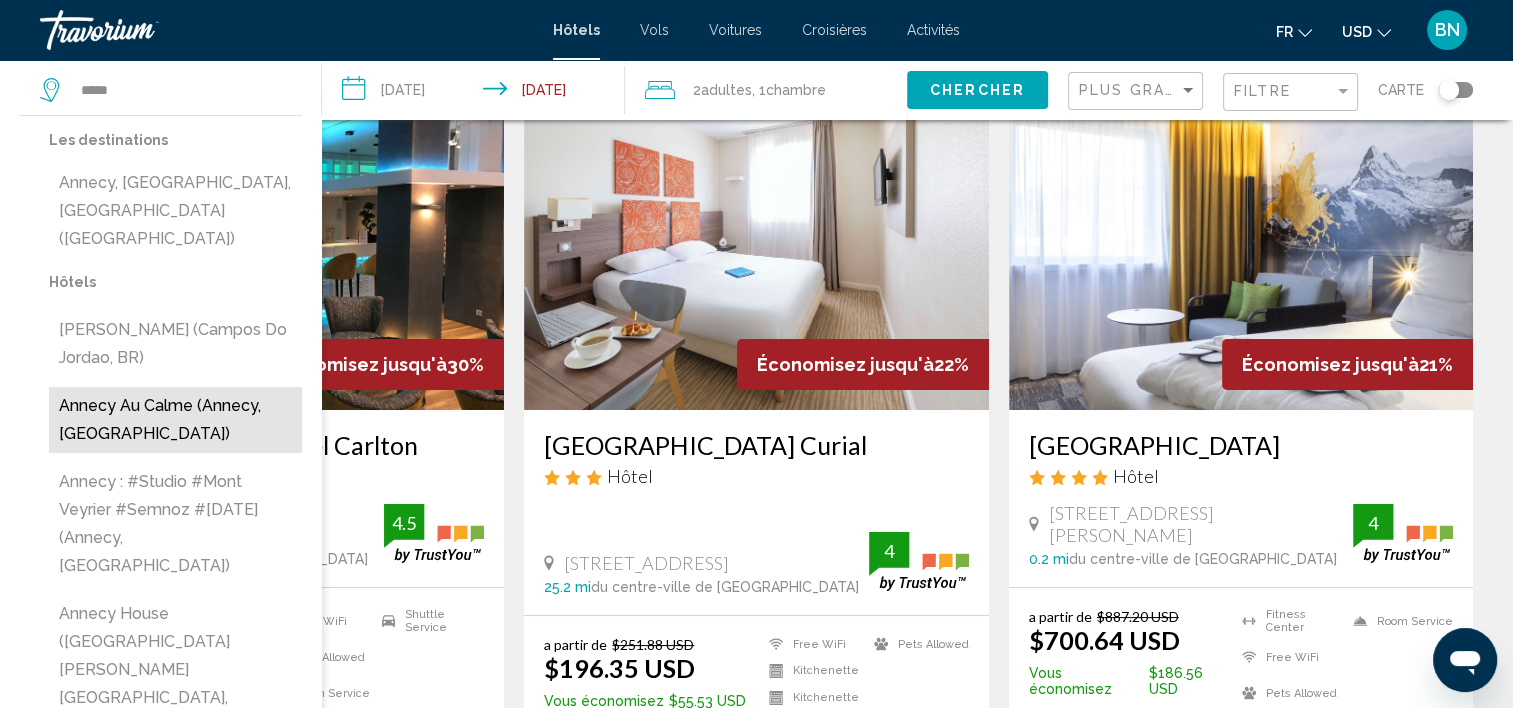 click on "Annecy Au Calme (Annecy, [GEOGRAPHIC_DATA])" at bounding box center [175, 420] 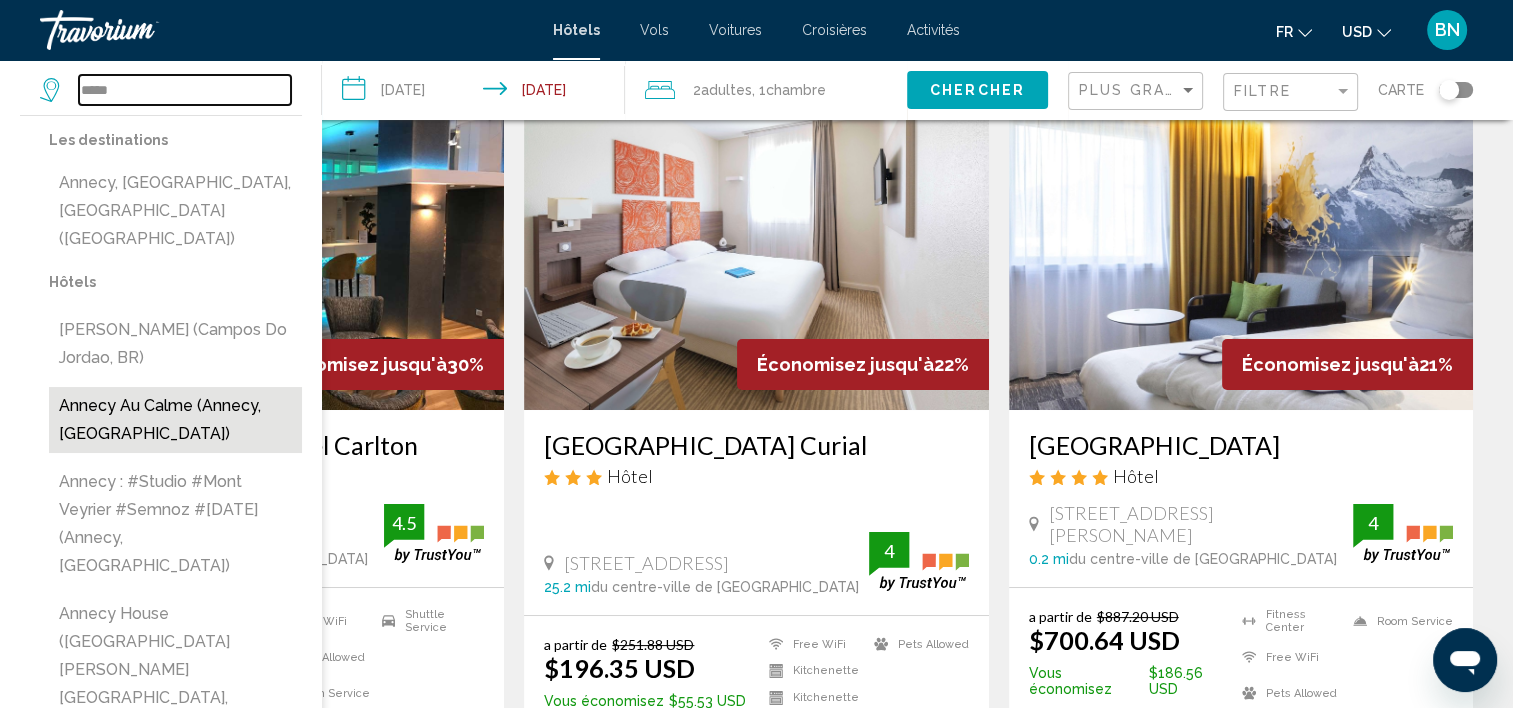 type on "**********" 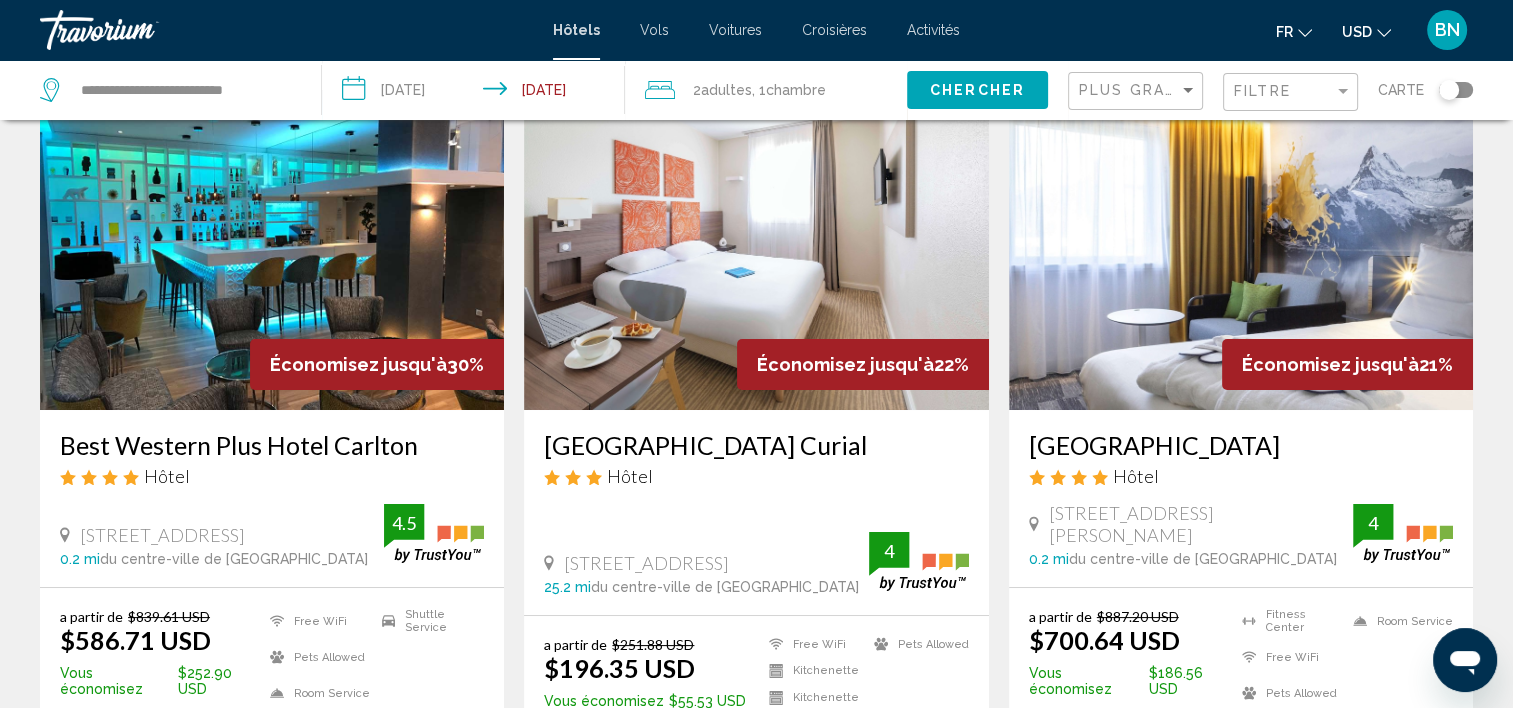 click on "Chercher" 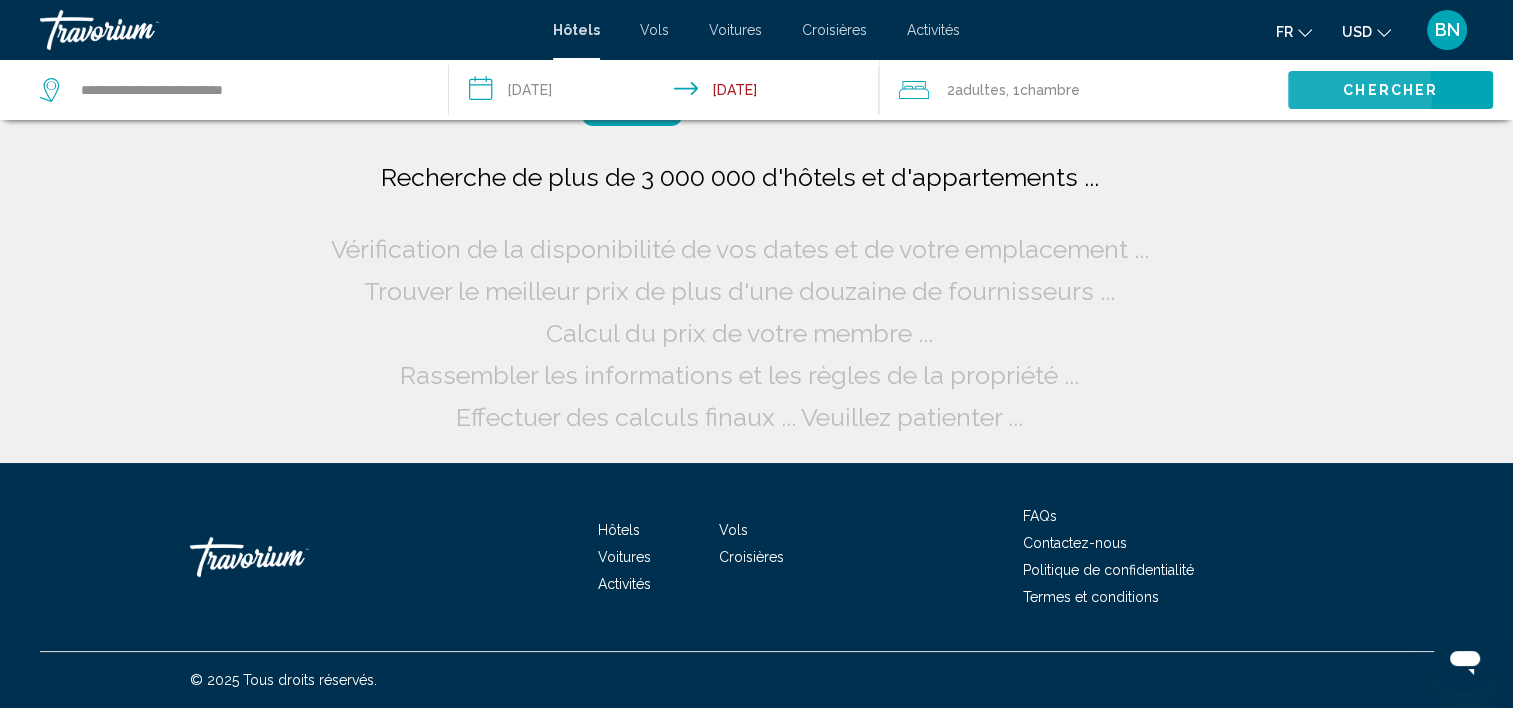 scroll, scrollTop: 0, scrollLeft: 0, axis: both 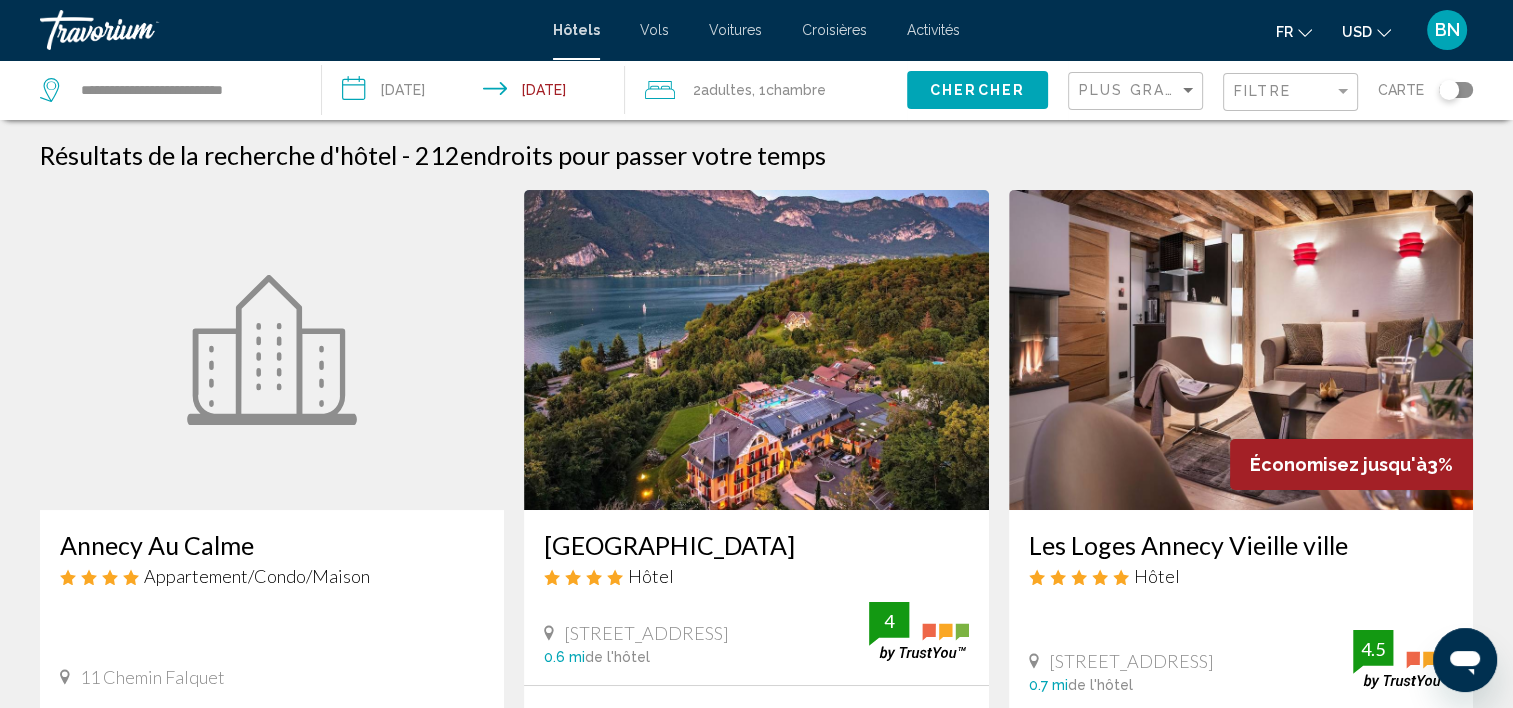type 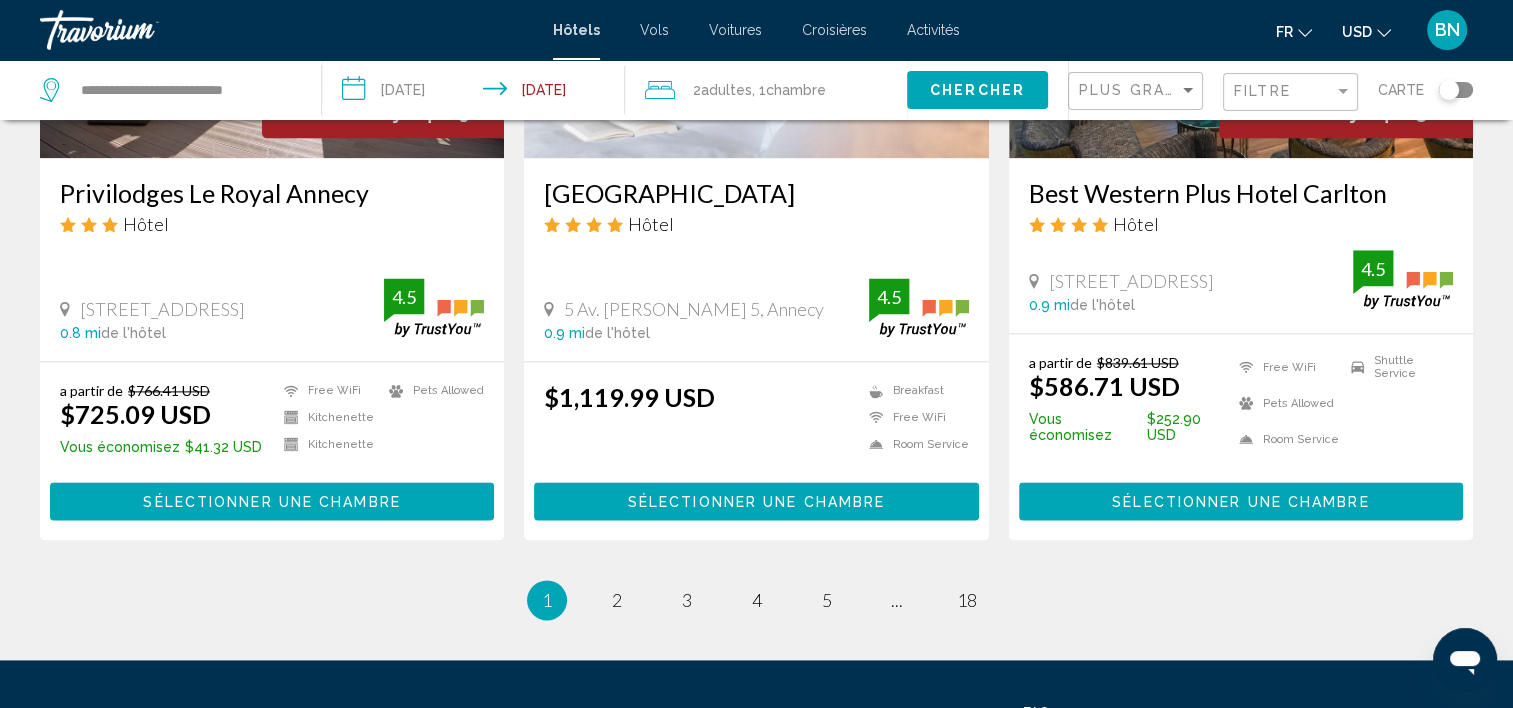 scroll, scrollTop: 2600, scrollLeft: 0, axis: vertical 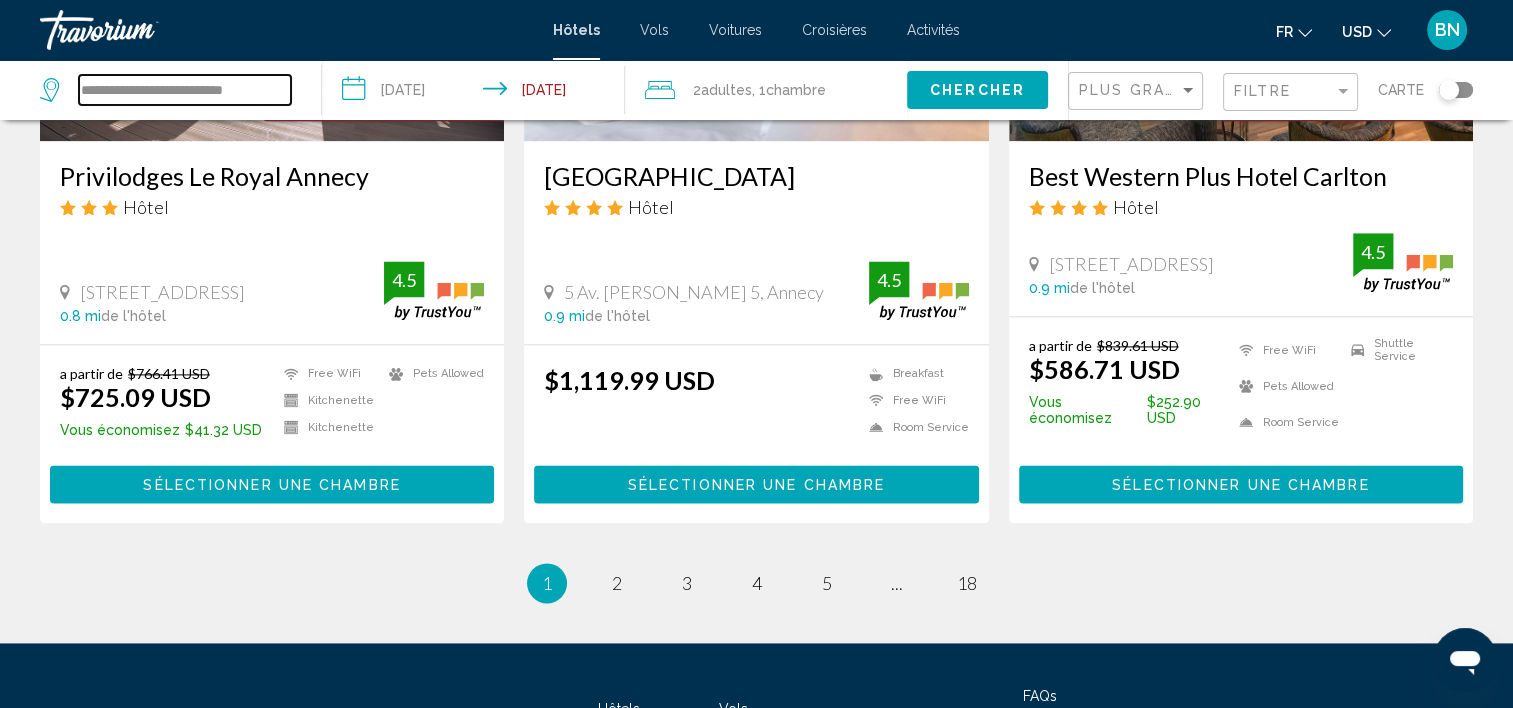 click on "**********" at bounding box center (185, 90) 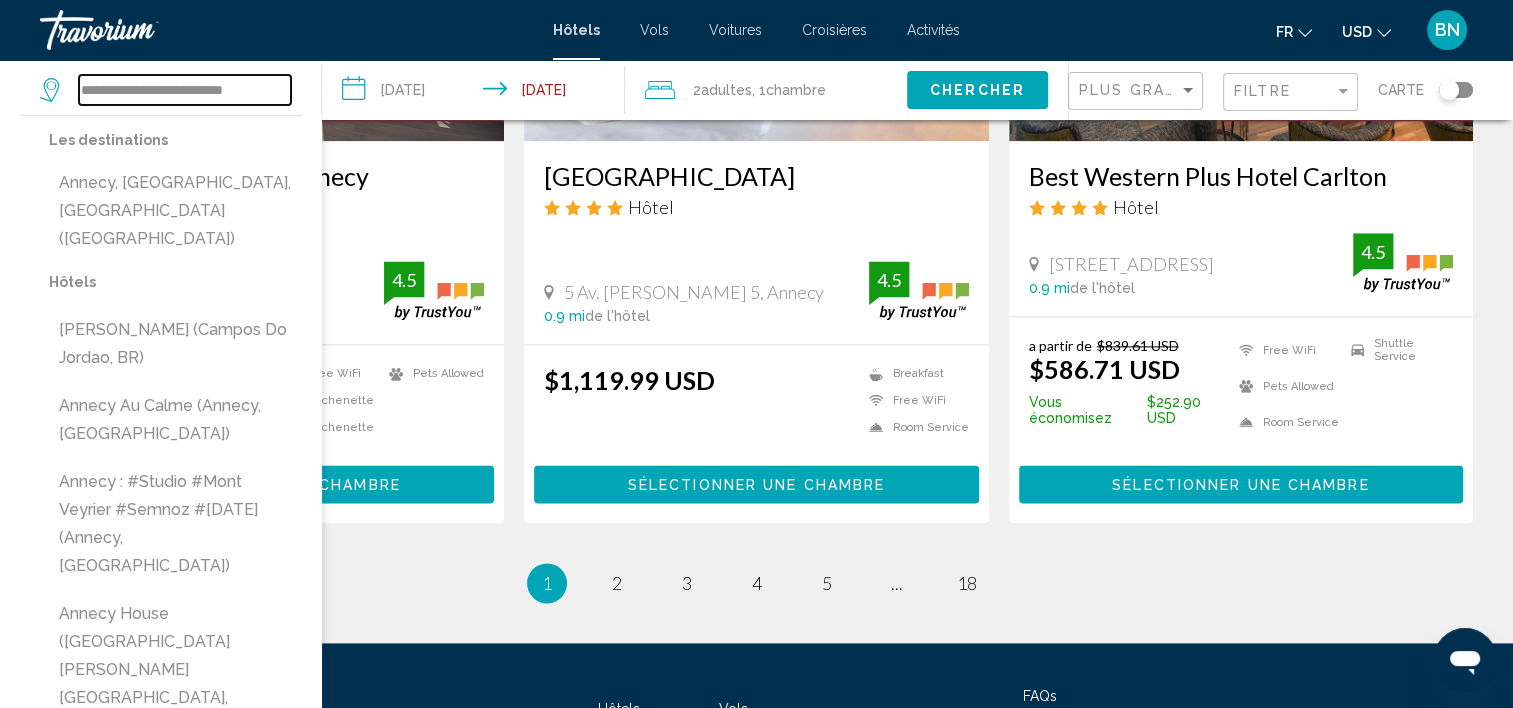 click on "**********" at bounding box center (185, 90) 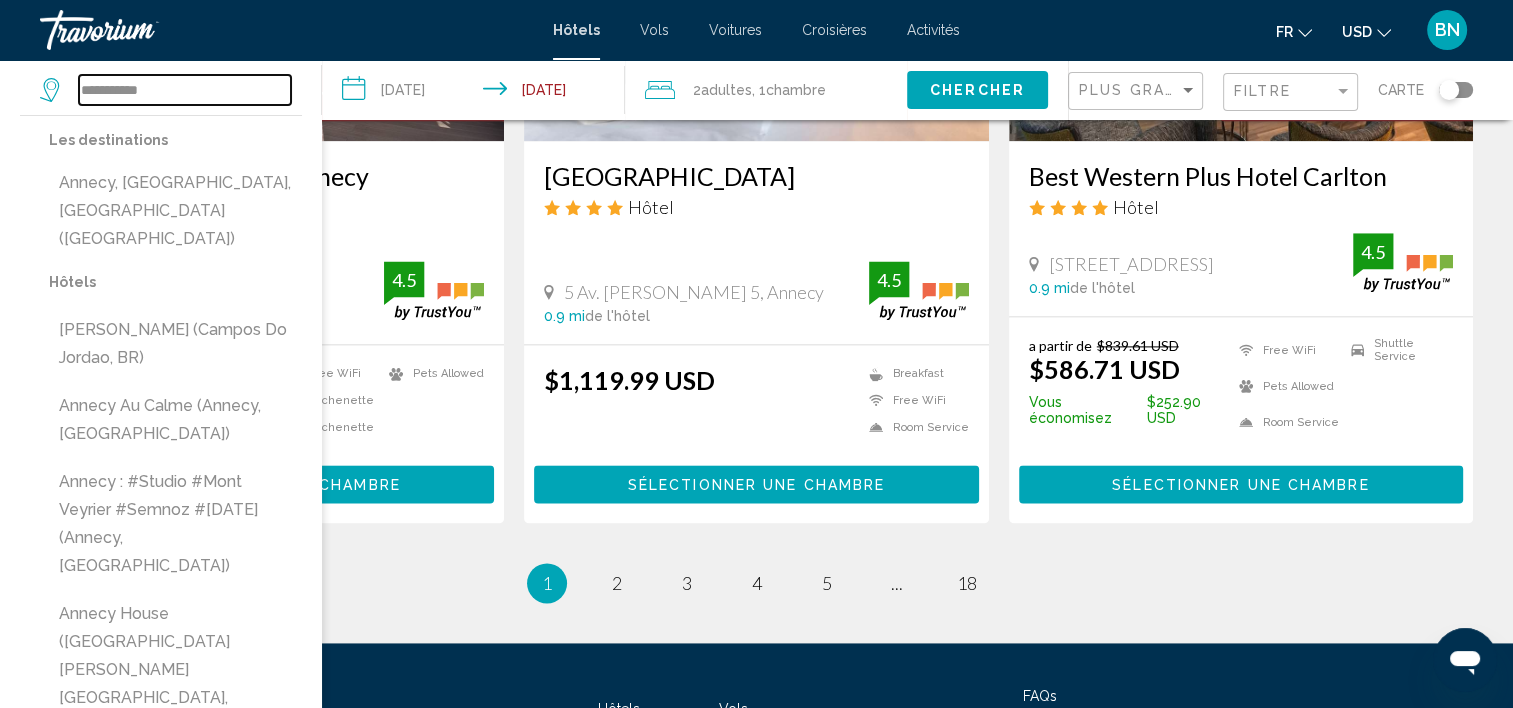 click on "**********" at bounding box center (185, 90) 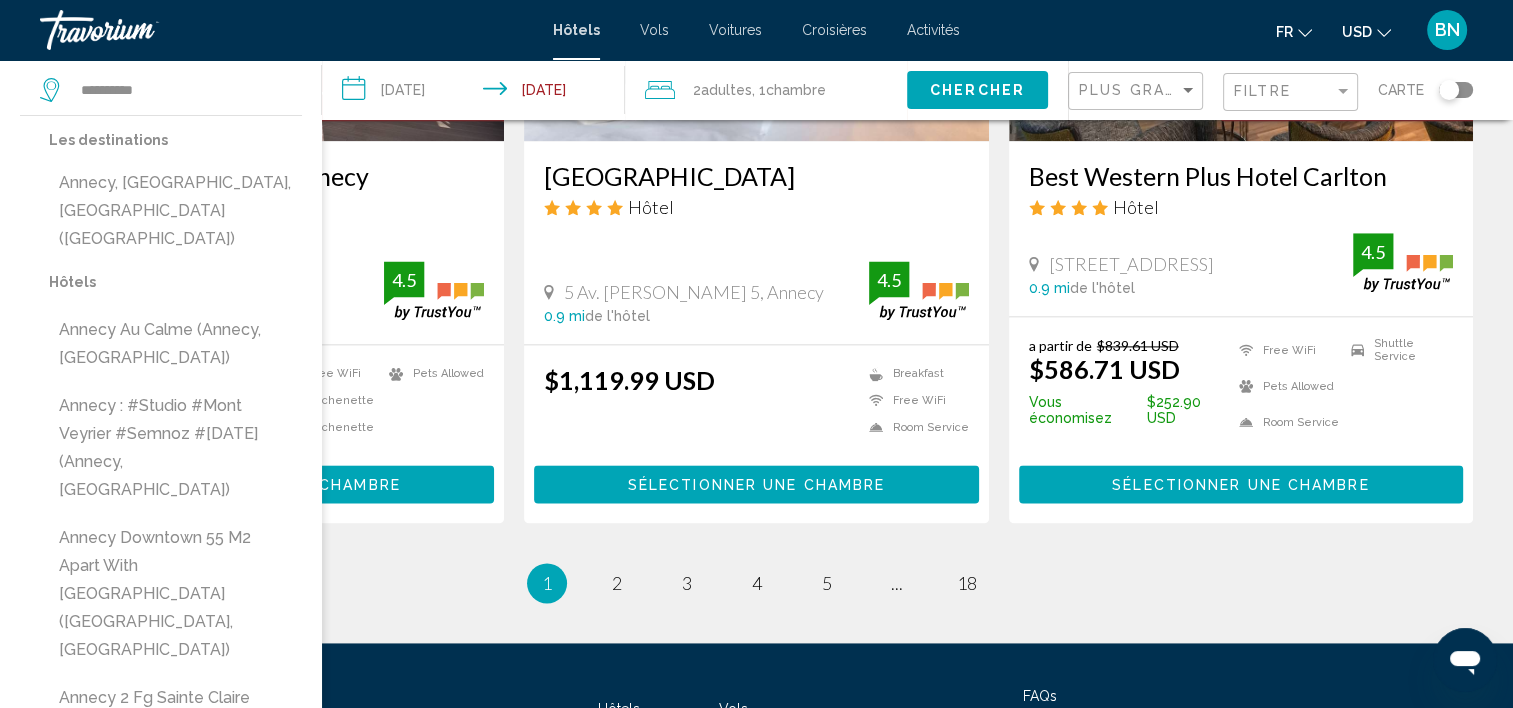 click on "Chercher" 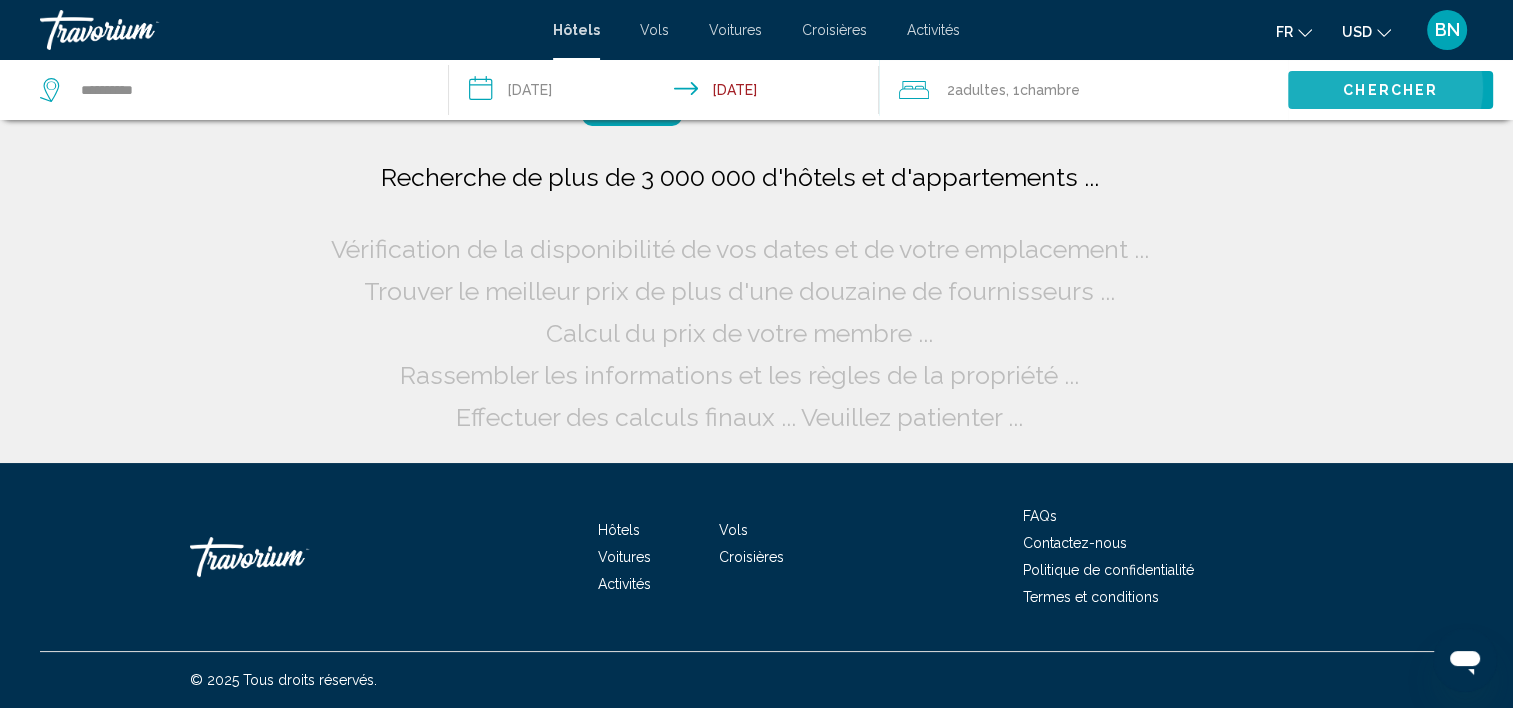 scroll, scrollTop: 0, scrollLeft: 0, axis: both 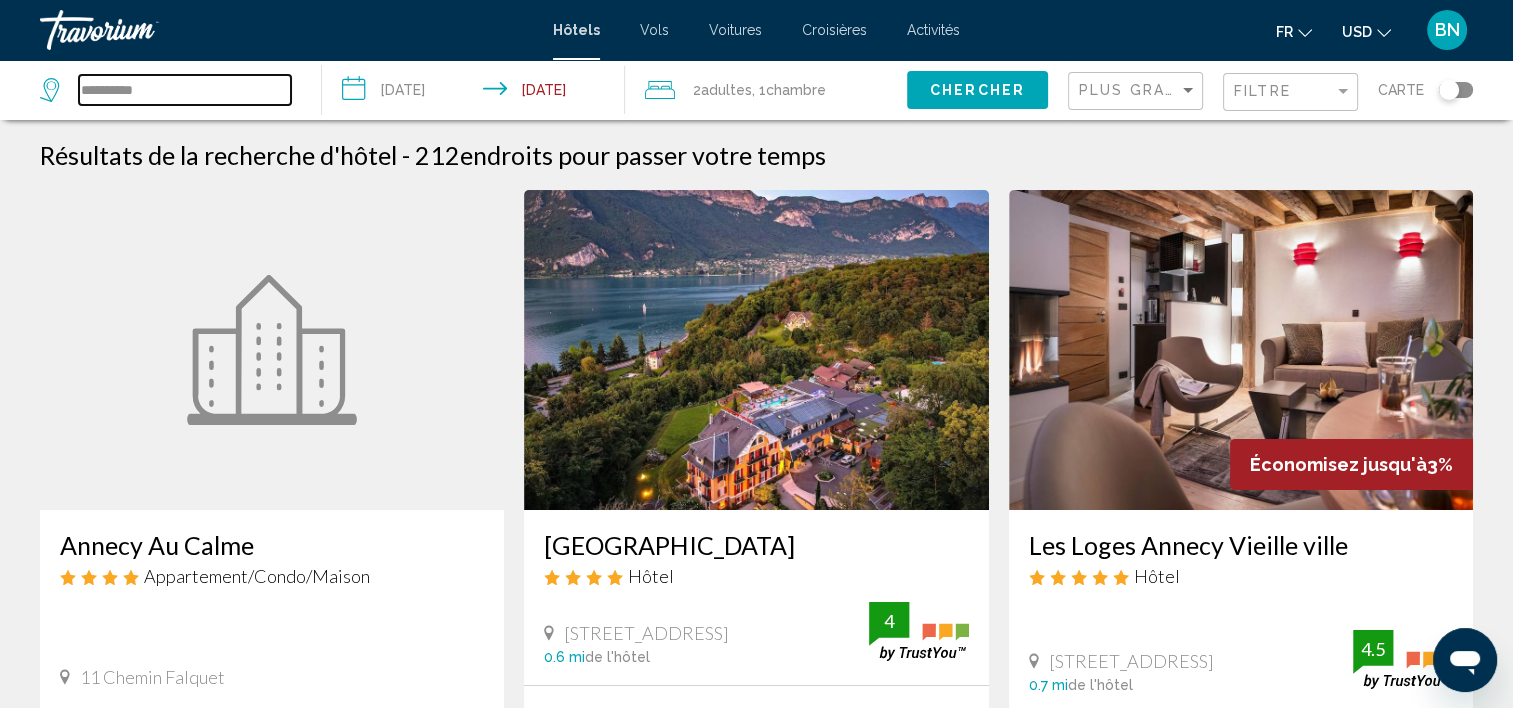 click on "**********" at bounding box center [185, 90] 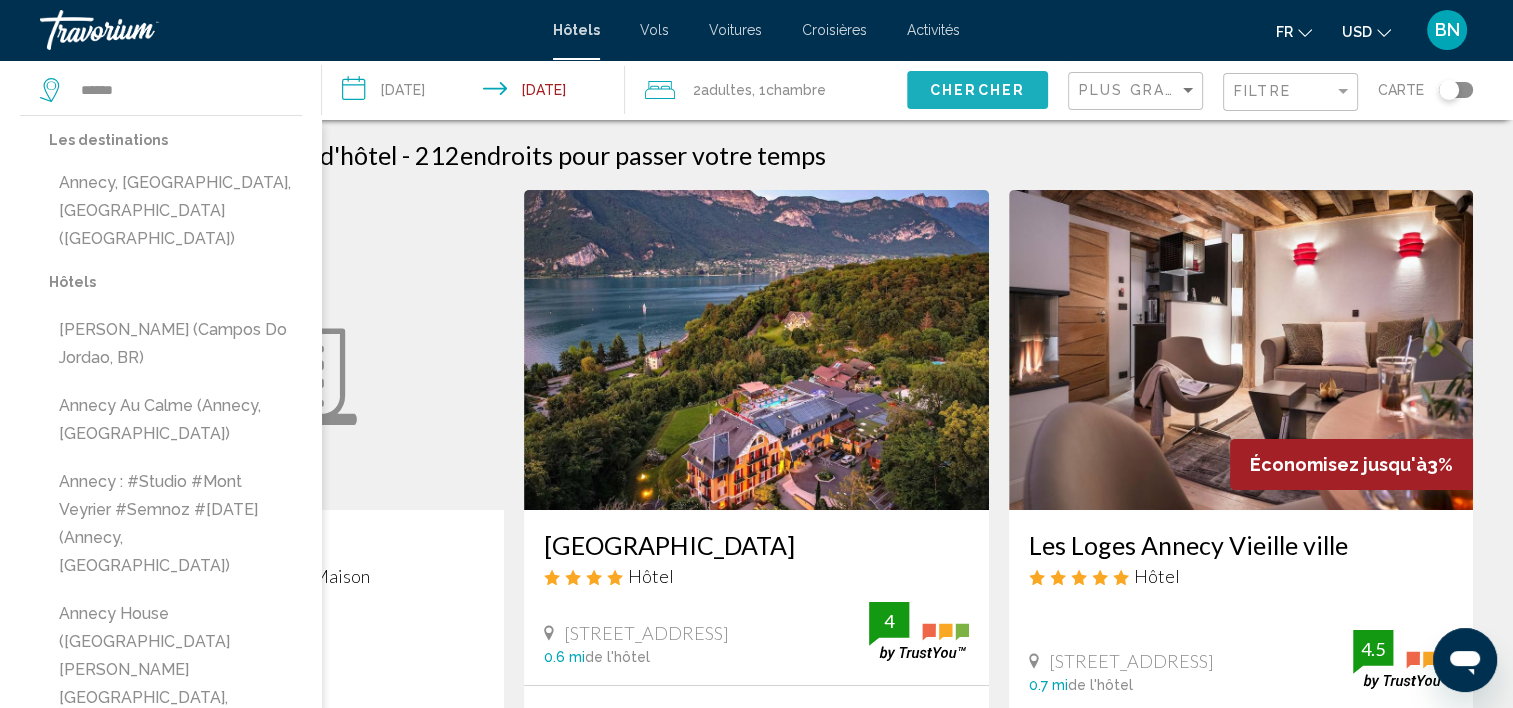 click on "Chercher" 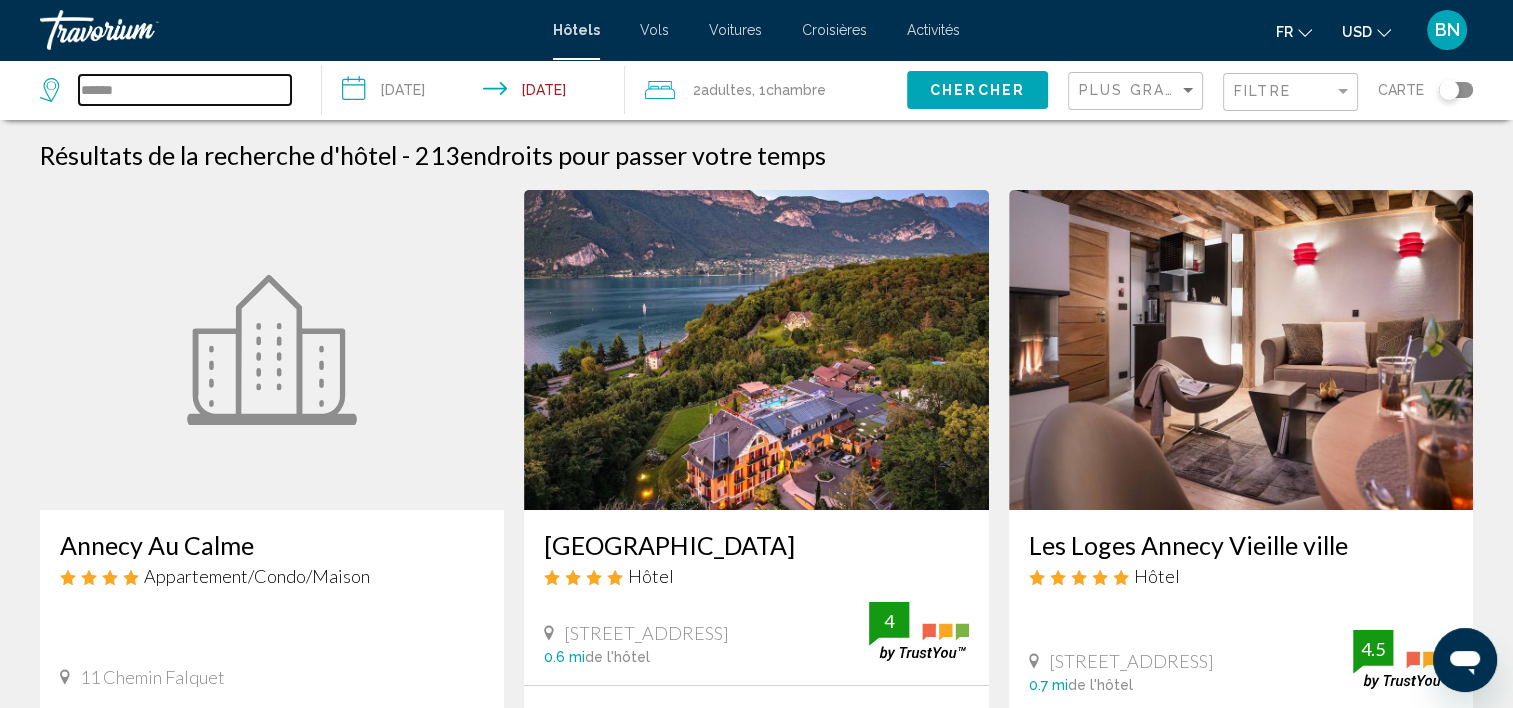 click on "******" at bounding box center (185, 90) 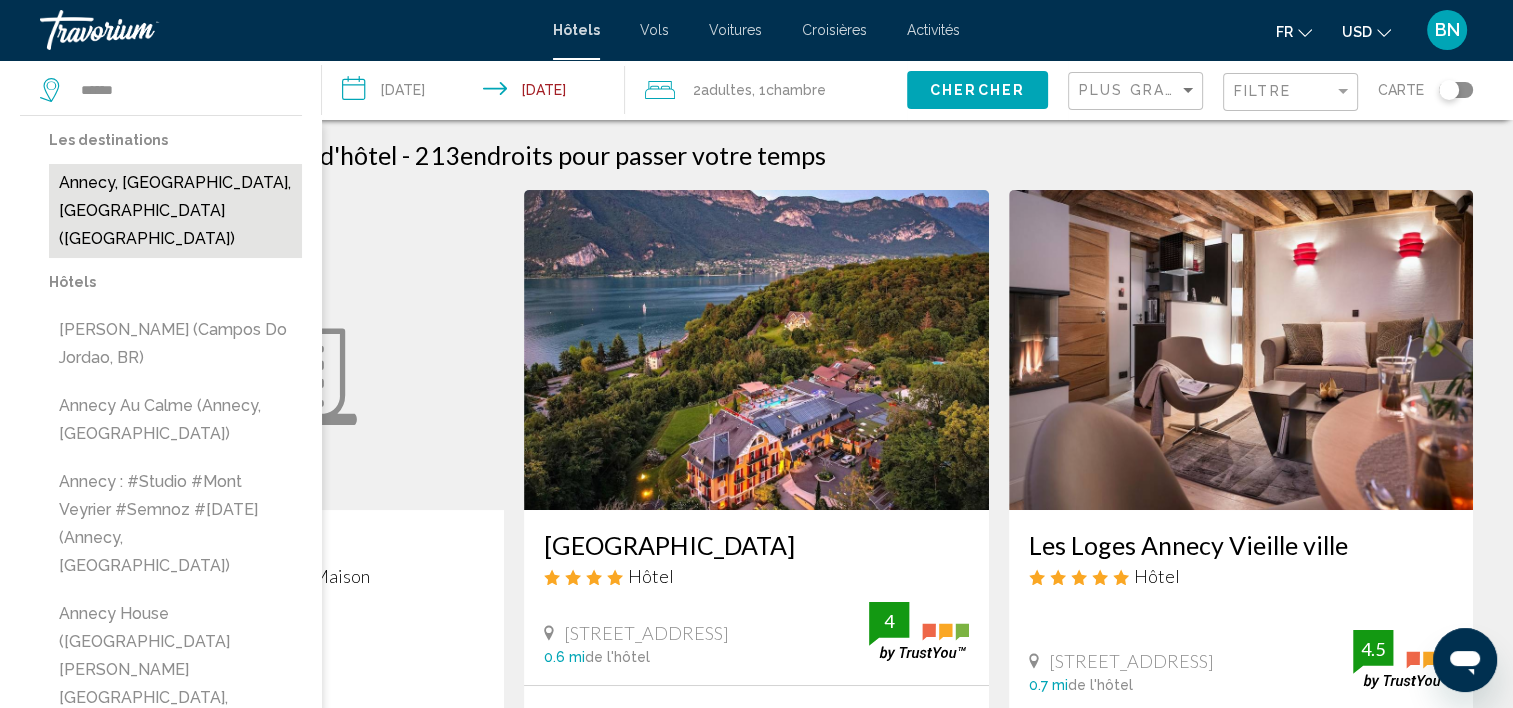 click on "Annecy, [GEOGRAPHIC_DATA], [GEOGRAPHIC_DATA] ([GEOGRAPHIC_DATA])" at bounding box center (175, 211) 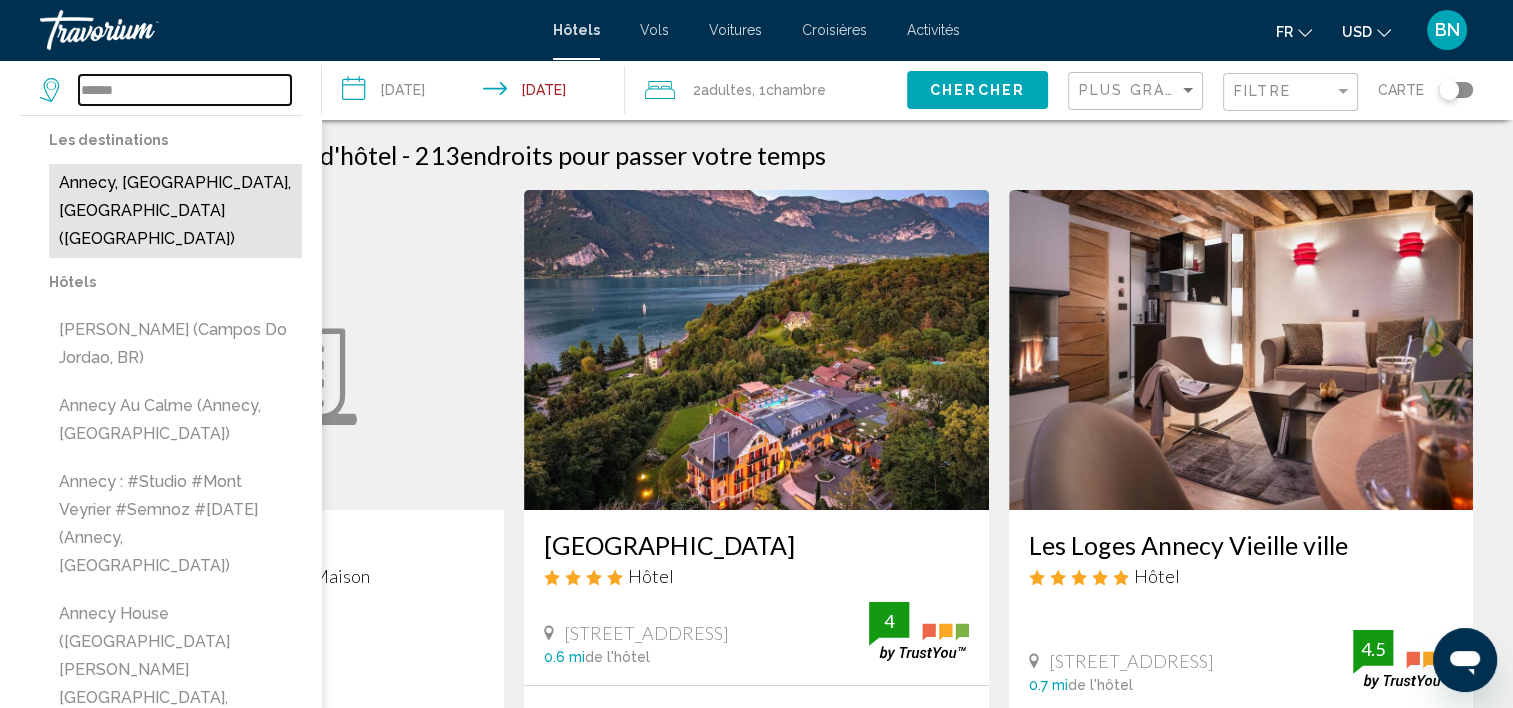 type on "**********" 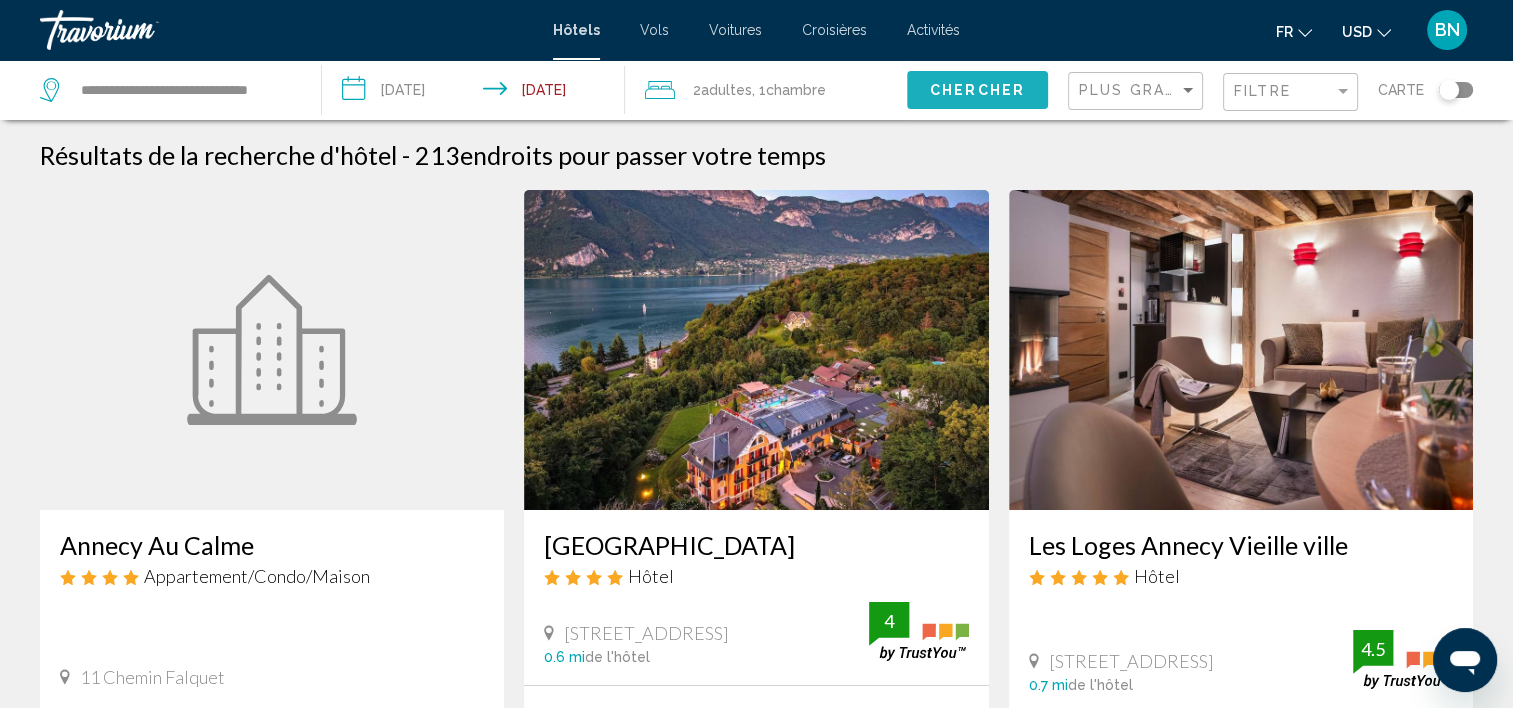 click on "Chercher" 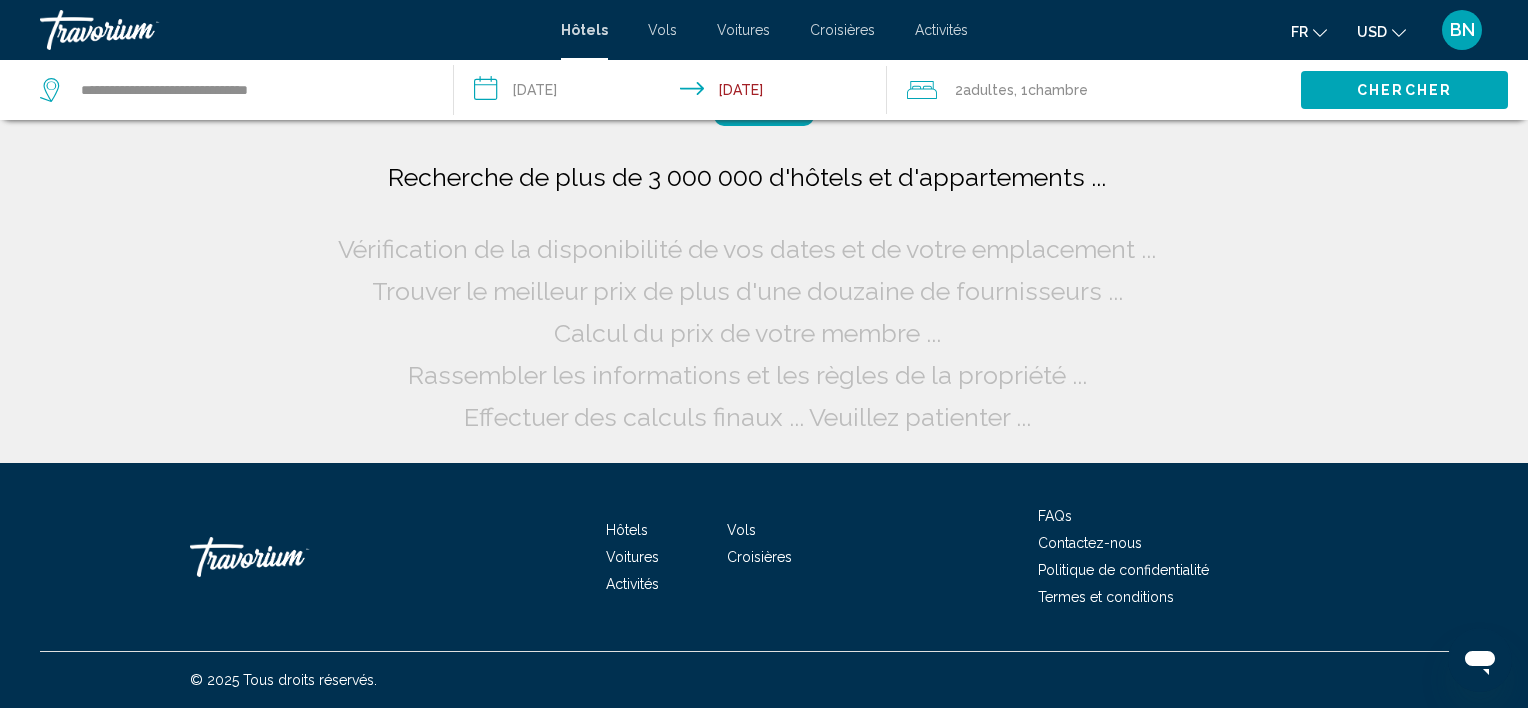 click on "Chercher" 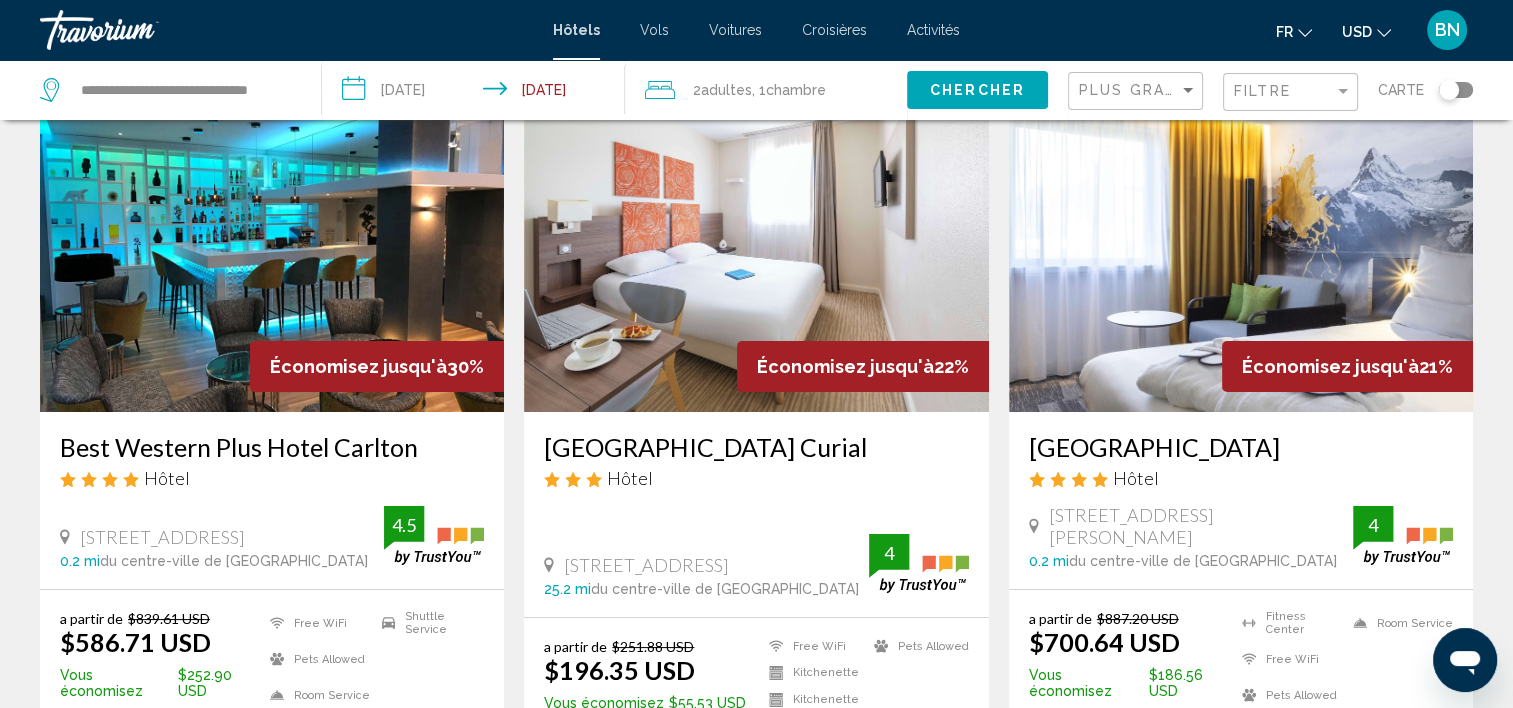 scroll, scrollTop: 100, scrollLeft: 0, axis: vertical 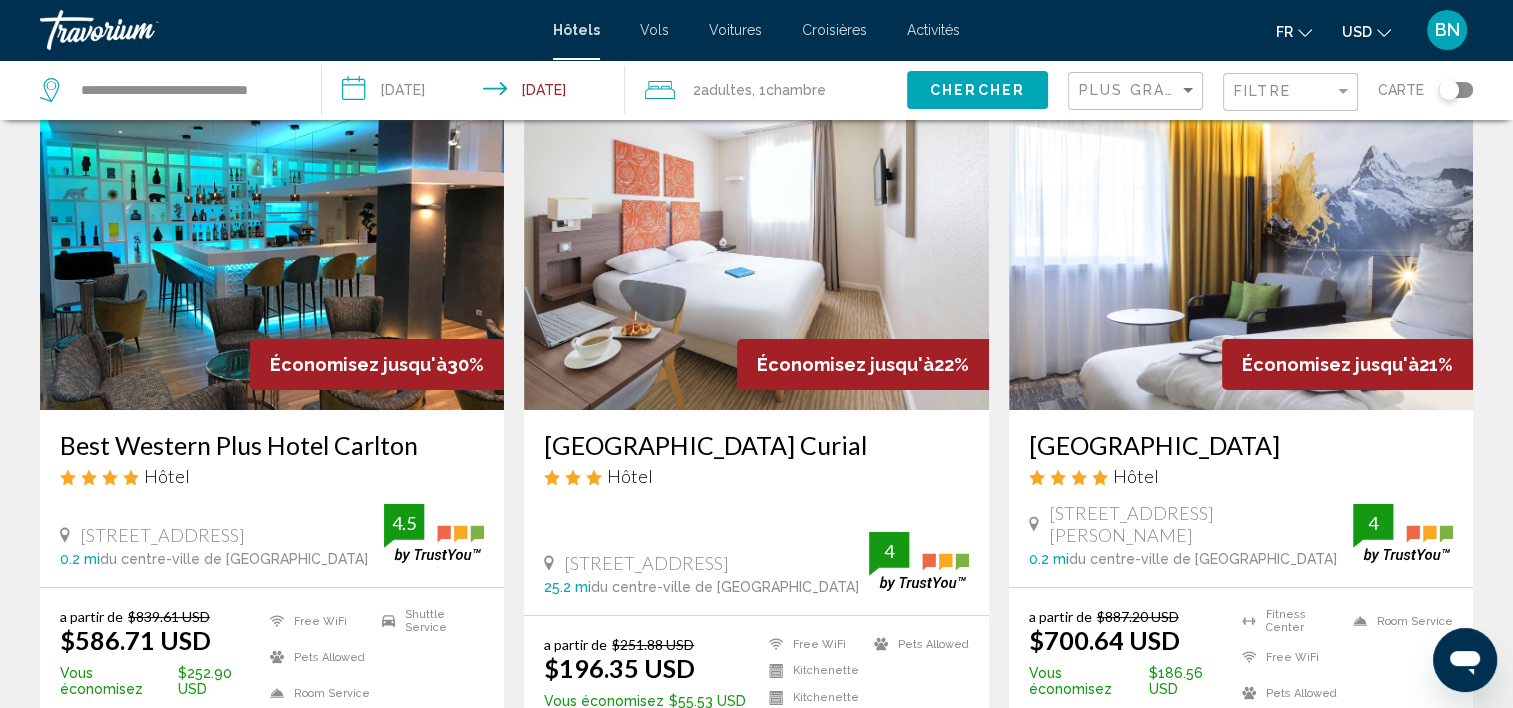 click on "[GEOGRAPHIC_DATA] Curial" at bounding box center [756, 445] 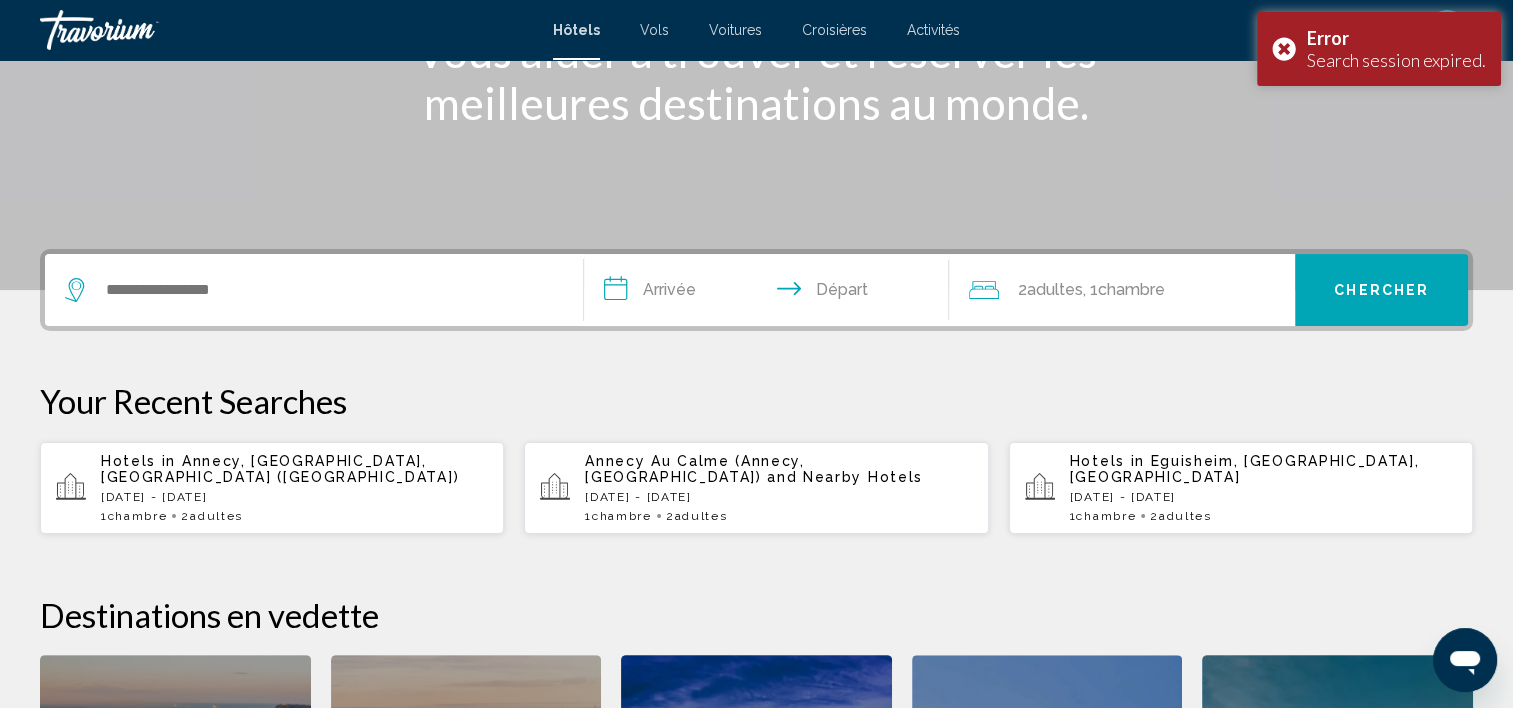 scroll, scrollTop: 300, scrollLeft: 0, axis: vertical 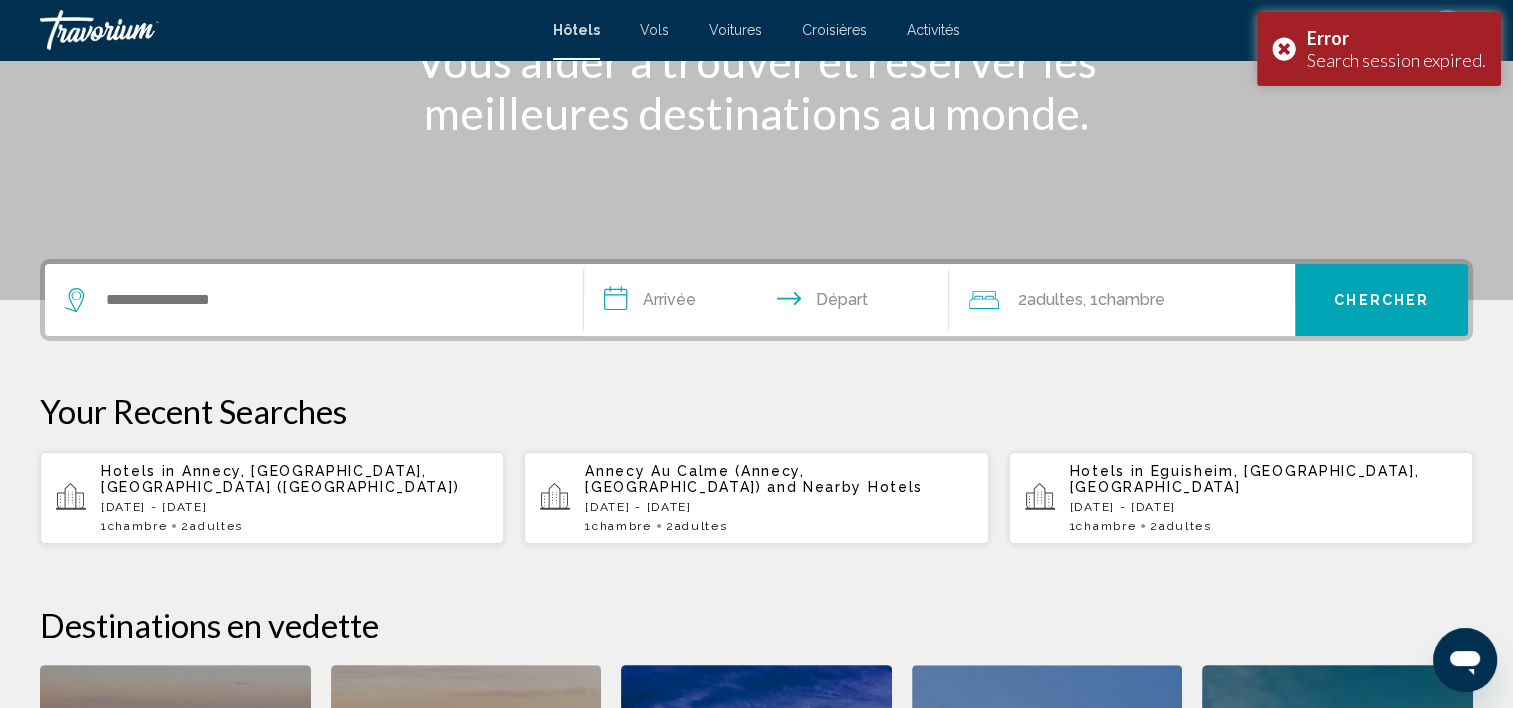 click on "[DATE] - [DATE]" at bounding box center [294, 507] 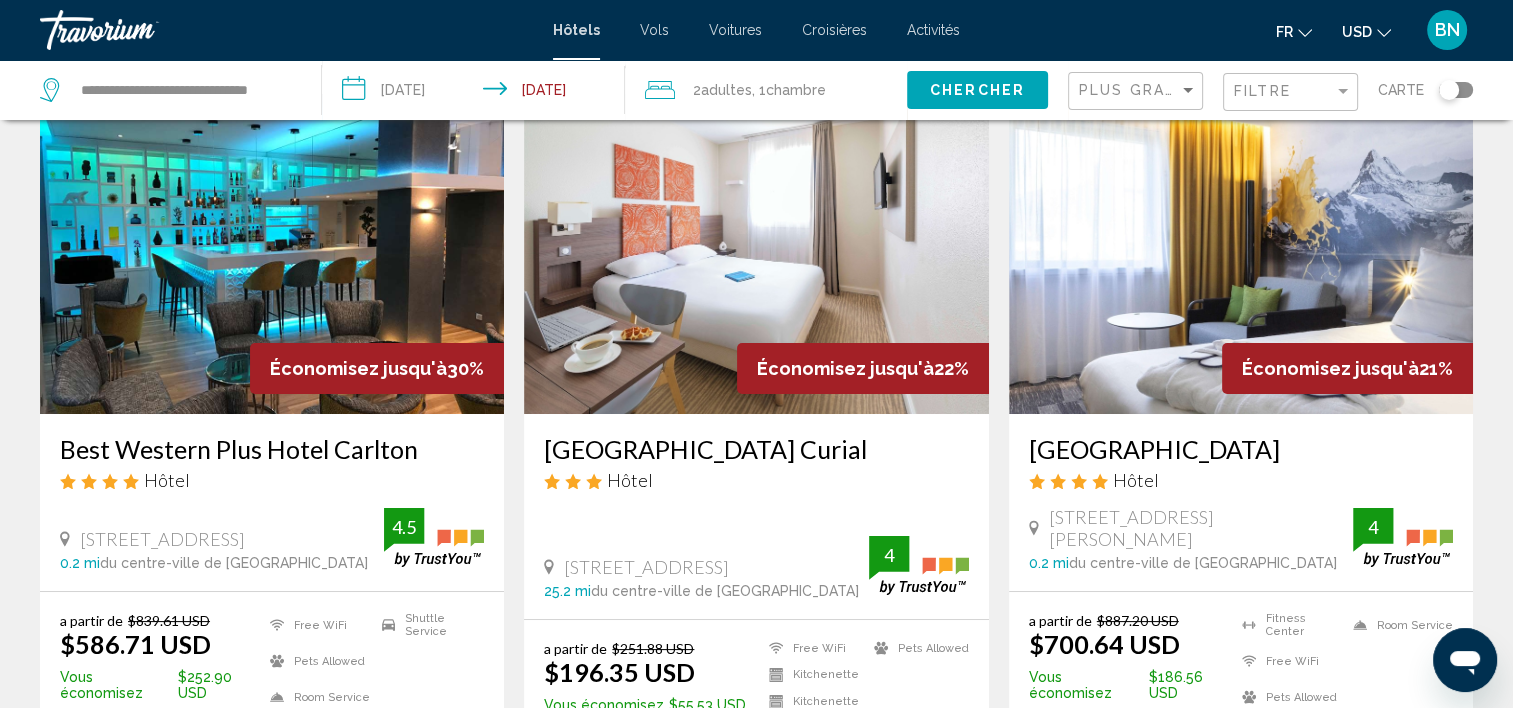 scroll, scrollTop: 100, scrollLeft: 0, axis: vertical 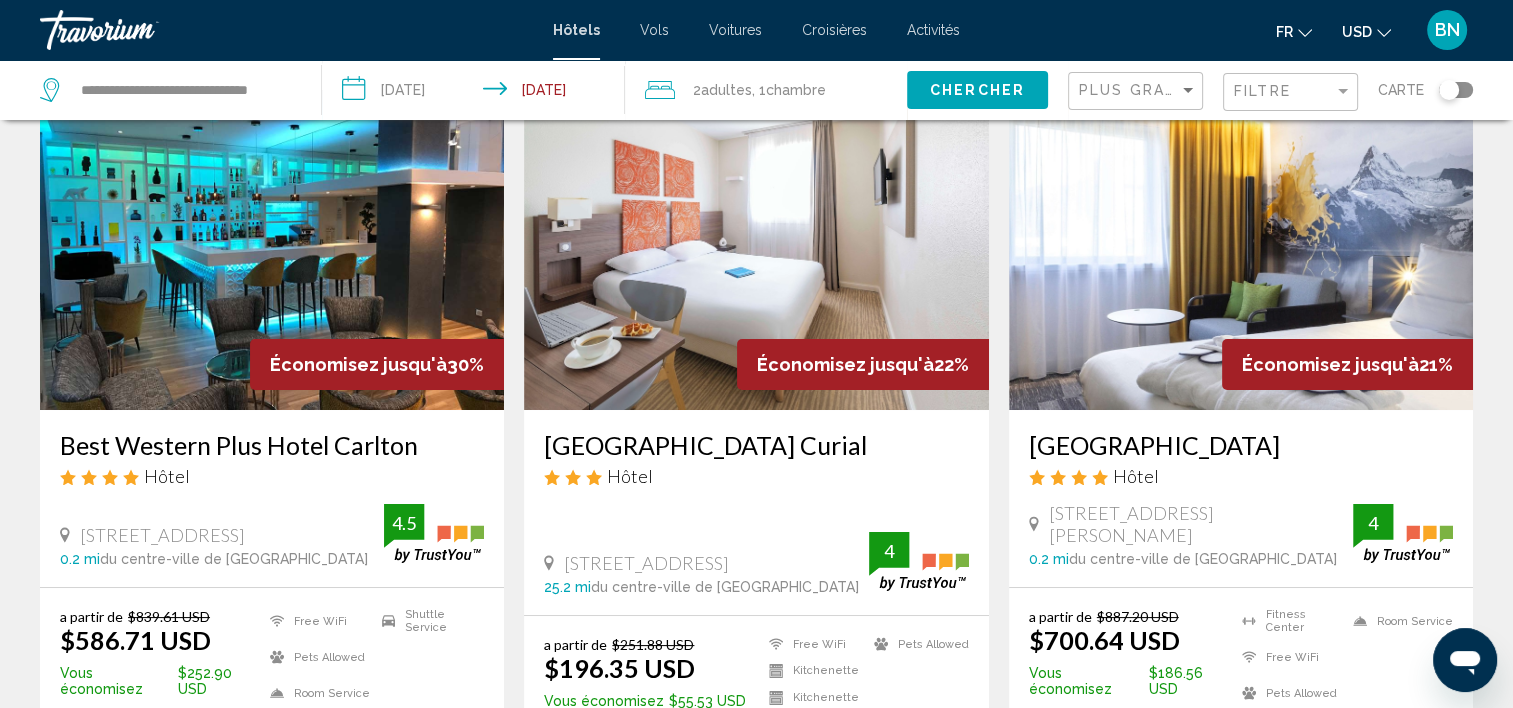 click on "[GEOGRAPHIC_DATA] Curial" at bounding box center [756, 445] 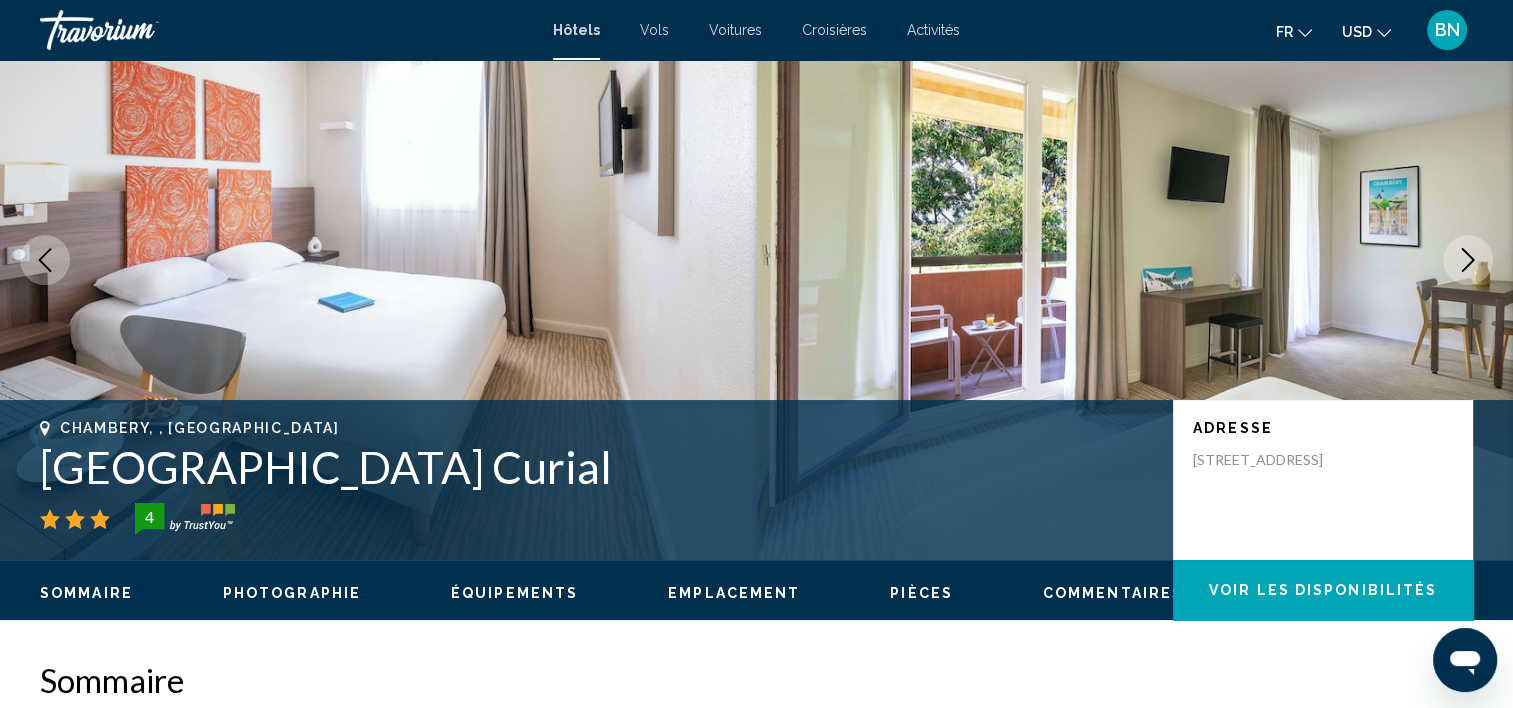 scroll, scrollTop: 6, scrollLeft: 0, axis: vertical 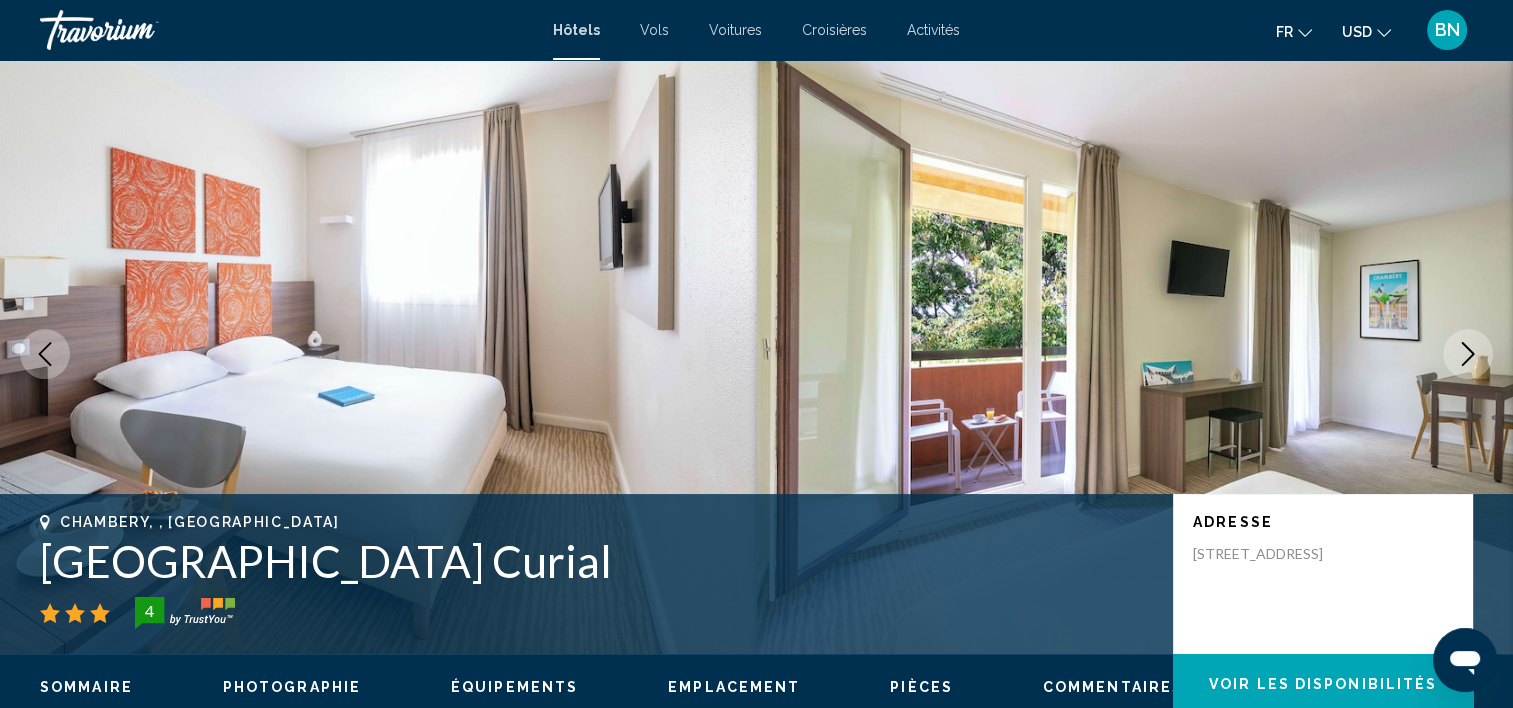click 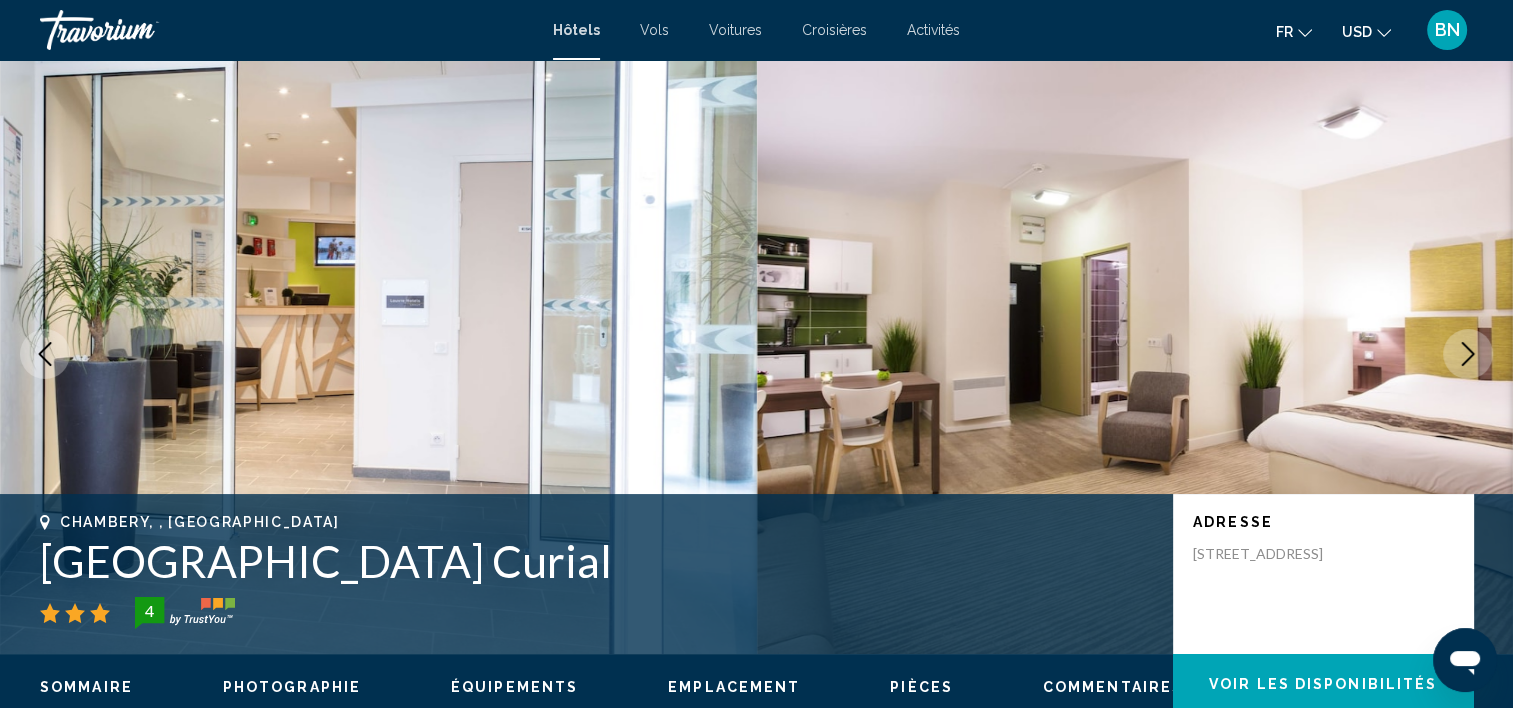 click 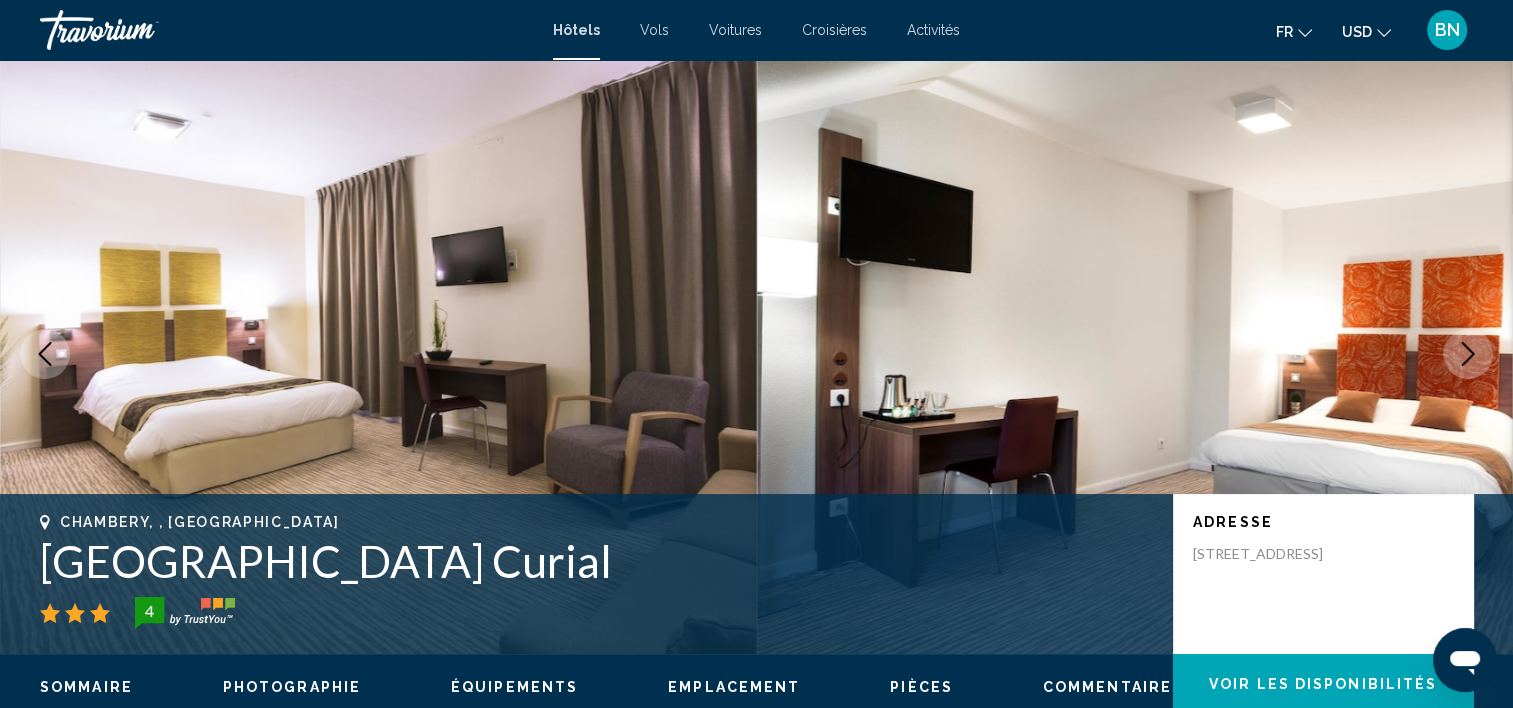 click 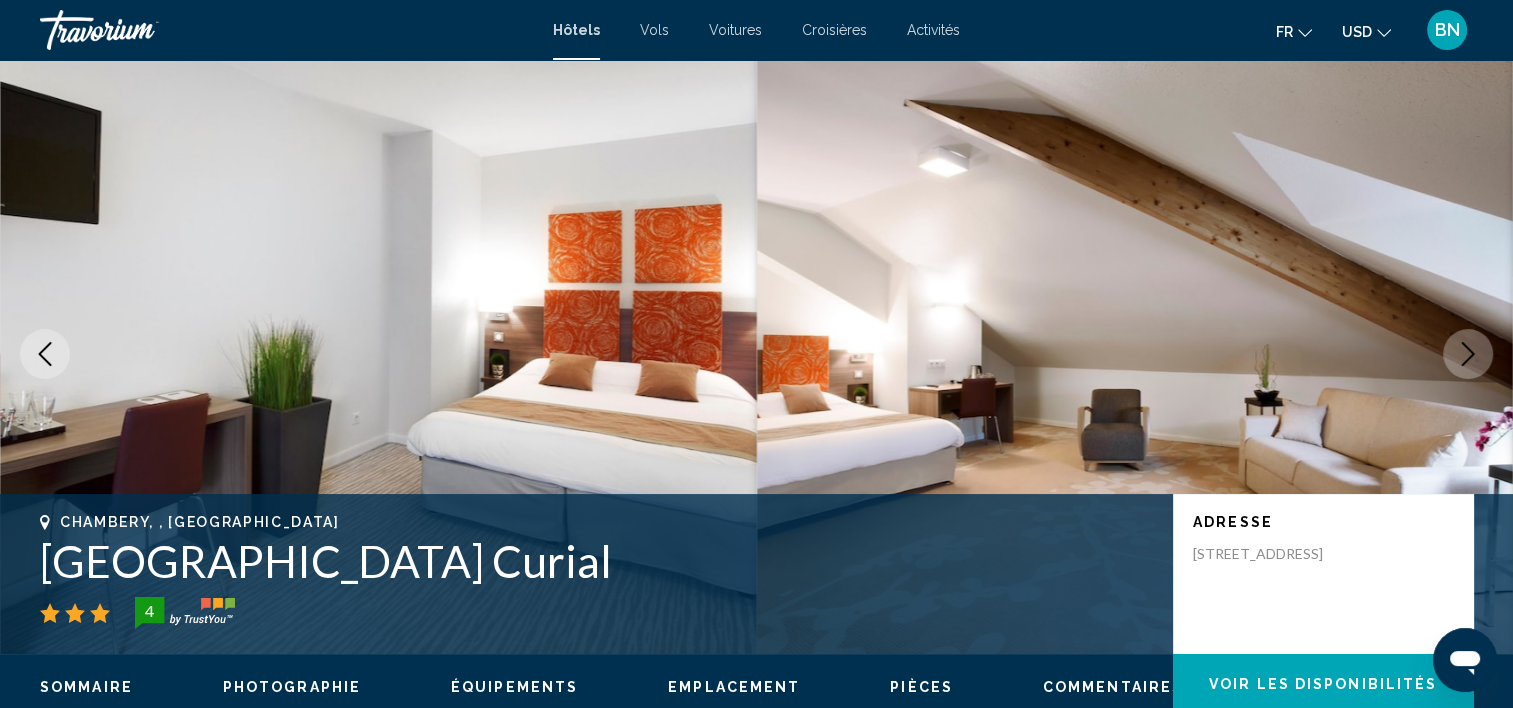 click 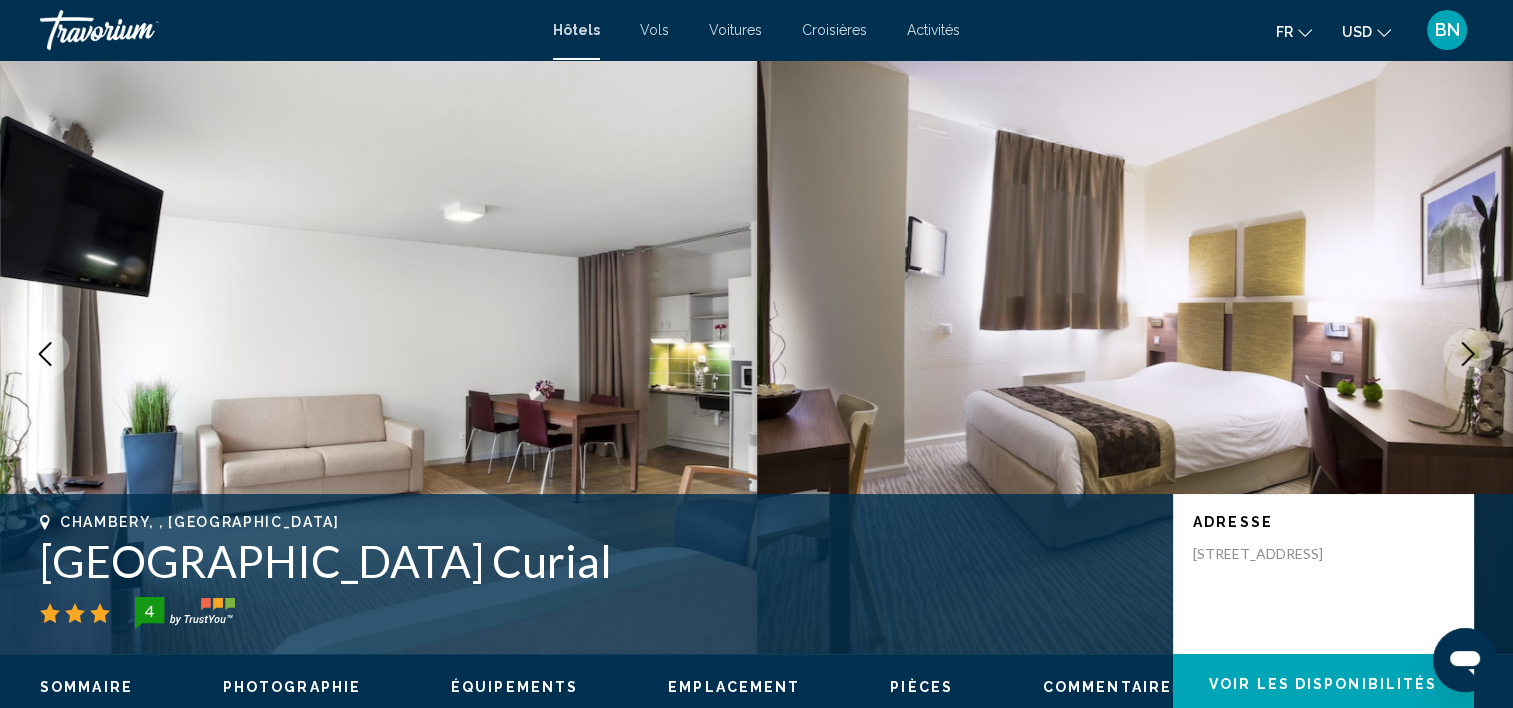 click 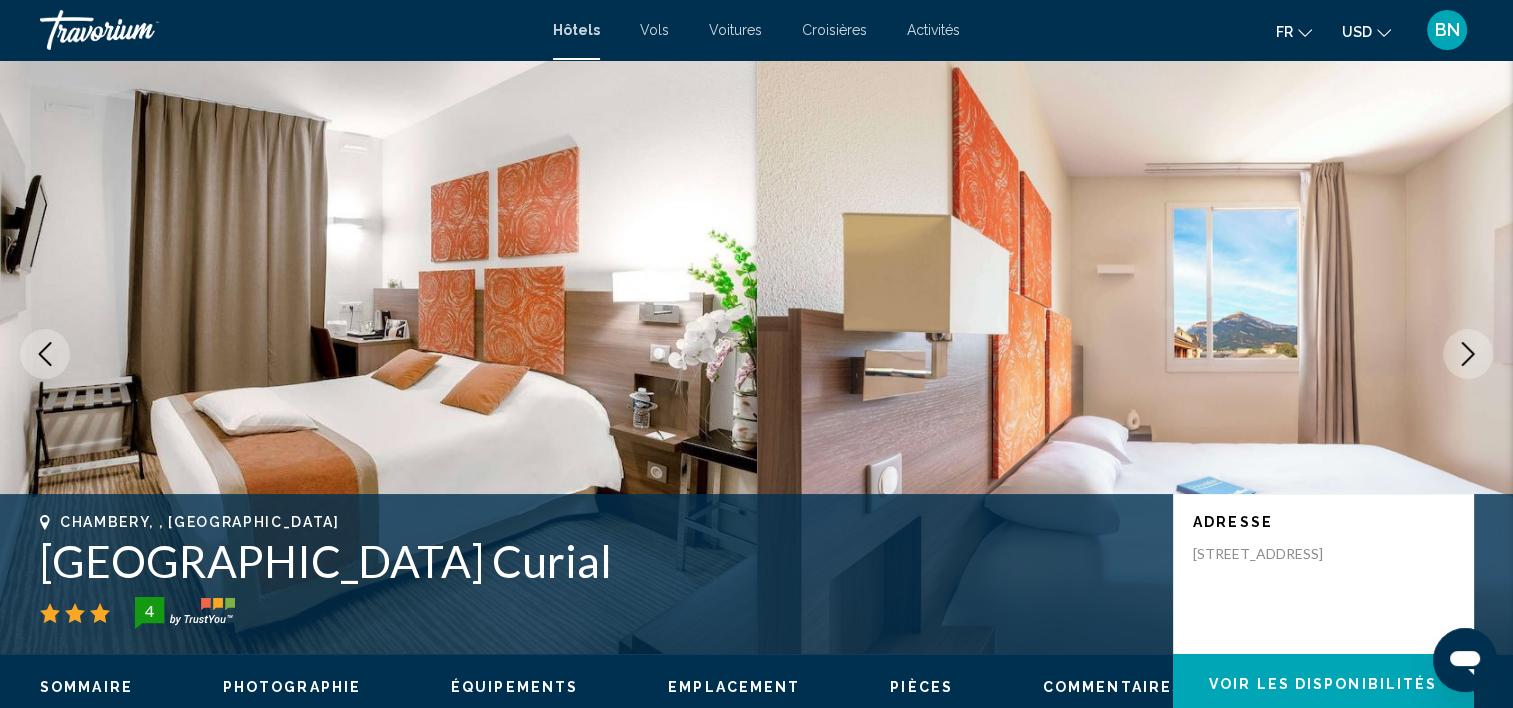 click 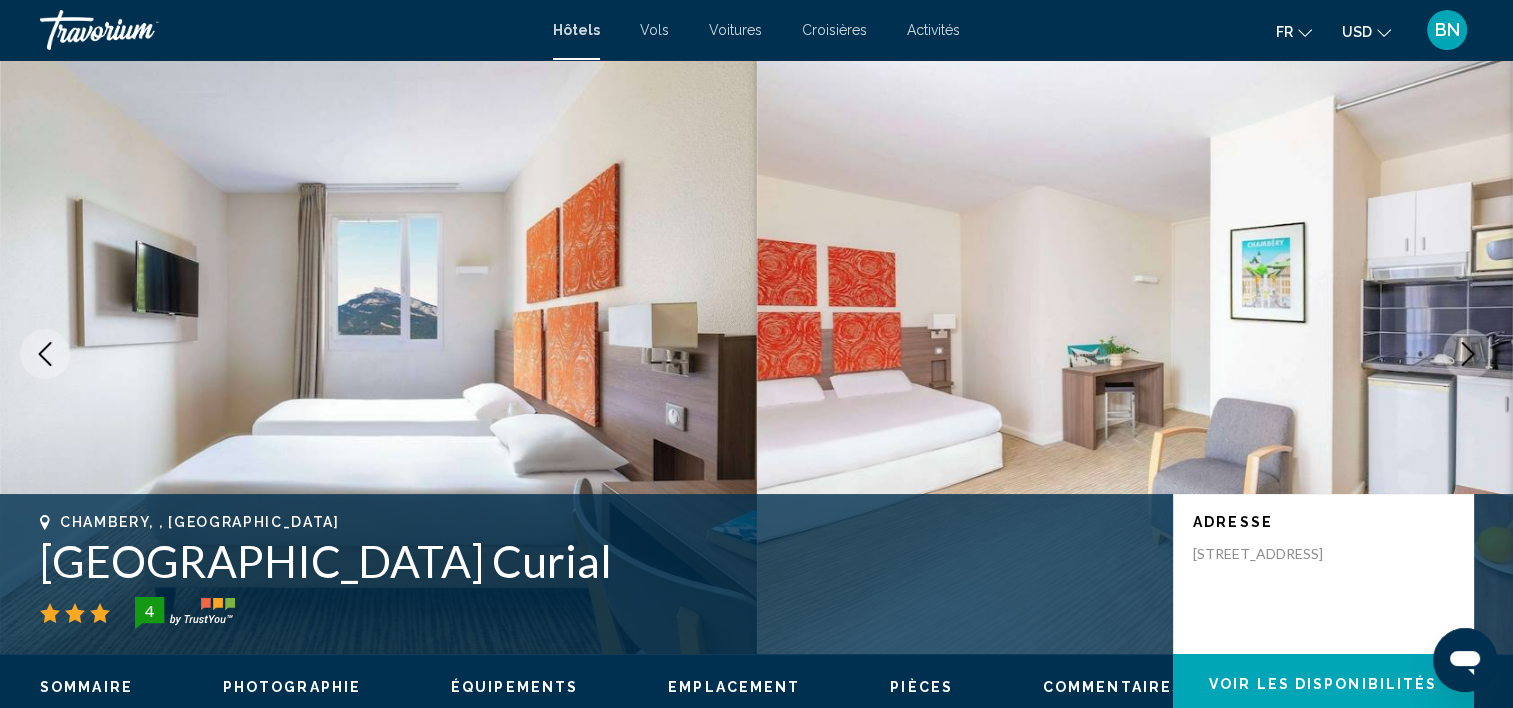 click 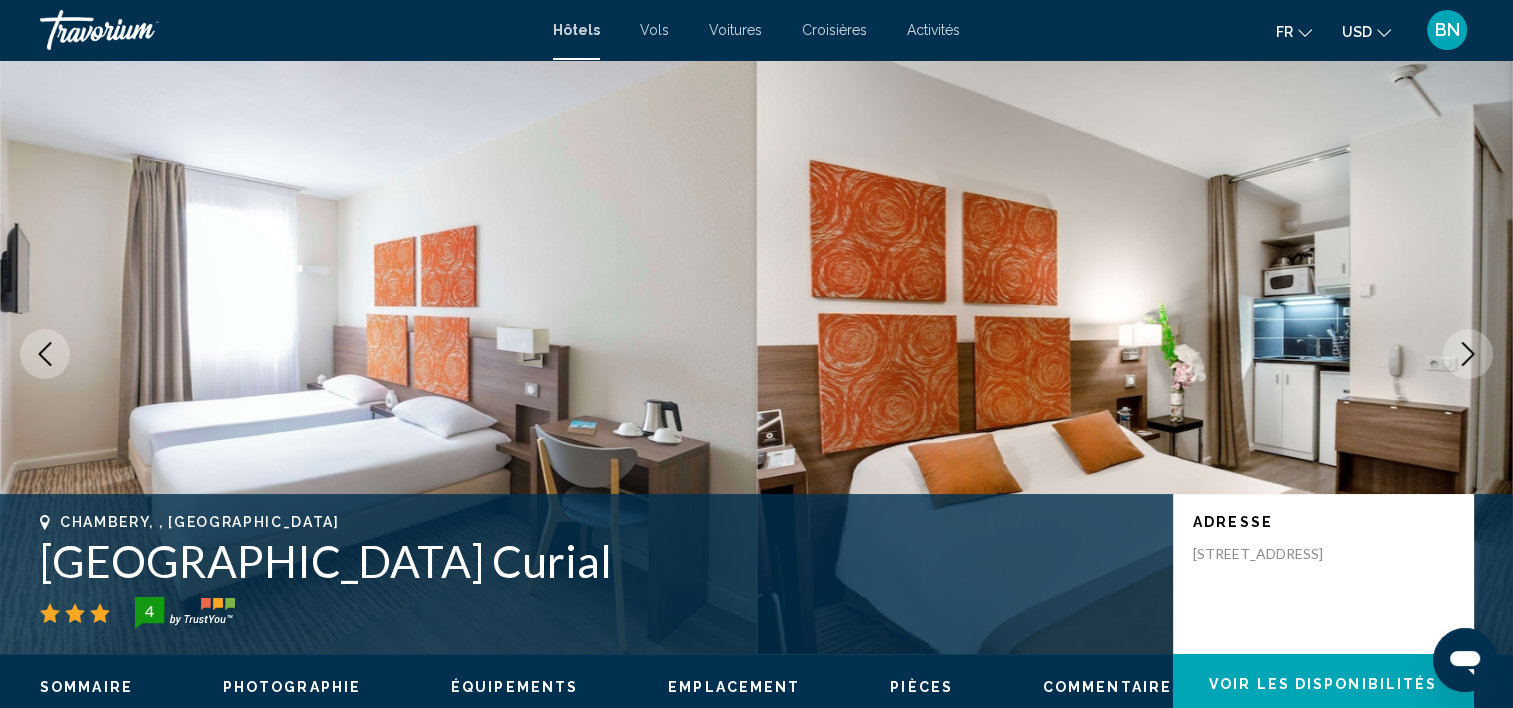 click 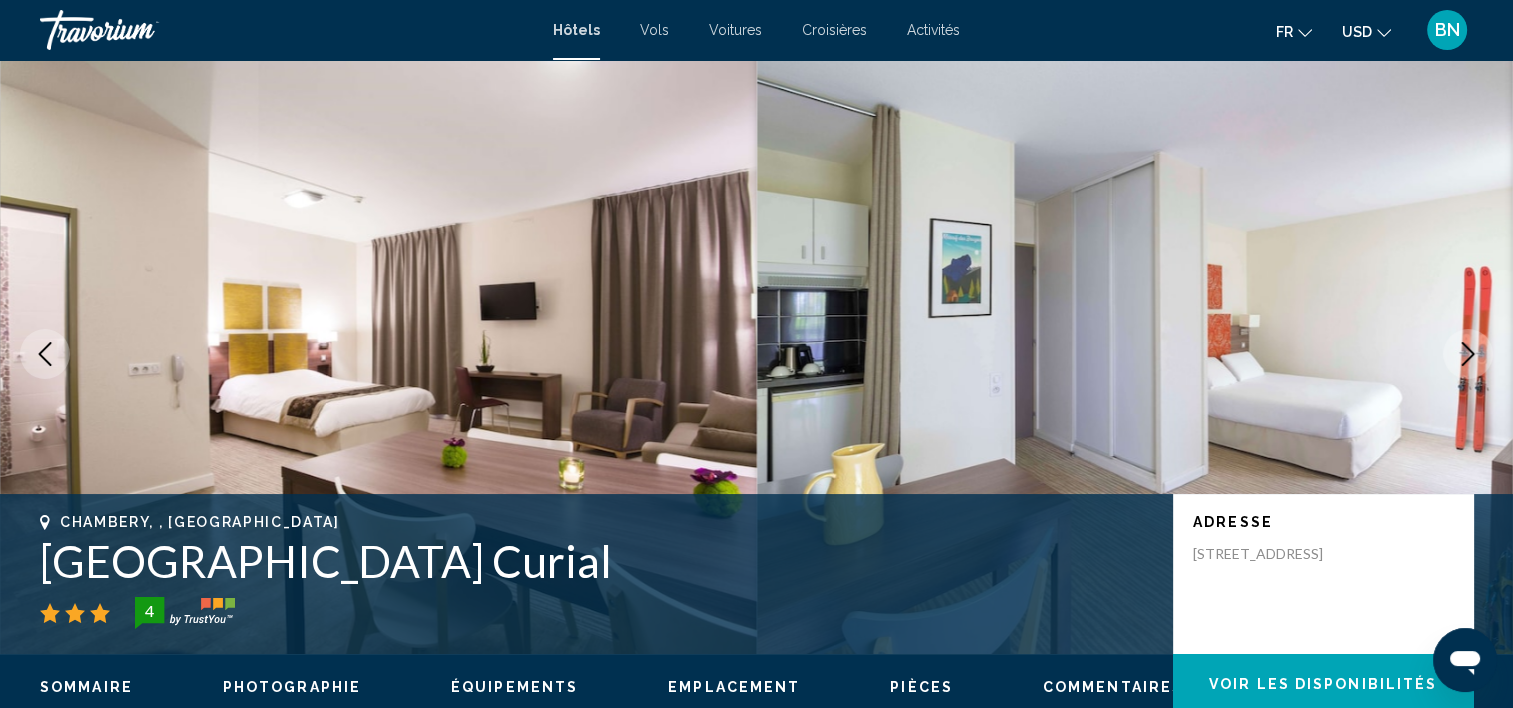 click 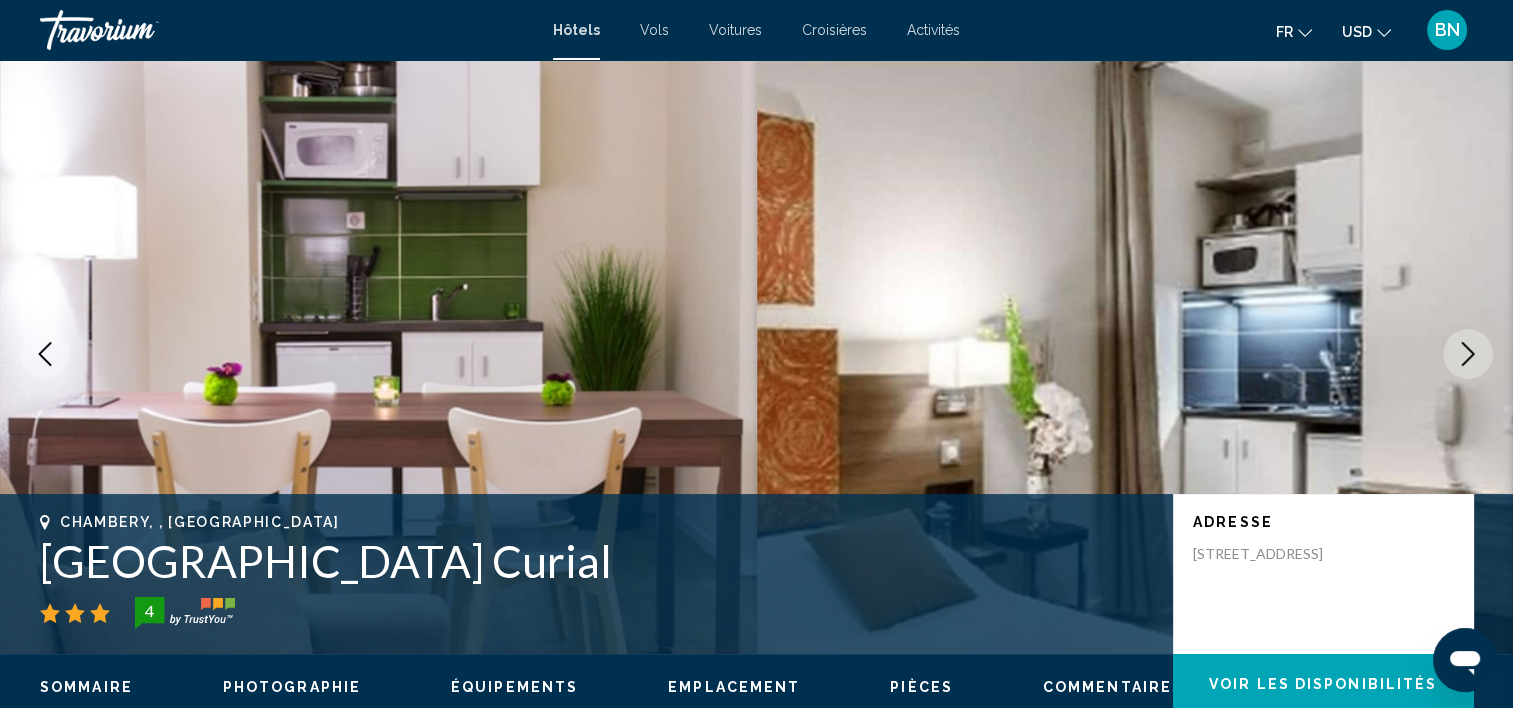 click 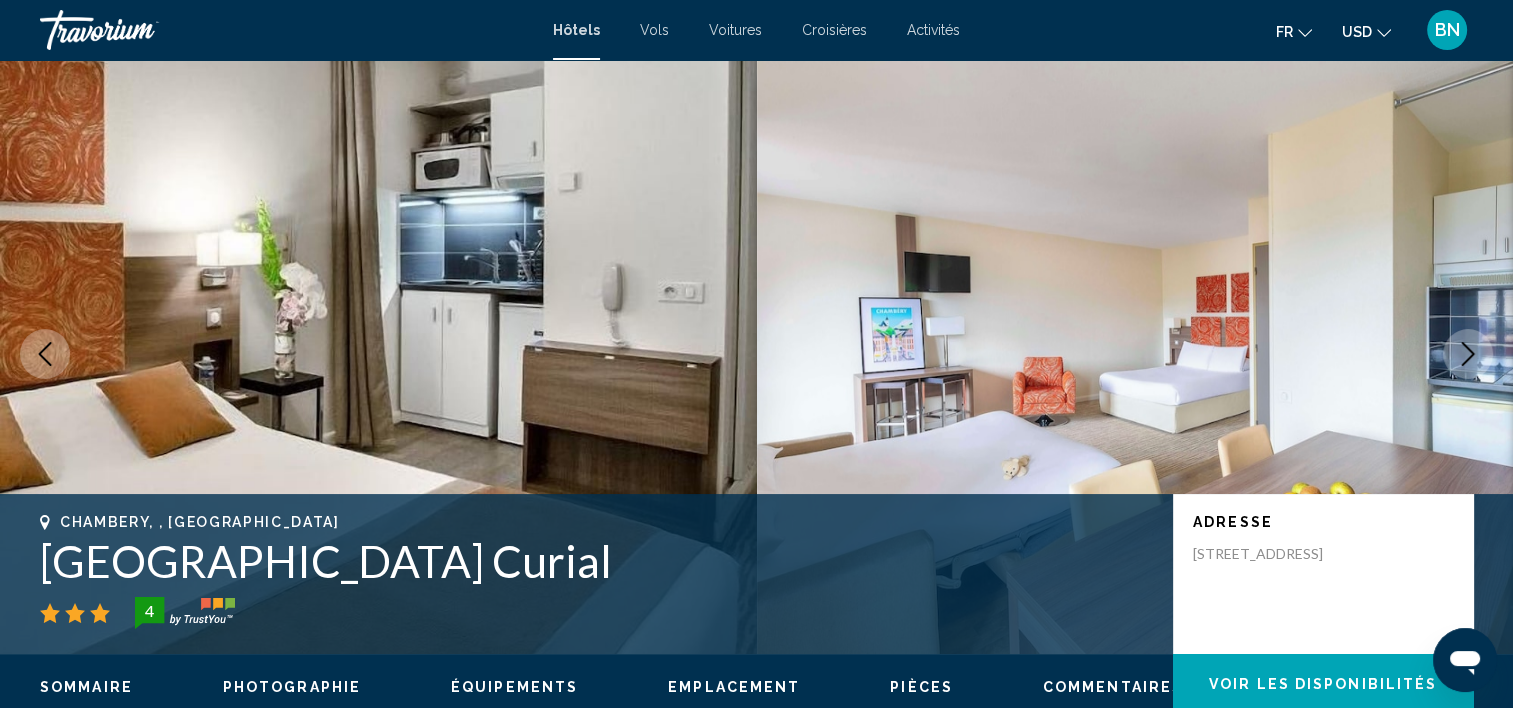 click 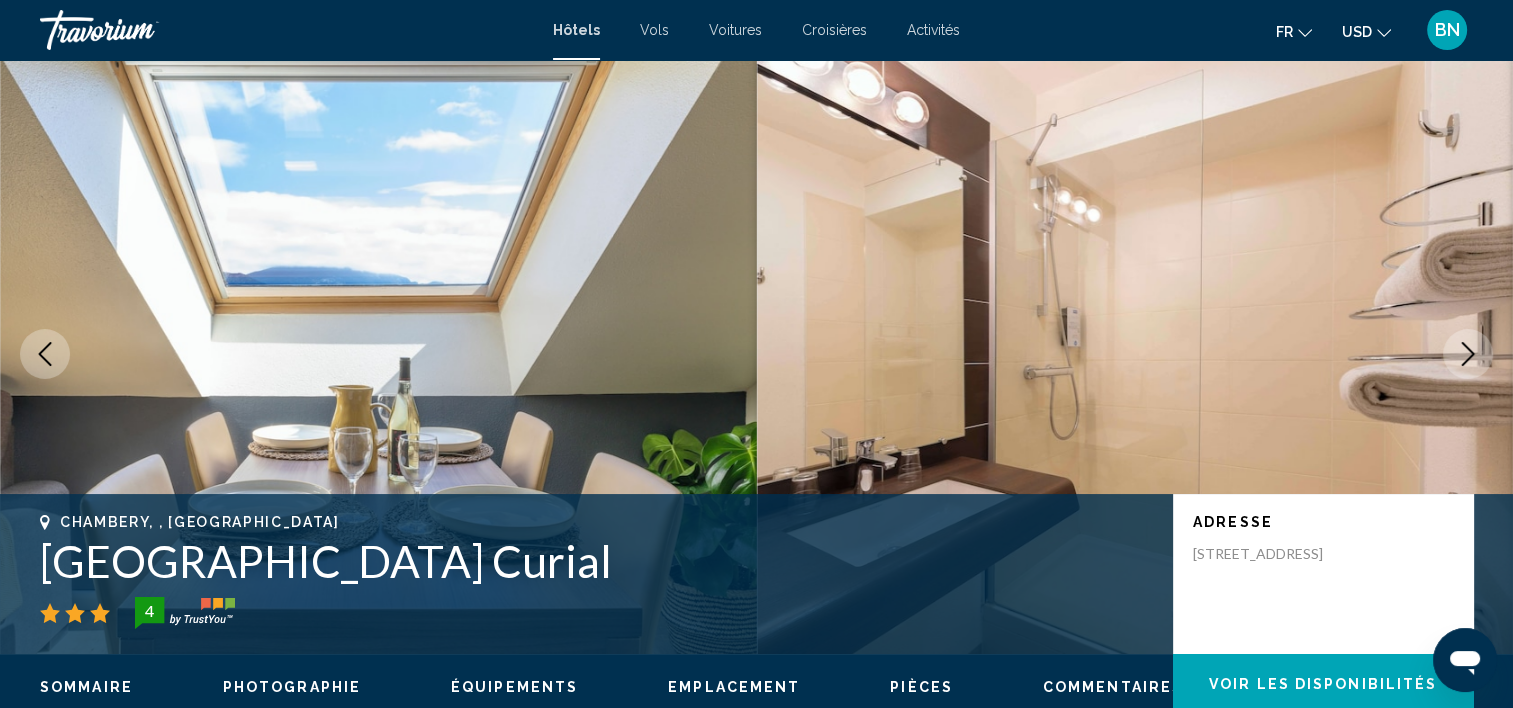 click 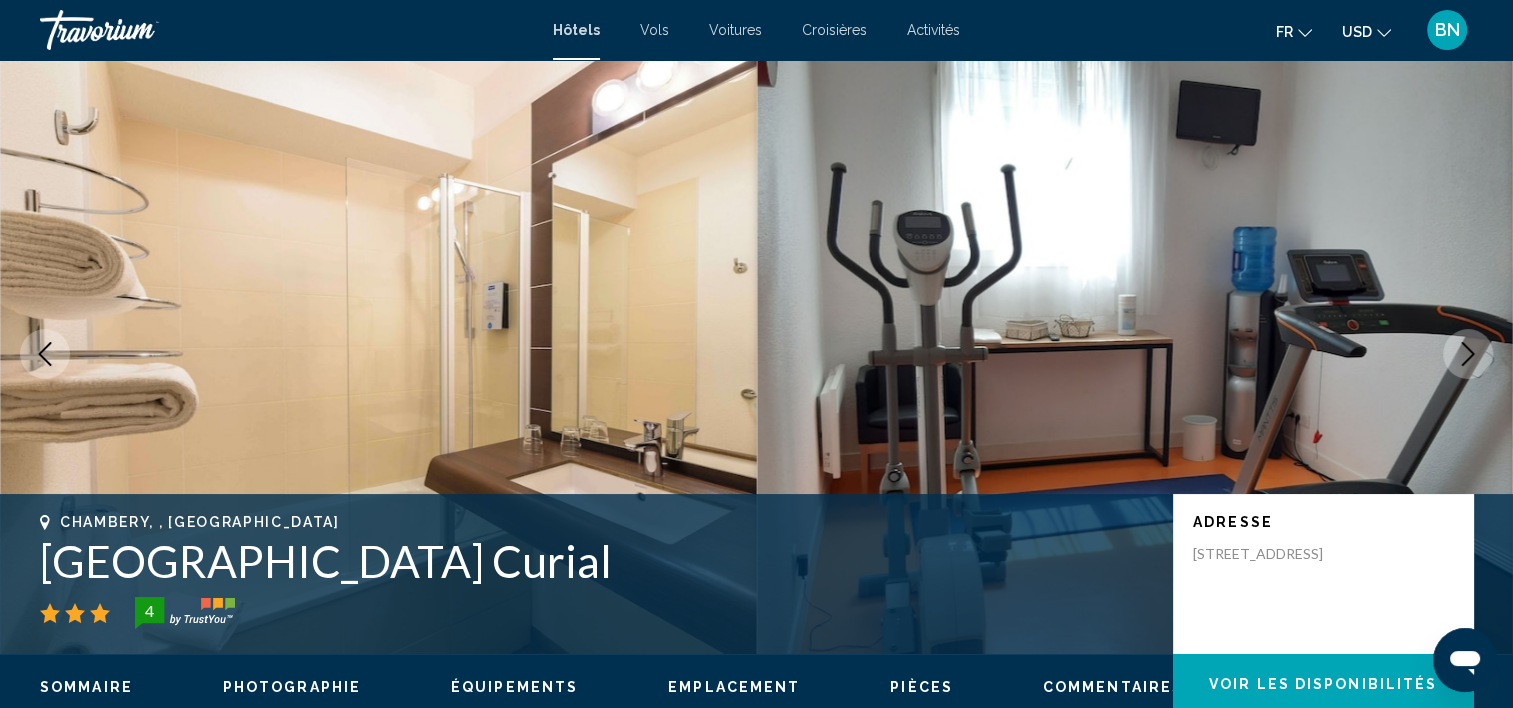 click 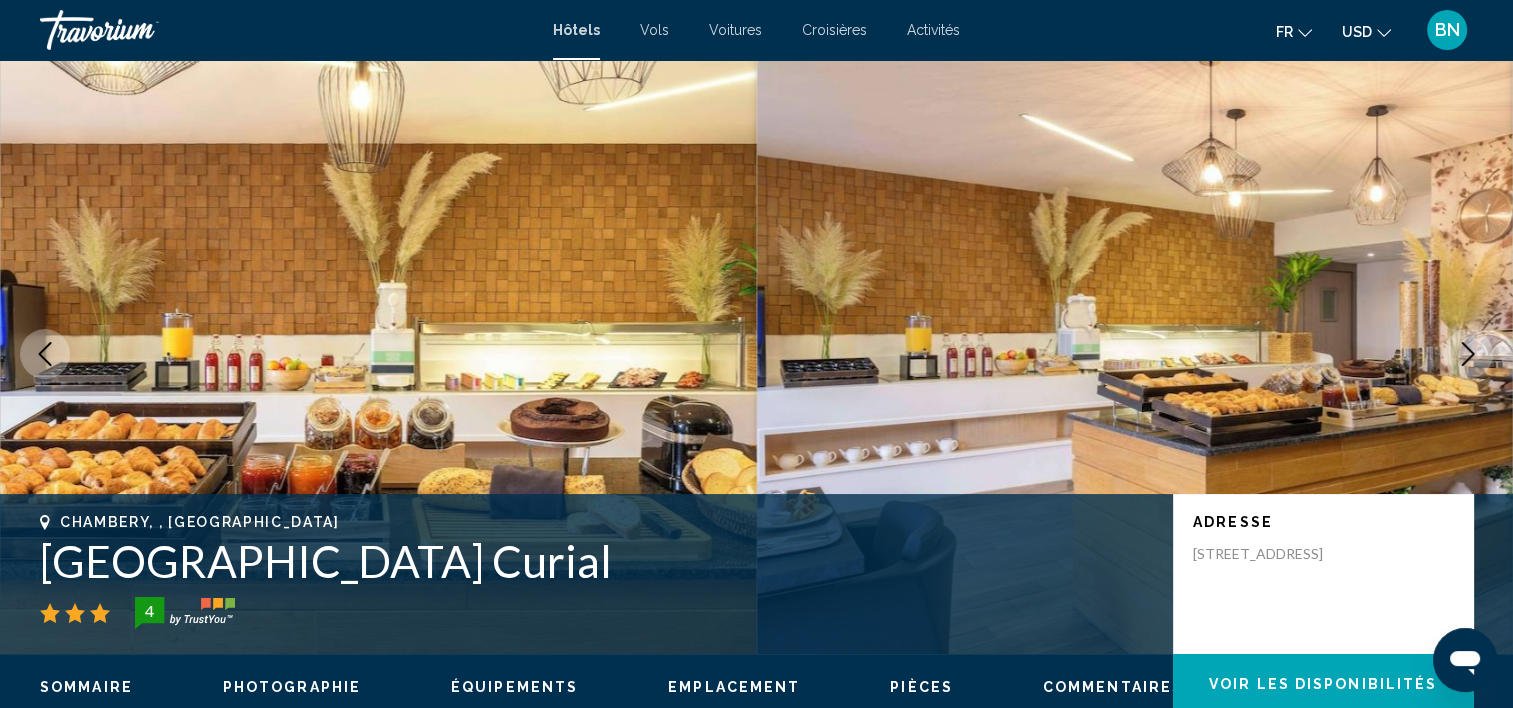 click 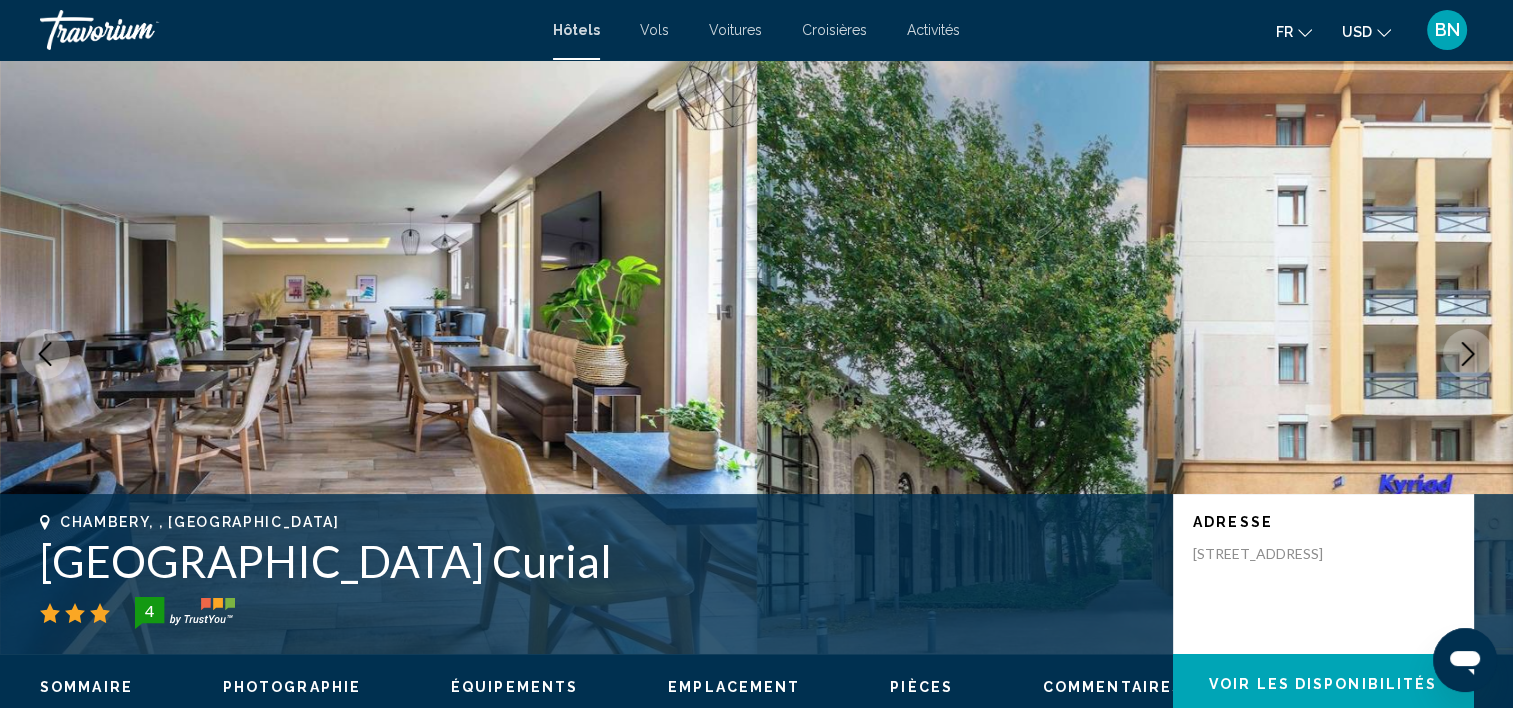 click 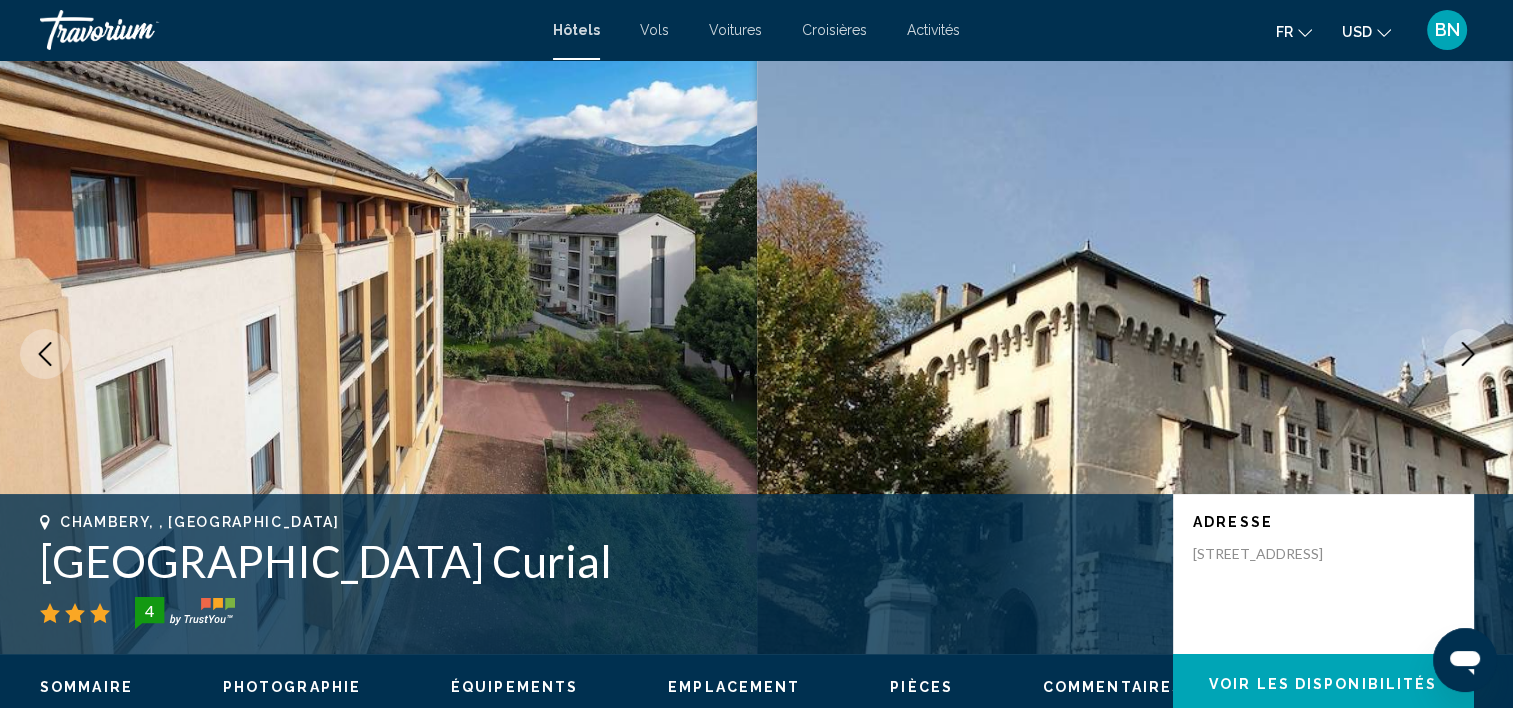 click 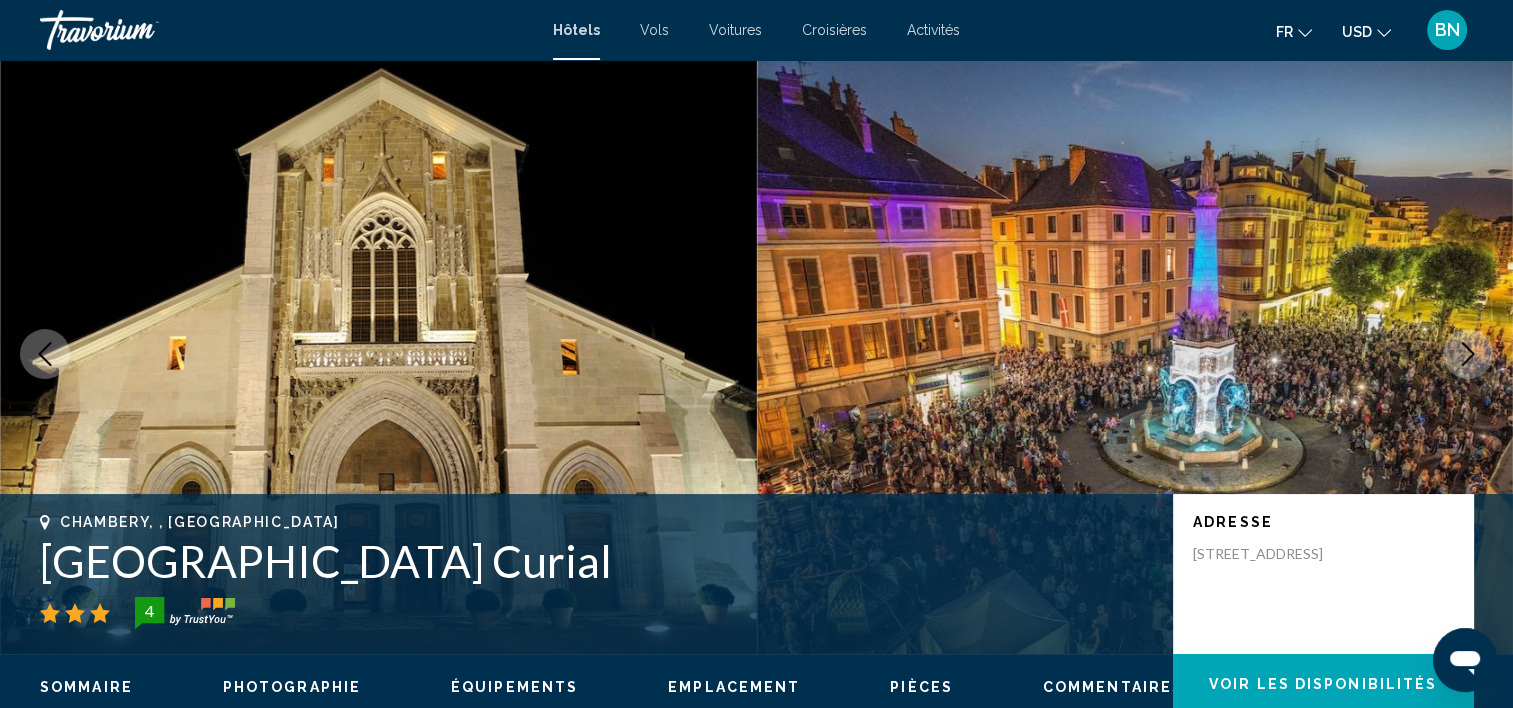 click 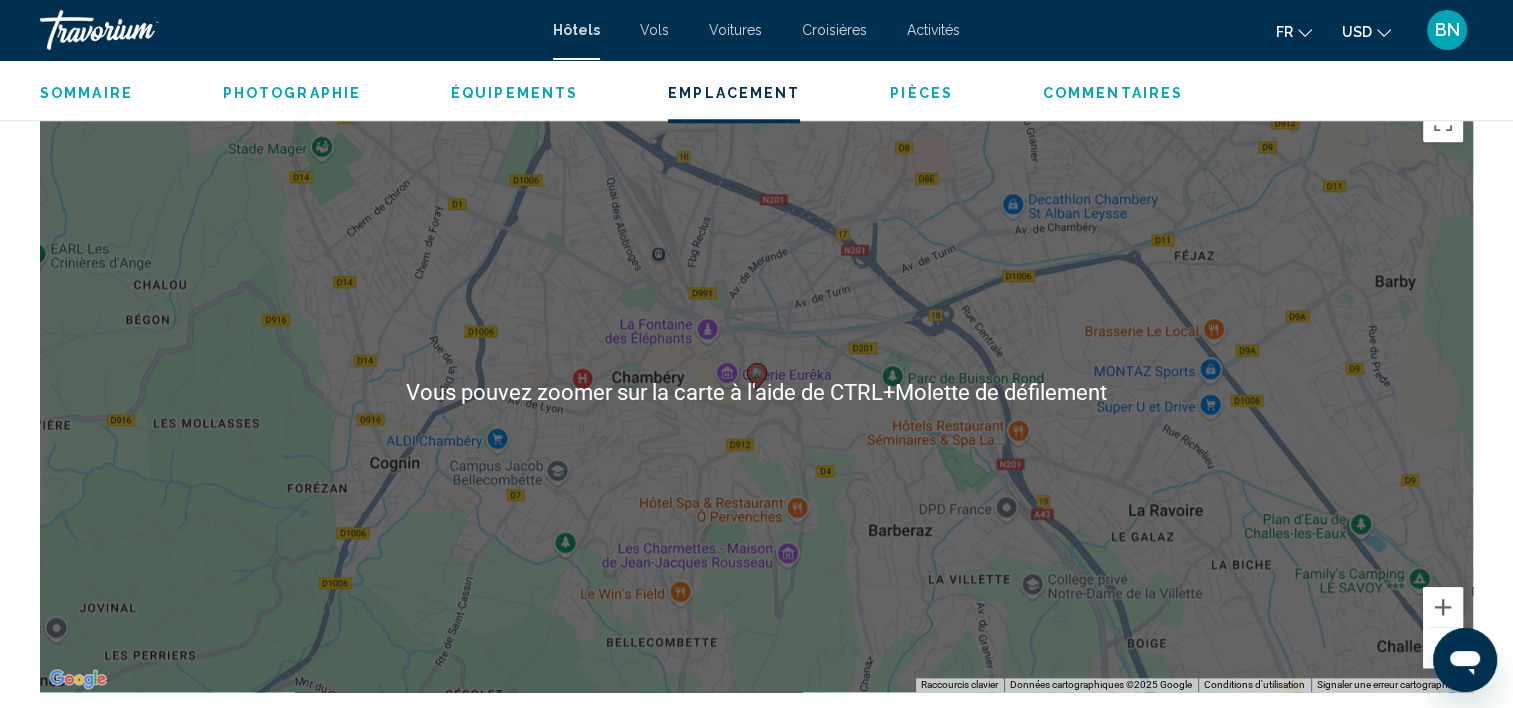 scroll, scrollTop: 1907, scrollLeft: 0, axis: vertical 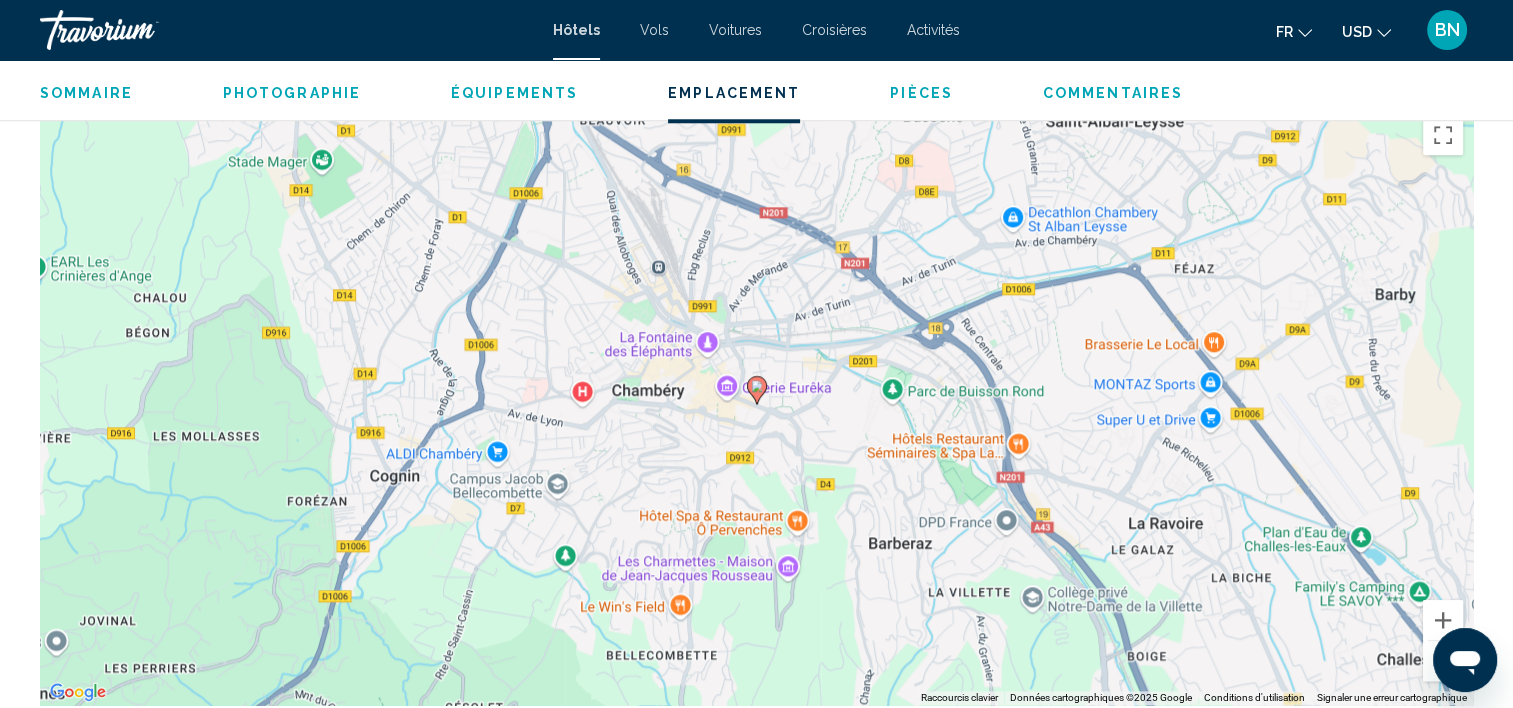 click at bounding box center (1443, 661) 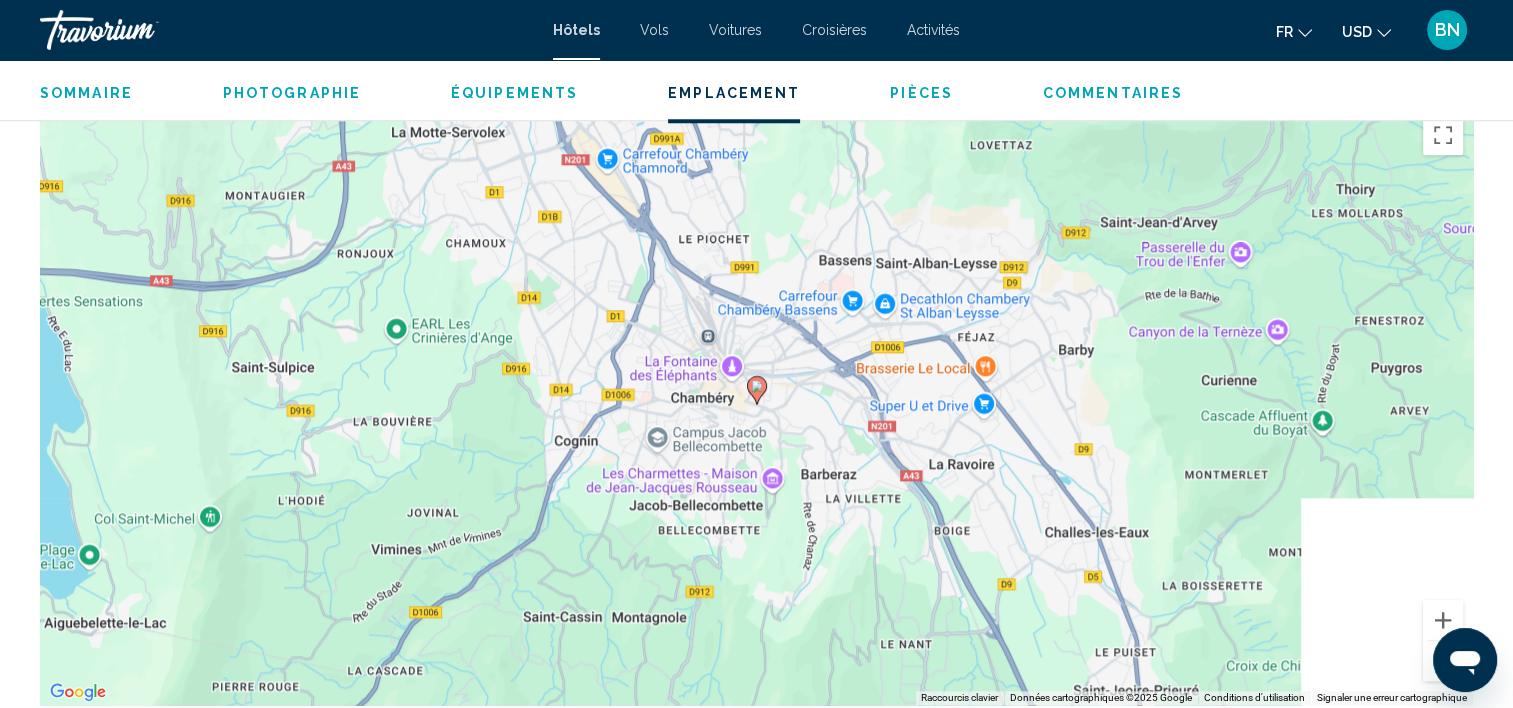 click at bounding box center (1443, 661) 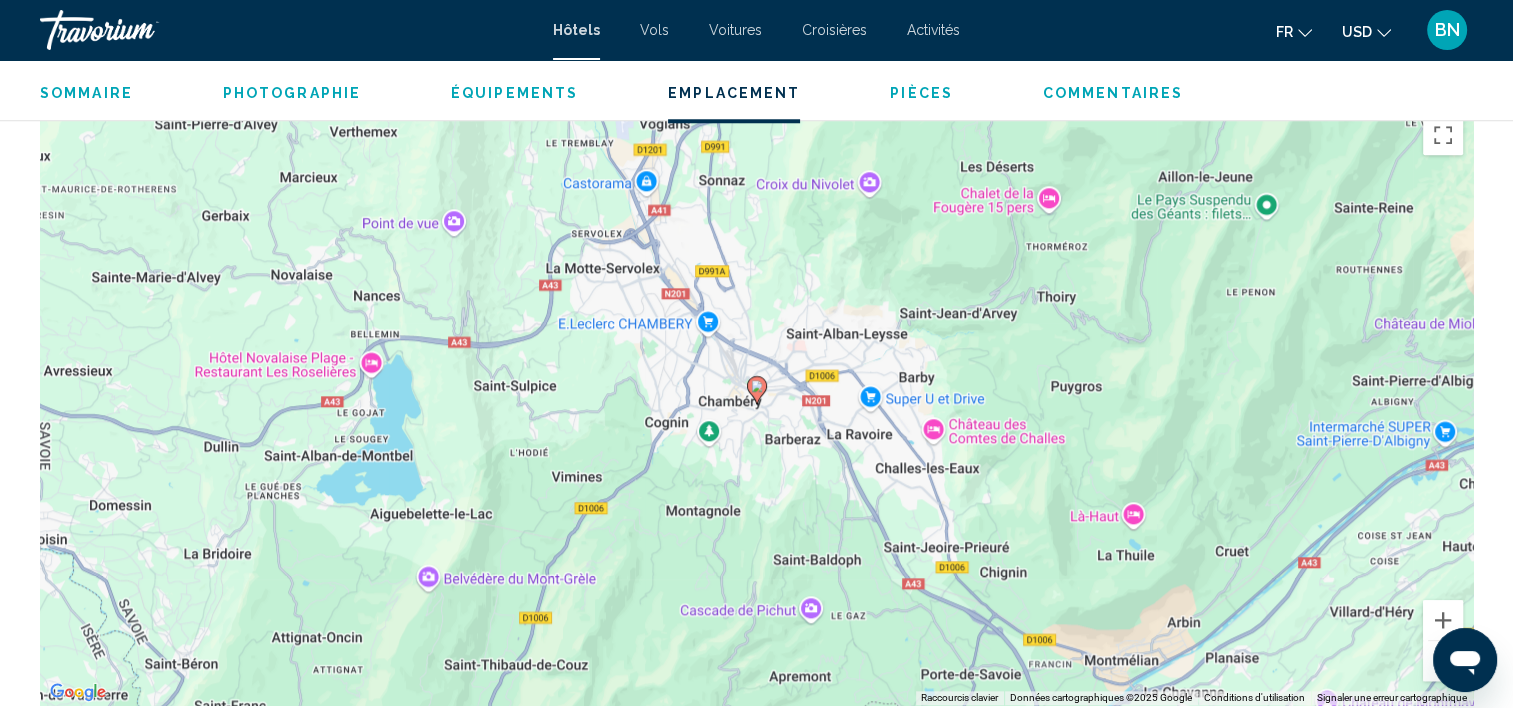 click at bounding box center (1443, 661) 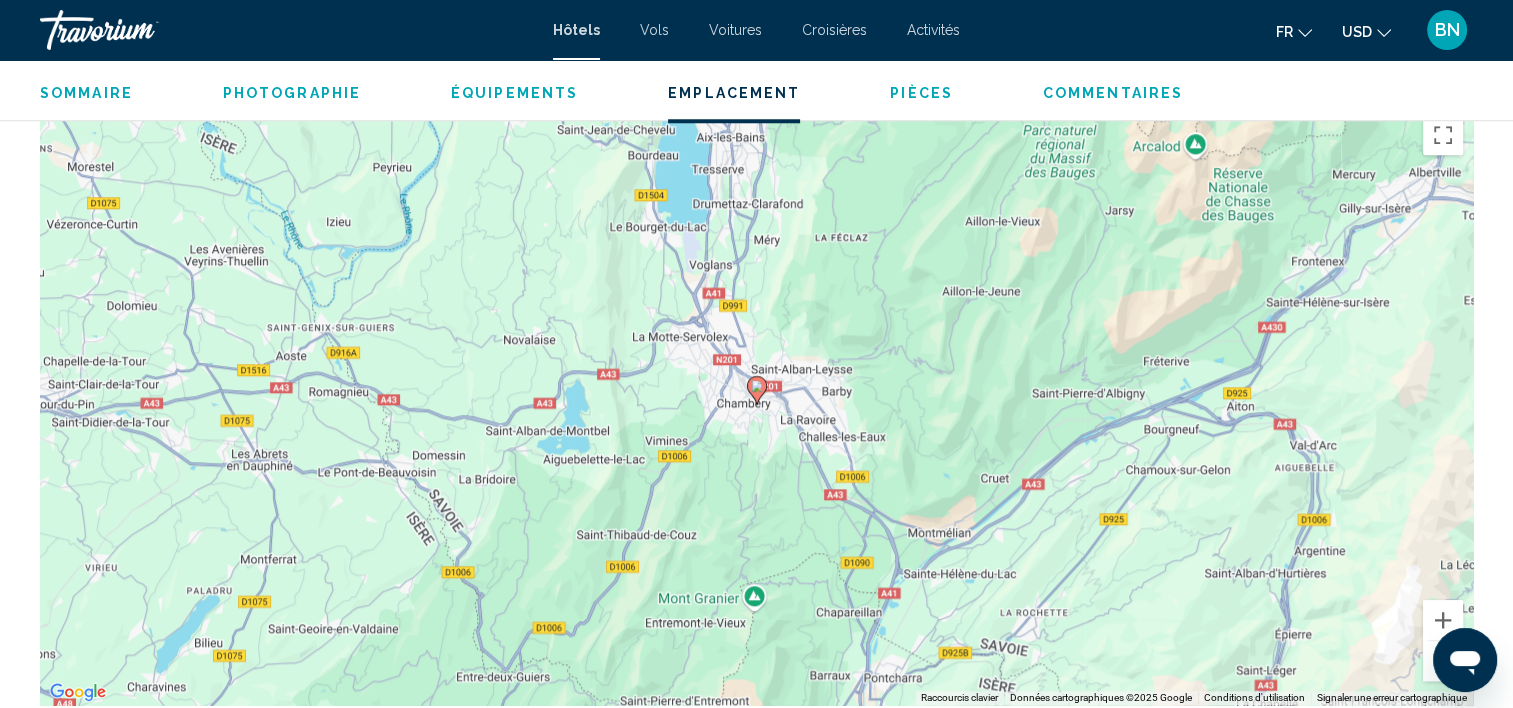 click at bounding box center (1443, 661) 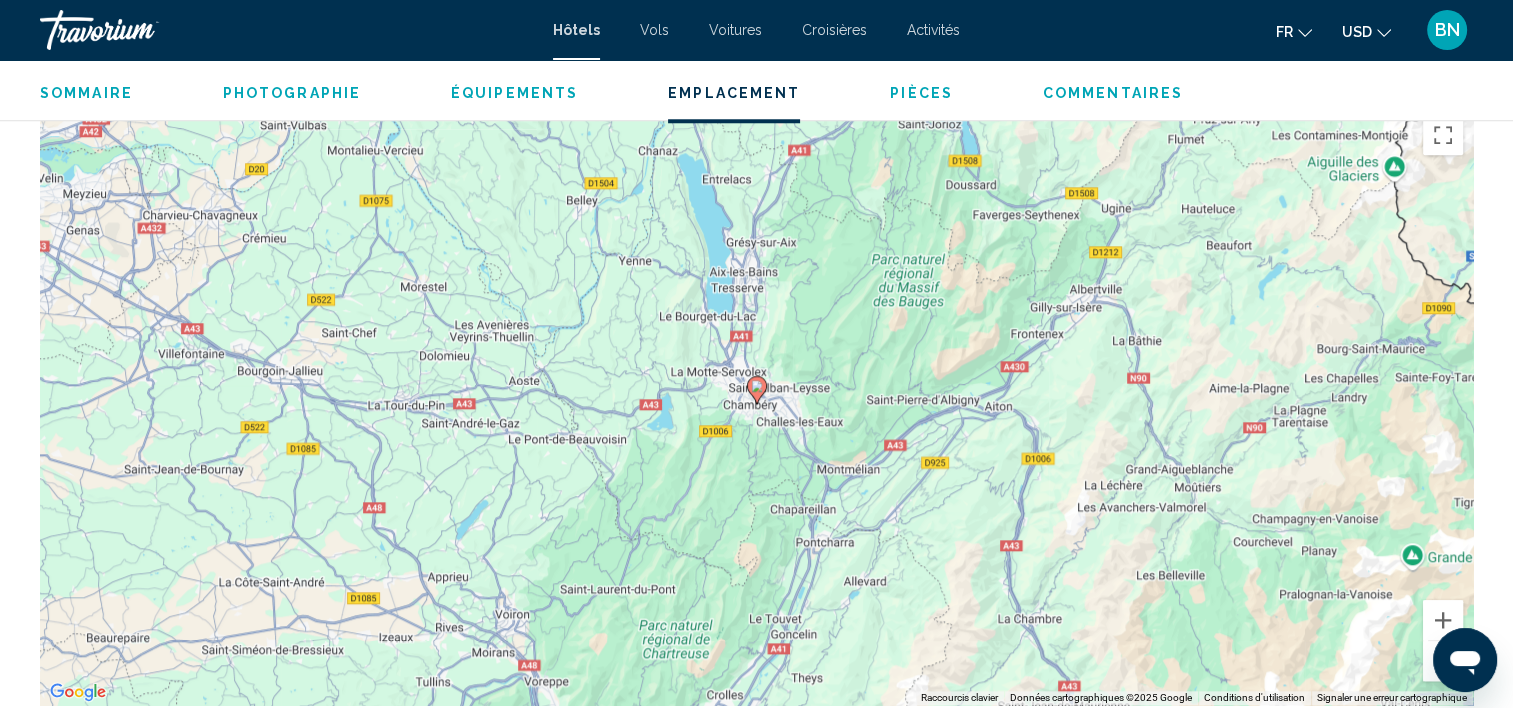 click at bounding box center (1443, 661) 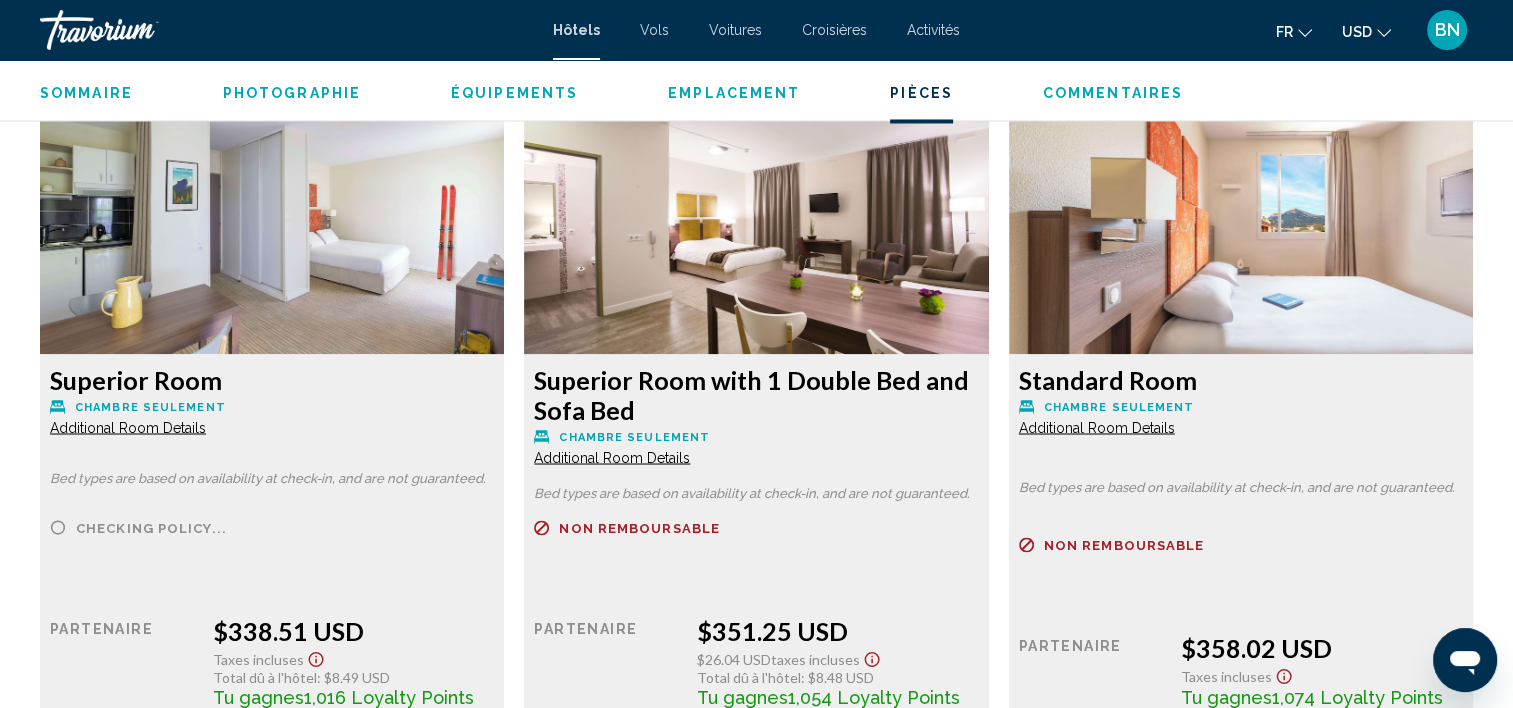 scroll, scrollTop: 3407, scrollLeft: 0, axis: vertical 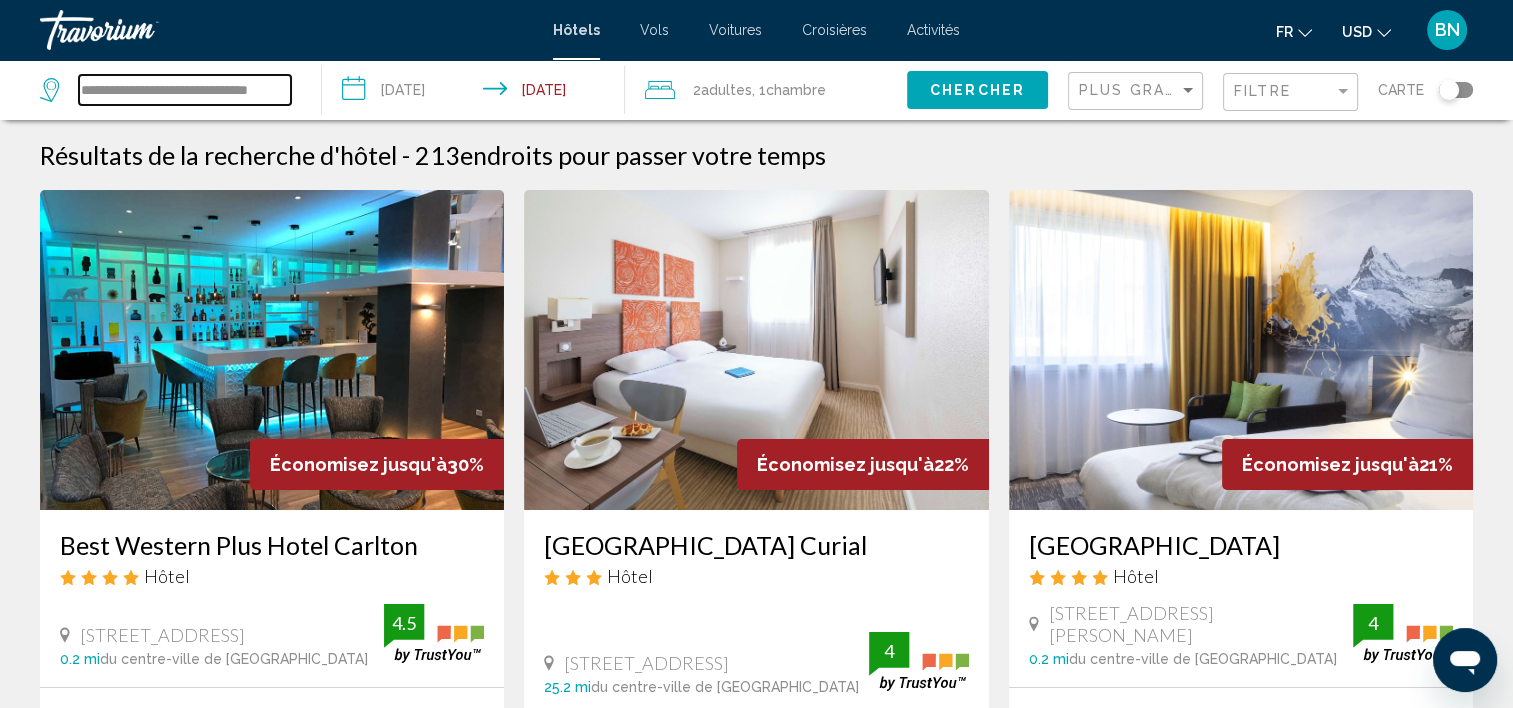 click on "**********" at bounding box center [185, 90] 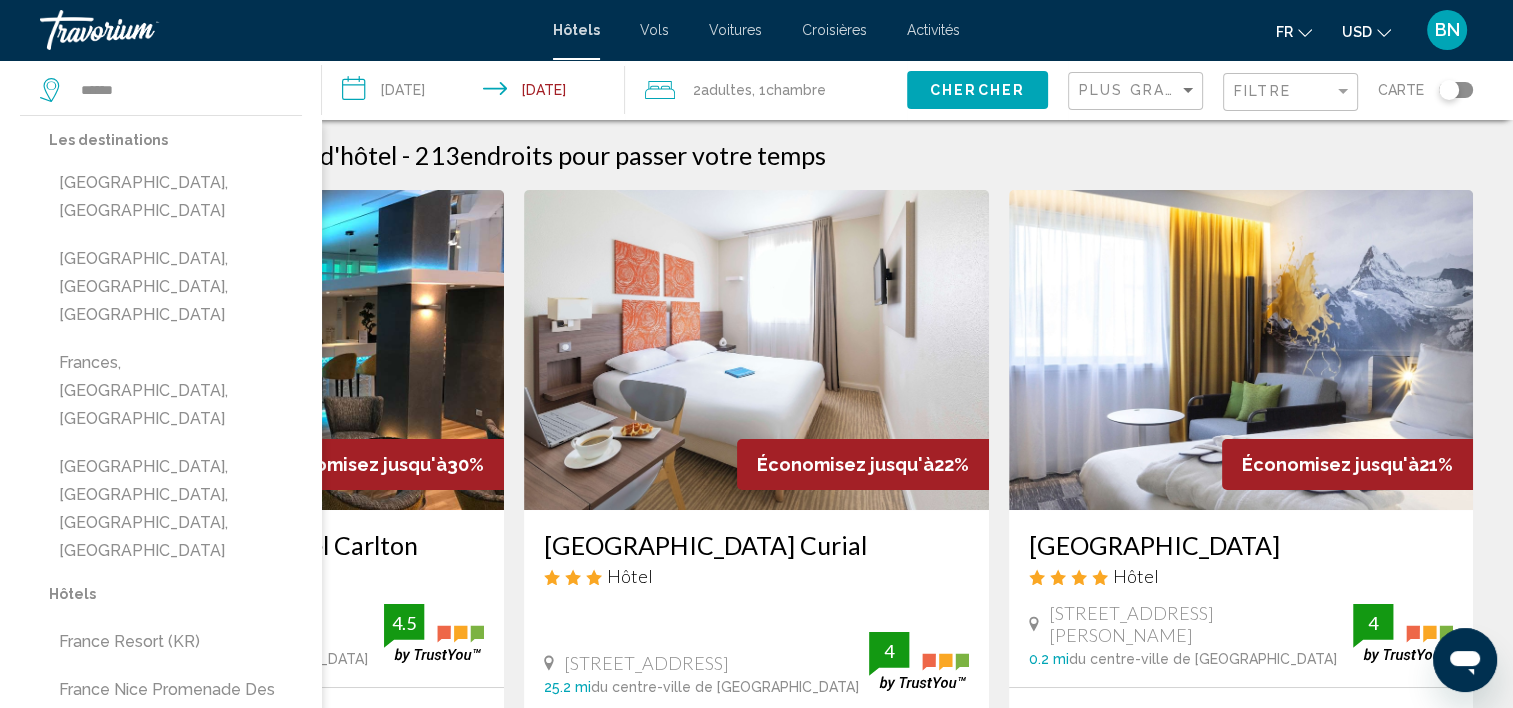 click on "BN" at bounding box center (1447, 30) 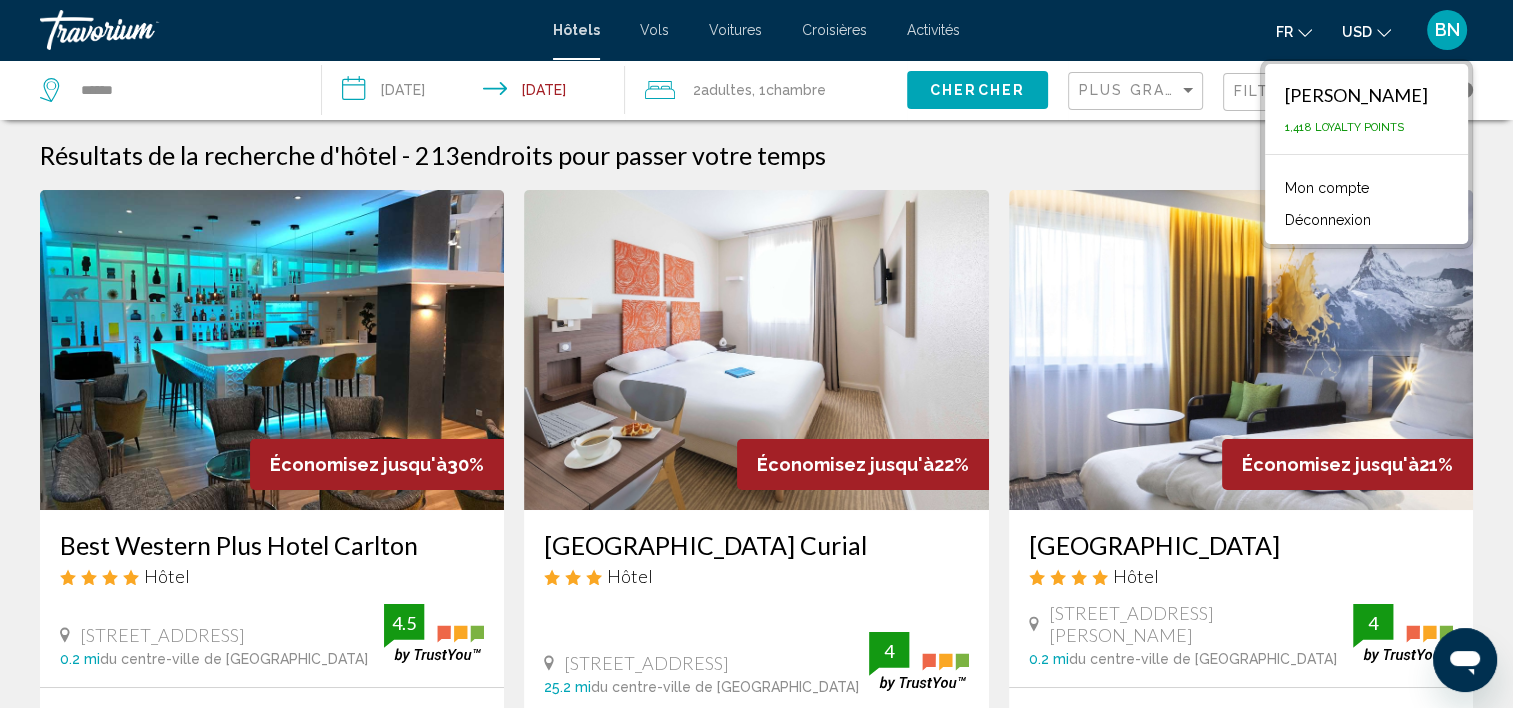 click on "Résultats de la recherche d'hôtel  -   213  endroits pour passer votre temps" at bounding box center (756, 155) 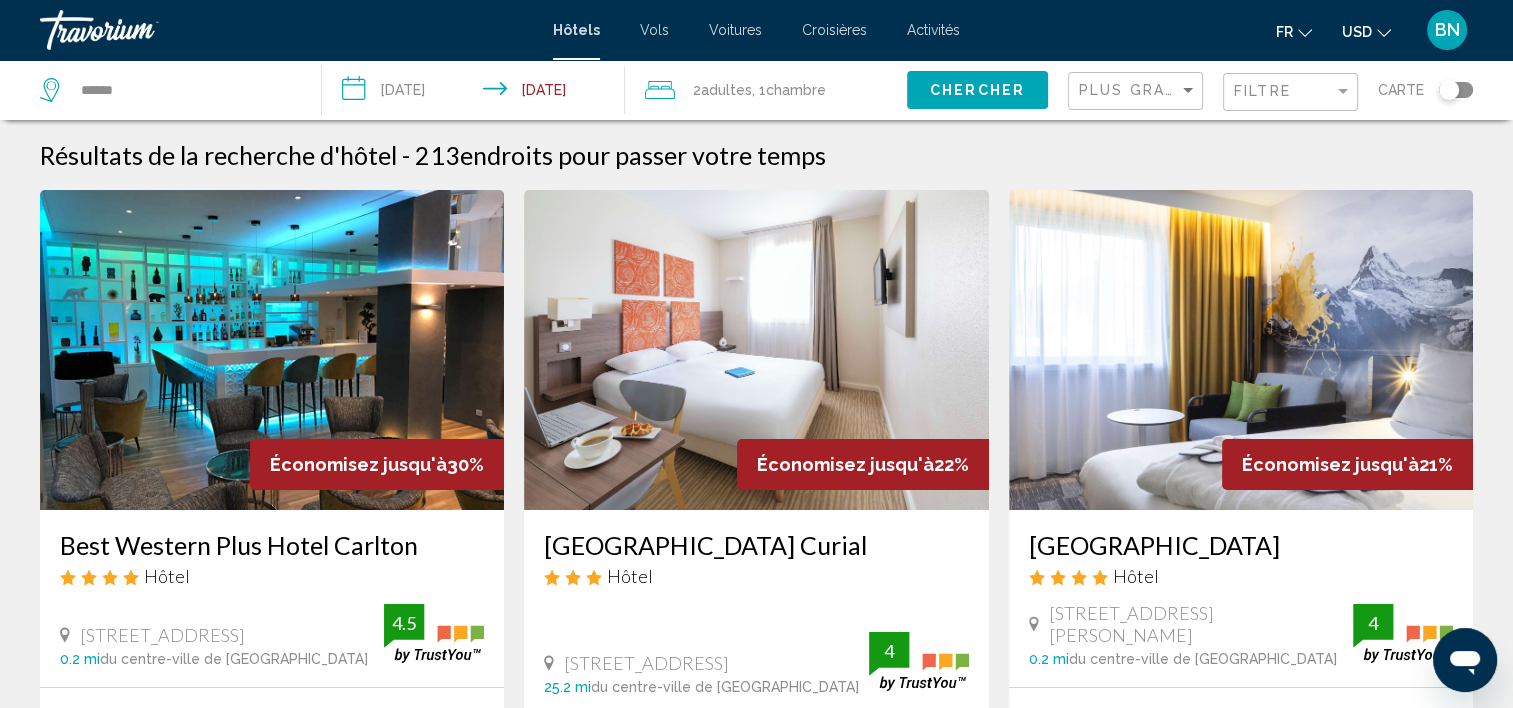 click on "******" 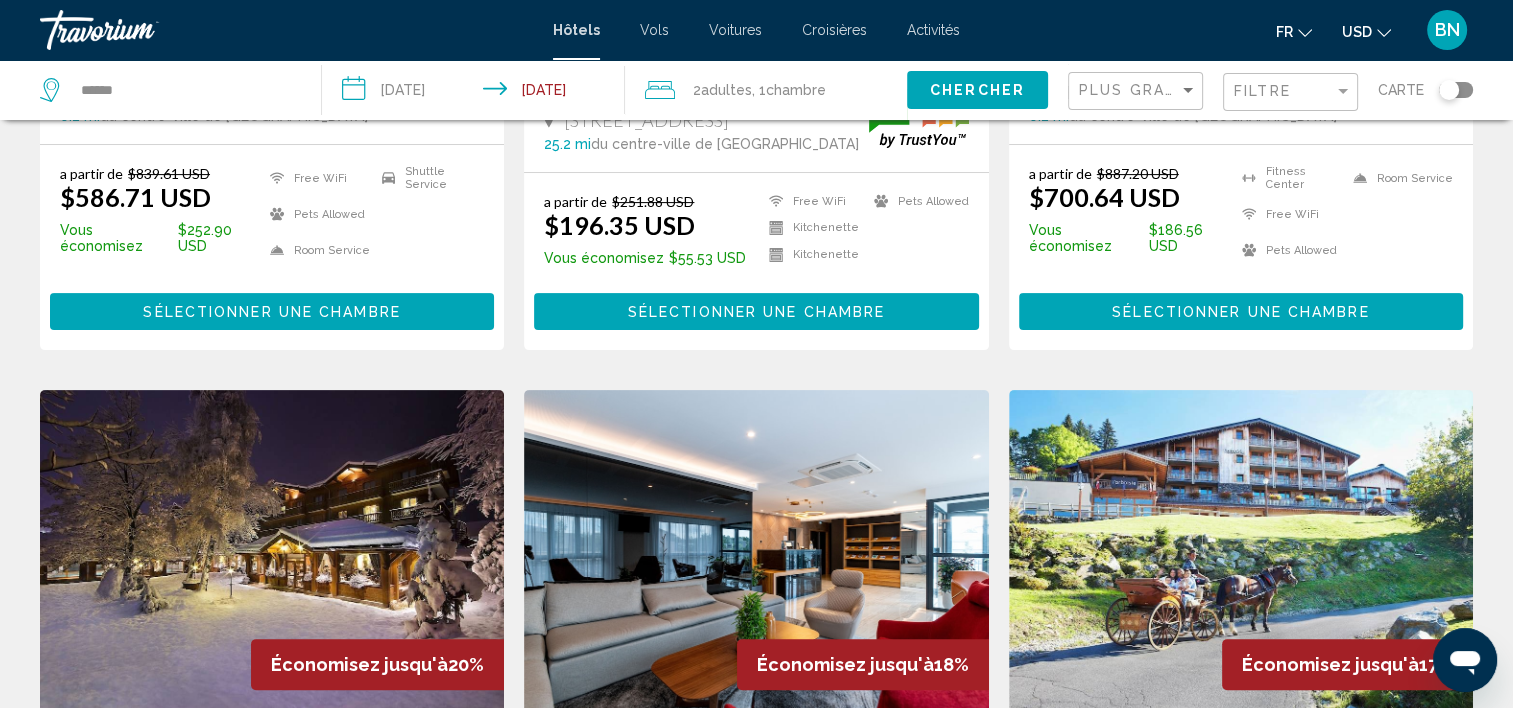 scroll, scrollTop: 619, scrollLeft: 0, axis: vertical 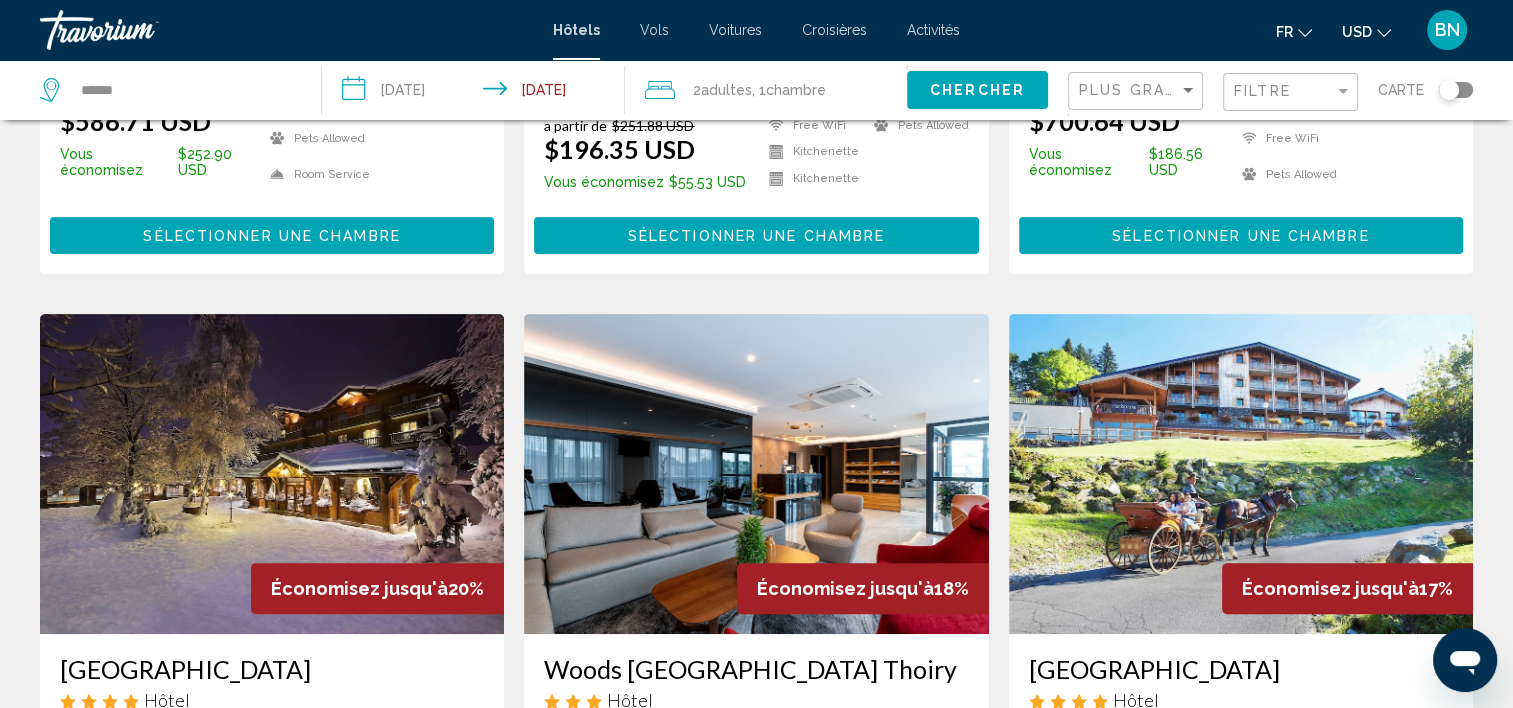 click on "******" at bounding box center [185, 90] 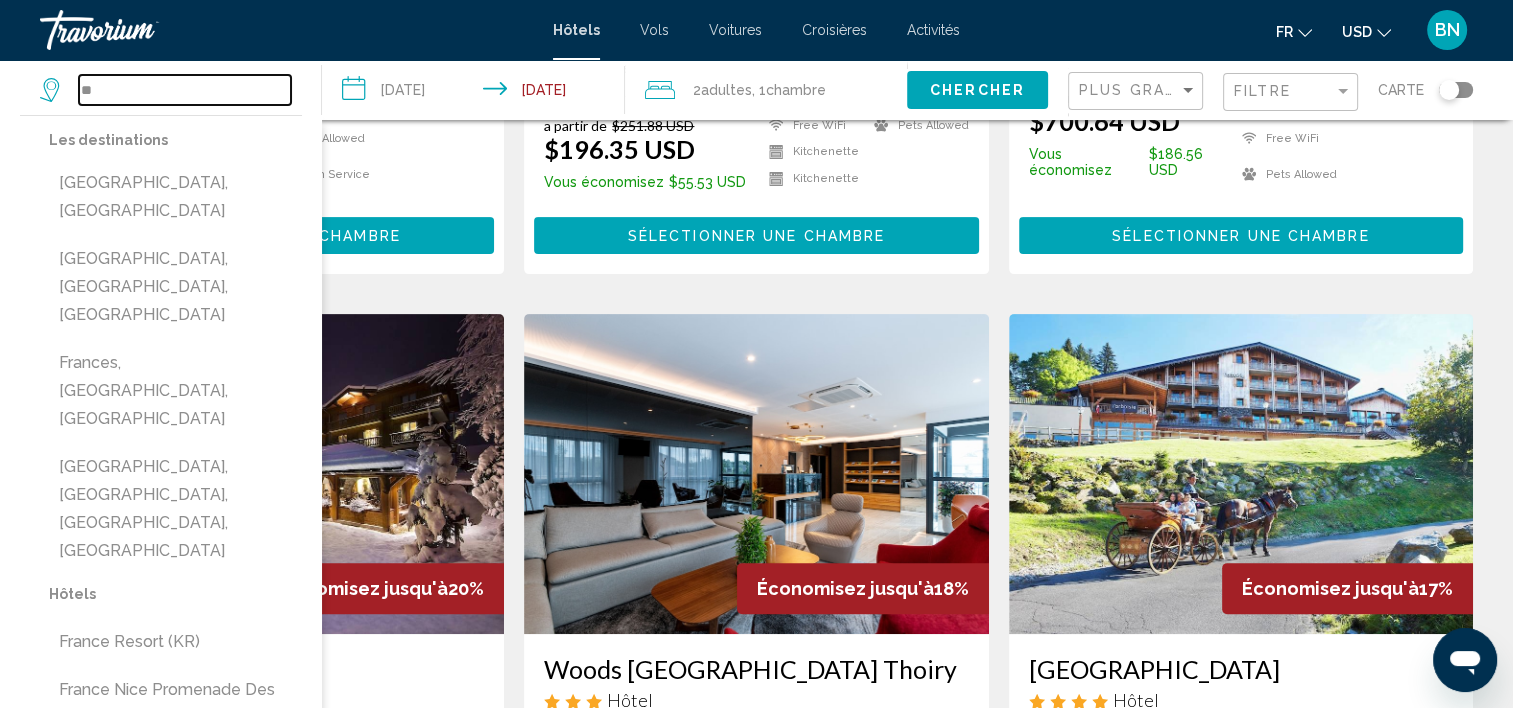 type on "*" 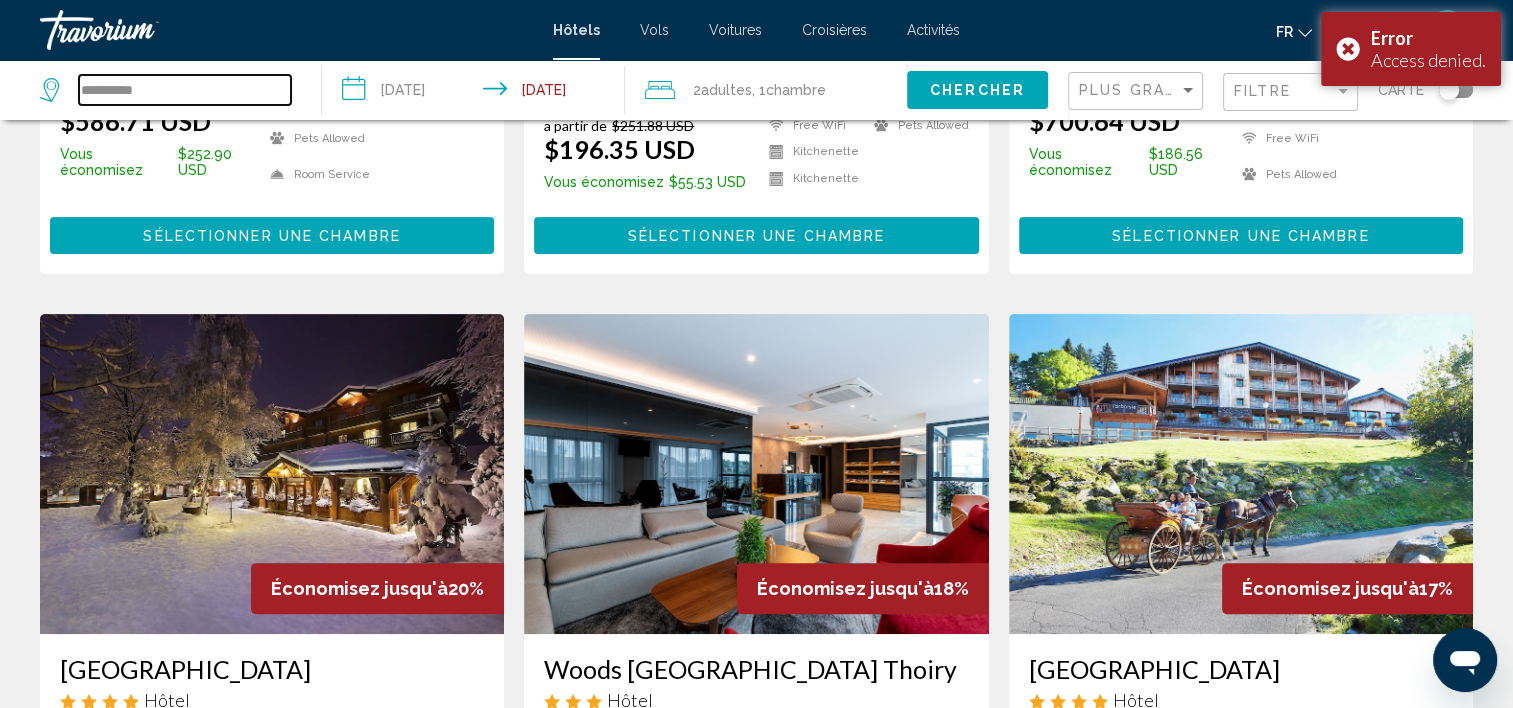 type on "**********" 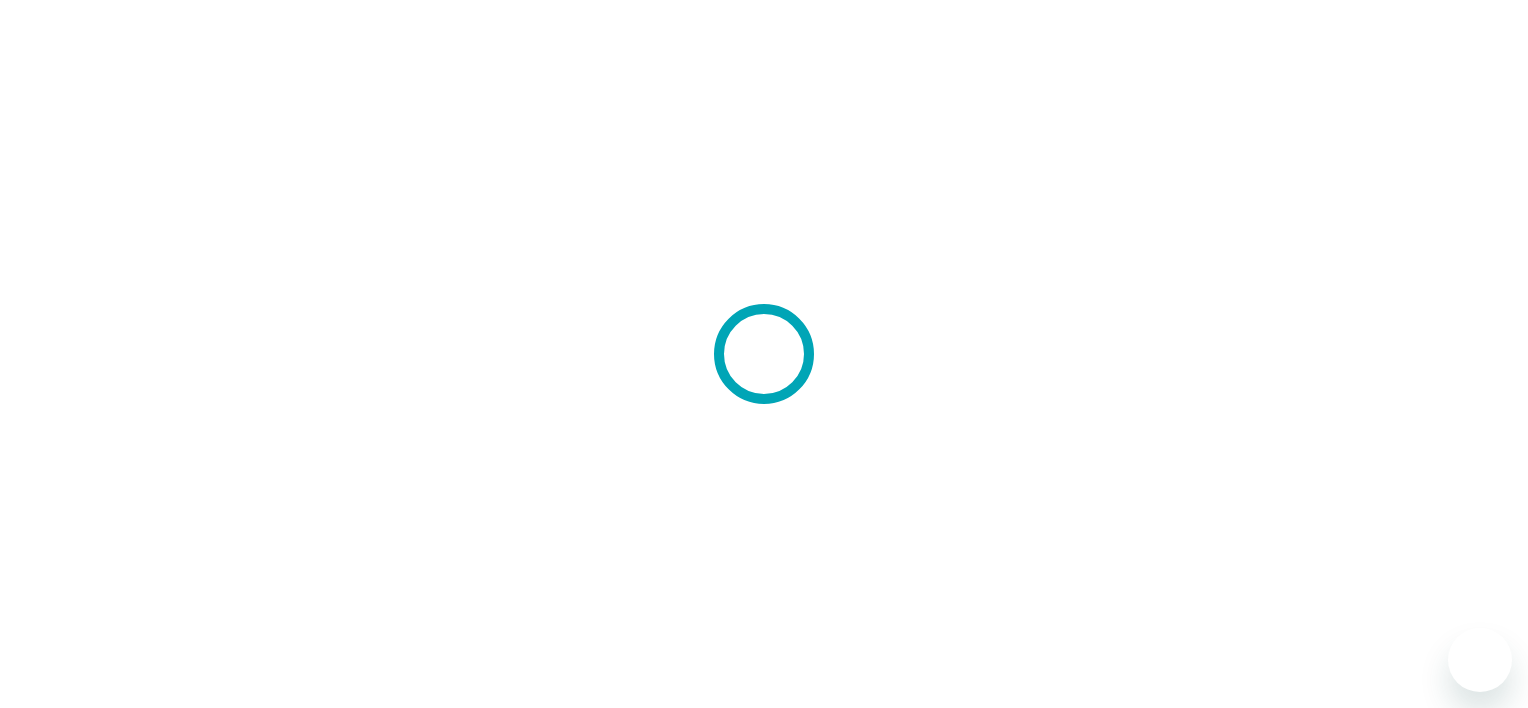 scroll, scrollTop: 0, scrollLeft: 0, axis: both 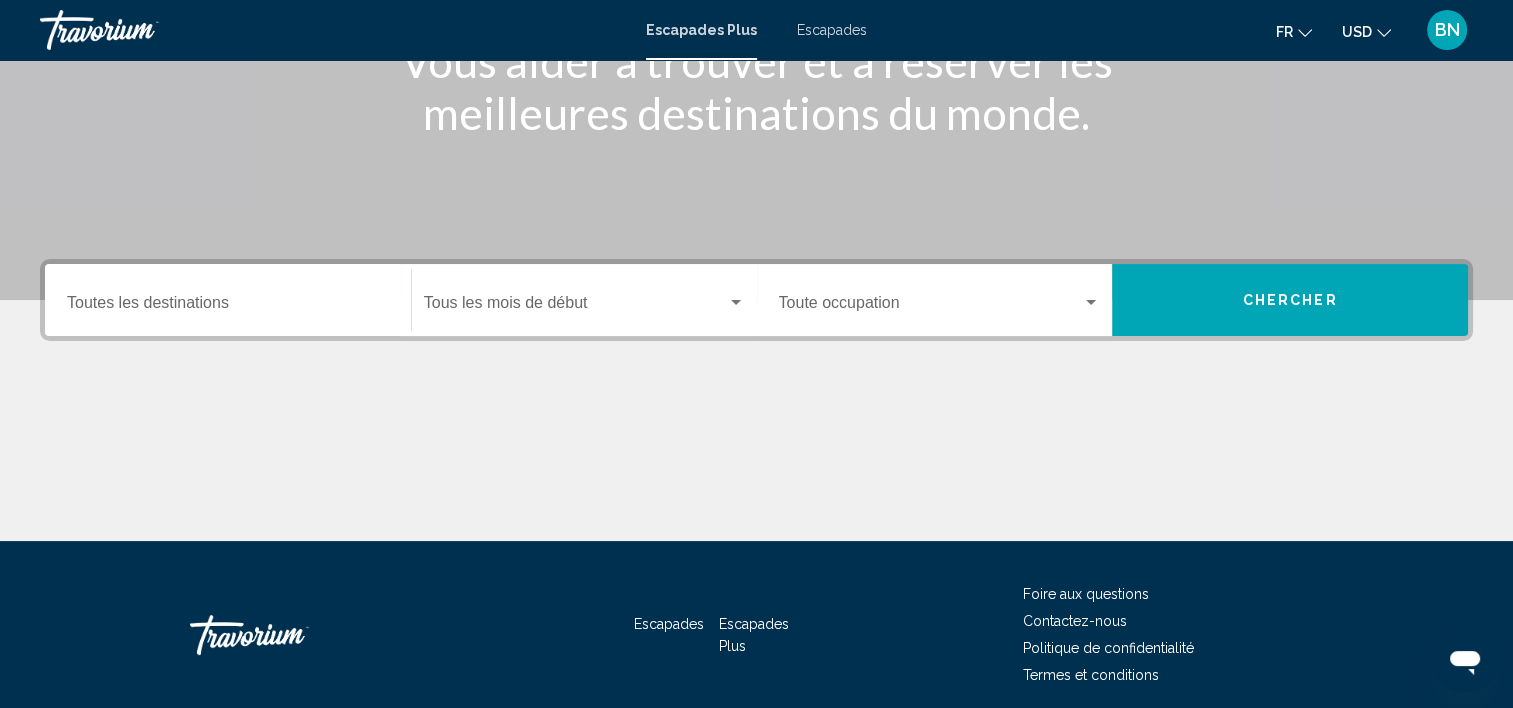 click on "Destination Toutes les destinations" at bounding box center (228, 307) 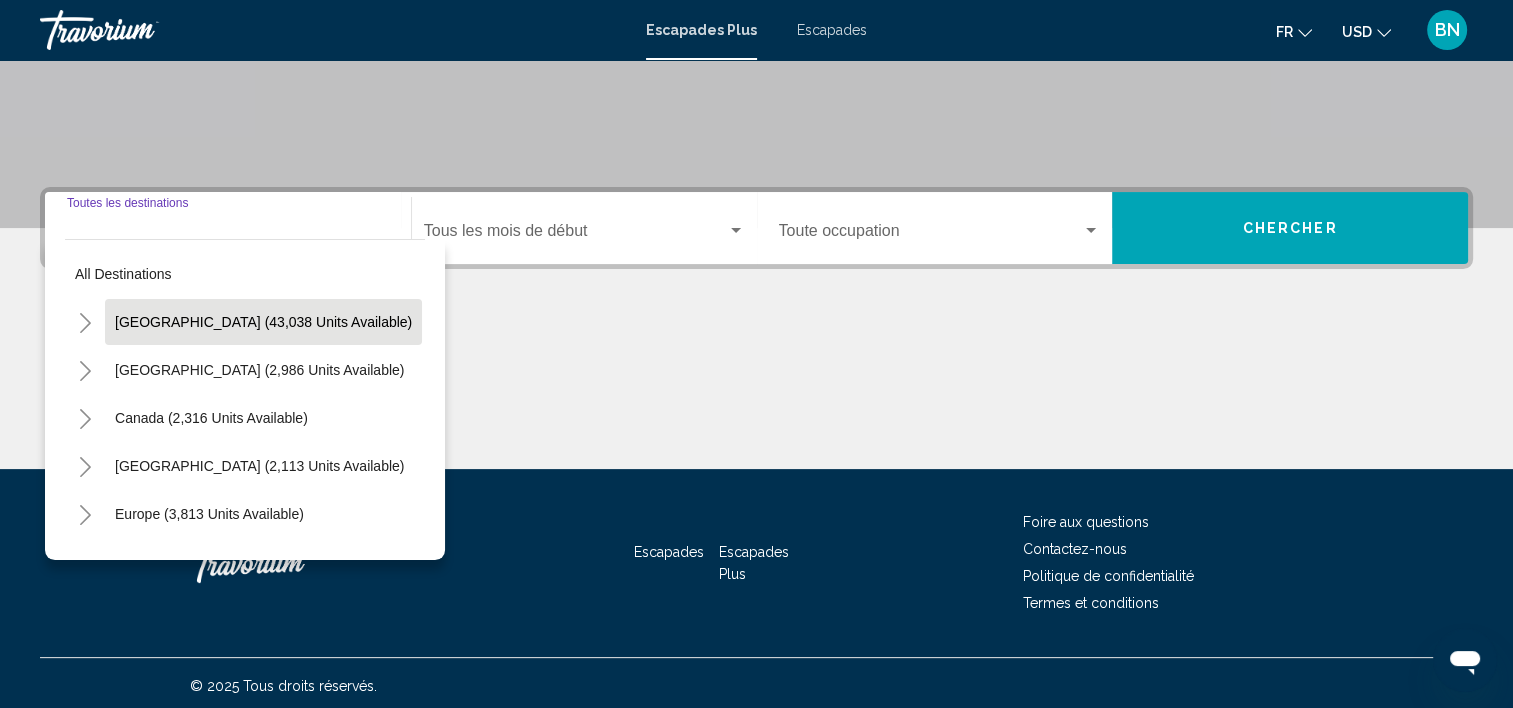 scroll, scrollTop: 377, scrollLeft: 0, axis: vertical 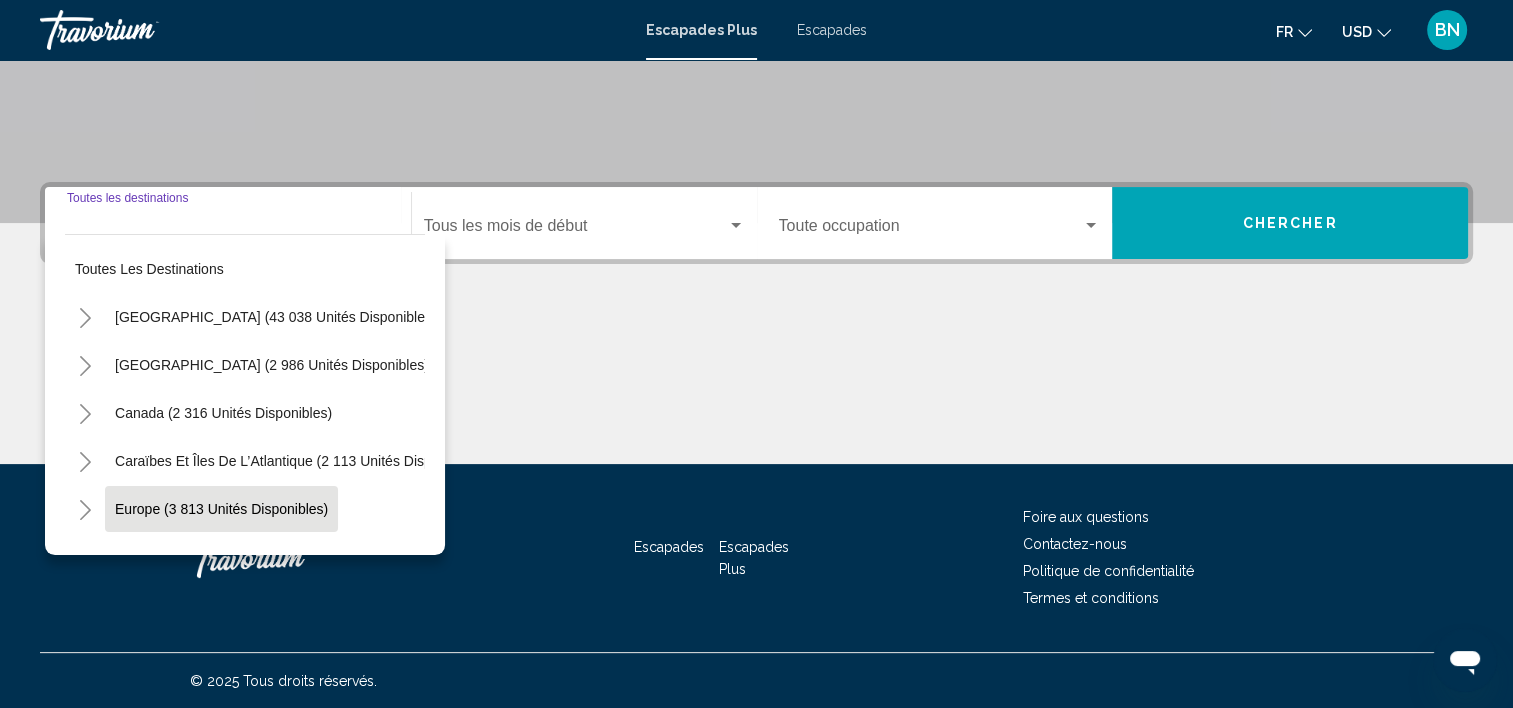 click on "Europe (3 813 unités disponibles)" at bounding box center (266, 557) 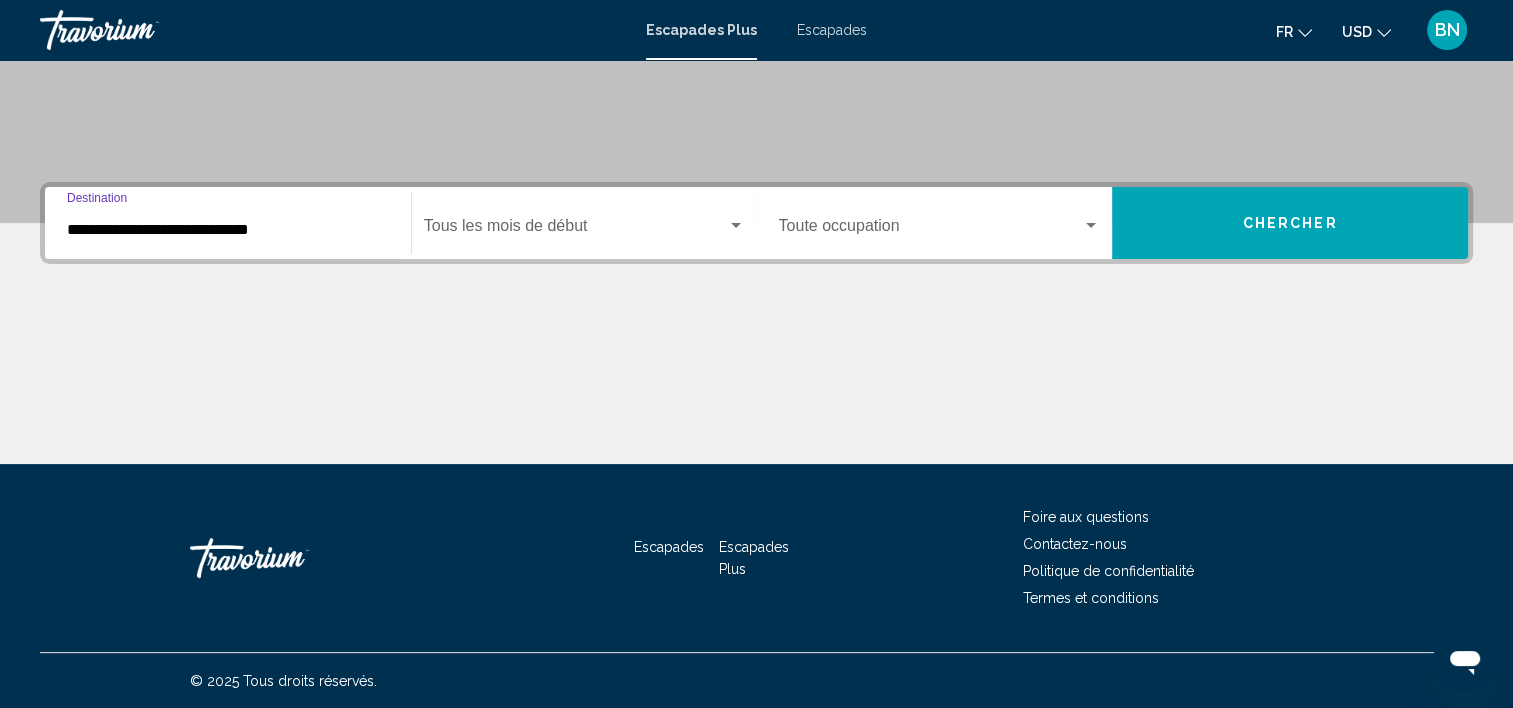 click at bounding box center [575, 230] 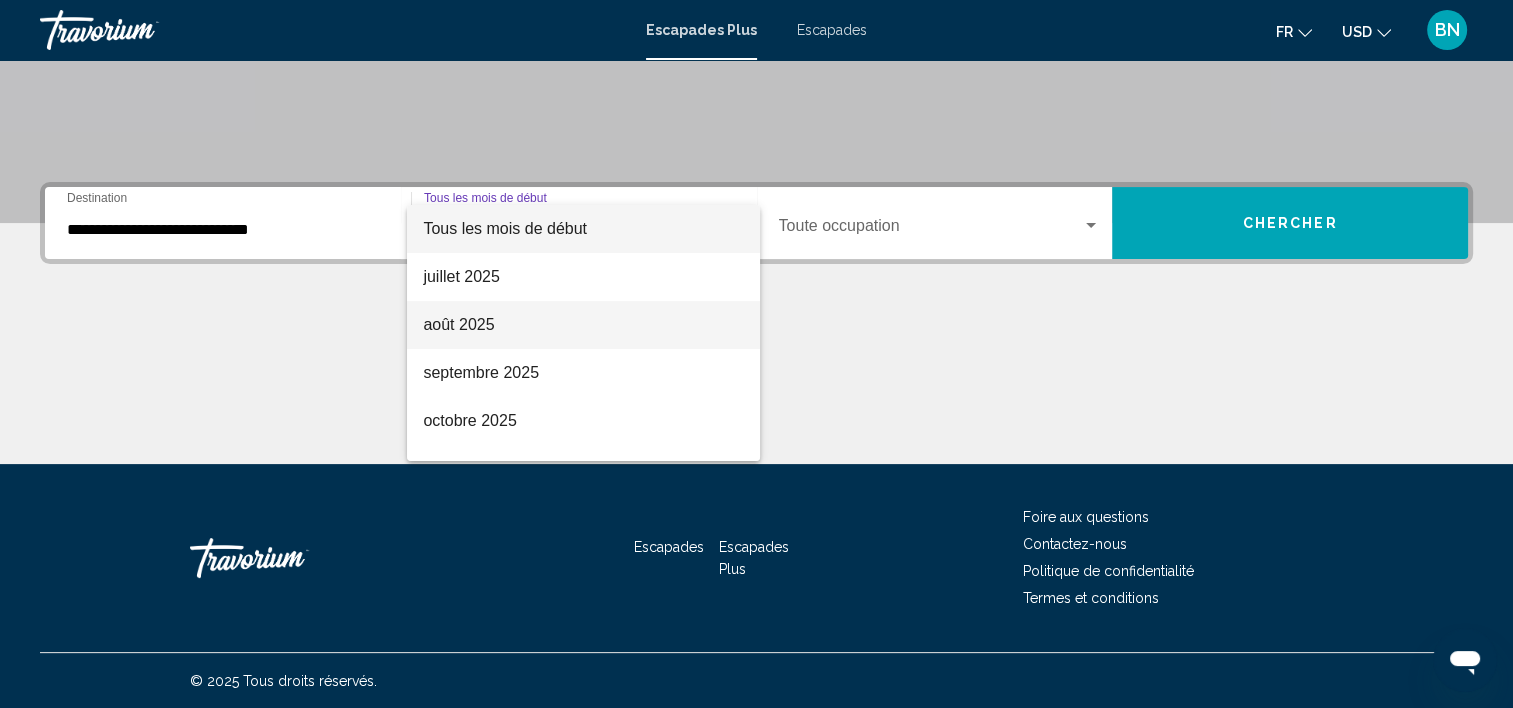 click on "août 2025" at bounding box center [583, 325] 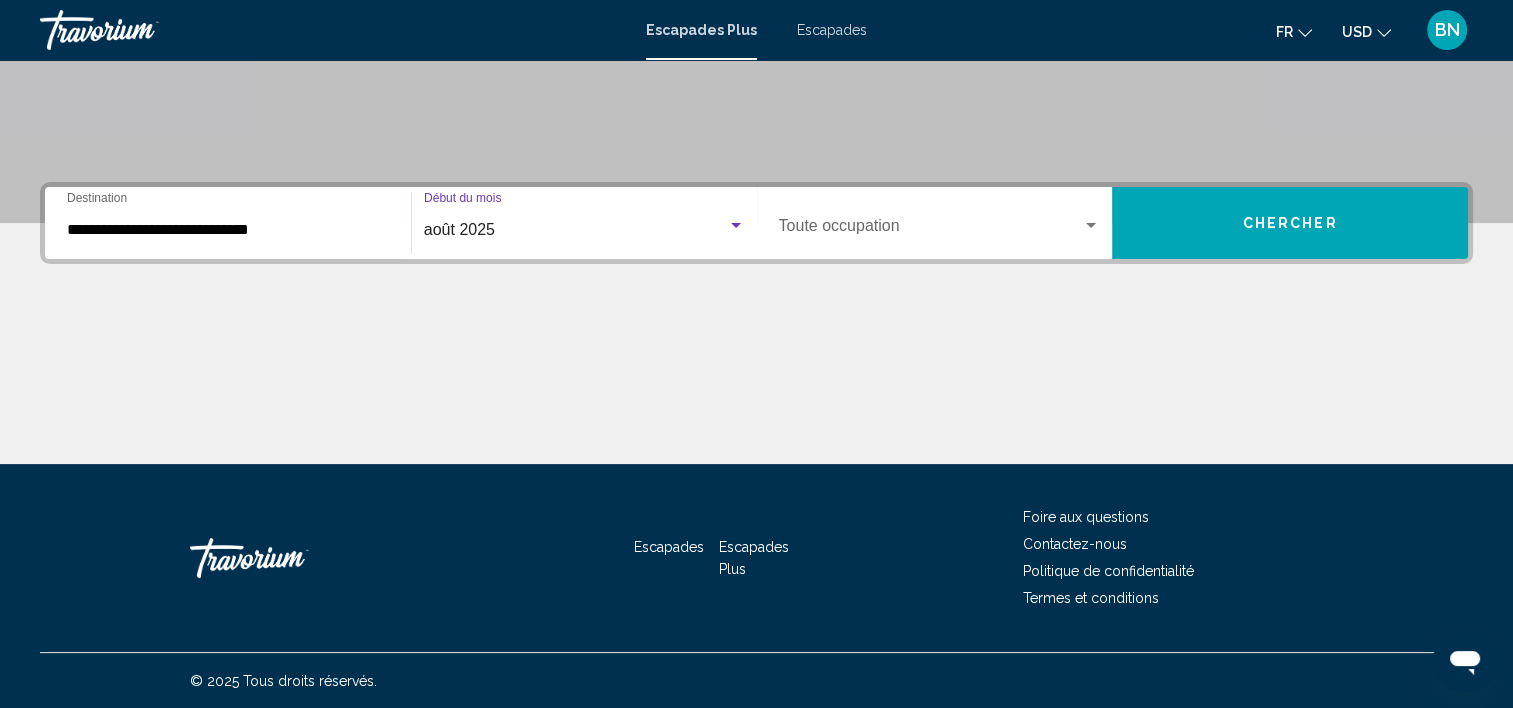 click on "Occupancy Toute occupation" at bounding box center (940, 223) 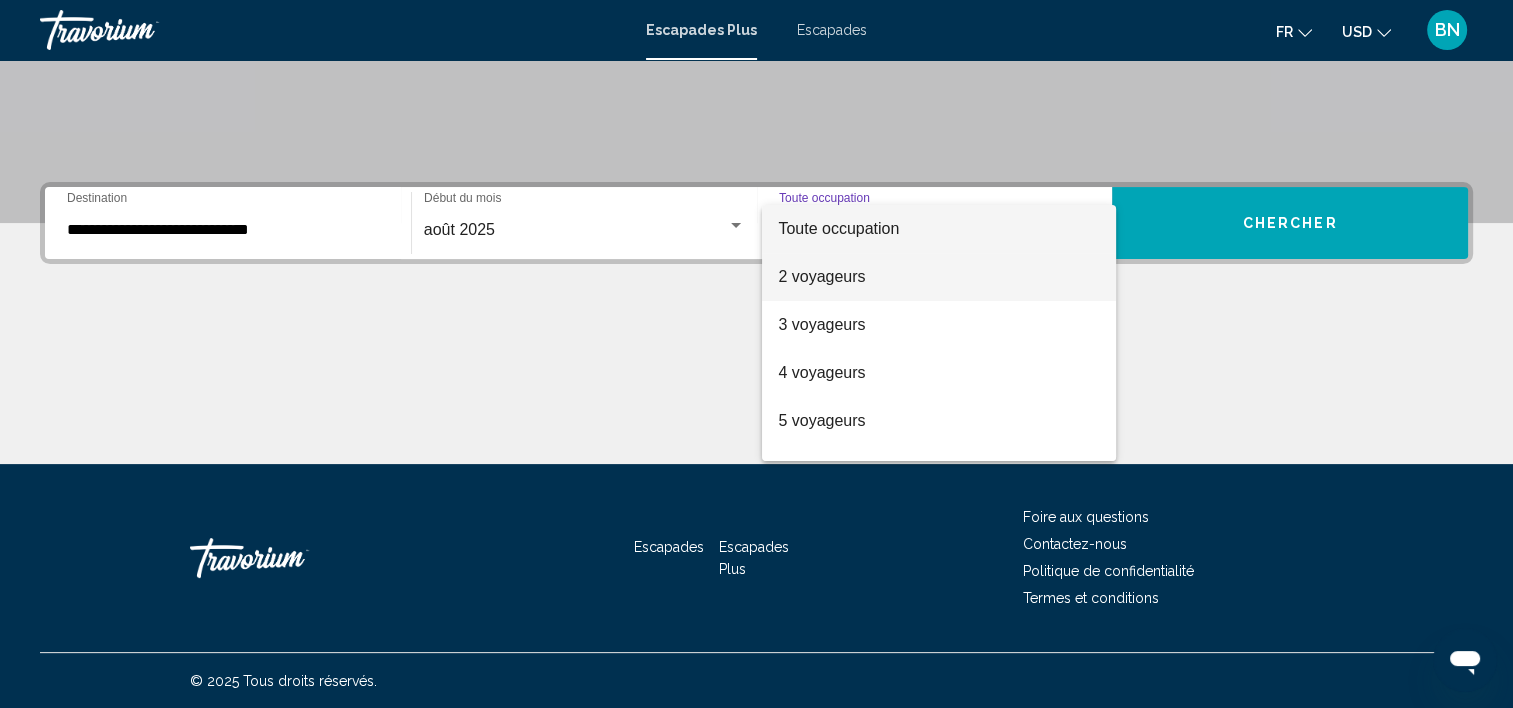 click on "2 voyageurs" at bounding box center (939, 277) 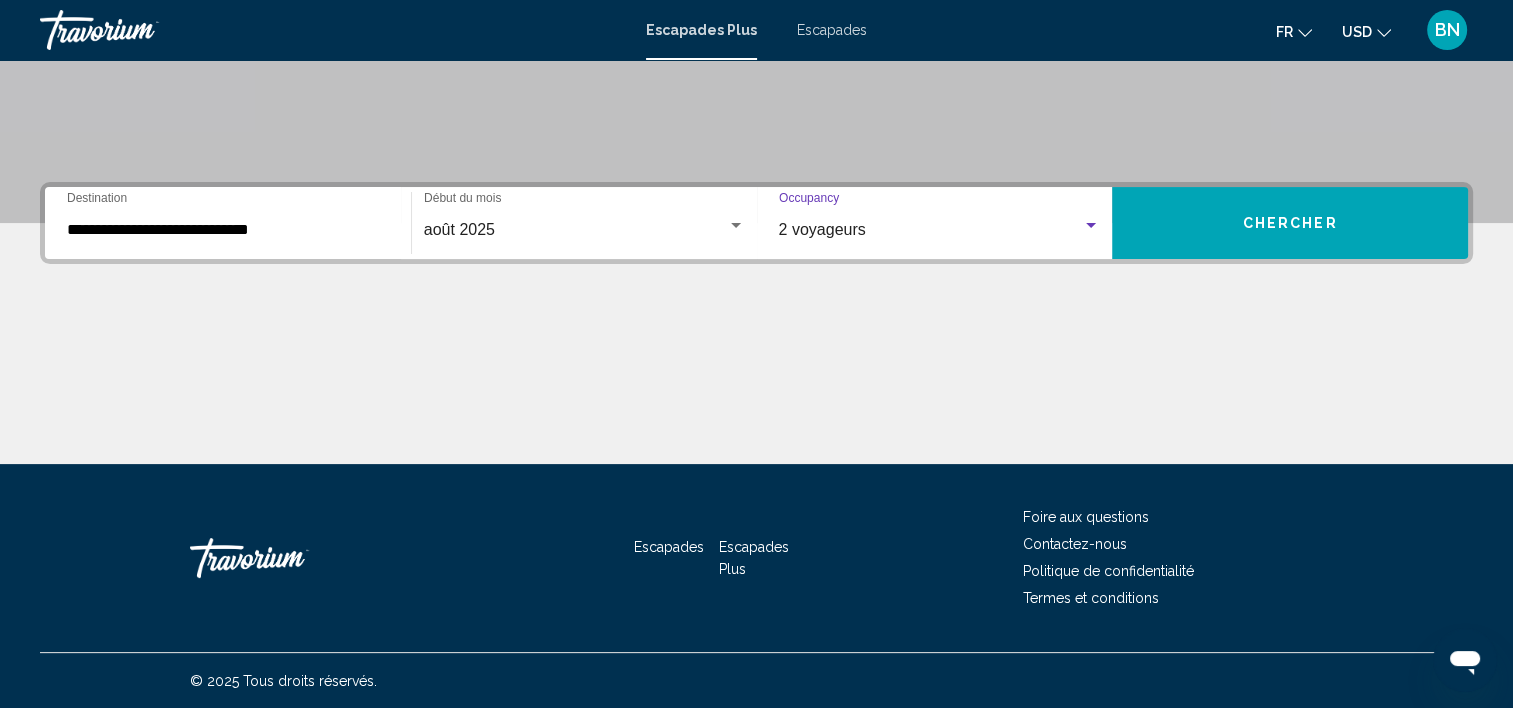 click on "Chercher" at bounding box center [1290, 223] 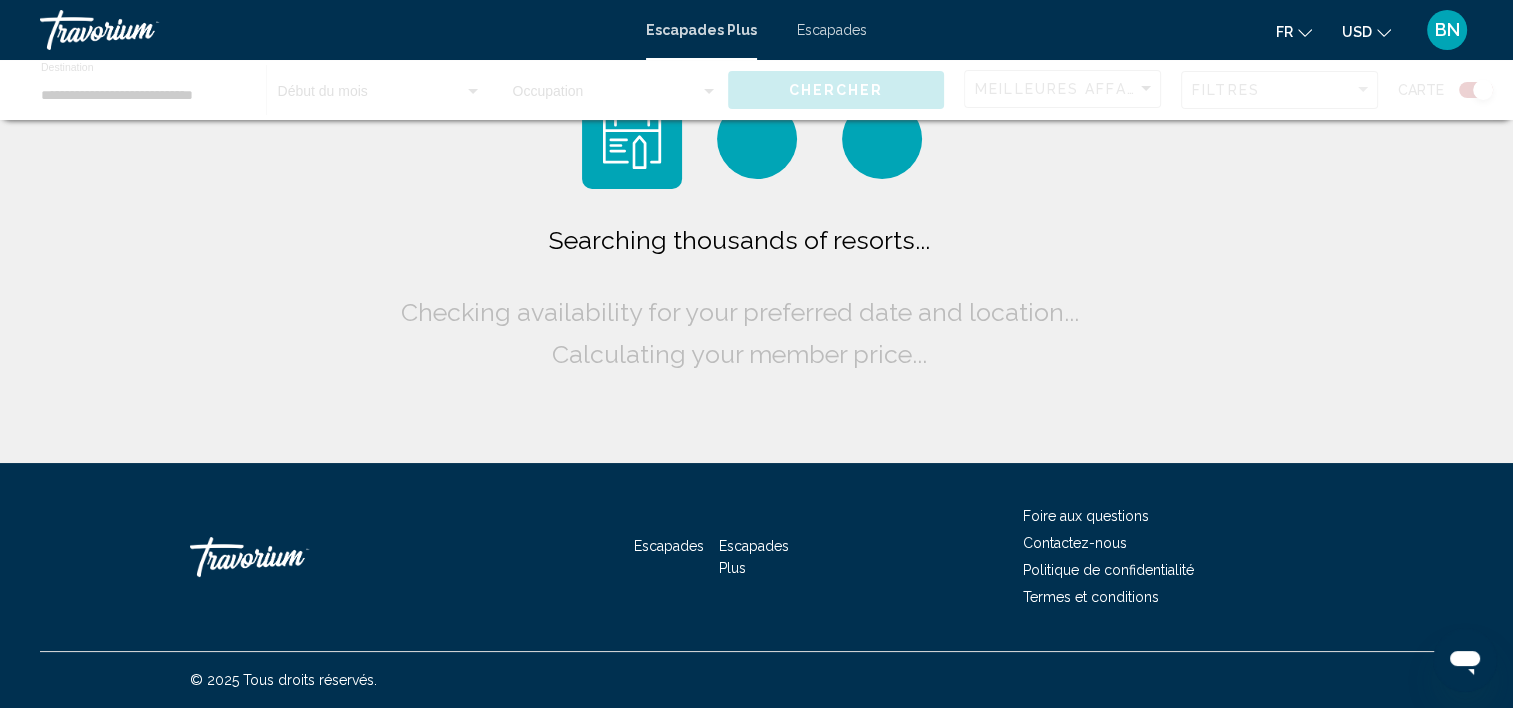 scroll, scrollTop: 0, scrollLeft: 0, axis: both 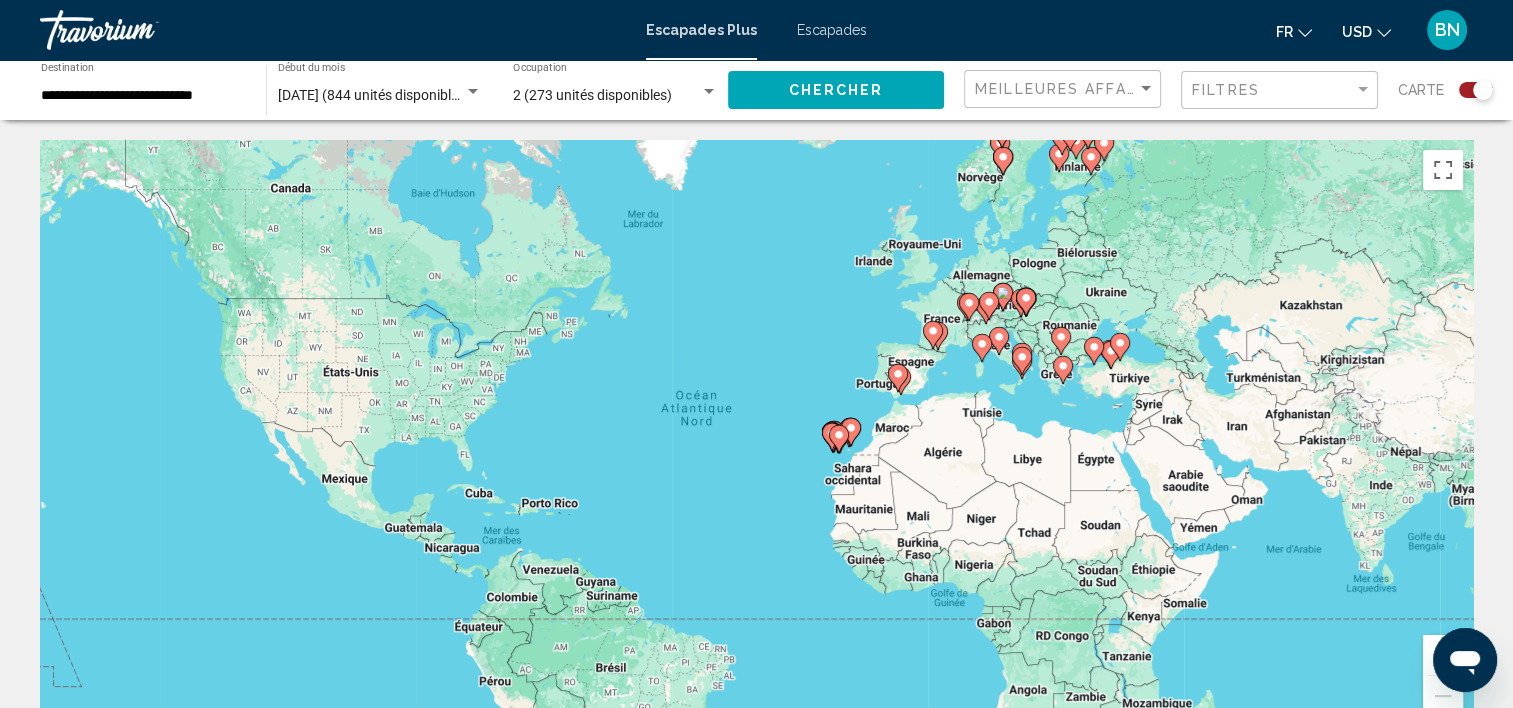 click 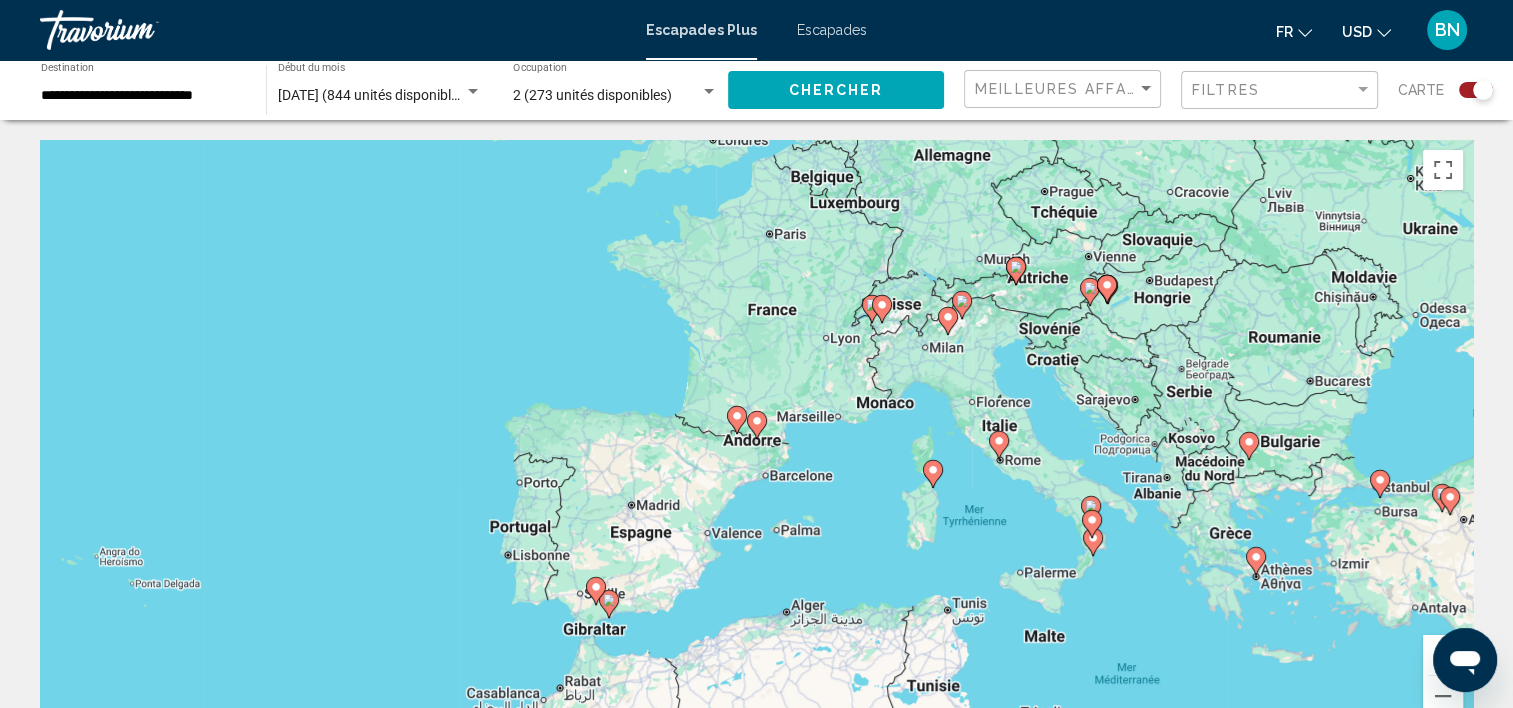 click on "Pour naviguer, appuyez sur les touches fléchées. Pour activer le glissement avec le clavier, appuyez sur Alt+Entrée. Une fois ce mode activé, utilisez les touches fléchées pour déplacer le repère. Pour valider le déplacement, appuyez sur Entrée. Pour annuler, appuyez sur Échap." at bounding box center [756, 440] 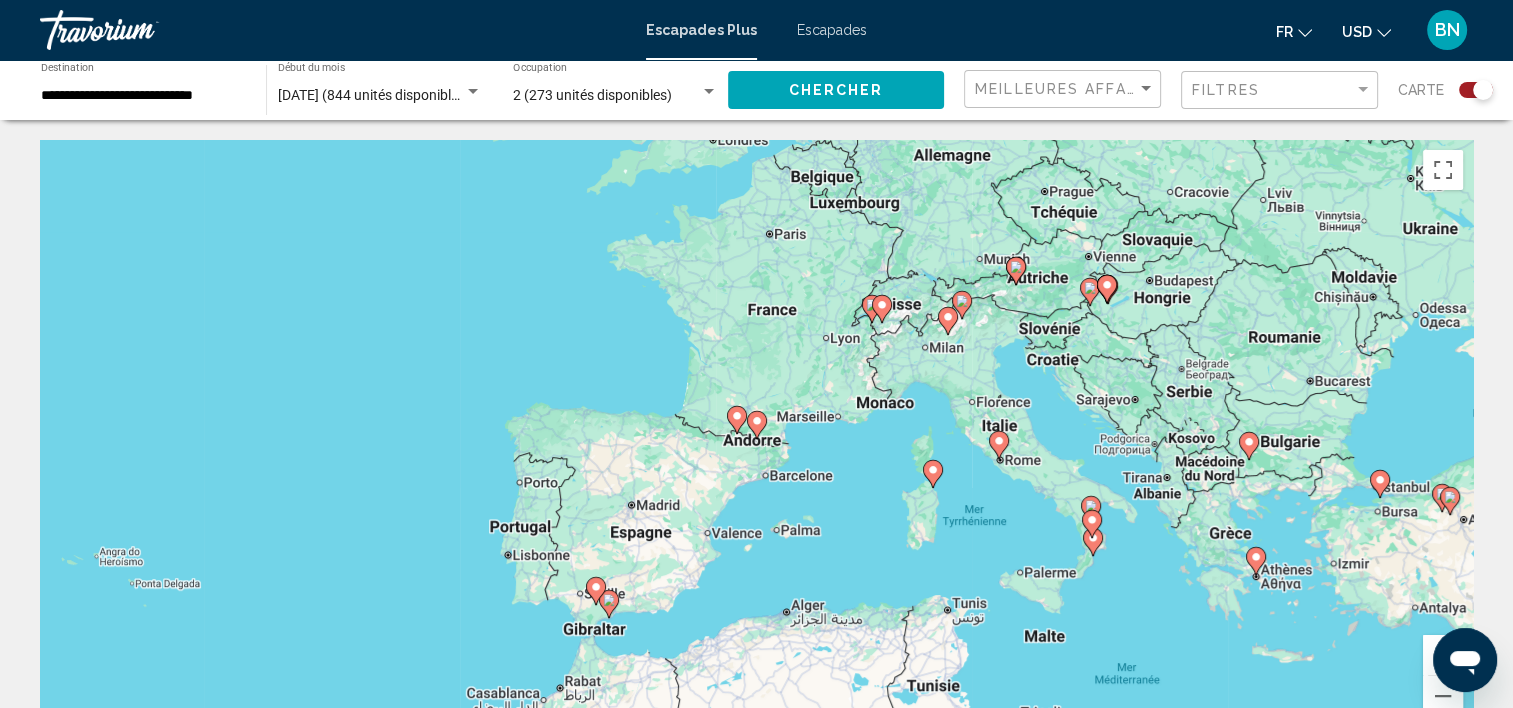 click on "Pour naviguer, appuyez sur les touches fléchées. Pour activer le glissement avec le clavier, appuyez sur Alt+Entrée. Une fois ce mode activé, utilisez les touches fléchées pour déplacer le repère. Pour valider le déplacement, appuyez sur Entrée. Pour annuler, appuyez sur Échap." at bounding box center (756, 440) 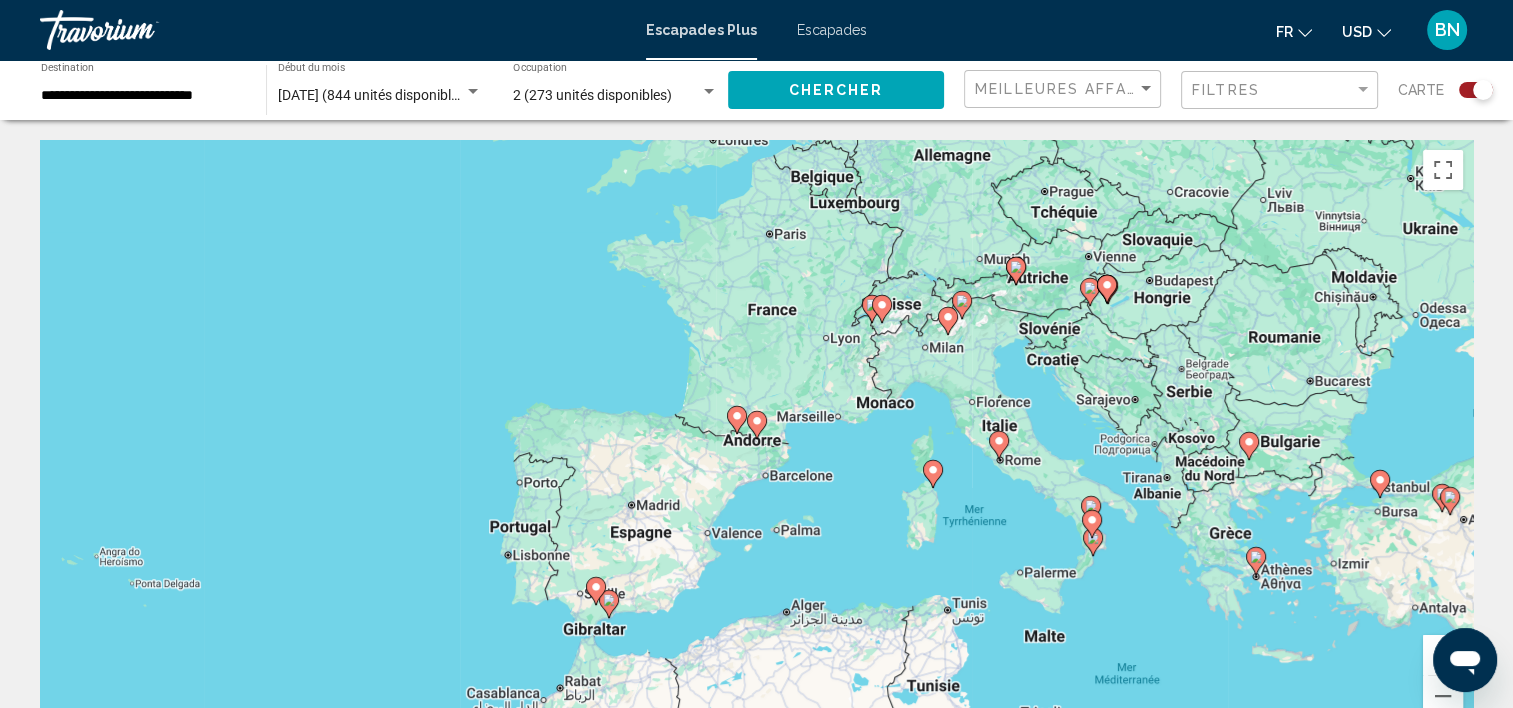 click at bounding box center (1443, 655) 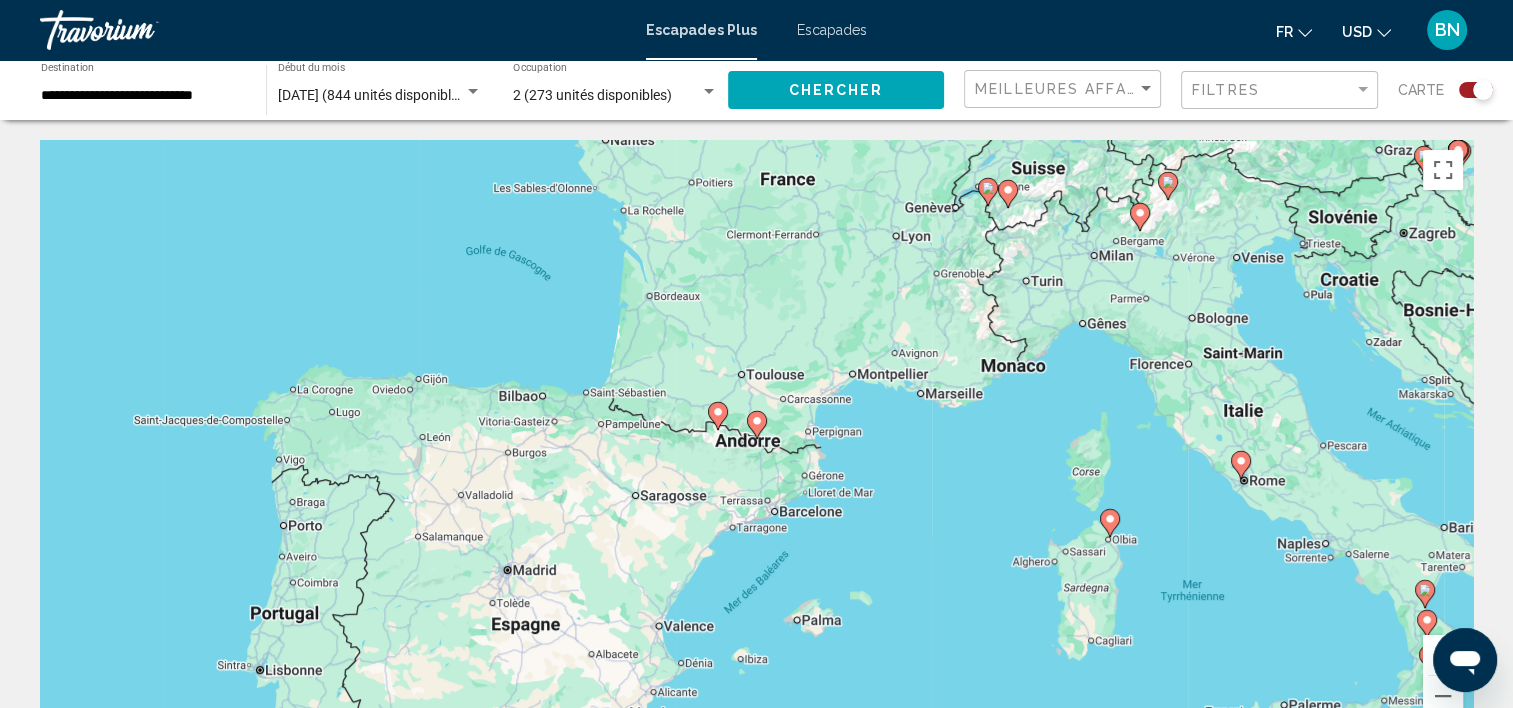 click at bounding box center (1443, 655) 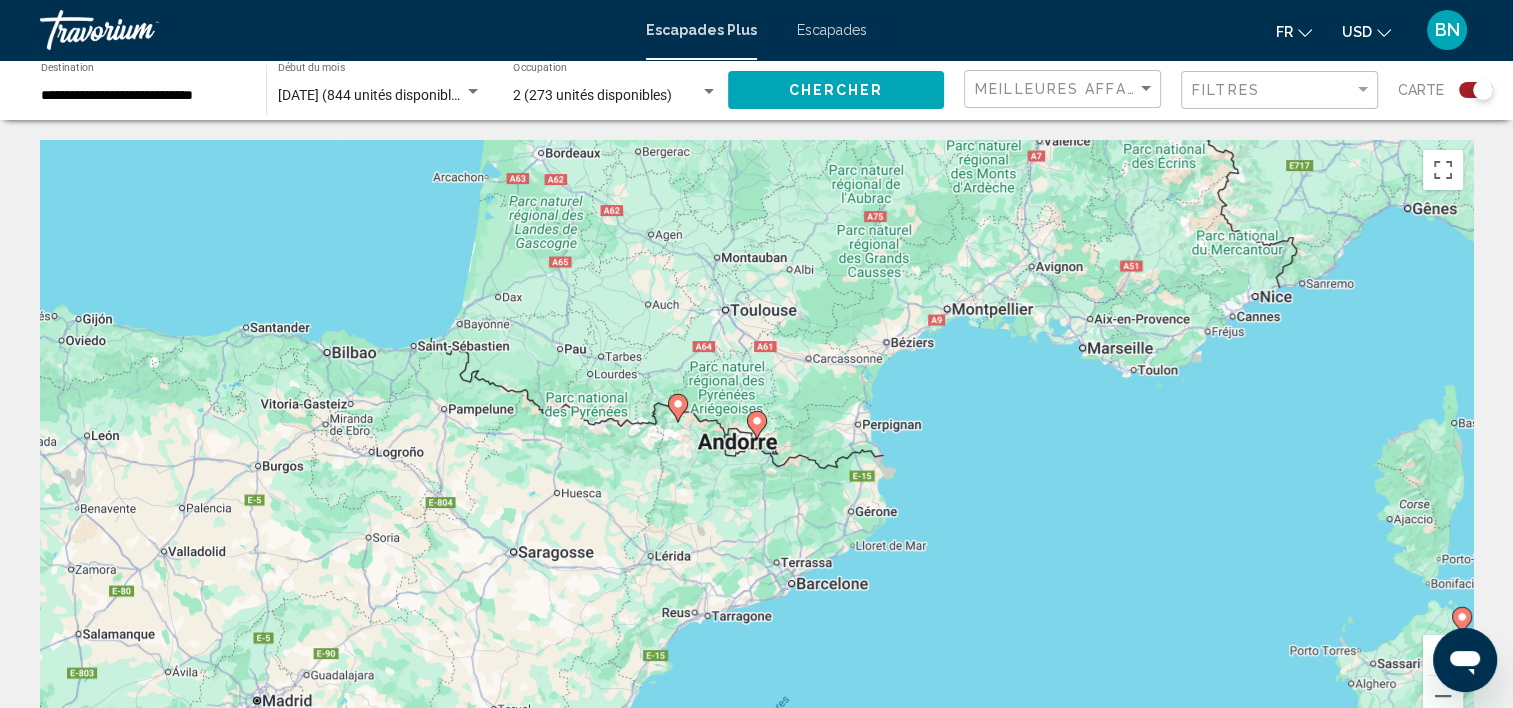 click at bounding box center [757, 425] 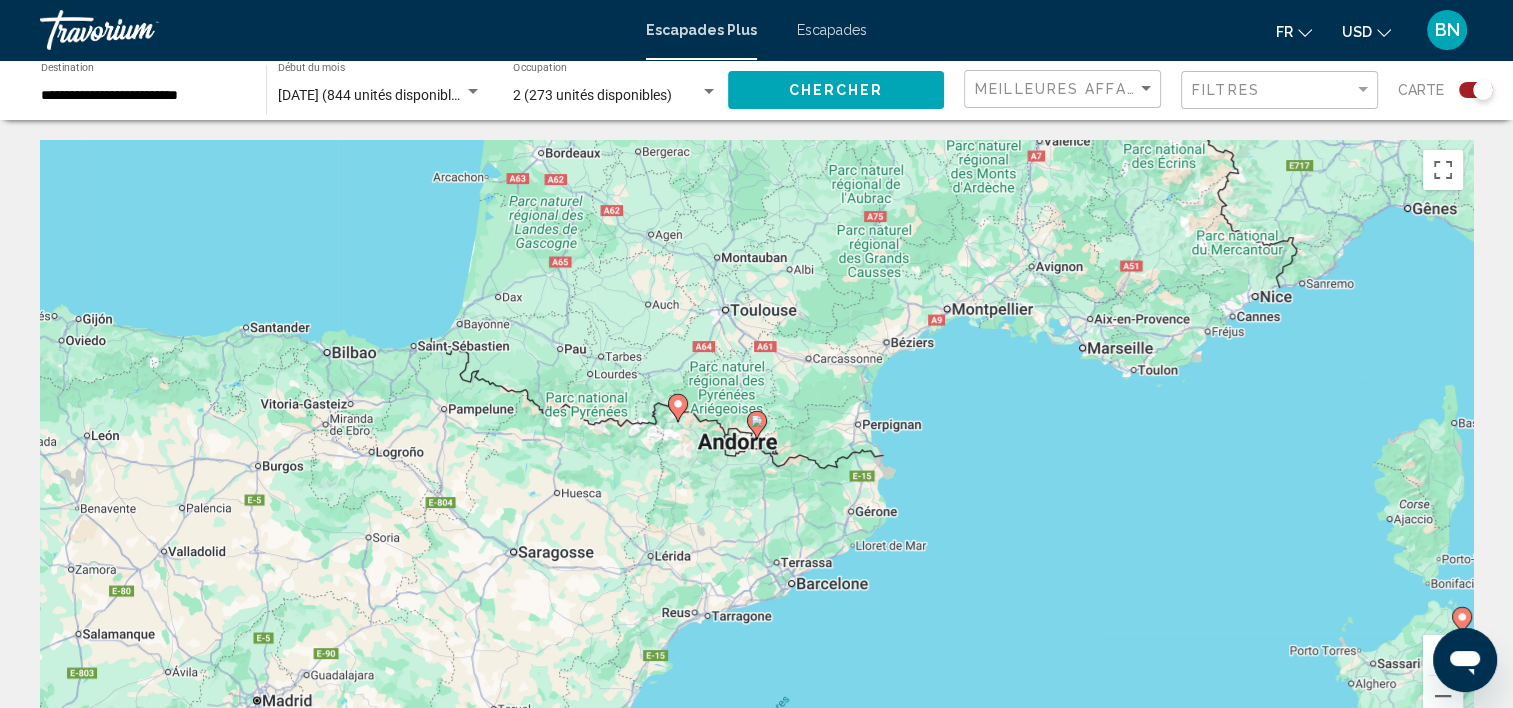 click 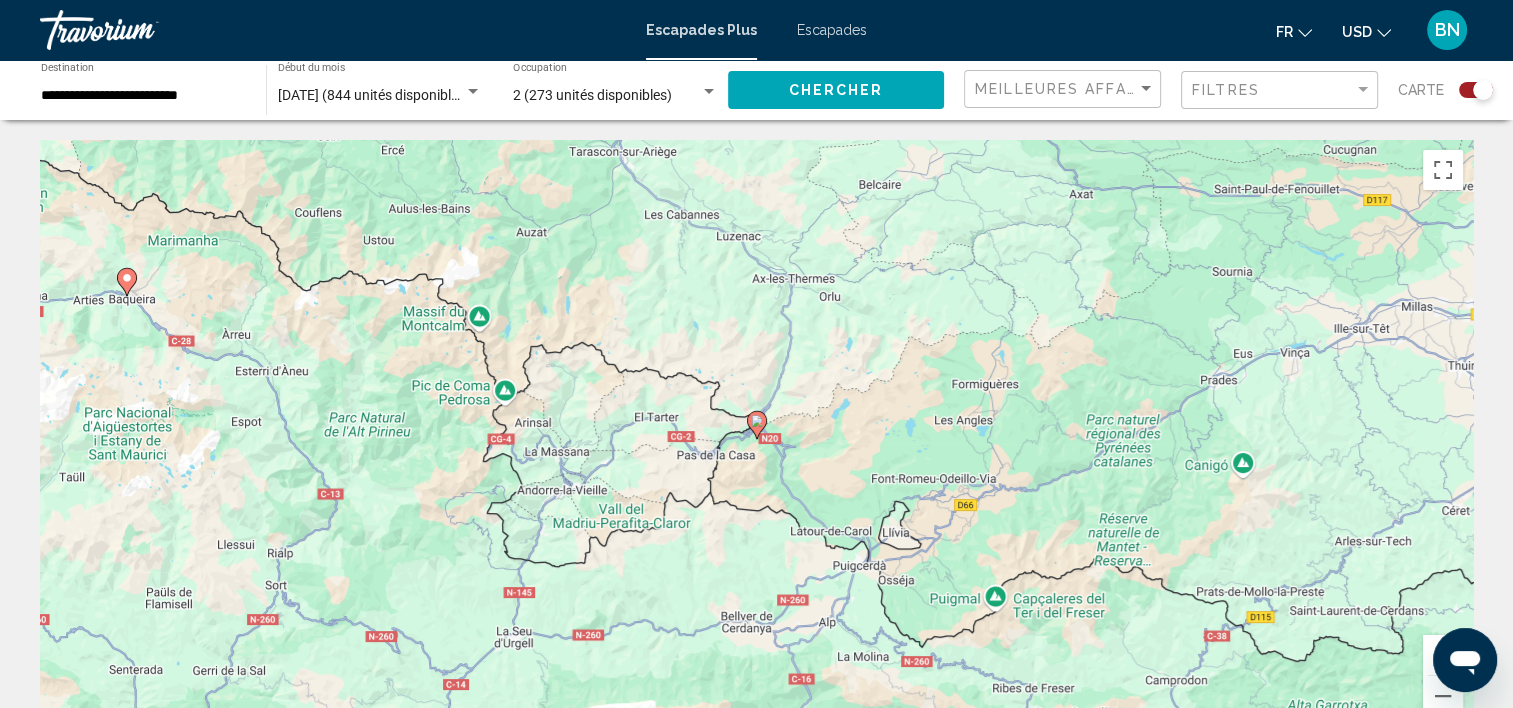 click 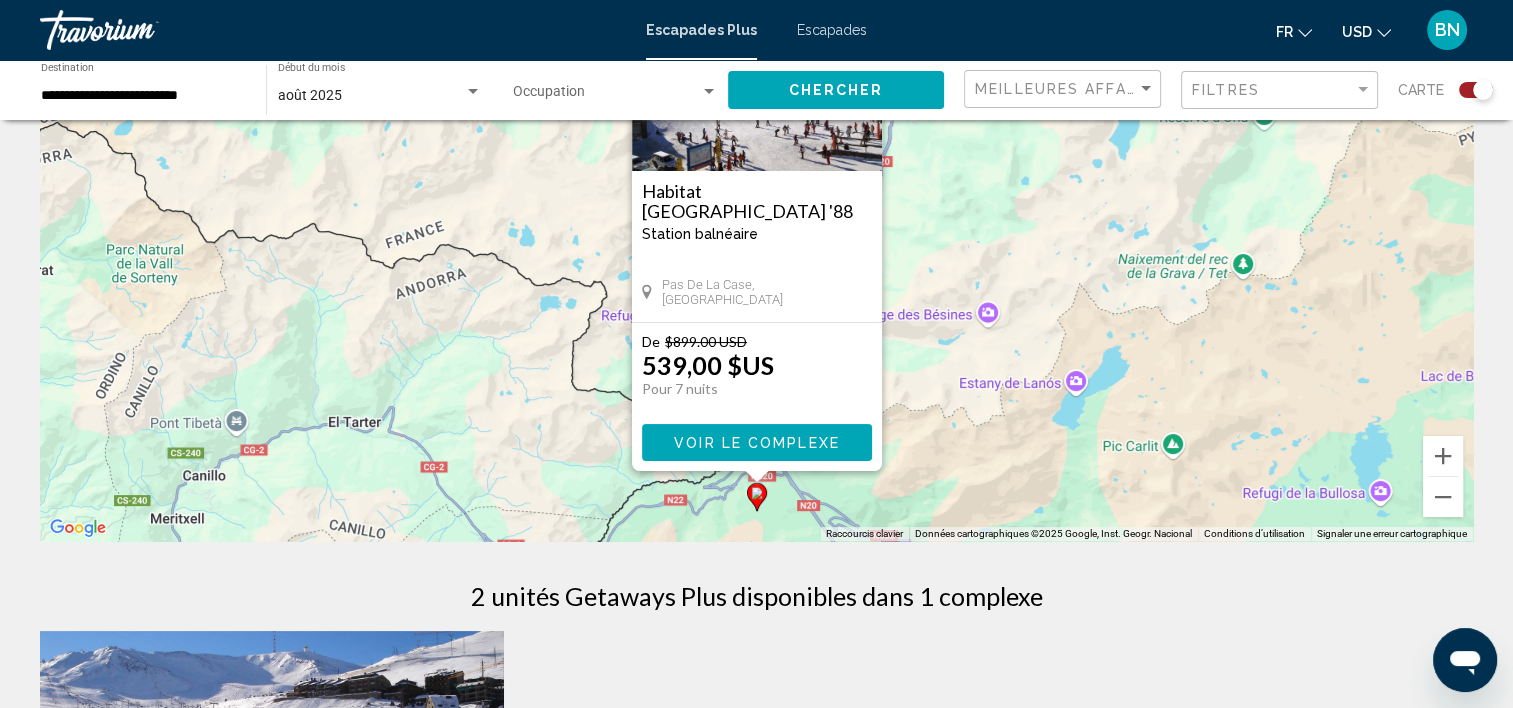 scroll, scrollTop: 200, scrollLeft: 0, axis: vertical 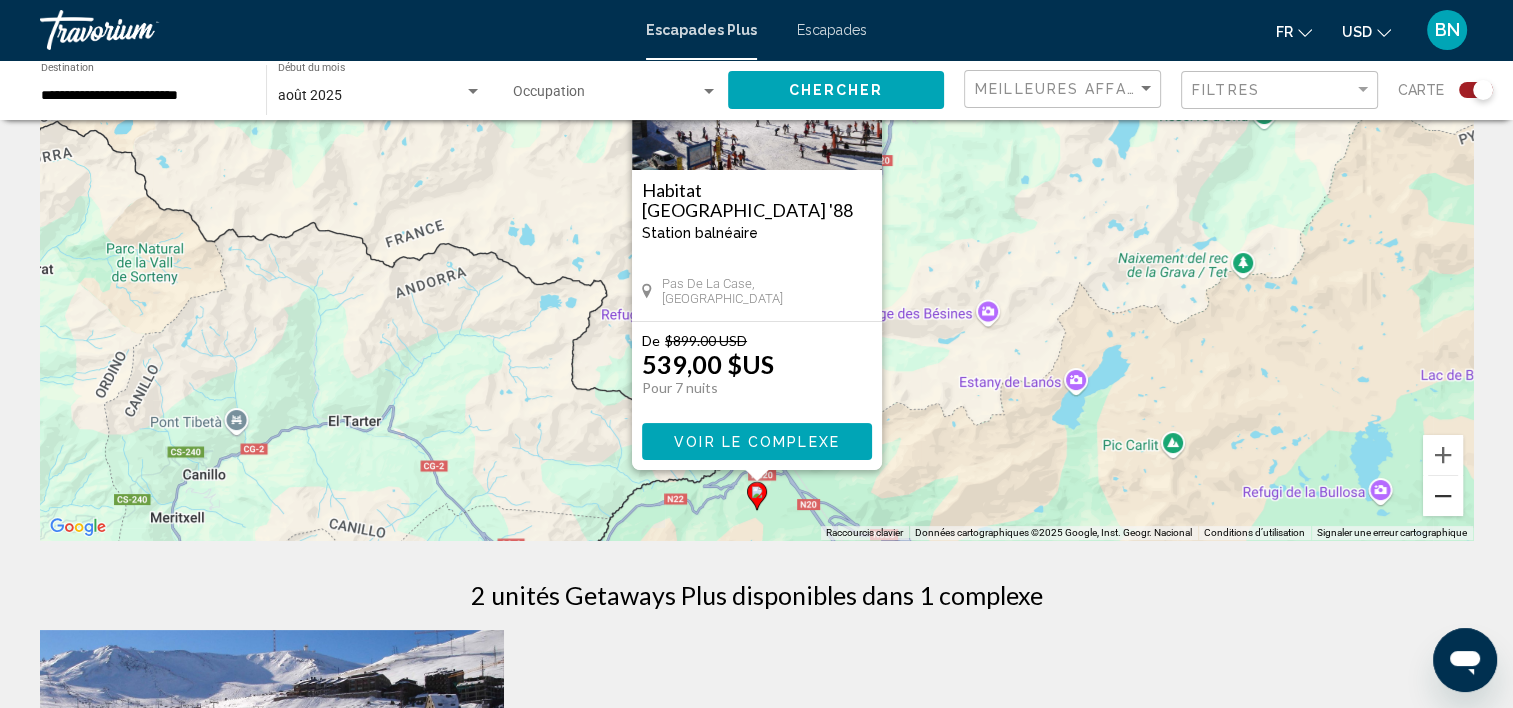 click at bounding box center (1443, 496) 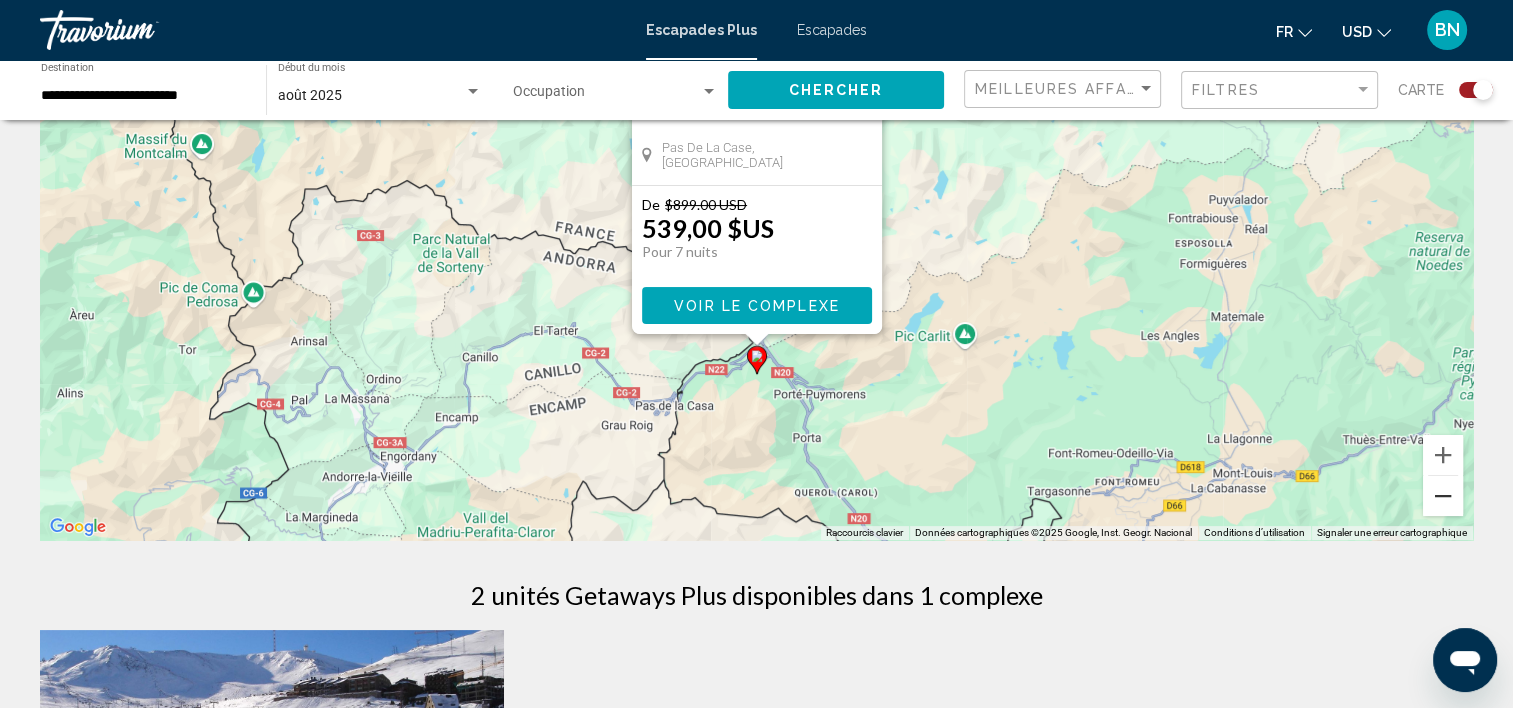 click at bounding box center (1443, 496) 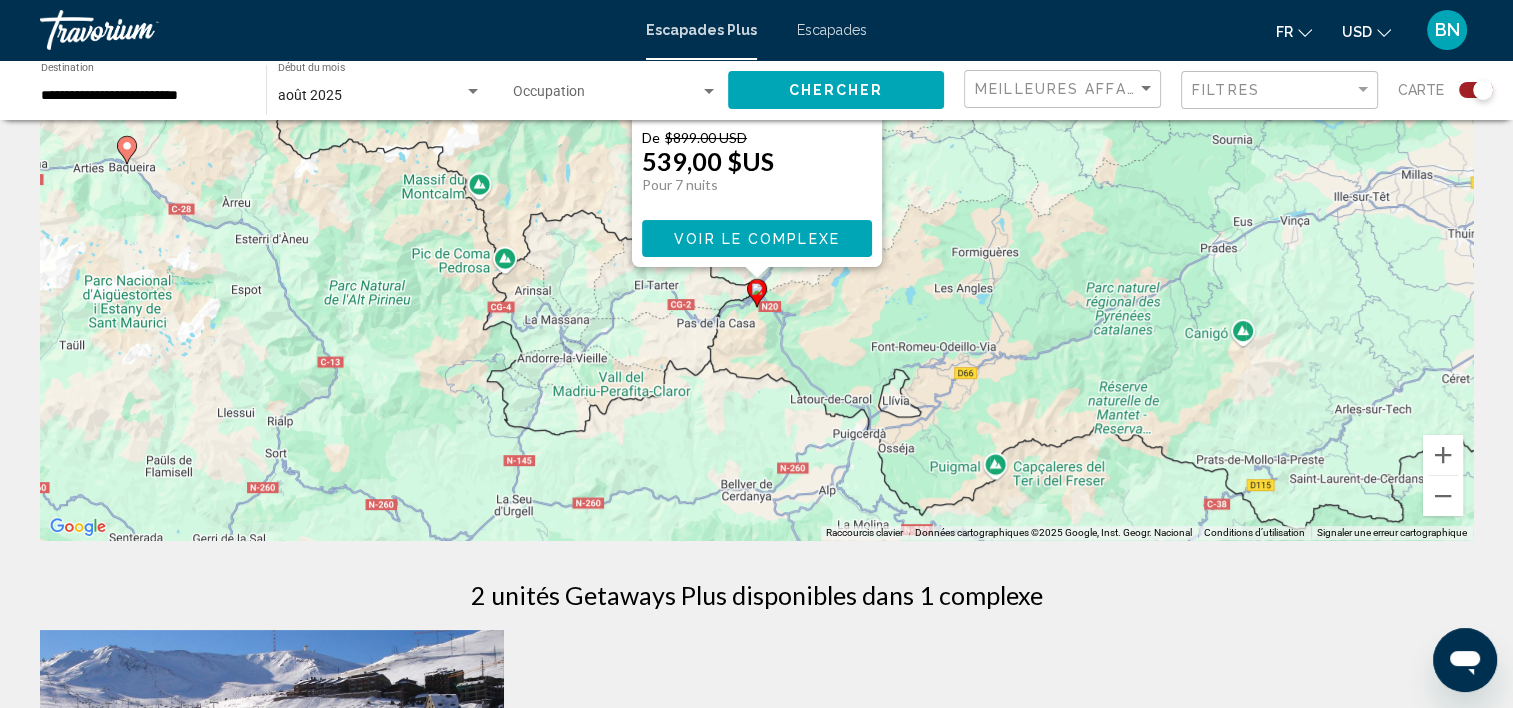 click 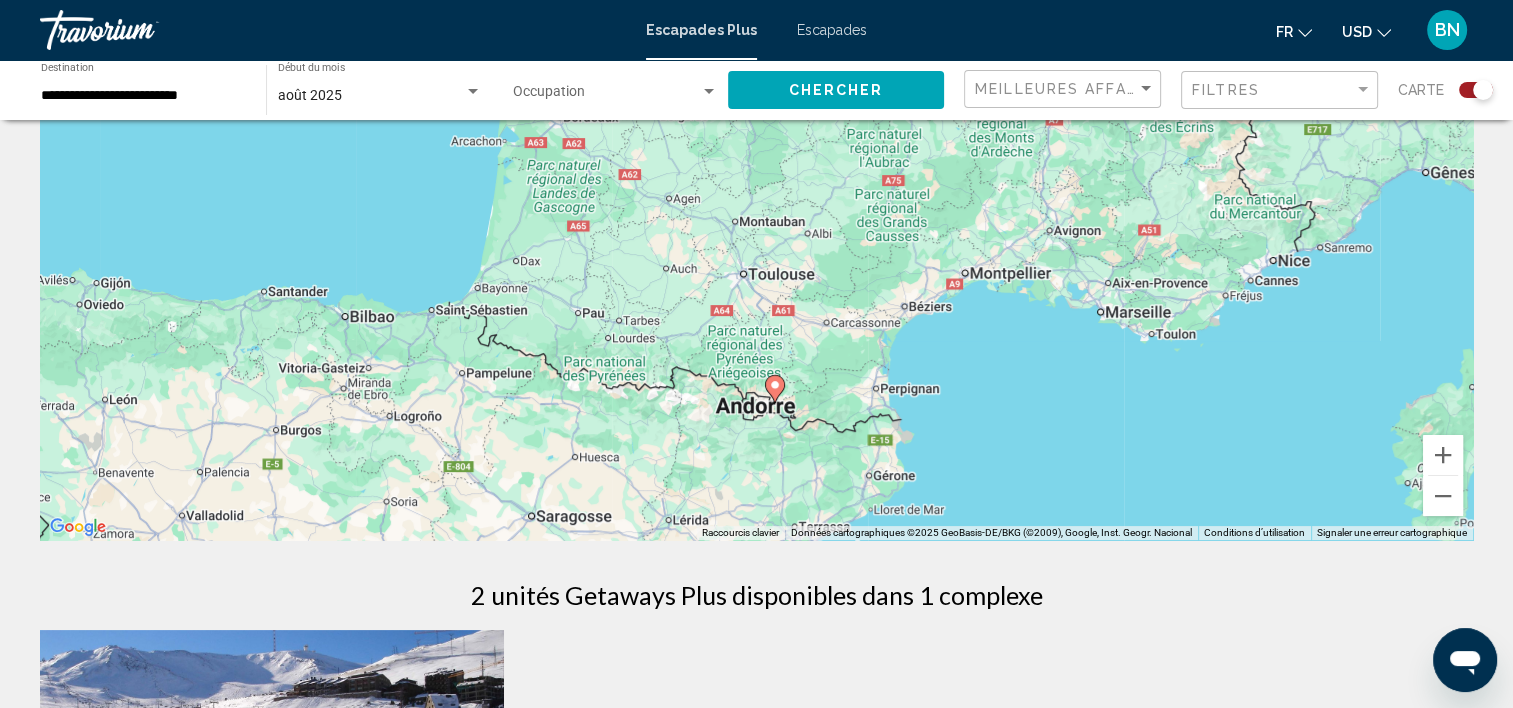 drag, startPoint x: 776, startPoint y: 292, endPoint x: 714, endPoint y: 428, distance: 149.46571 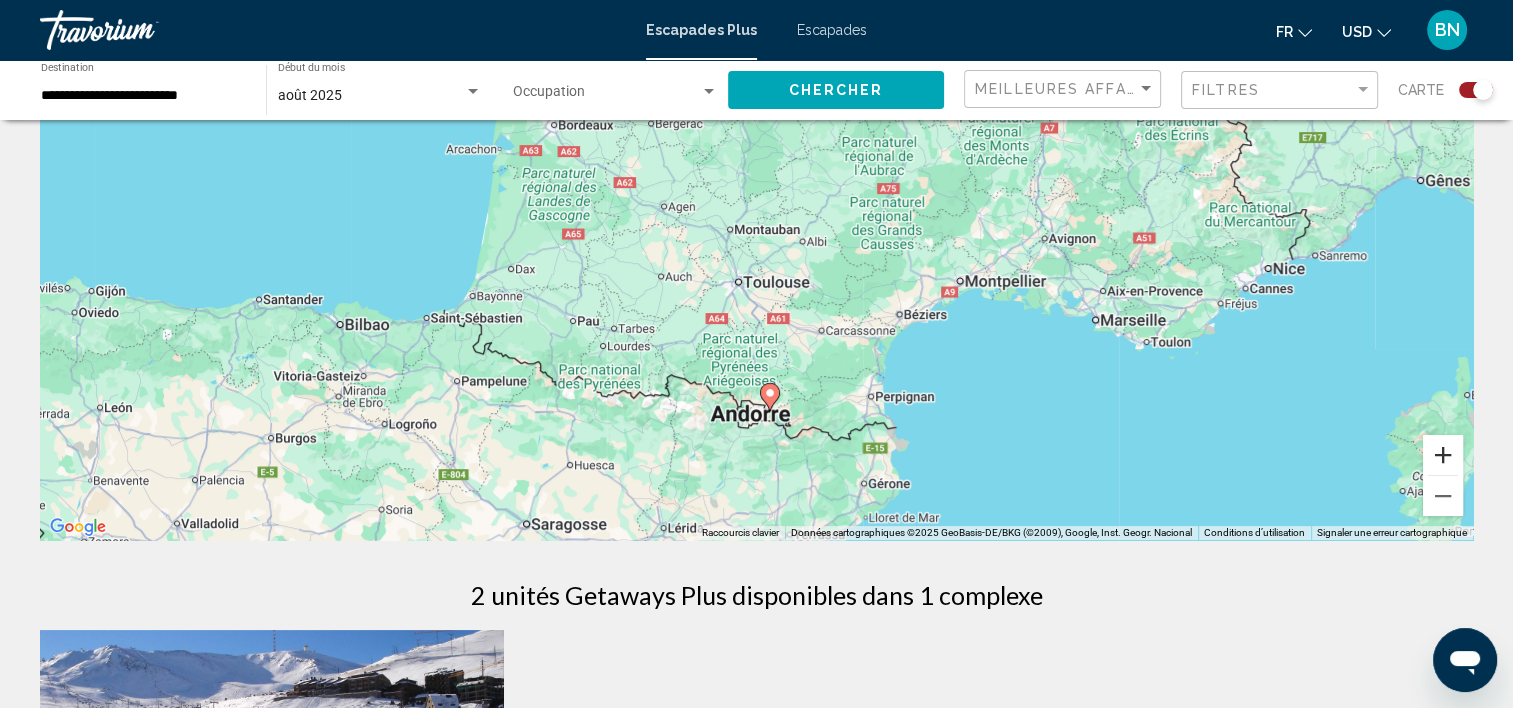 click at bounding box center [1443, 455] 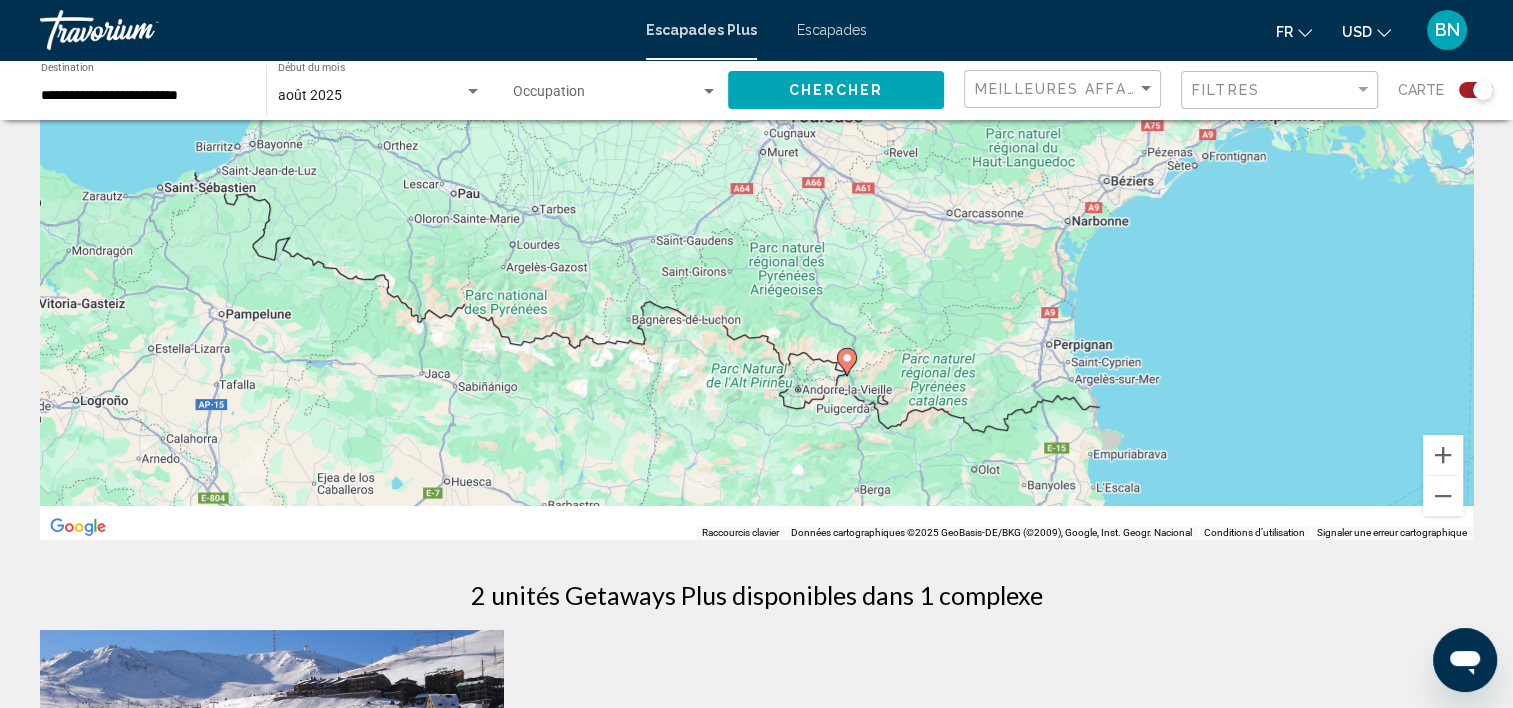 drag, startPoint x: 840, startPoint y: 478, endPoint x: 903, endPoint y: 263, distance: 224.04018 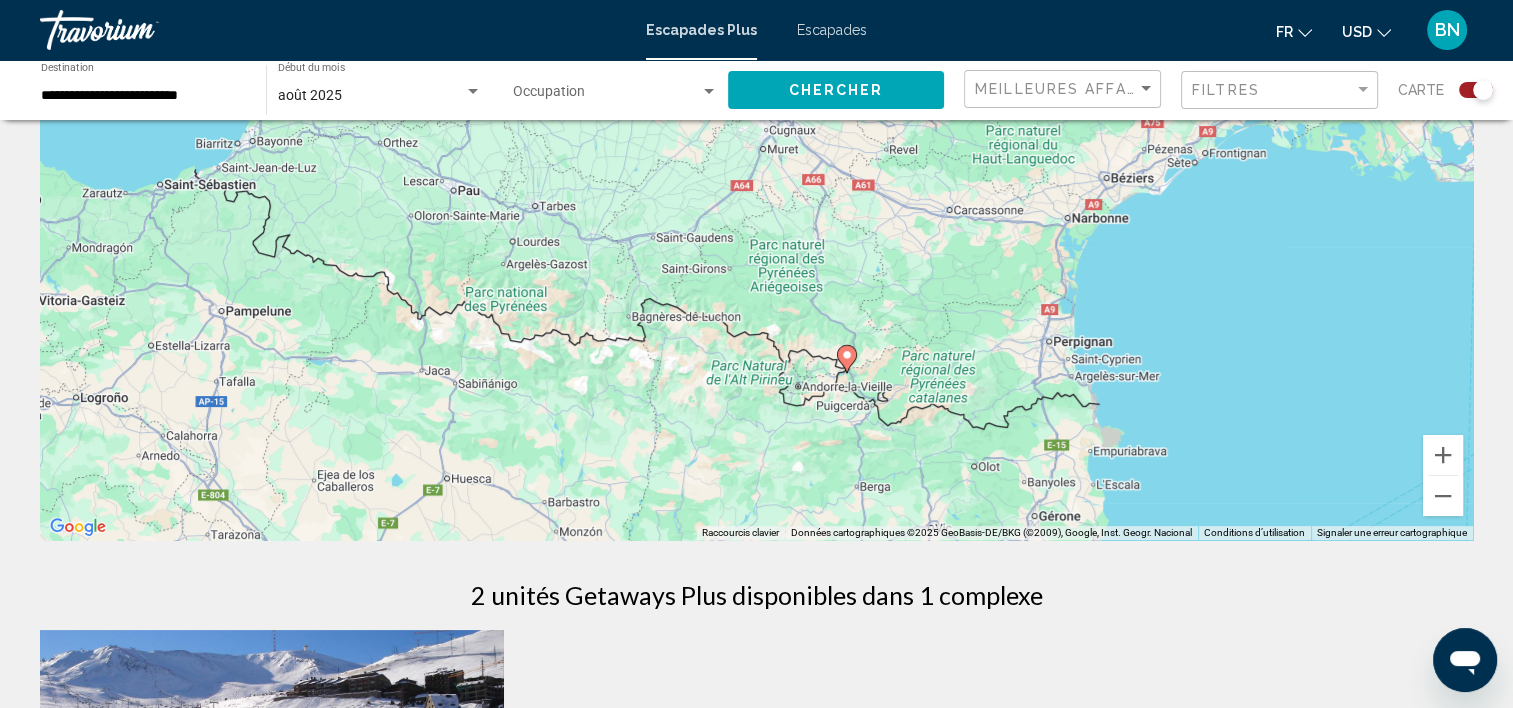 click on "Économisez jusqu’à  40 %   Habitat Calgary '88  Station balnéaire  -  Ceci est une station d'adultes seulement
Pas de la Case, Andorre  De $899.00 USD 539,00 $US  Pour 7 nuits Vous sauvegardez  $360.00 USD   intérimaire  3.3
Animaux acceptés Voir le complexe    ( 2 unités )   Aucun résultat basé sur vos filtres." at bounding box center (756, 960) 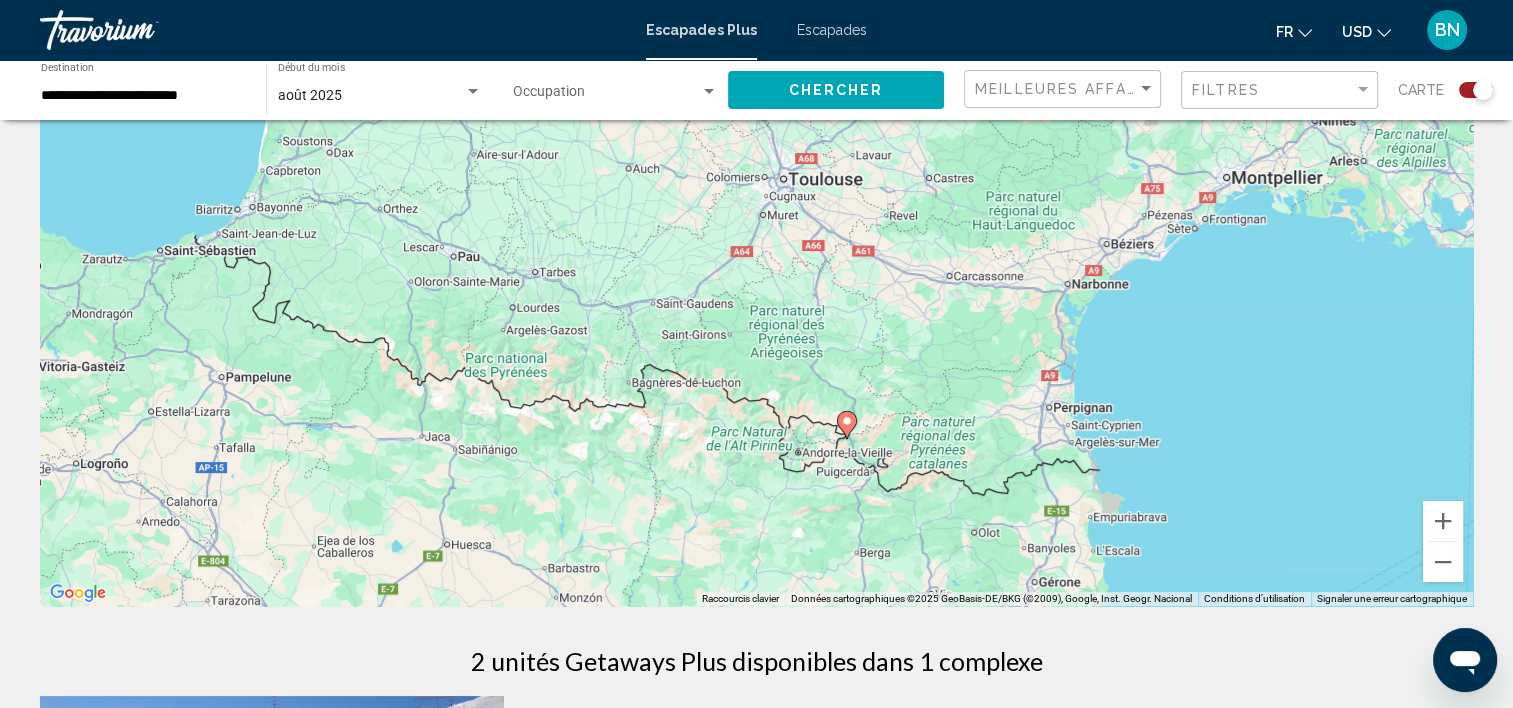 scroll, scrollTop: 0, scrollLeft: 0, axis: both 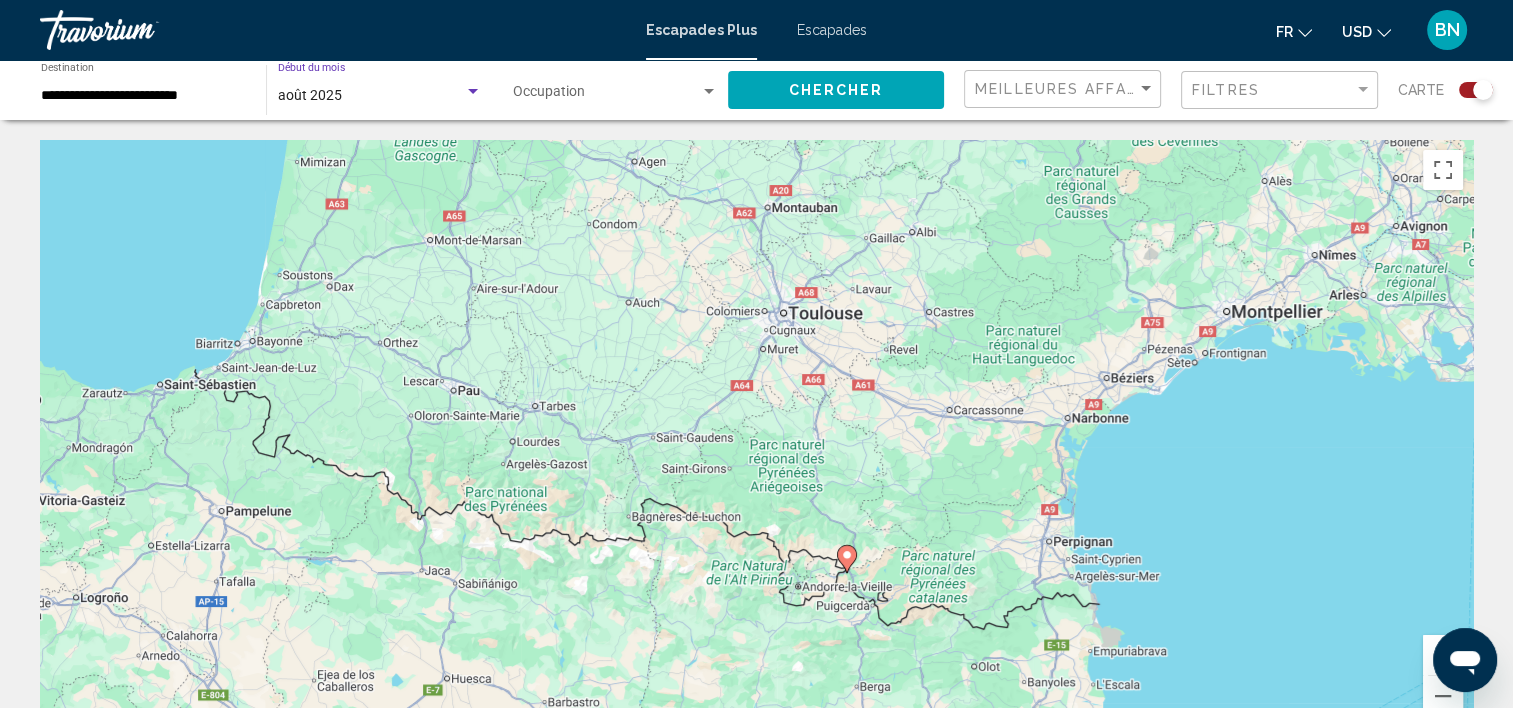click at bounding box center (473, 92) 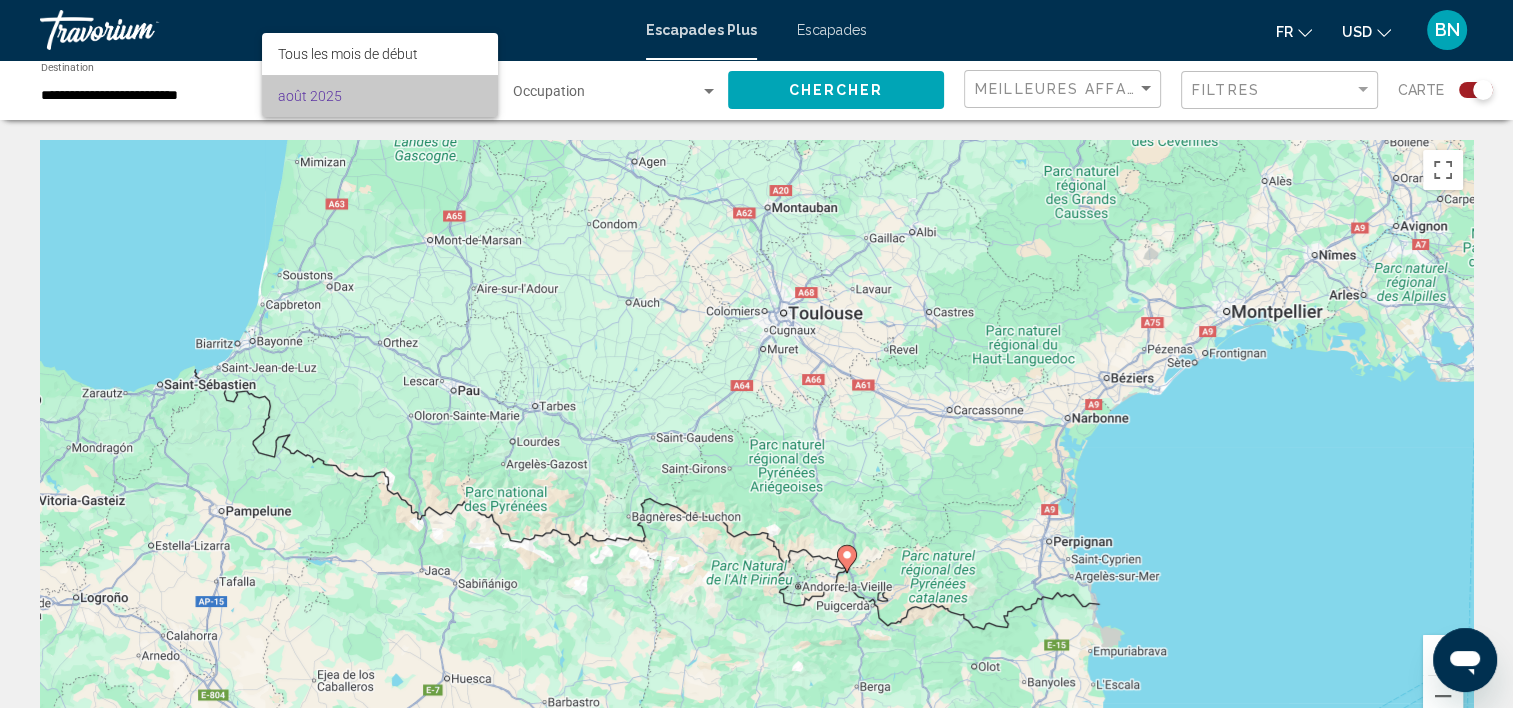 click on "août 2025" at bounding box center [380, 96] 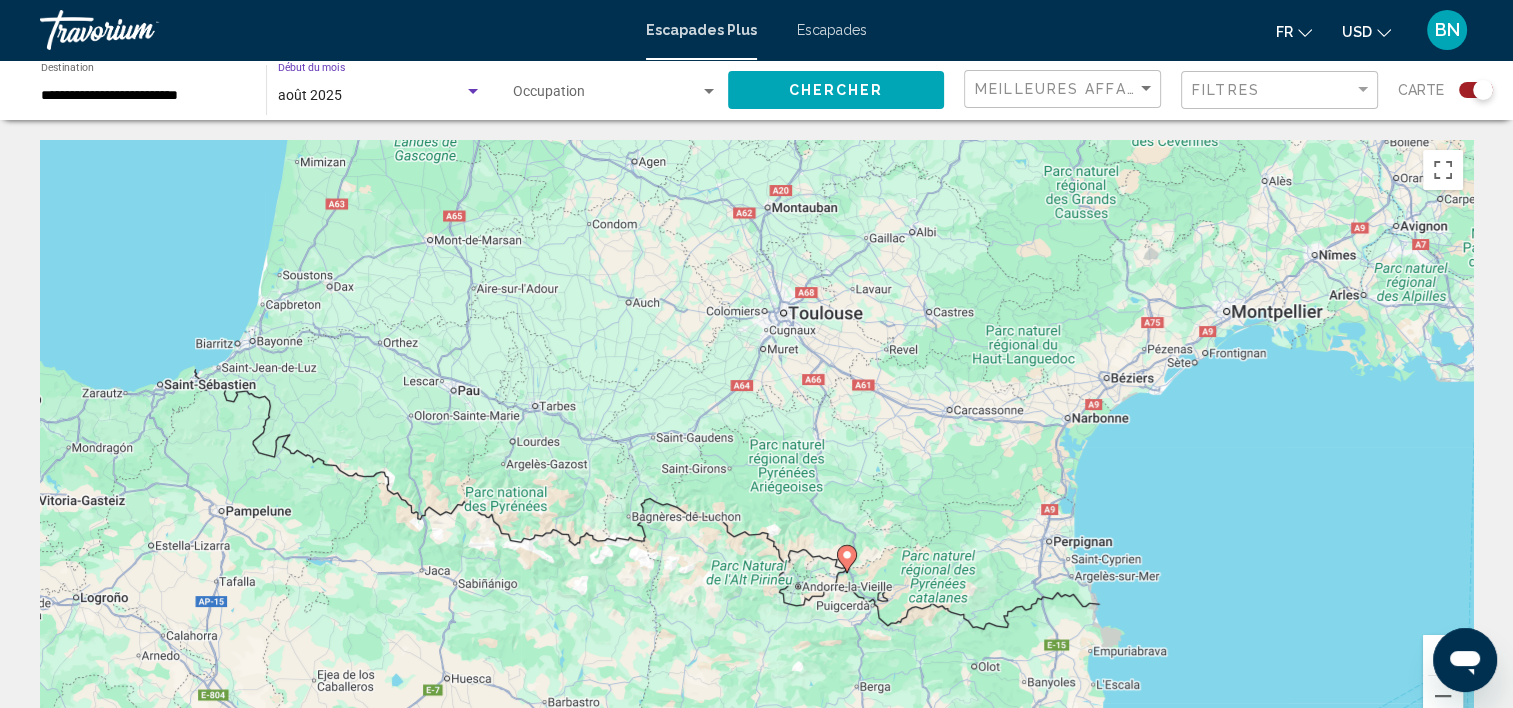 click on "août 2025 Début du mois All Start Months" 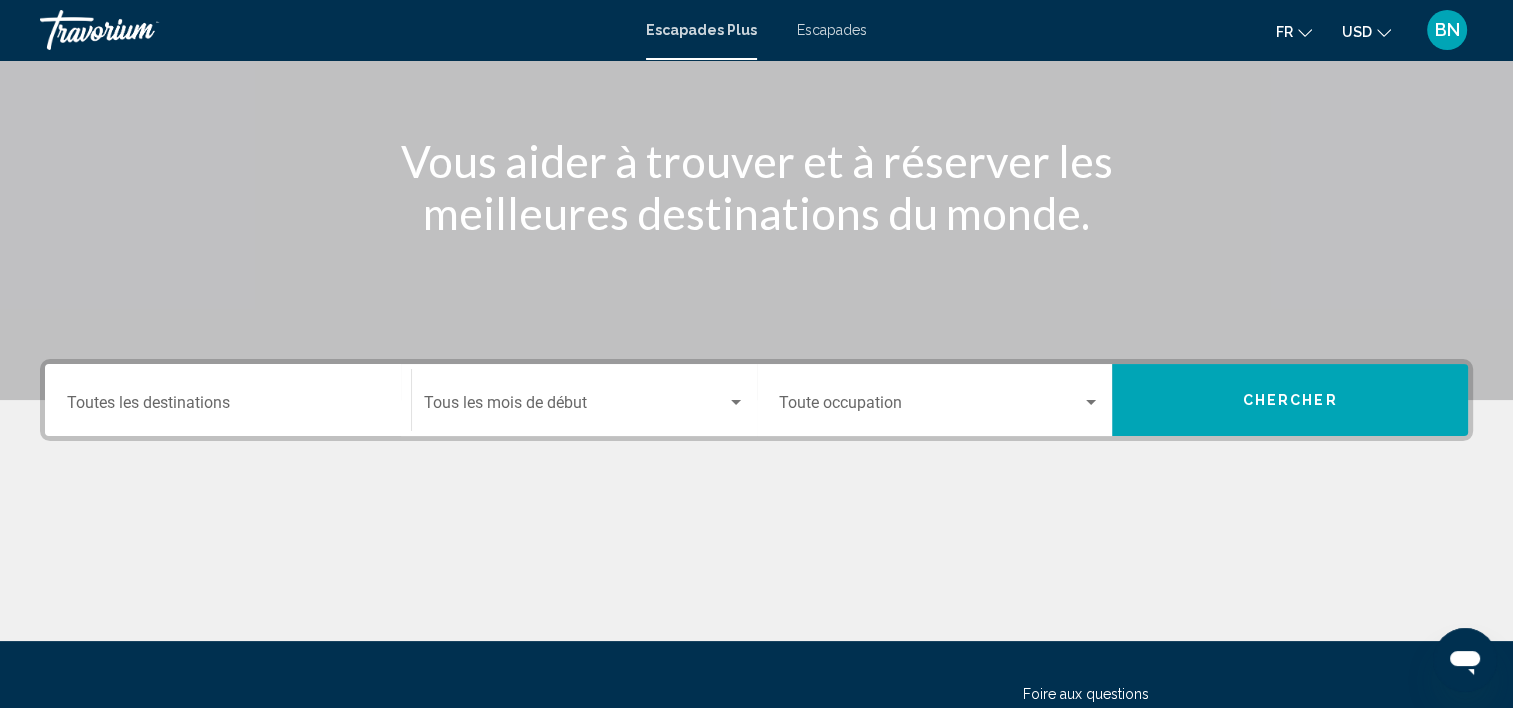 click on "Destination Toutes les destinations" at bounding box center (228, 400) 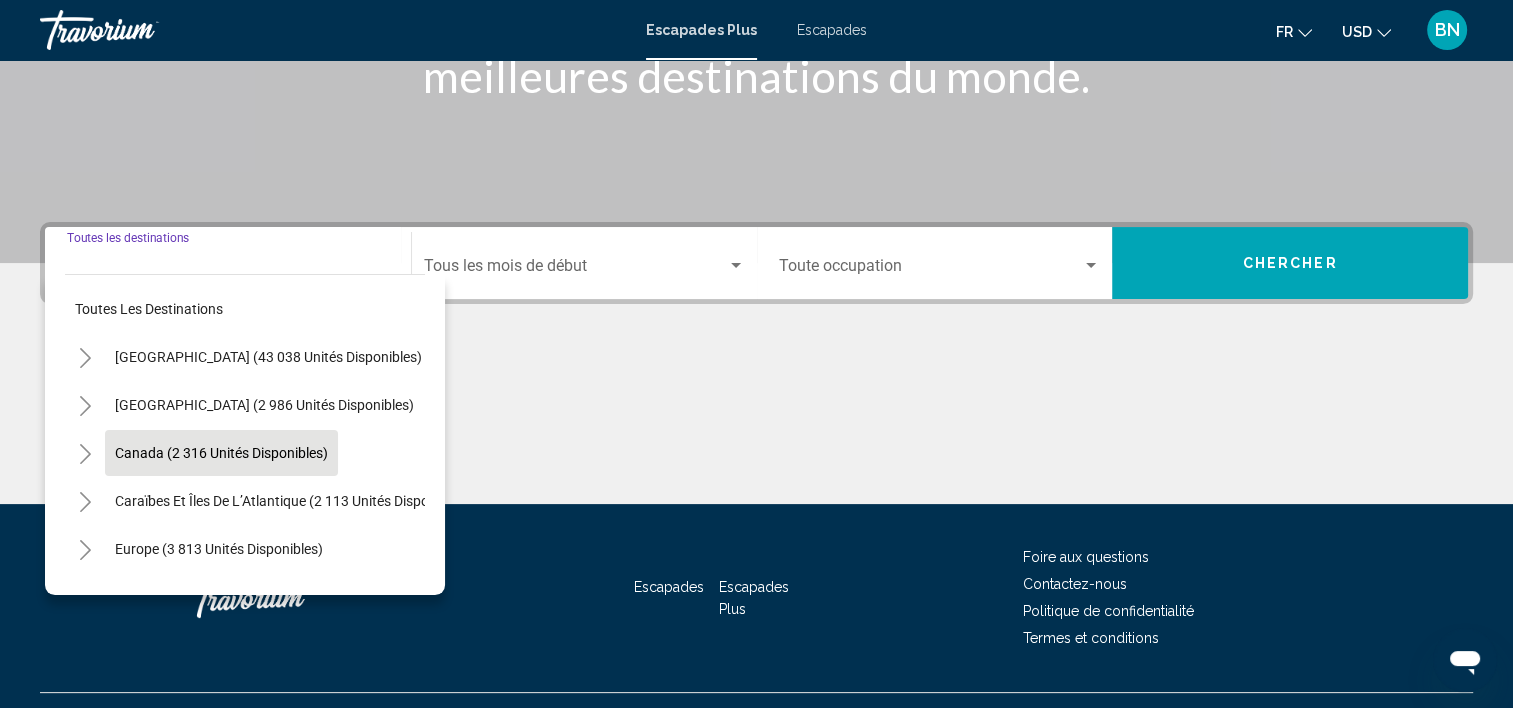 scroll, scrollTop: 377, scrollLeft: 0, axis: vertical 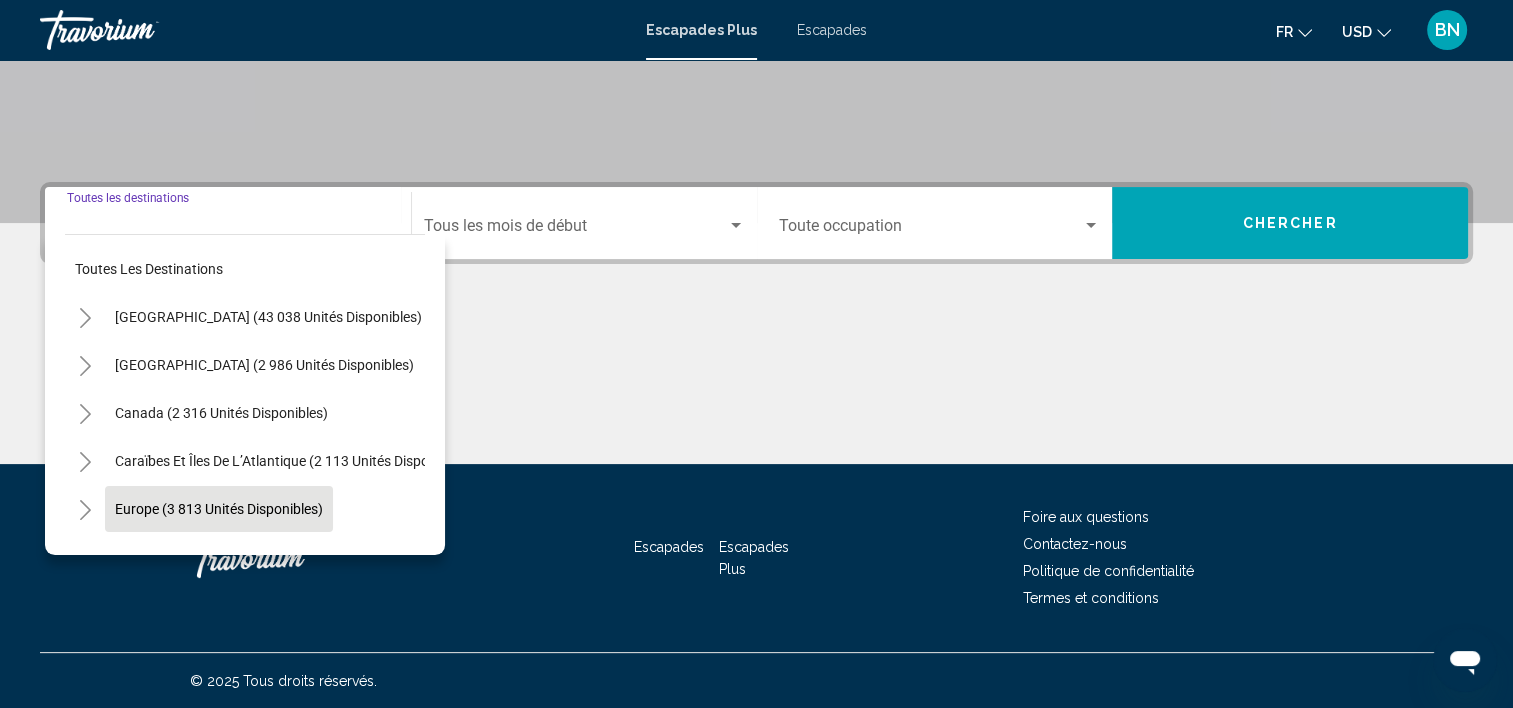 click on "Europe (3 813 unités disponibles)" at bounding box center [259, 557] 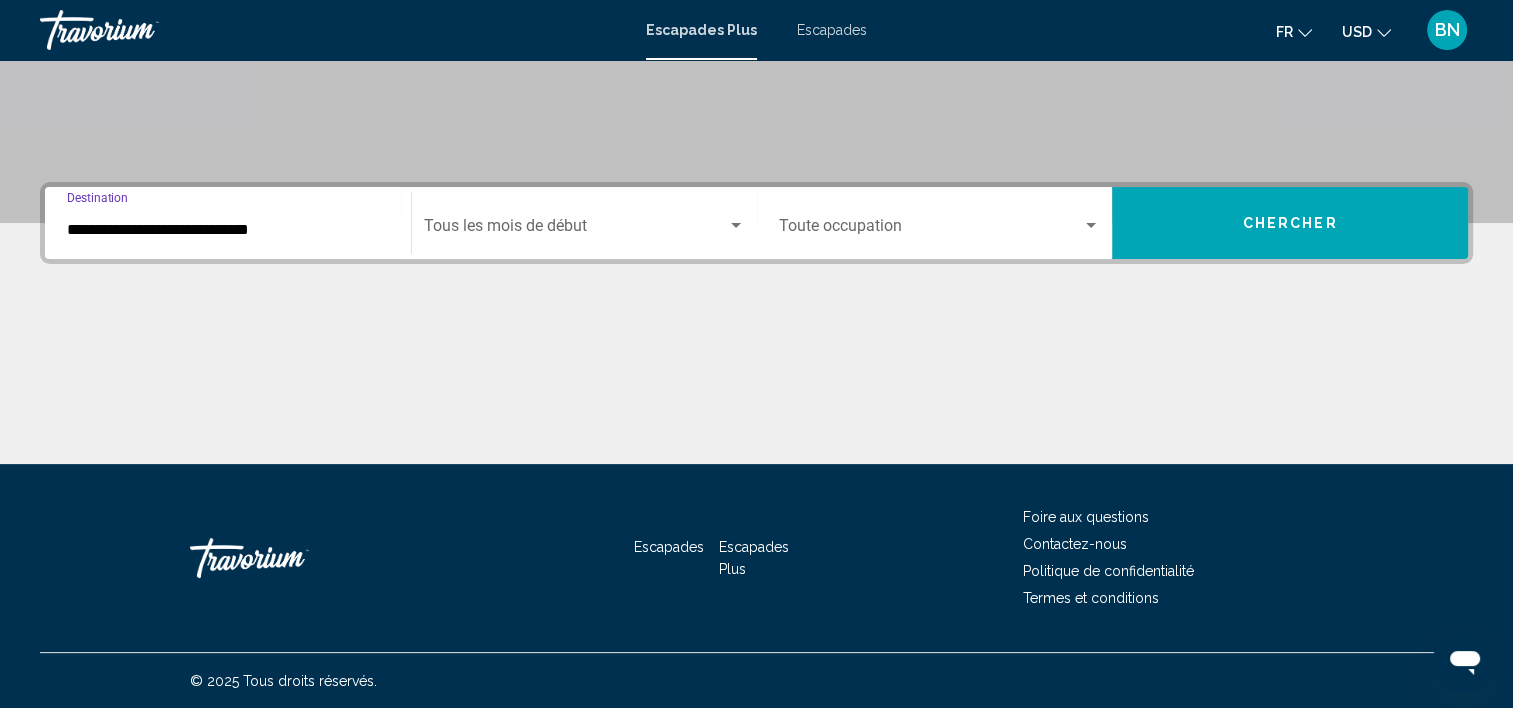 click at bounding box center [575, 230] 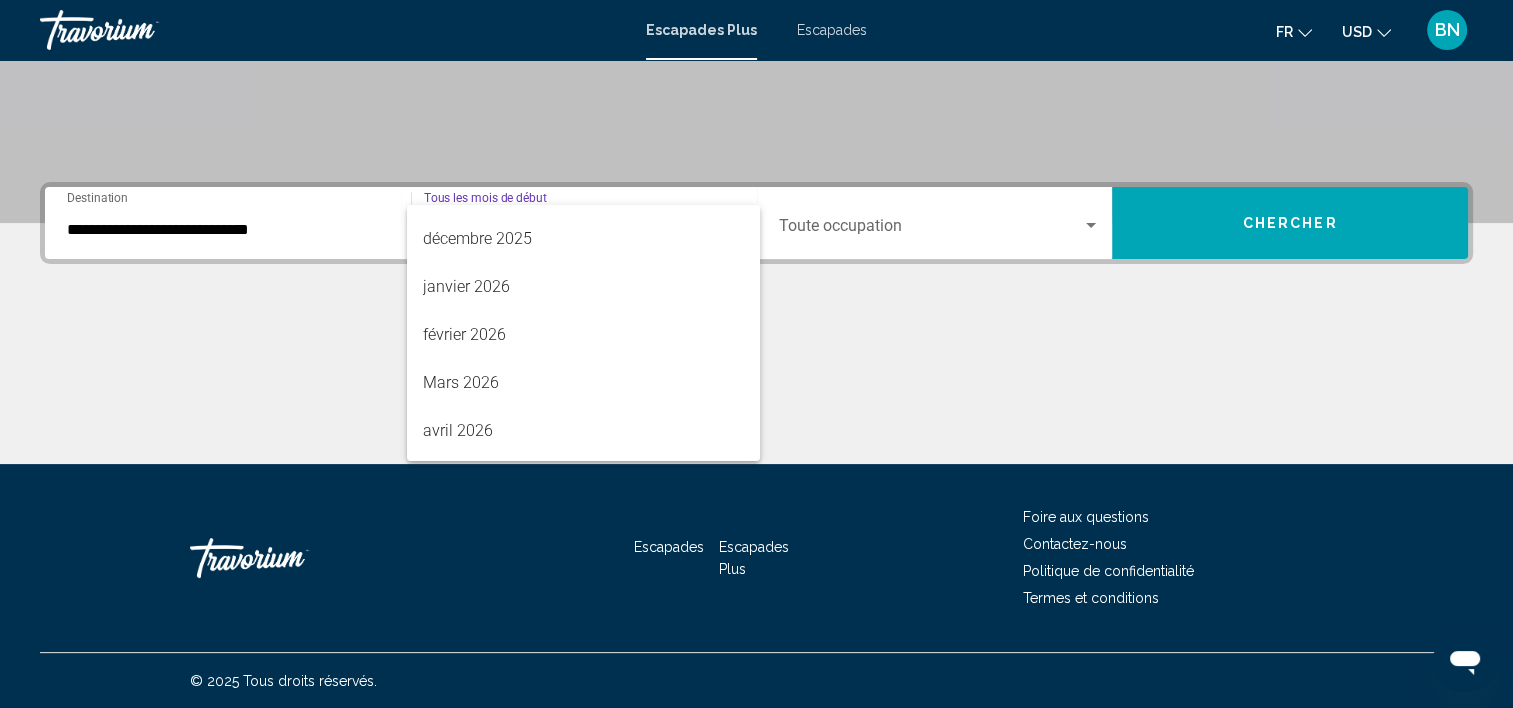 scroll, scrollTop: 300, scrollLeft: 0, axis: vertical 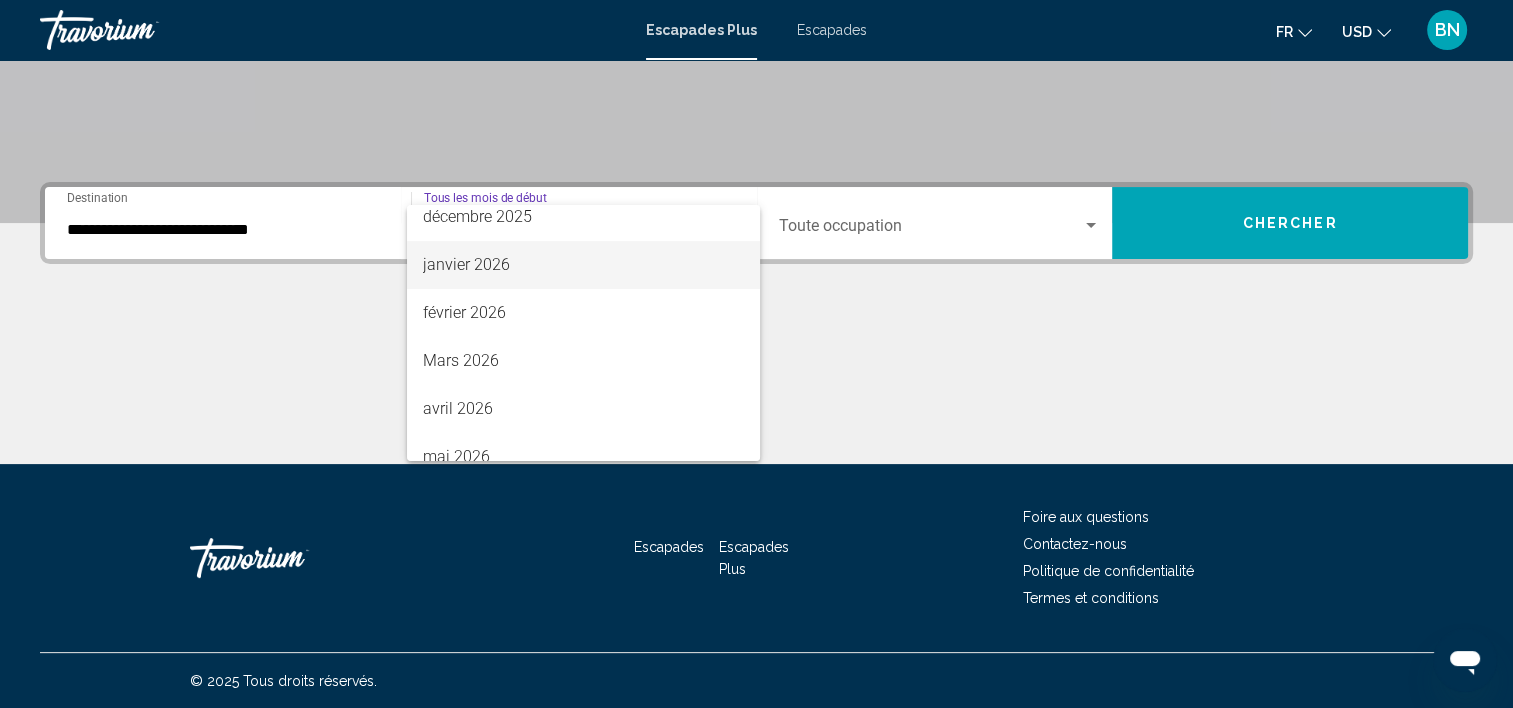 click on "janvier 2026" at bounding box center [583, 265] 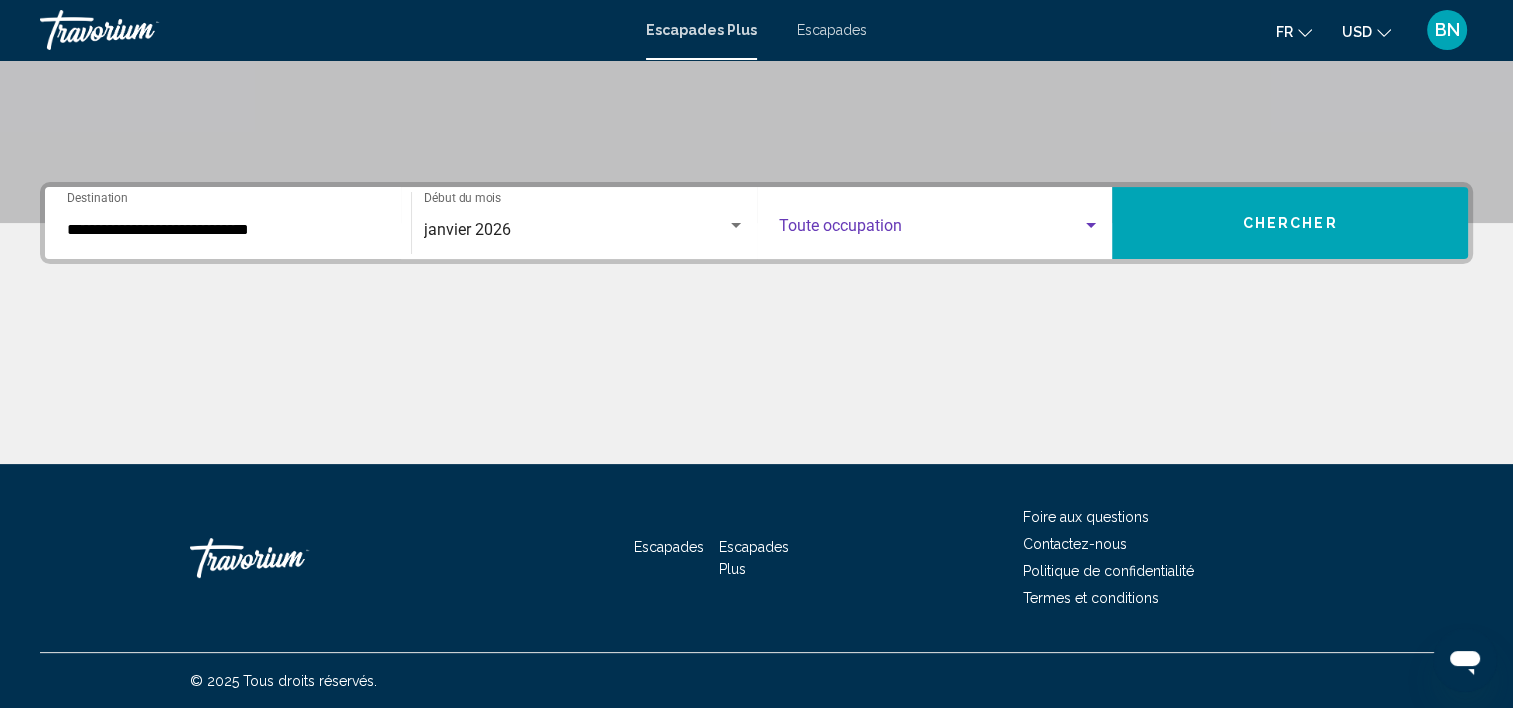 click at bounding box center [931, 230] 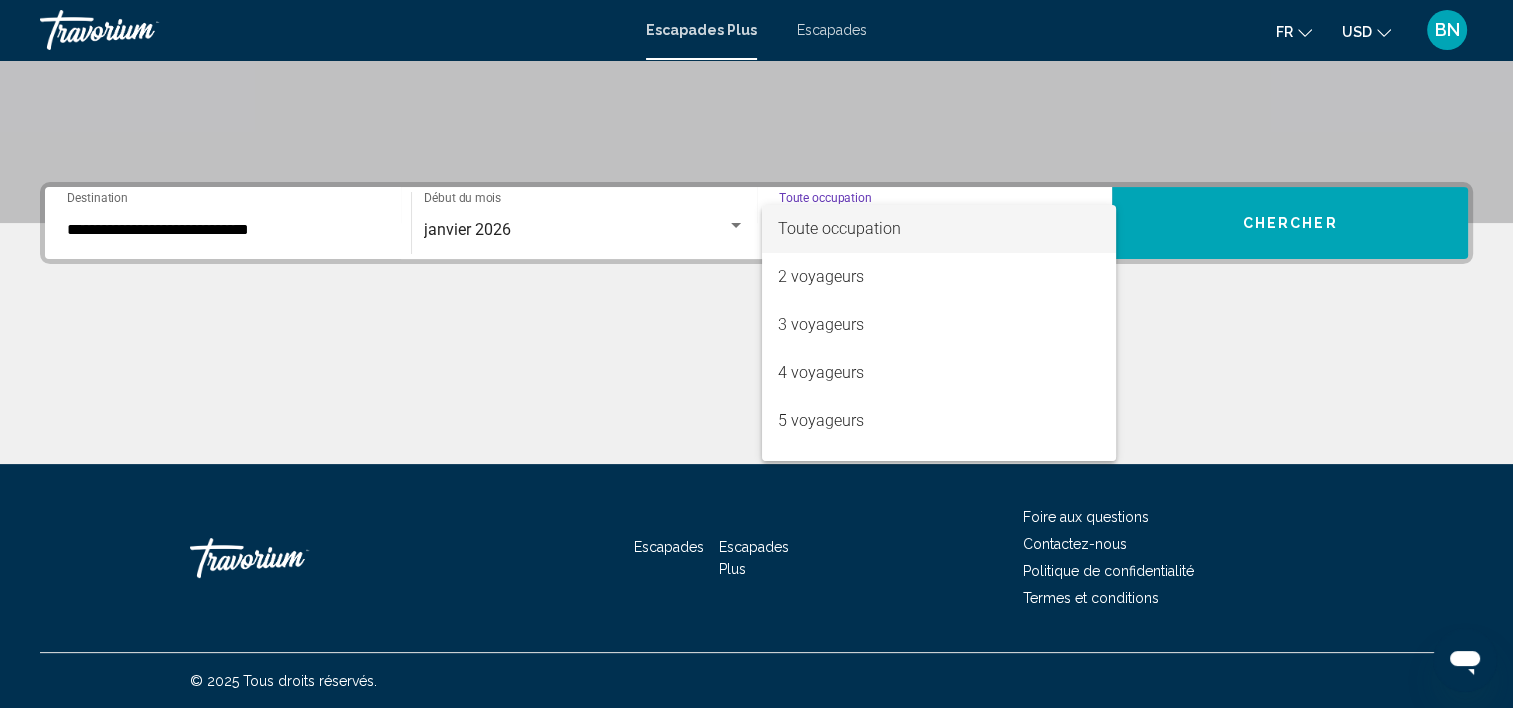 click at bounding box center [756, 354] 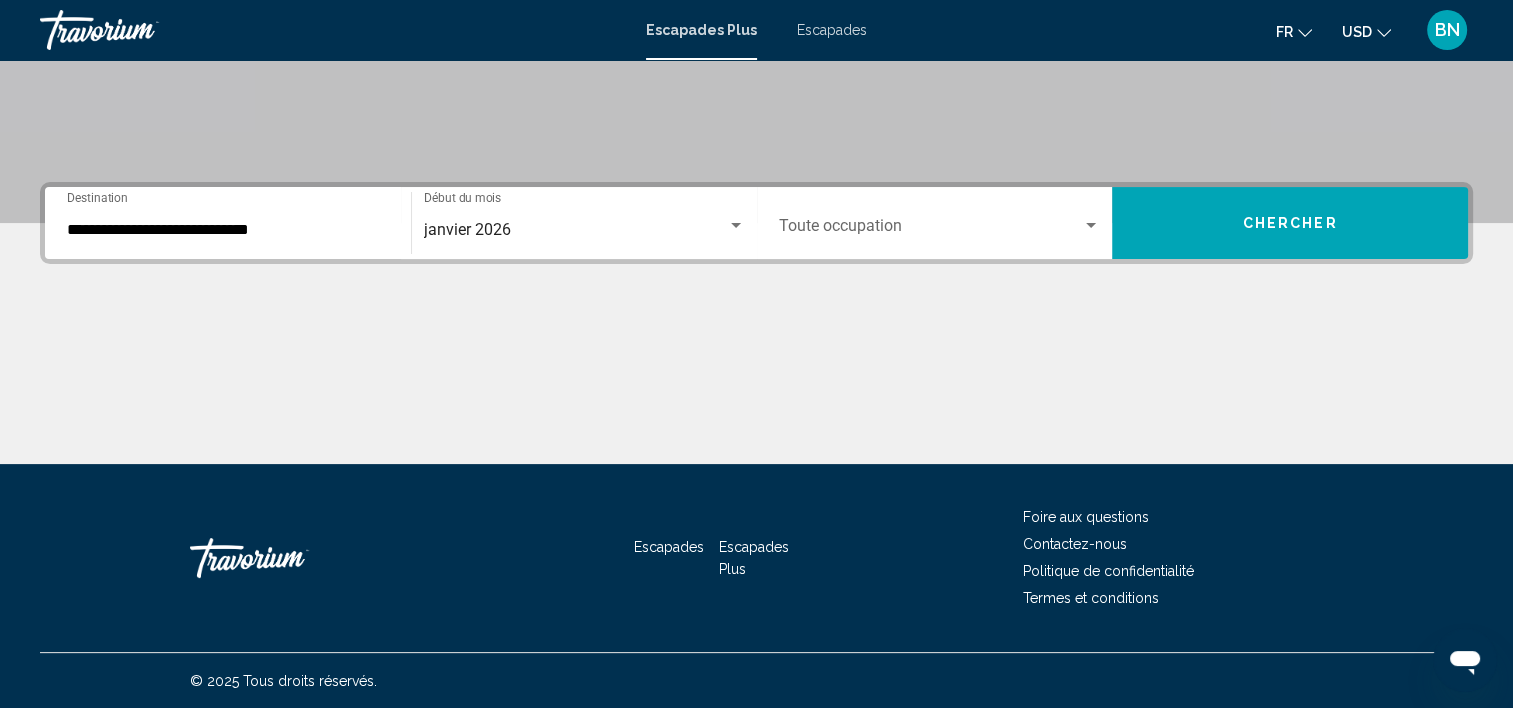 click on "janvier 2026 Début du mois Tous les mois de début" 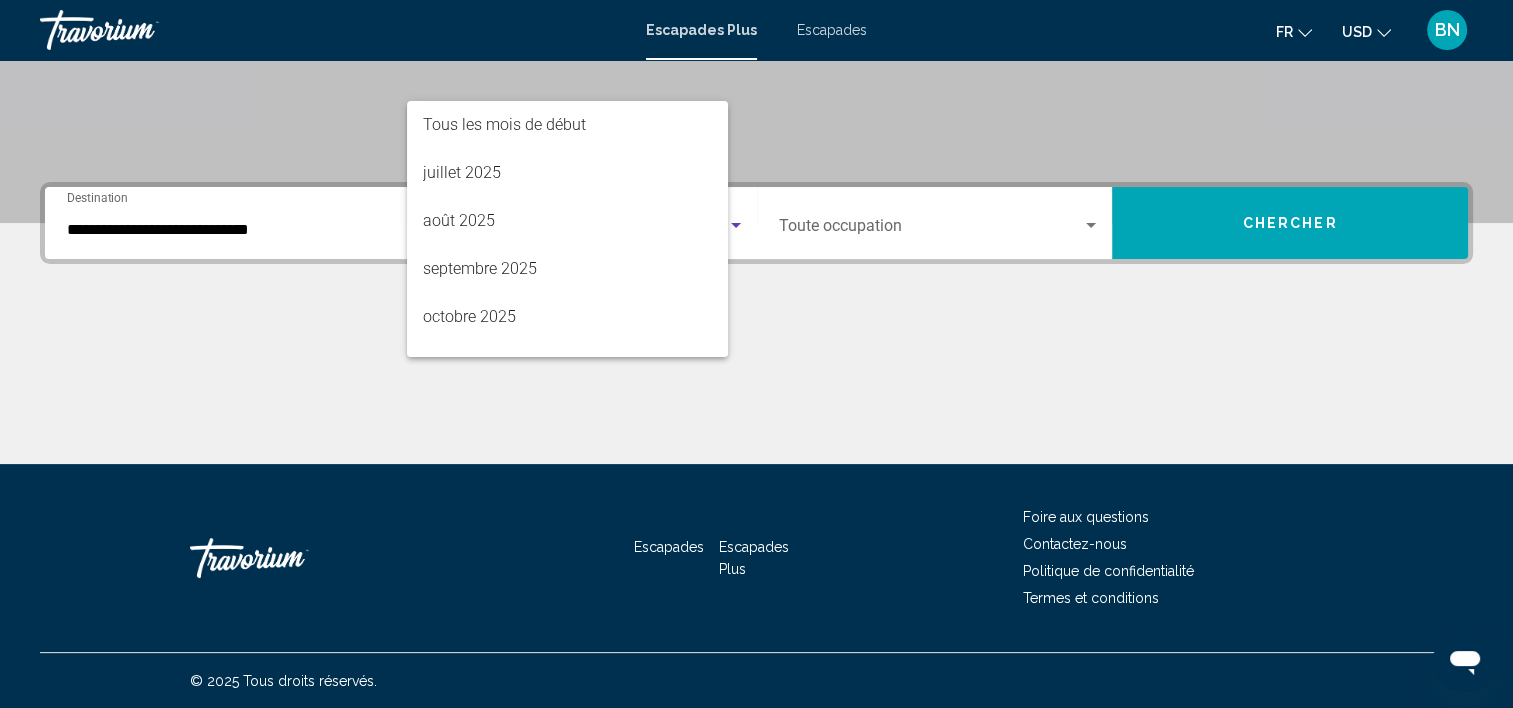 scroll, scrollTop: 232, scrollLeft: 0, axis: vertical 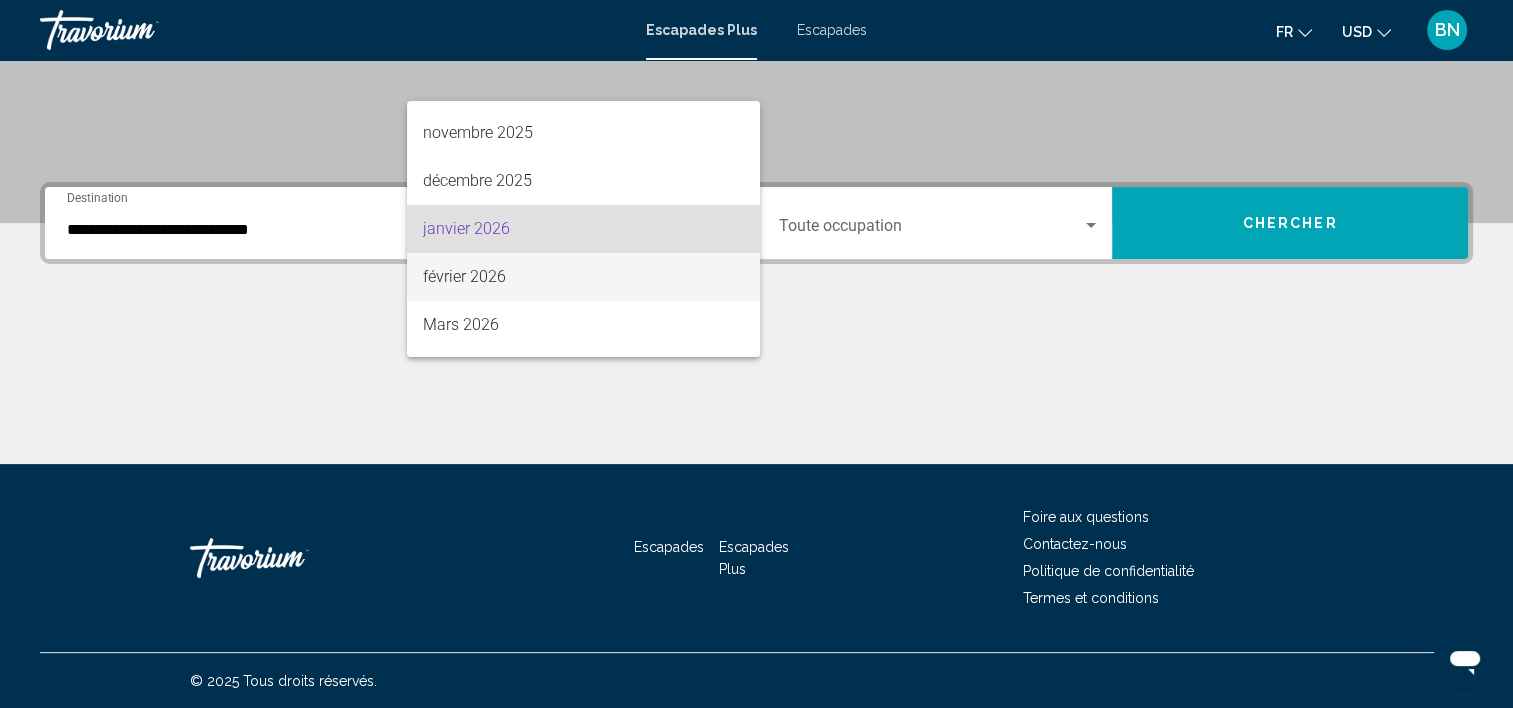 click on "février 2026" at bounding box center [583, 277] 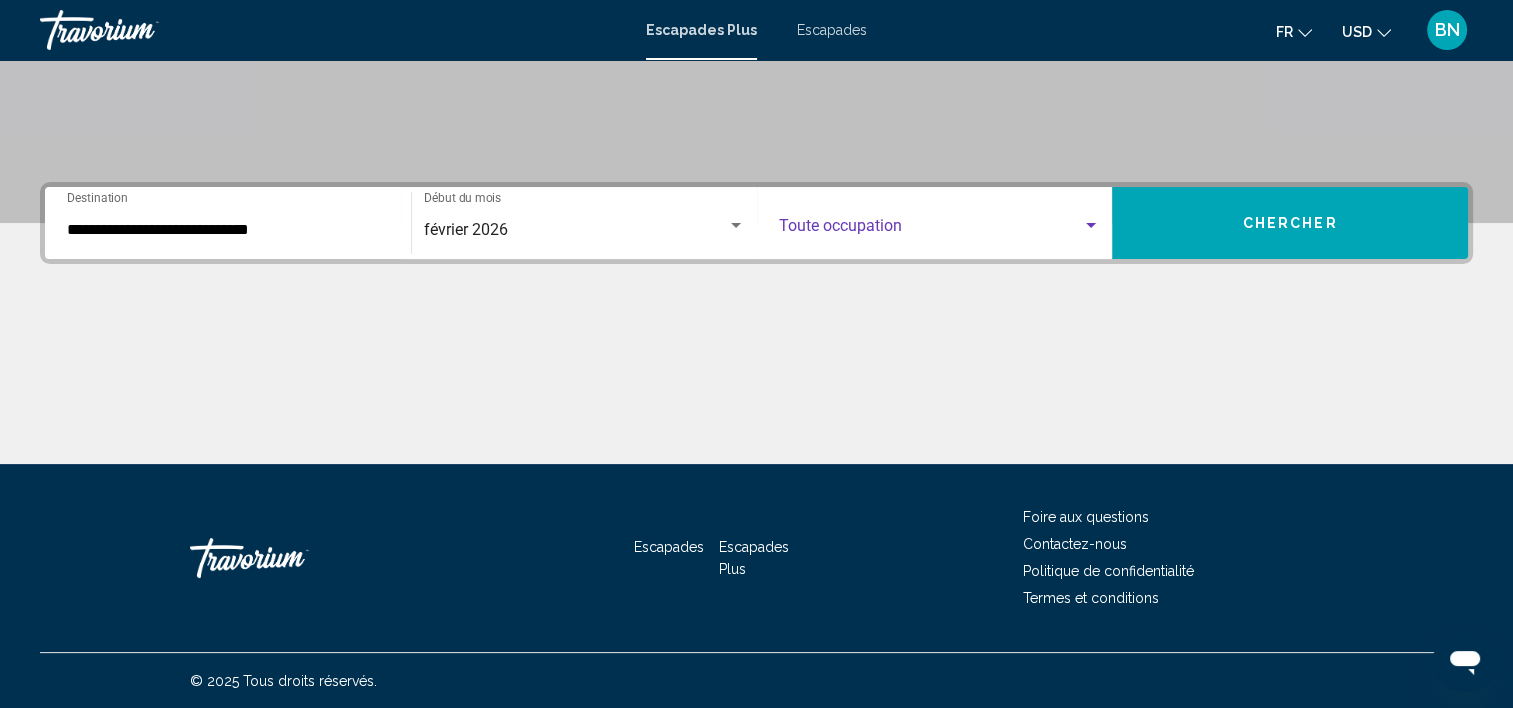click at bounding box center [931, 230] 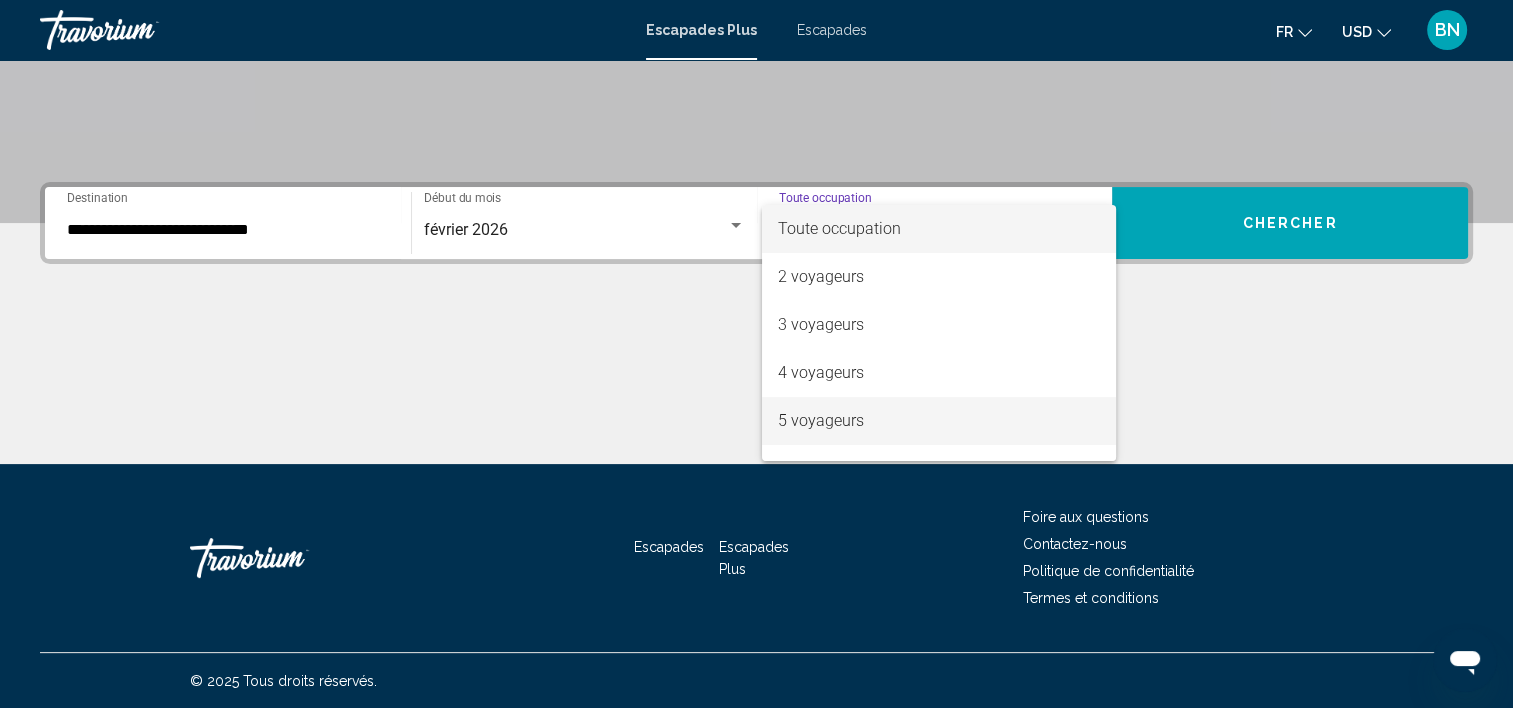 click on "5 voyageurs" at bounding box center [821, 420] 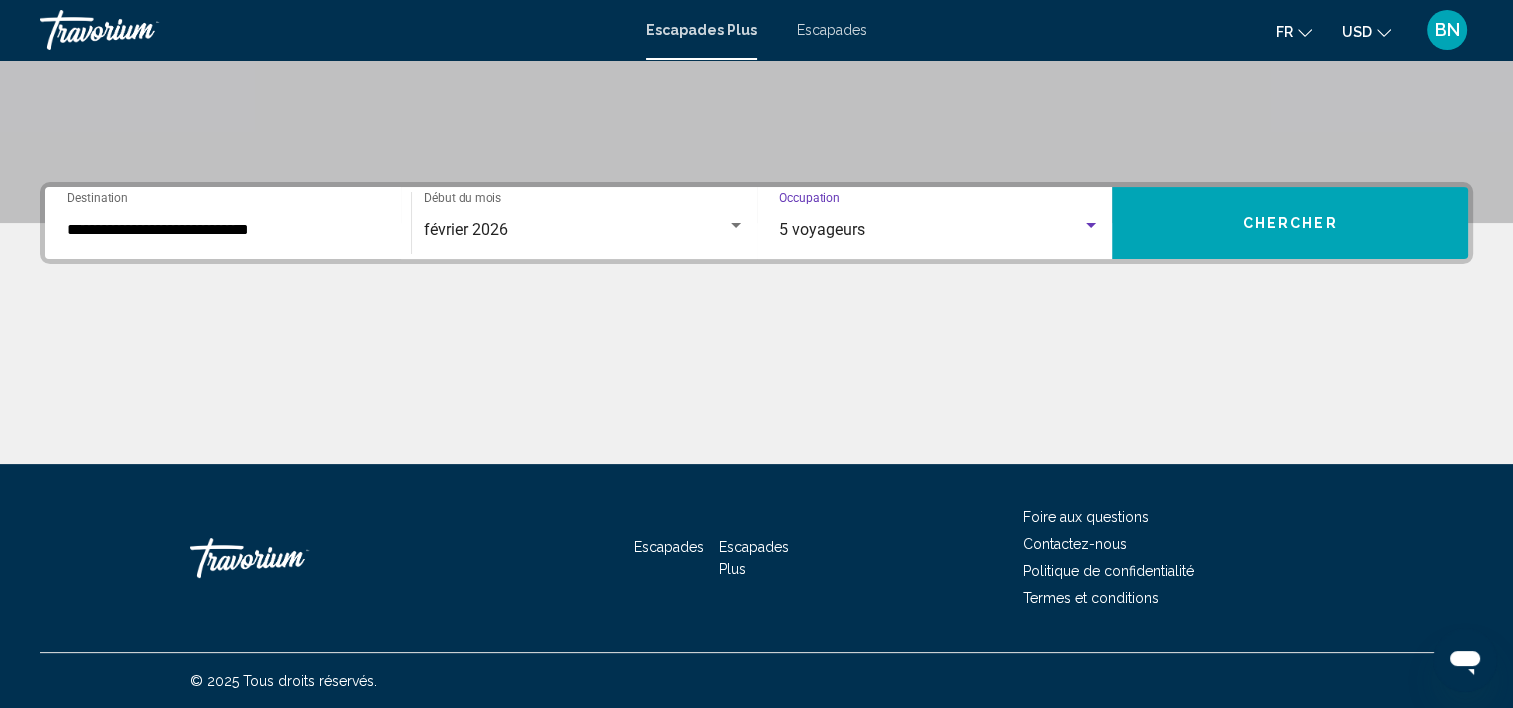 click on "Chercher" at bounding box center (1290, 223) 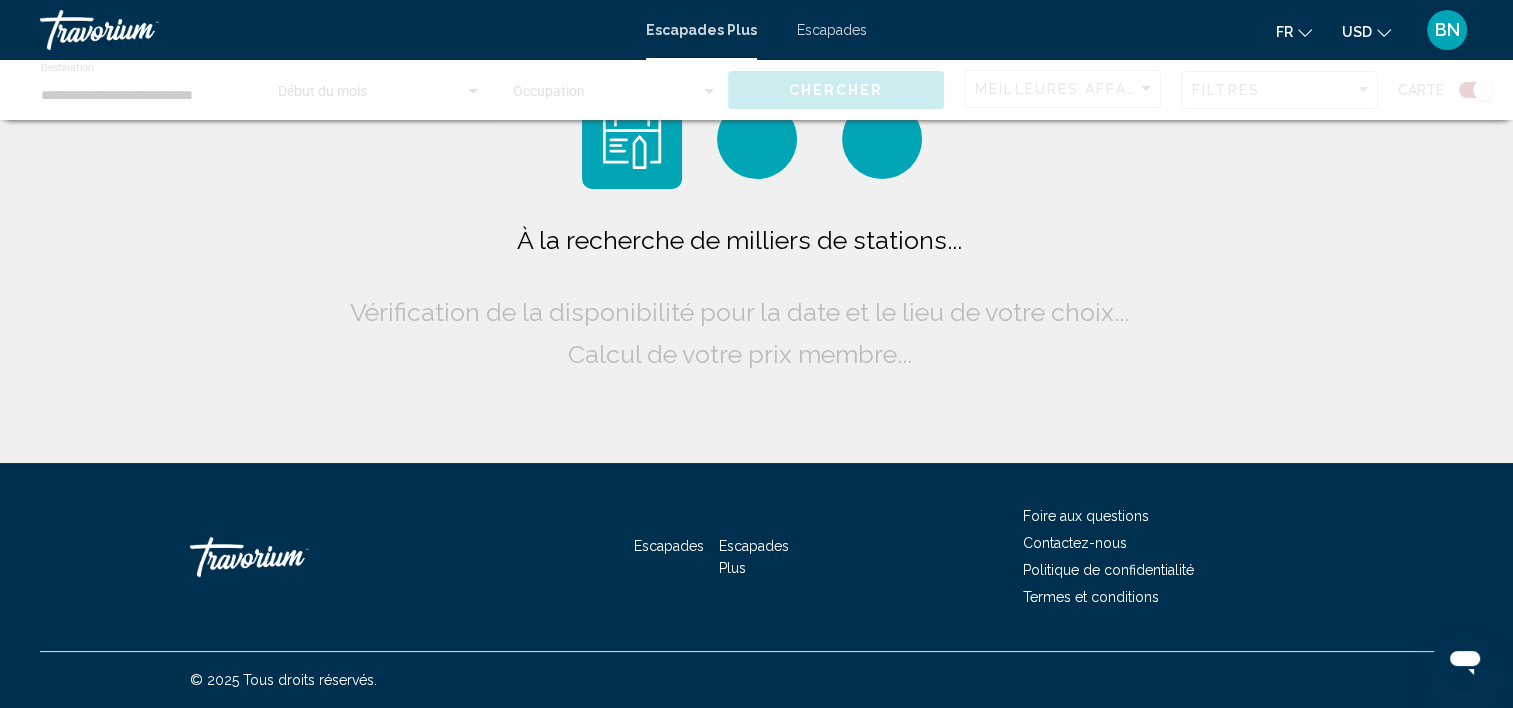 scroll, scrollTop: 0, scrollLeft: 0, axis: both 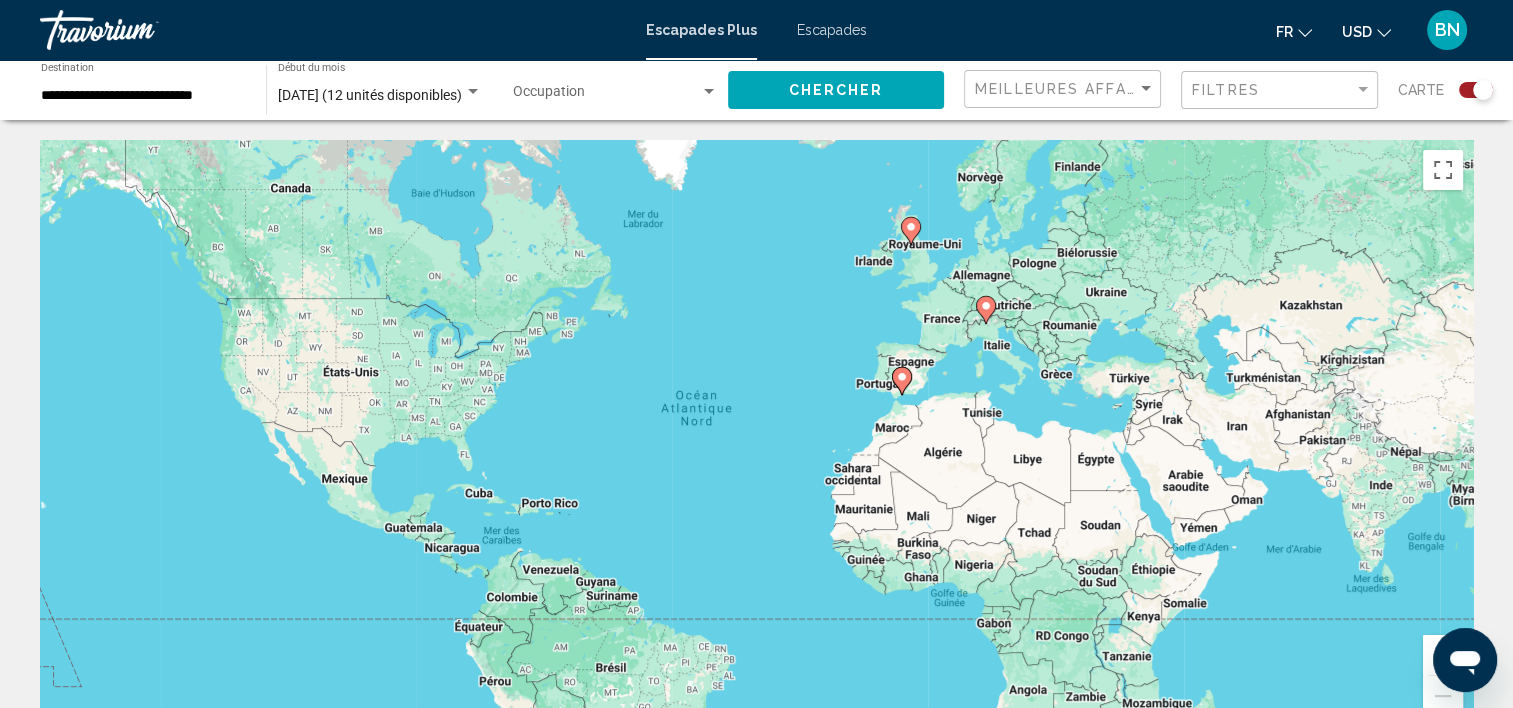 click 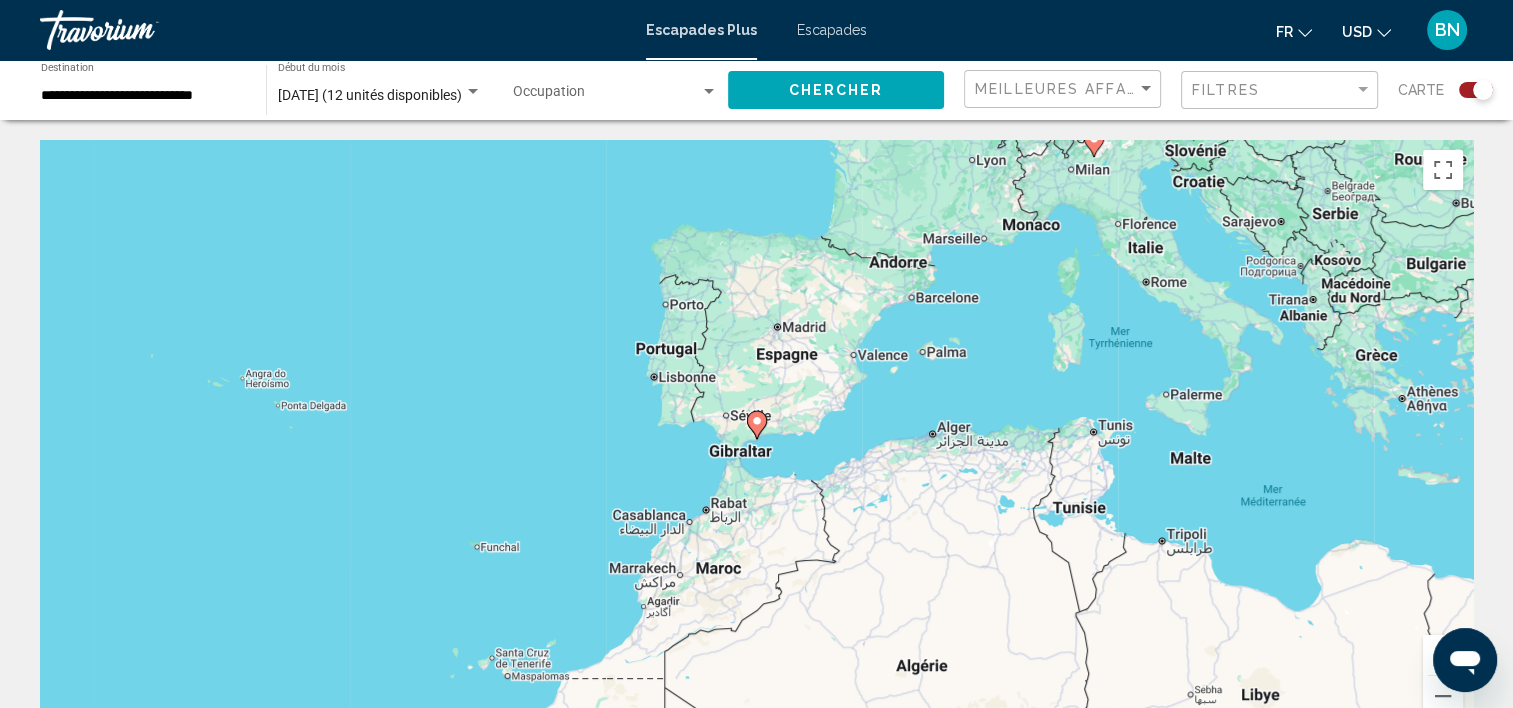 click 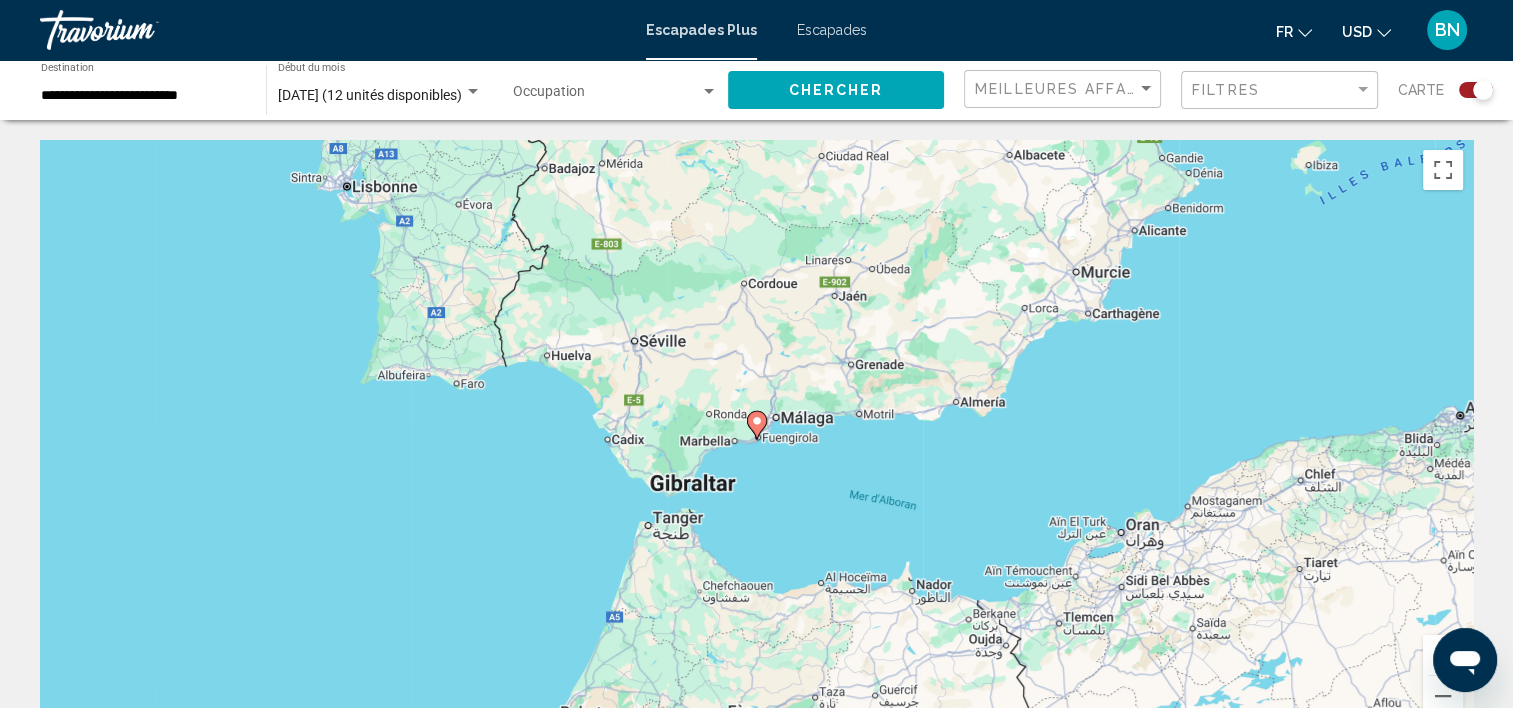 click 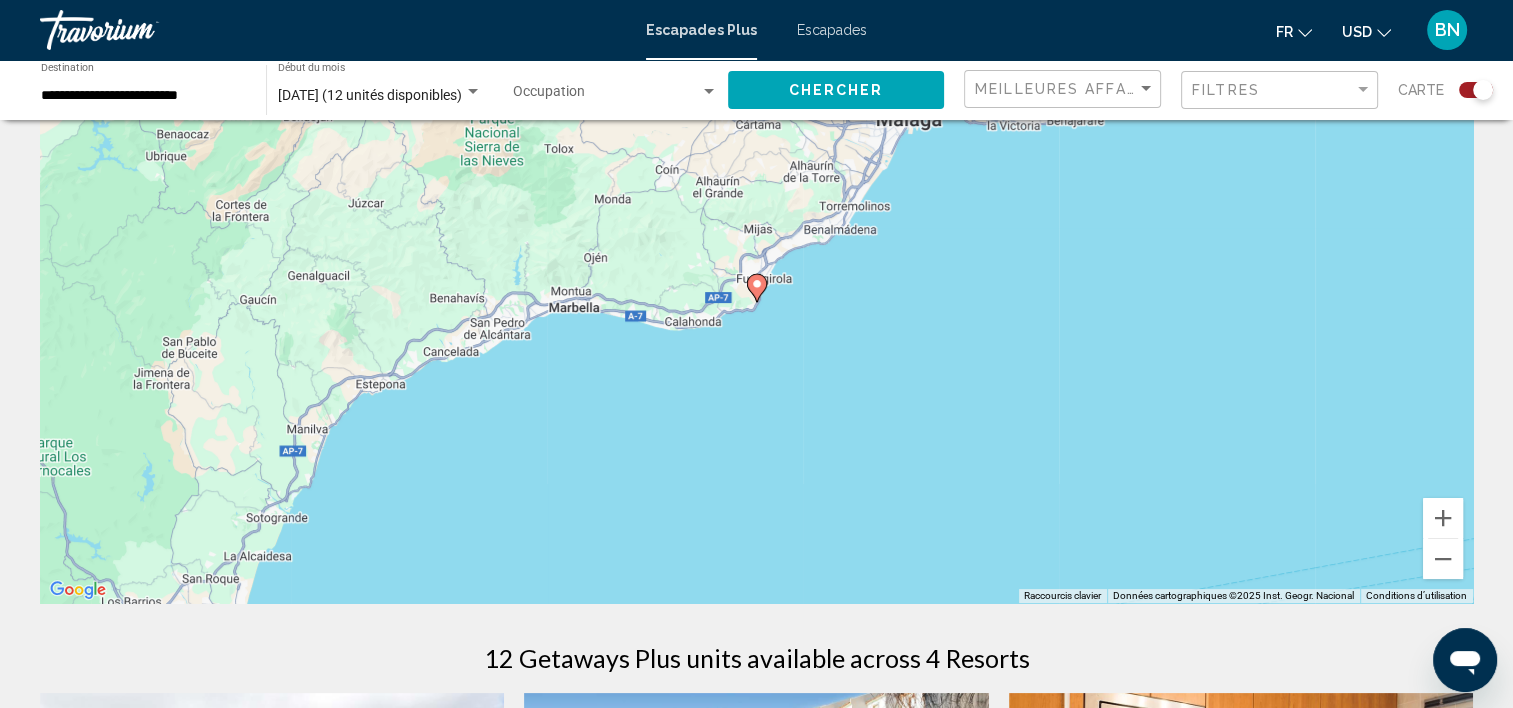 scroll, scrollTop: 0, scrollLeft: 0, axis: both 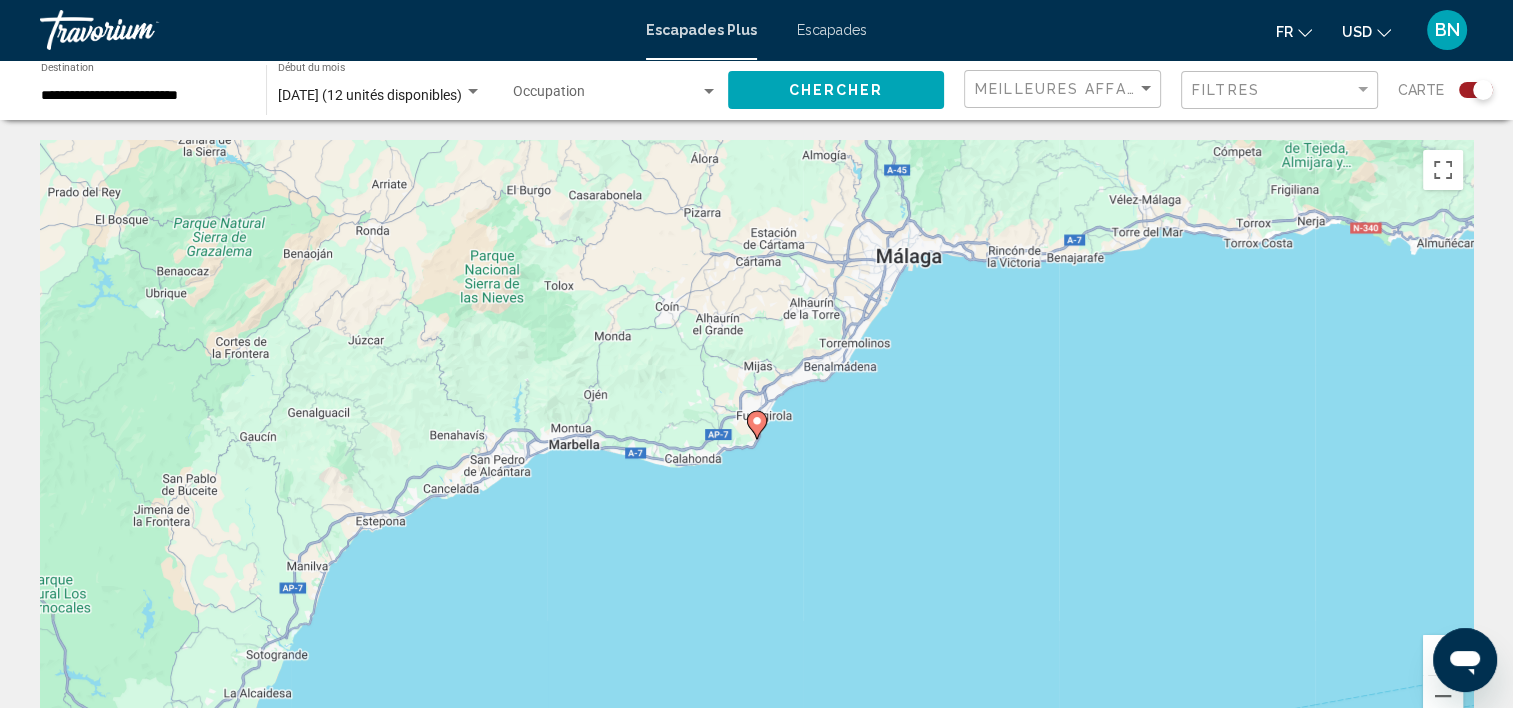 click 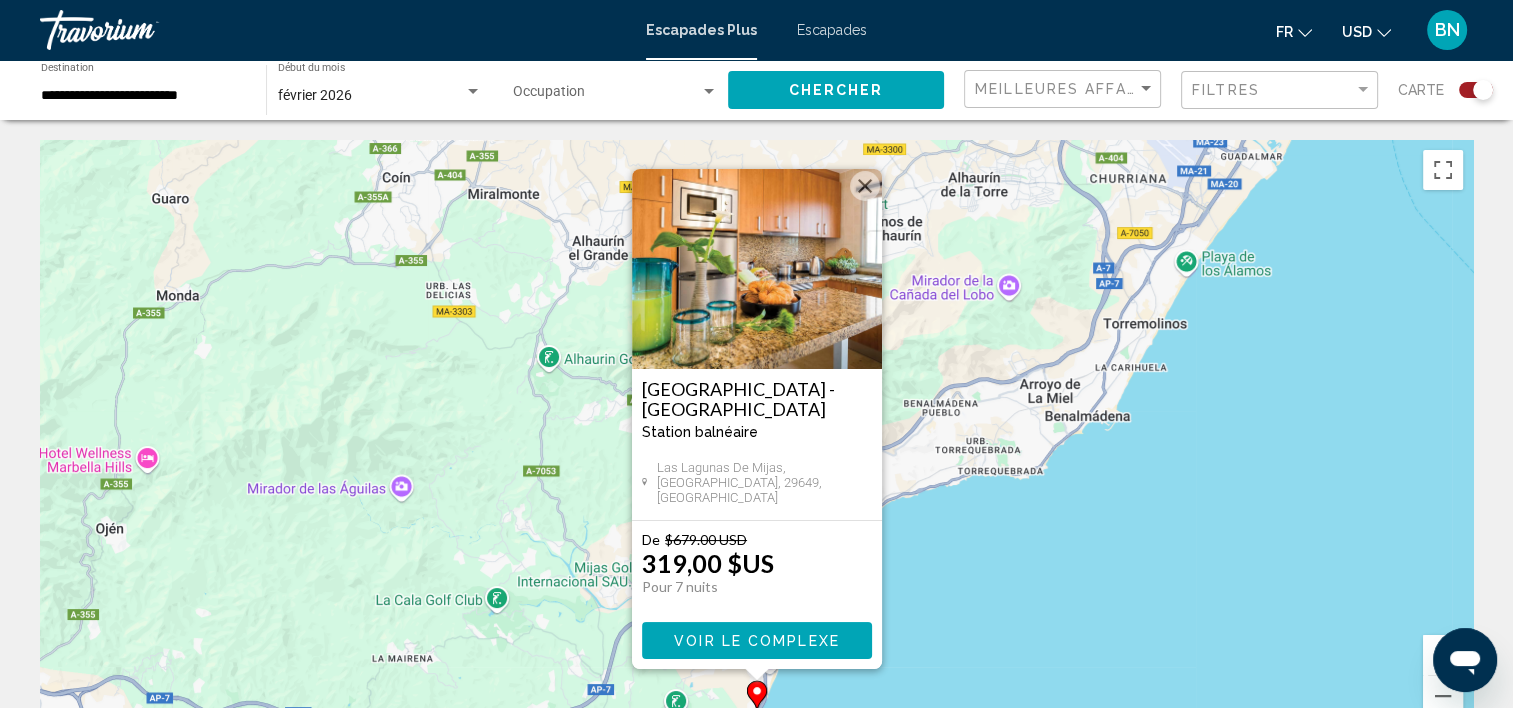click on "Ramada Hotel & Suites - Marina del Sol" at bounding box center [757, 399] 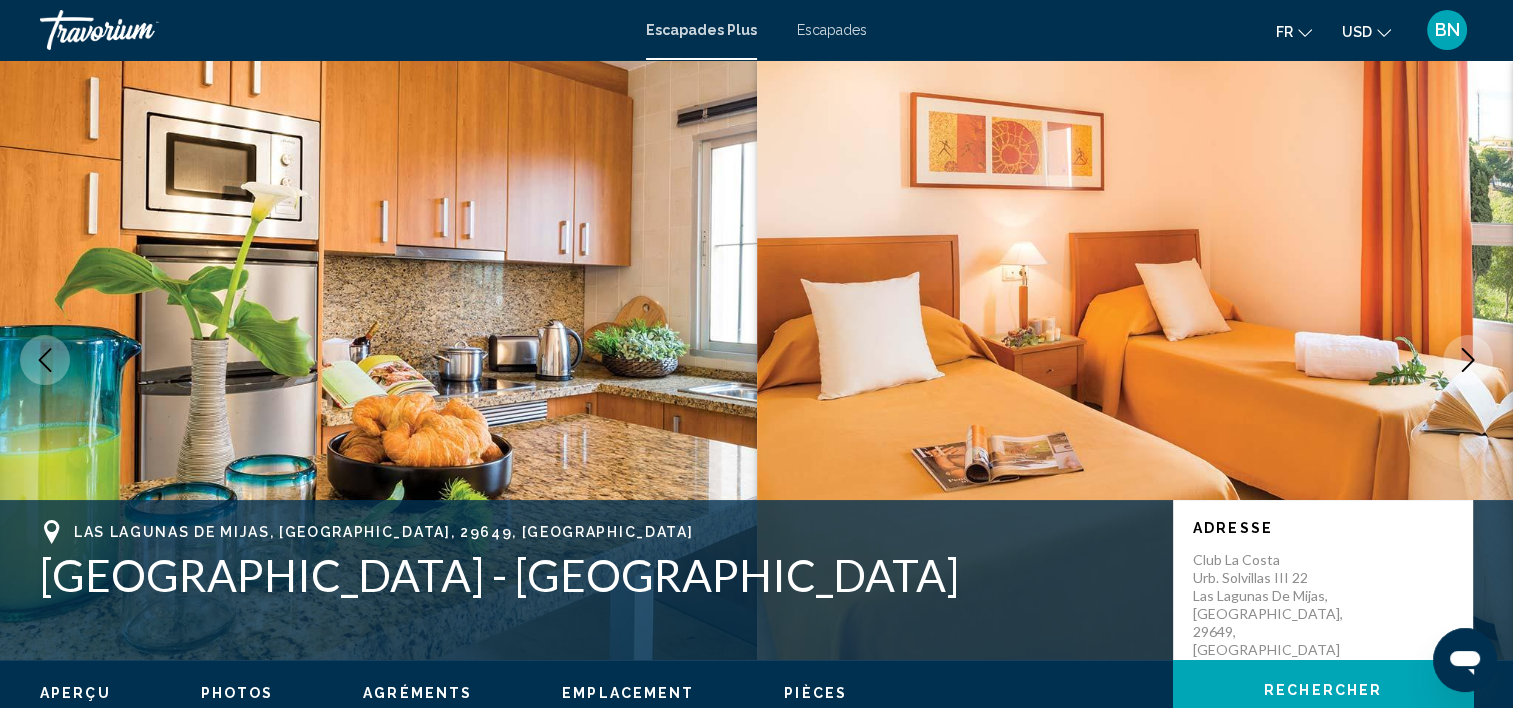 scroll, scrollTop: 5, scrollLeft: 0, axis: vertical 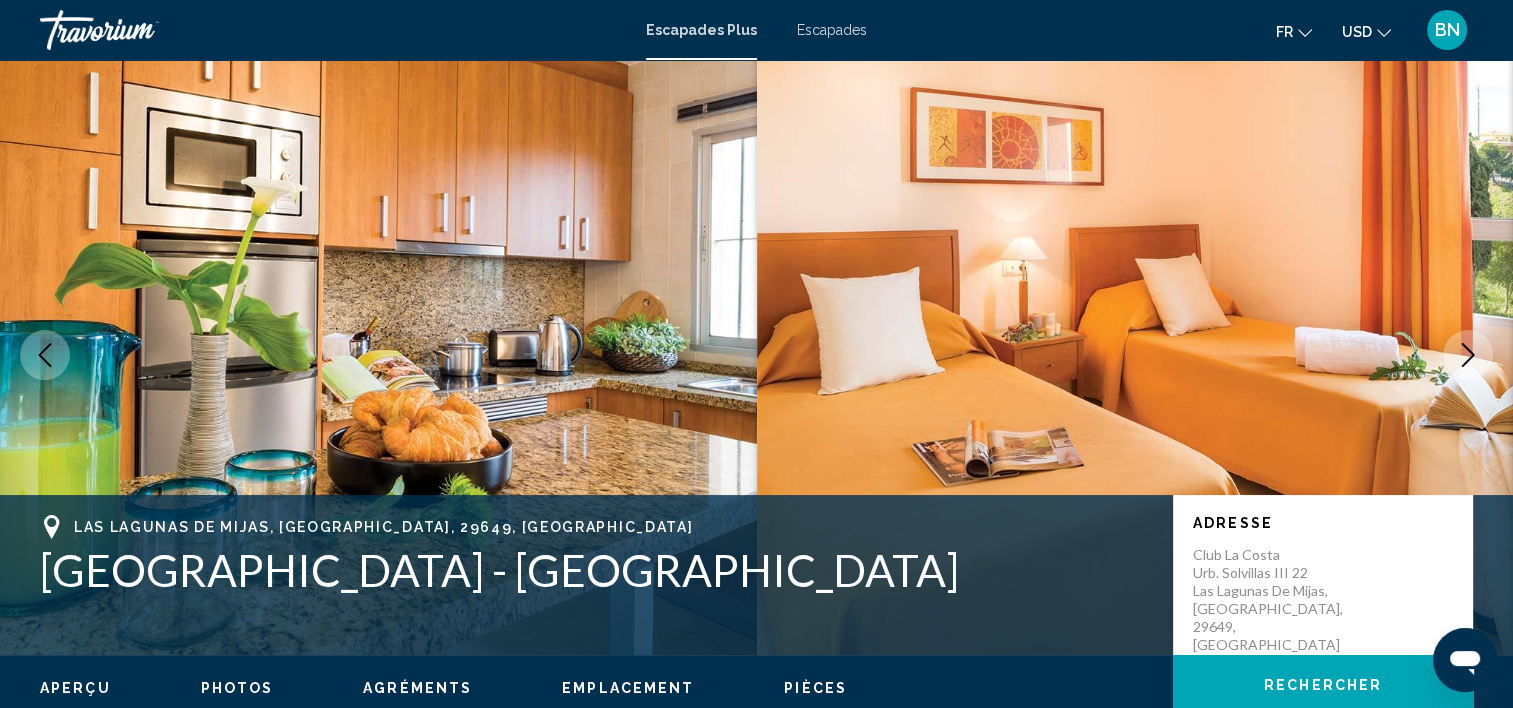 click 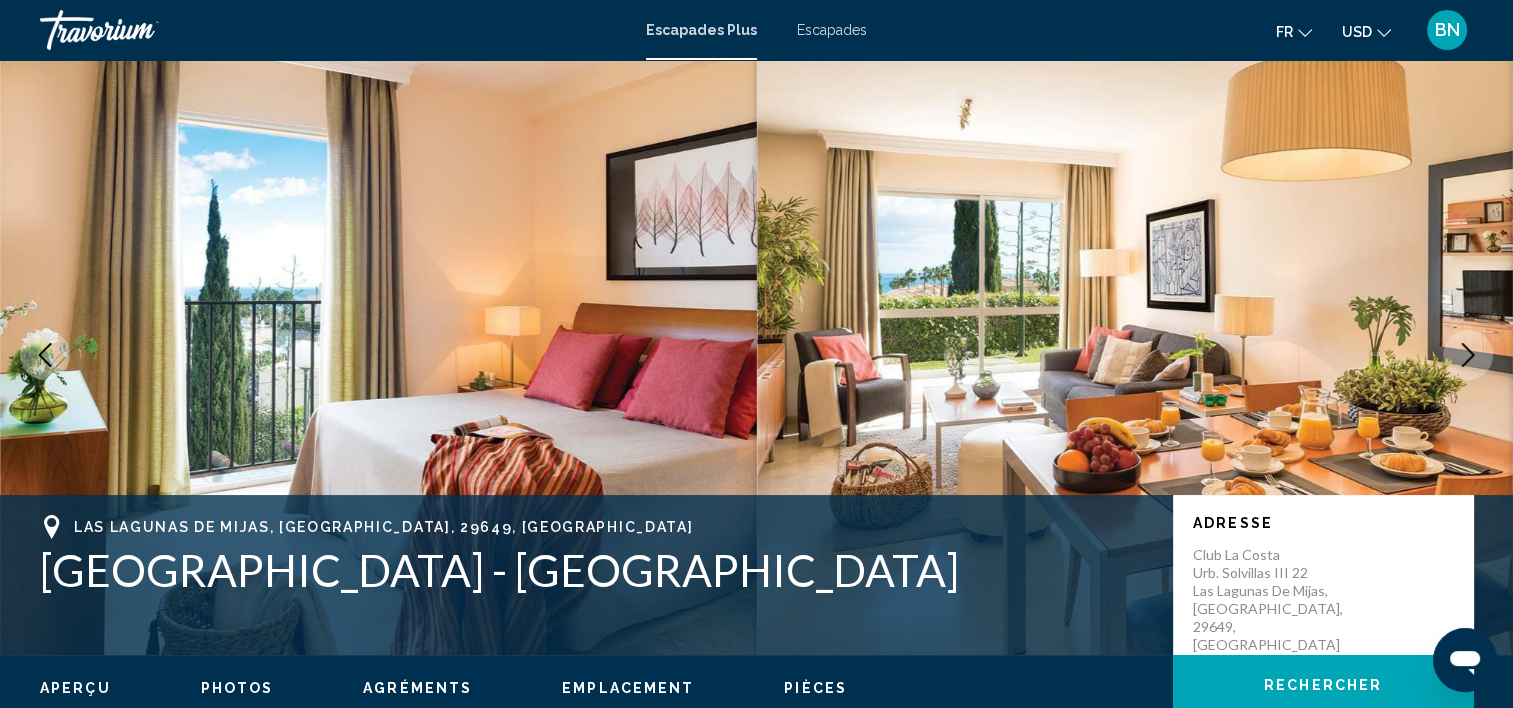 click 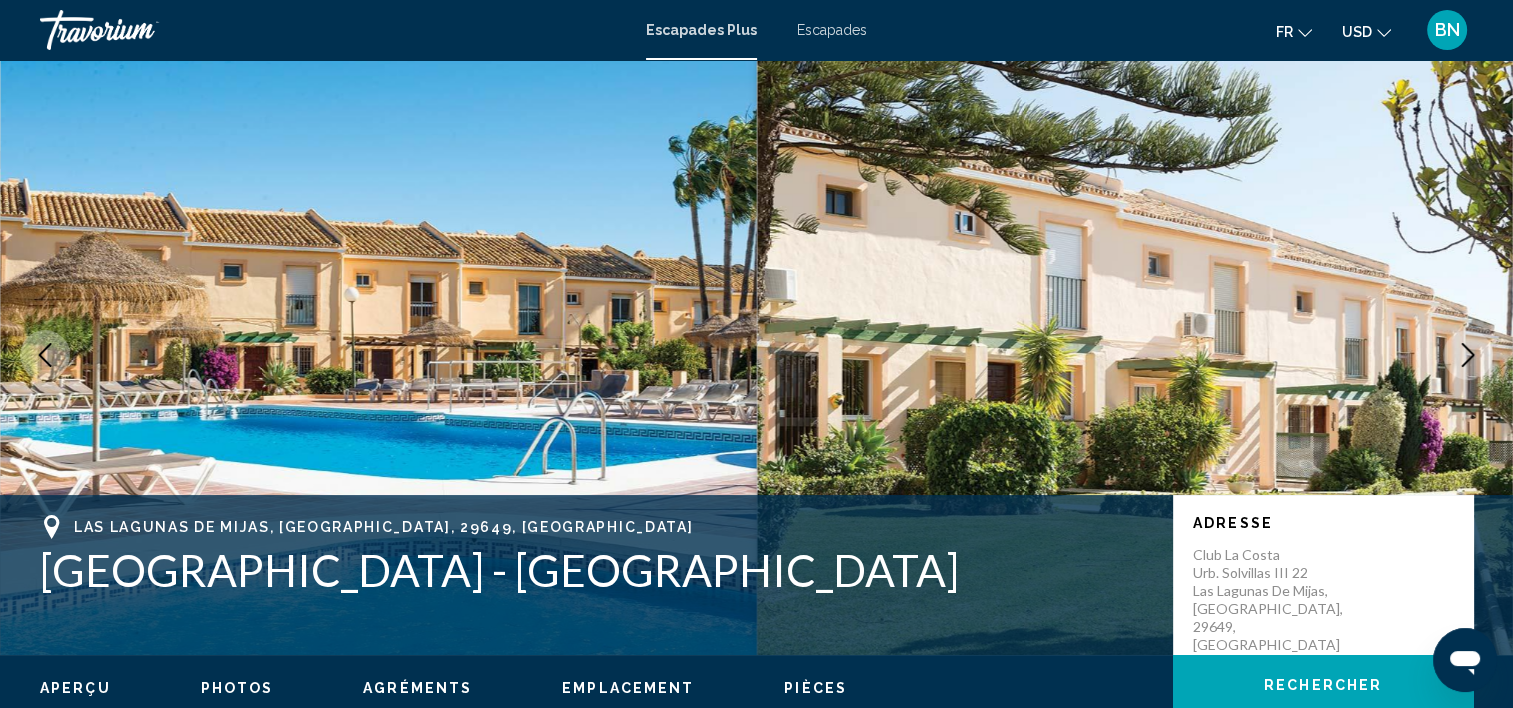 click 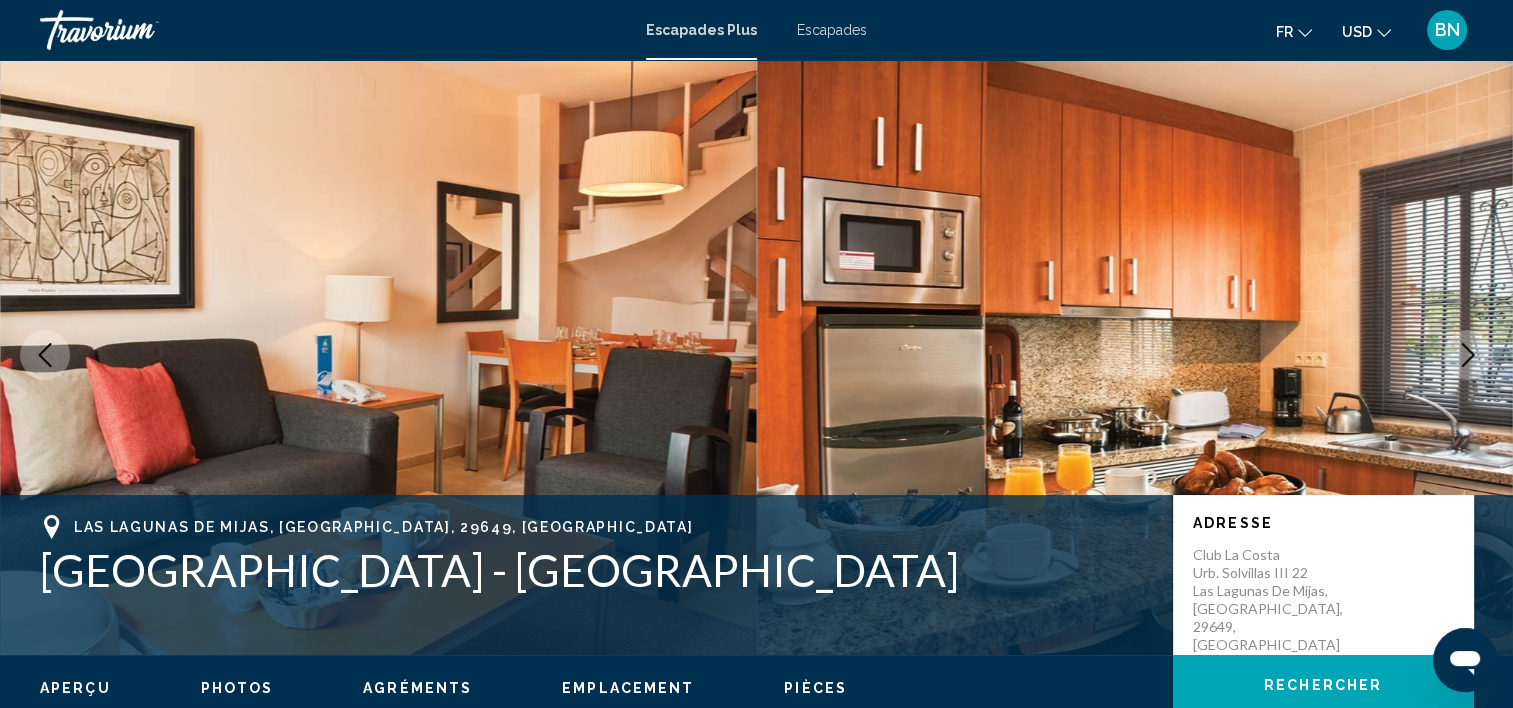 click 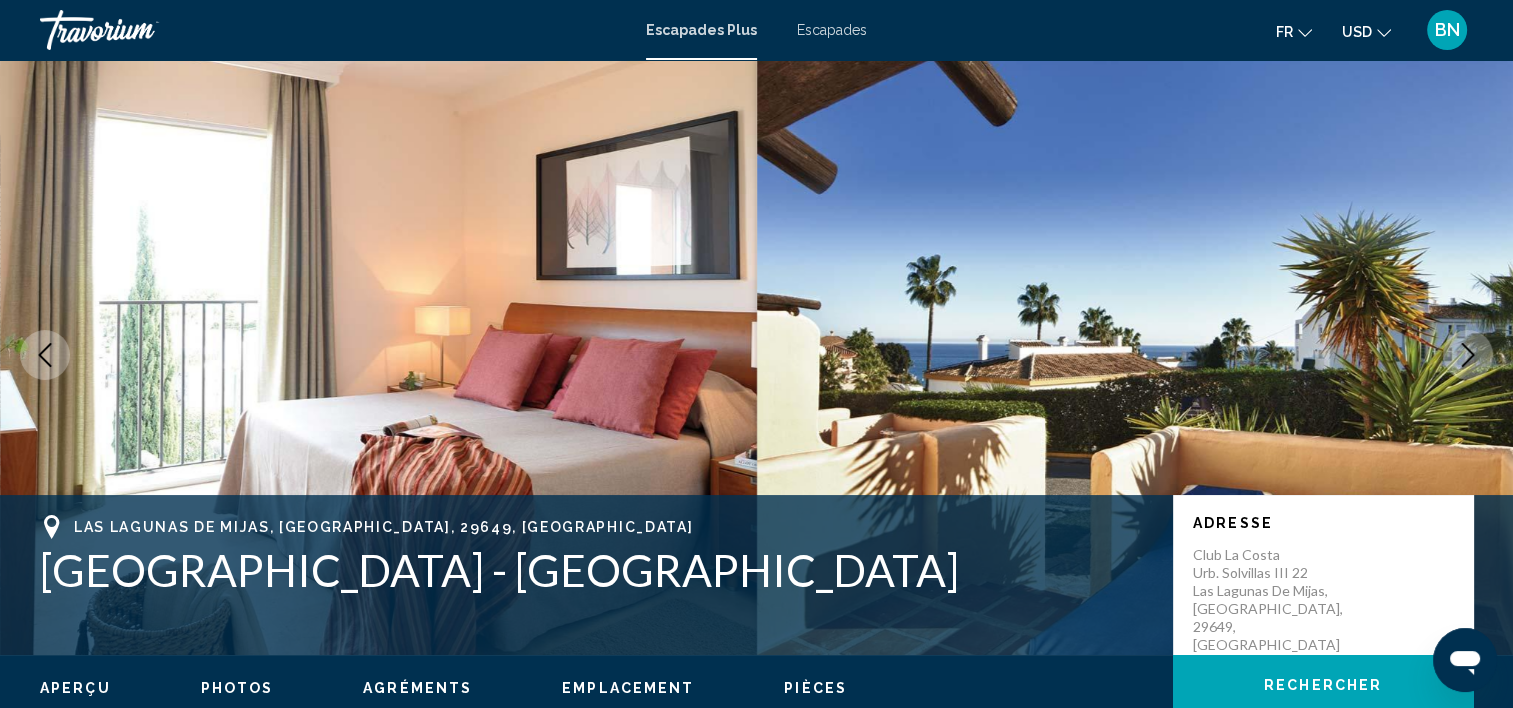 click 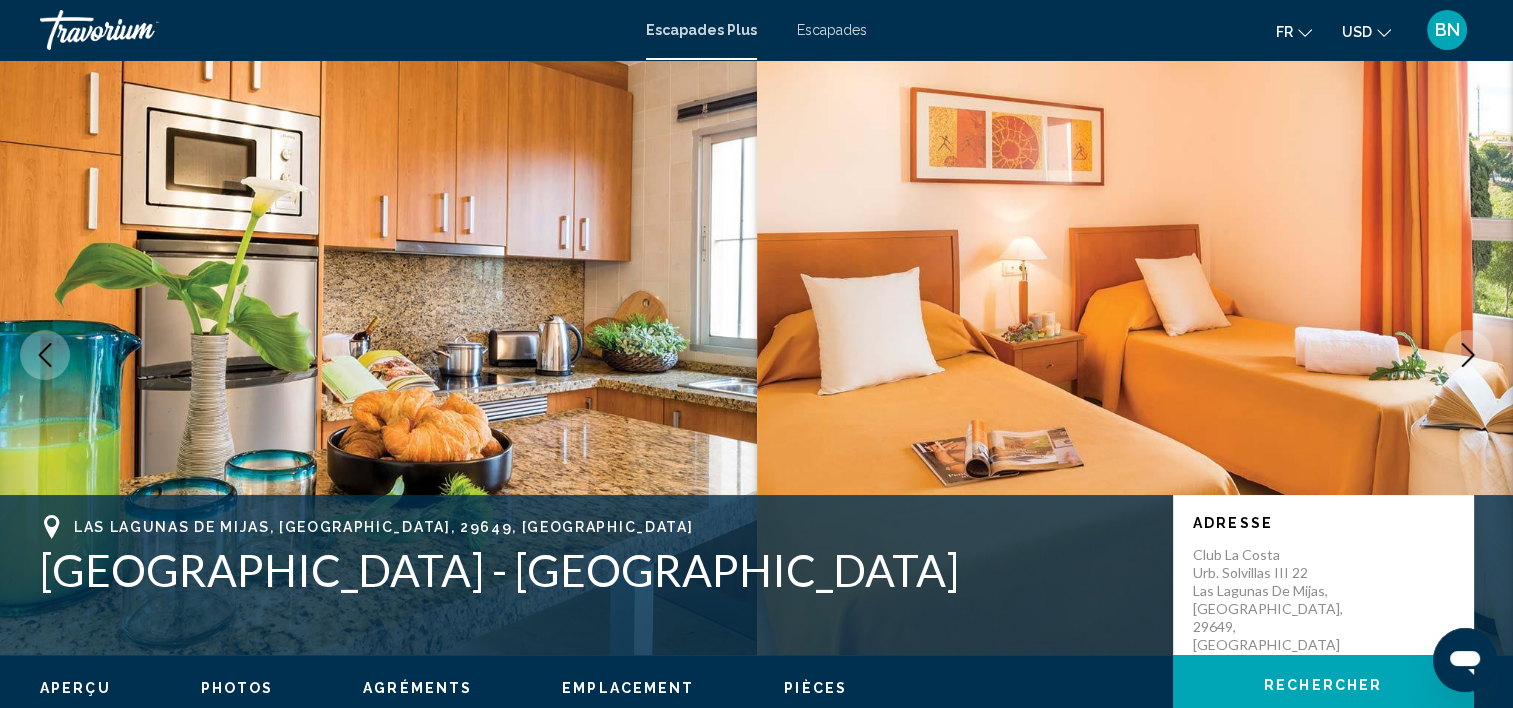 click 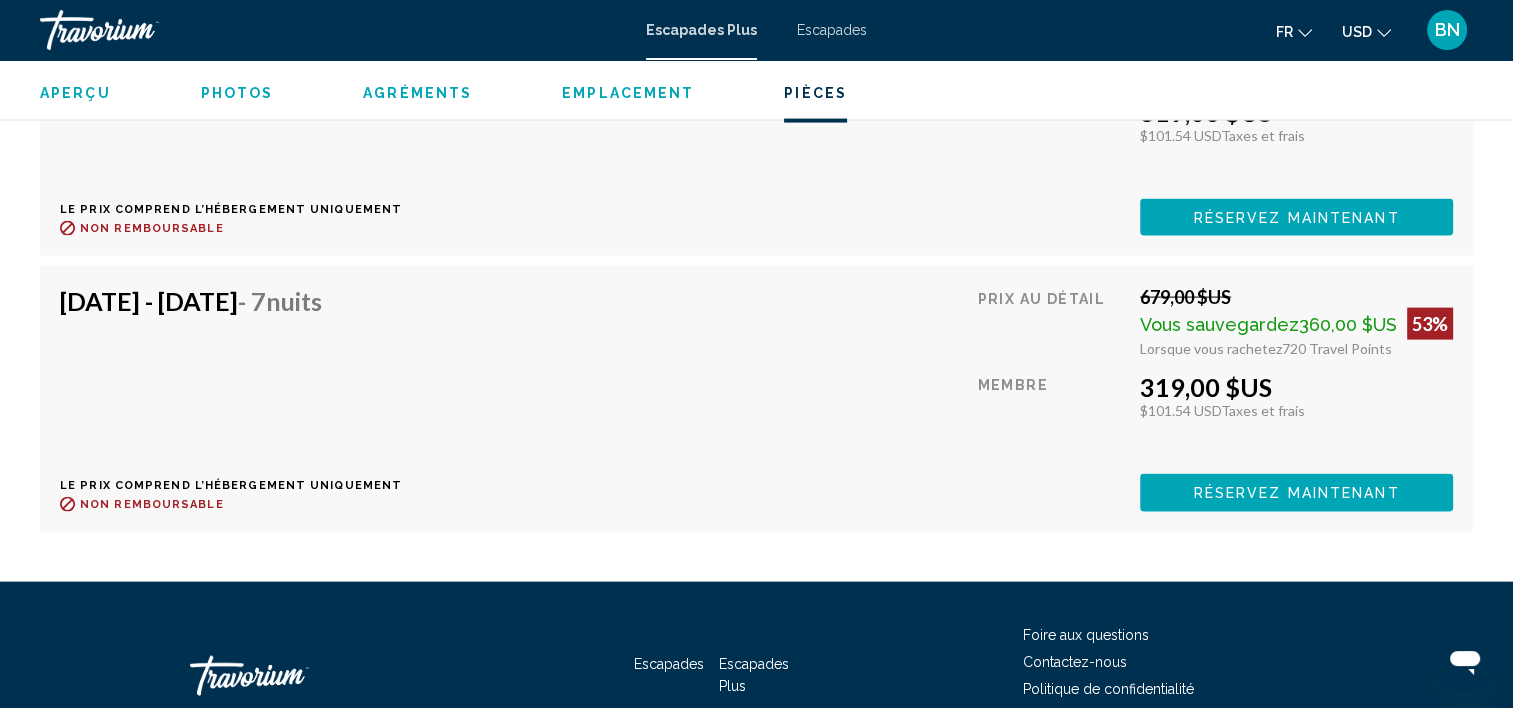scroll, scrollTop: 3904, scrollLeft: 0, axis: vertical 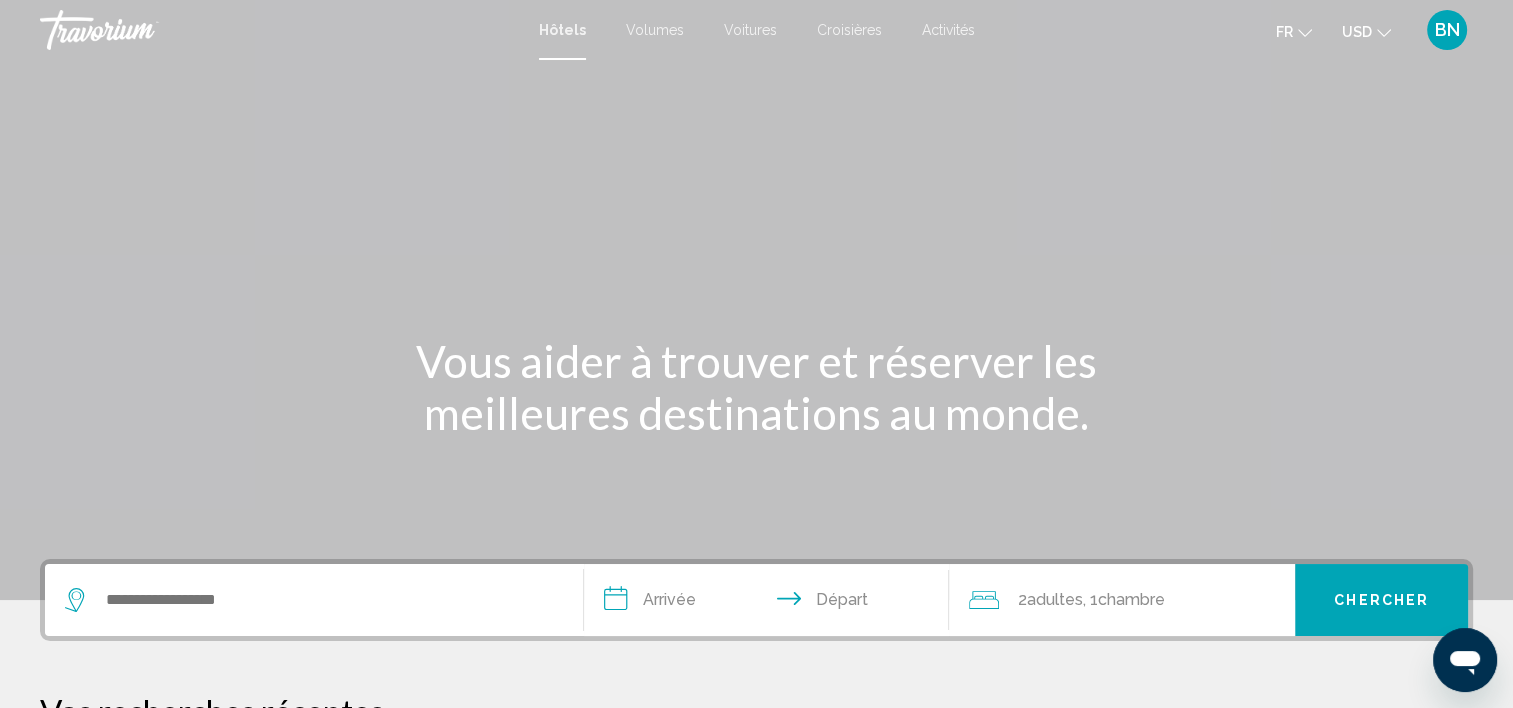 click at bounding box center [314, 600] 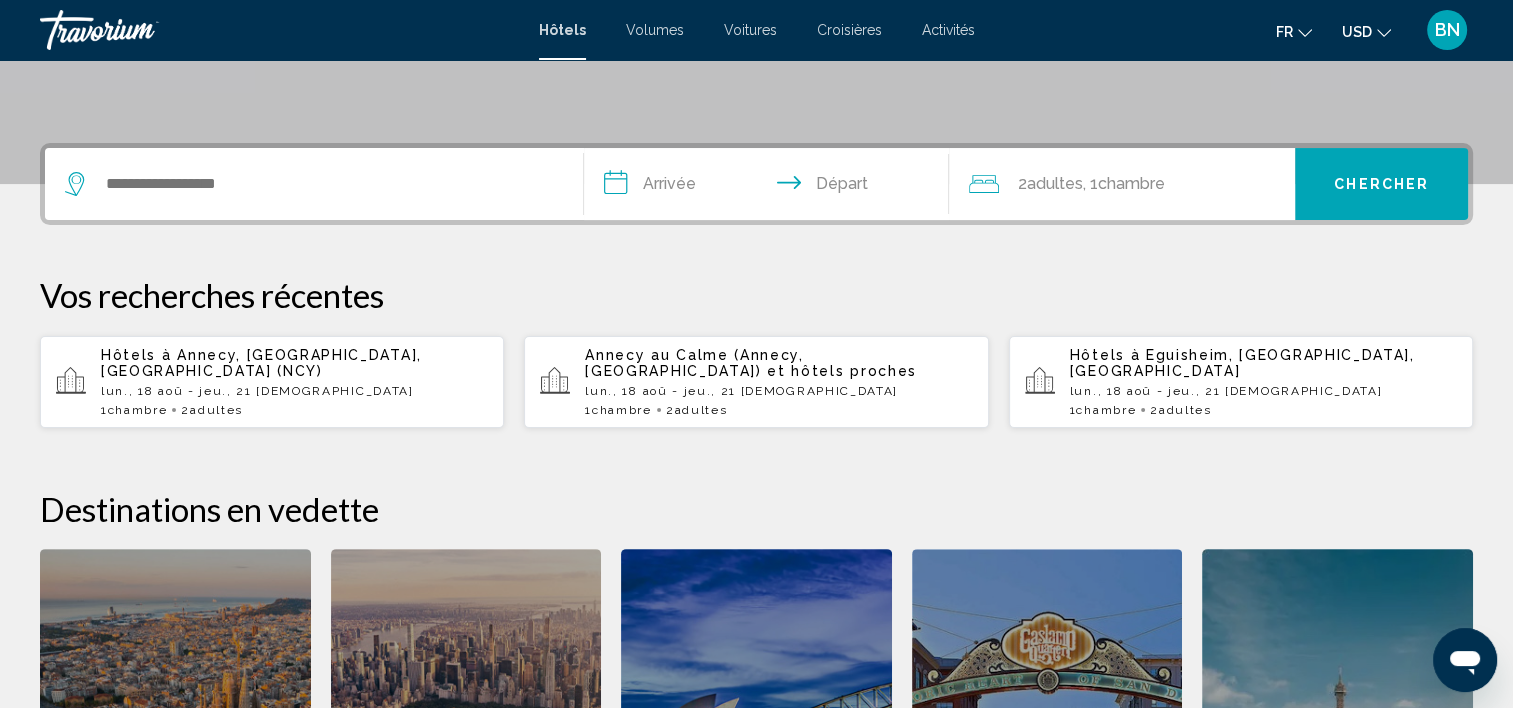 scroll, scrollTop: 493, scrollLeft: 0, axis: vertical 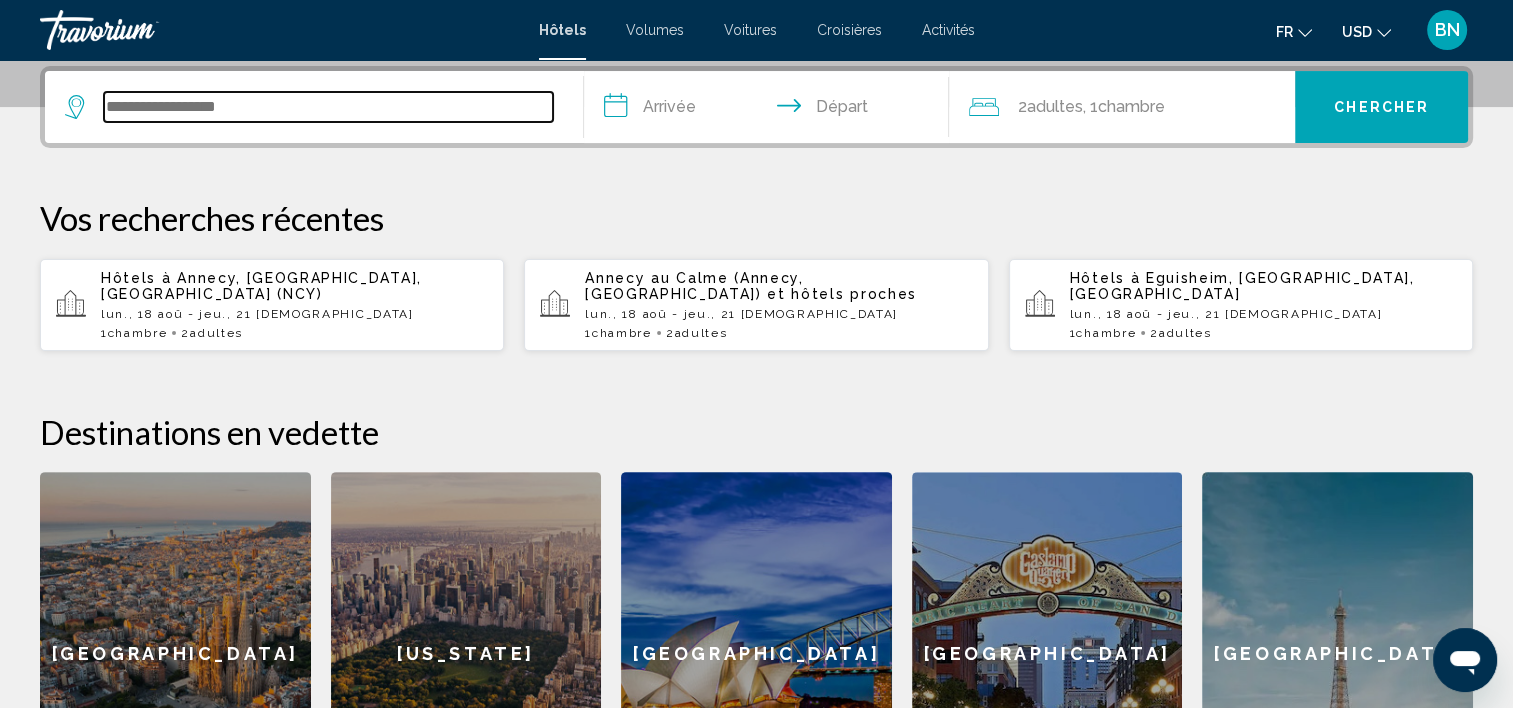 click at bounding box center [328, 107] 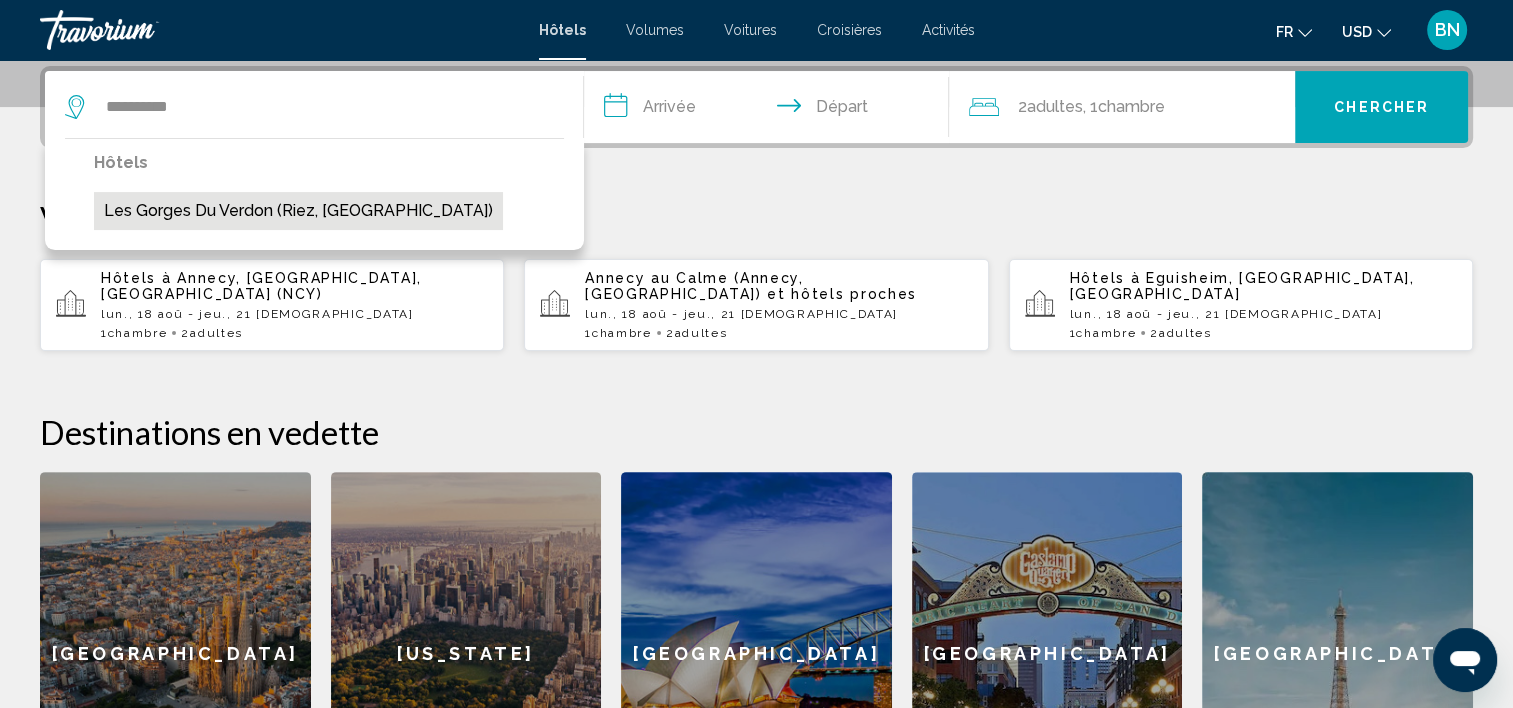 click on "Les gorges du Verdon (Riez, FR)" at bounding box center [298, 211] 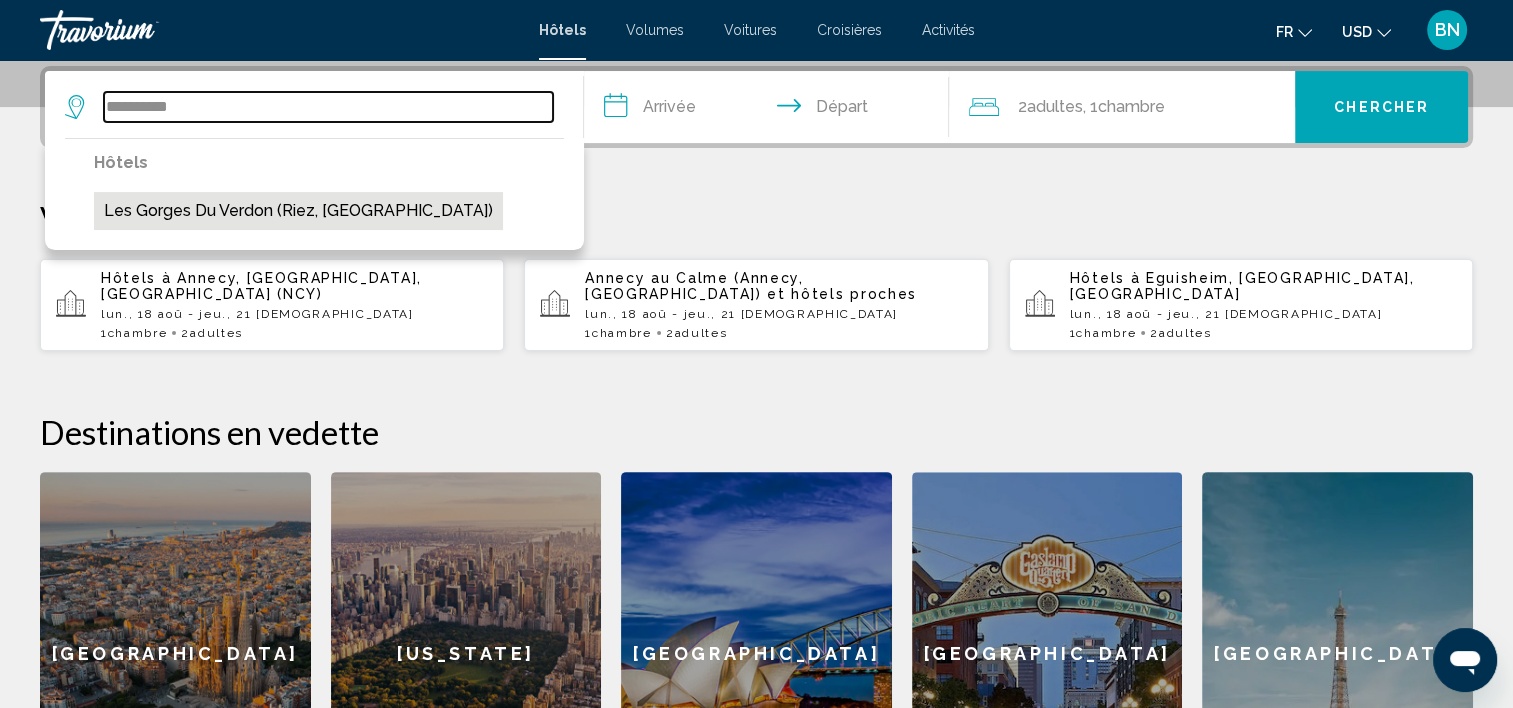 type on "**********" 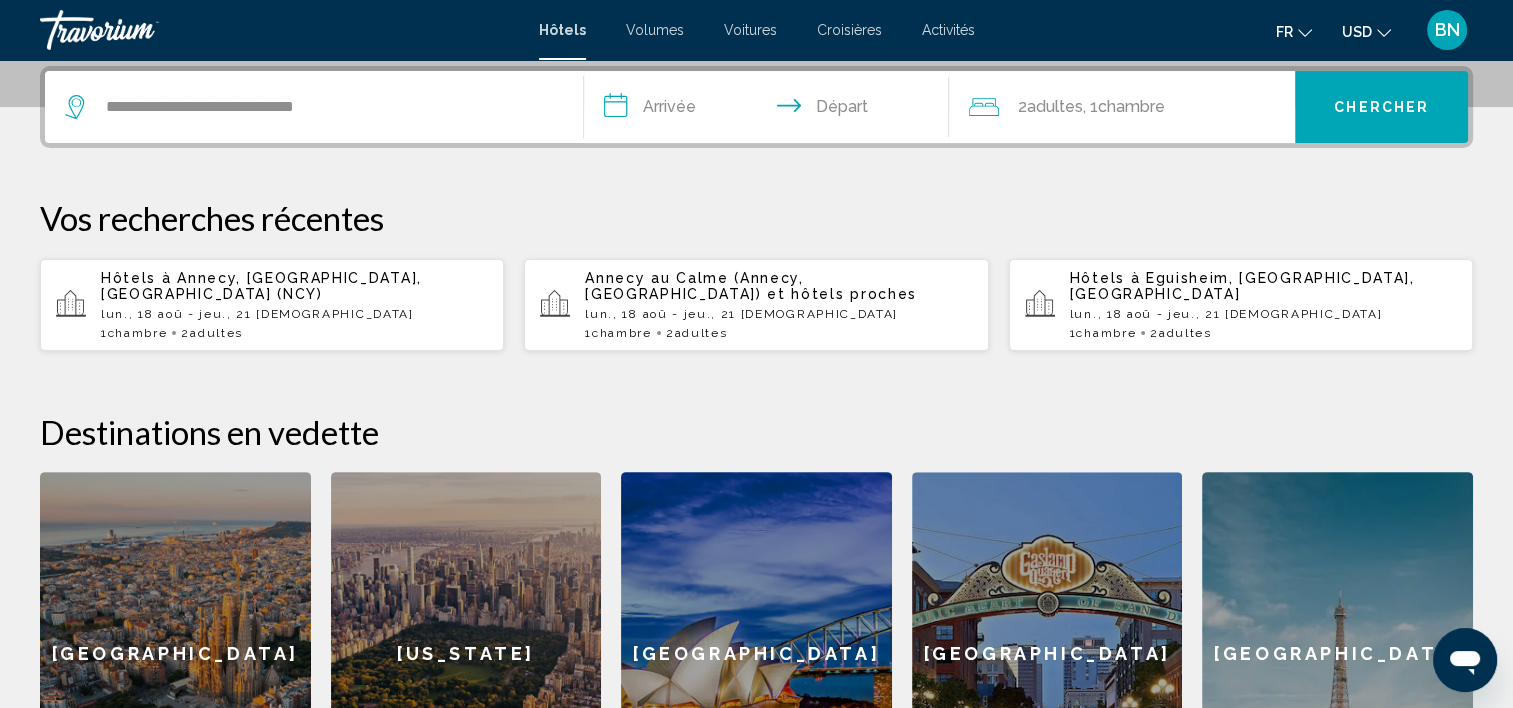 click on "**********" at bounding box center [771, 110] 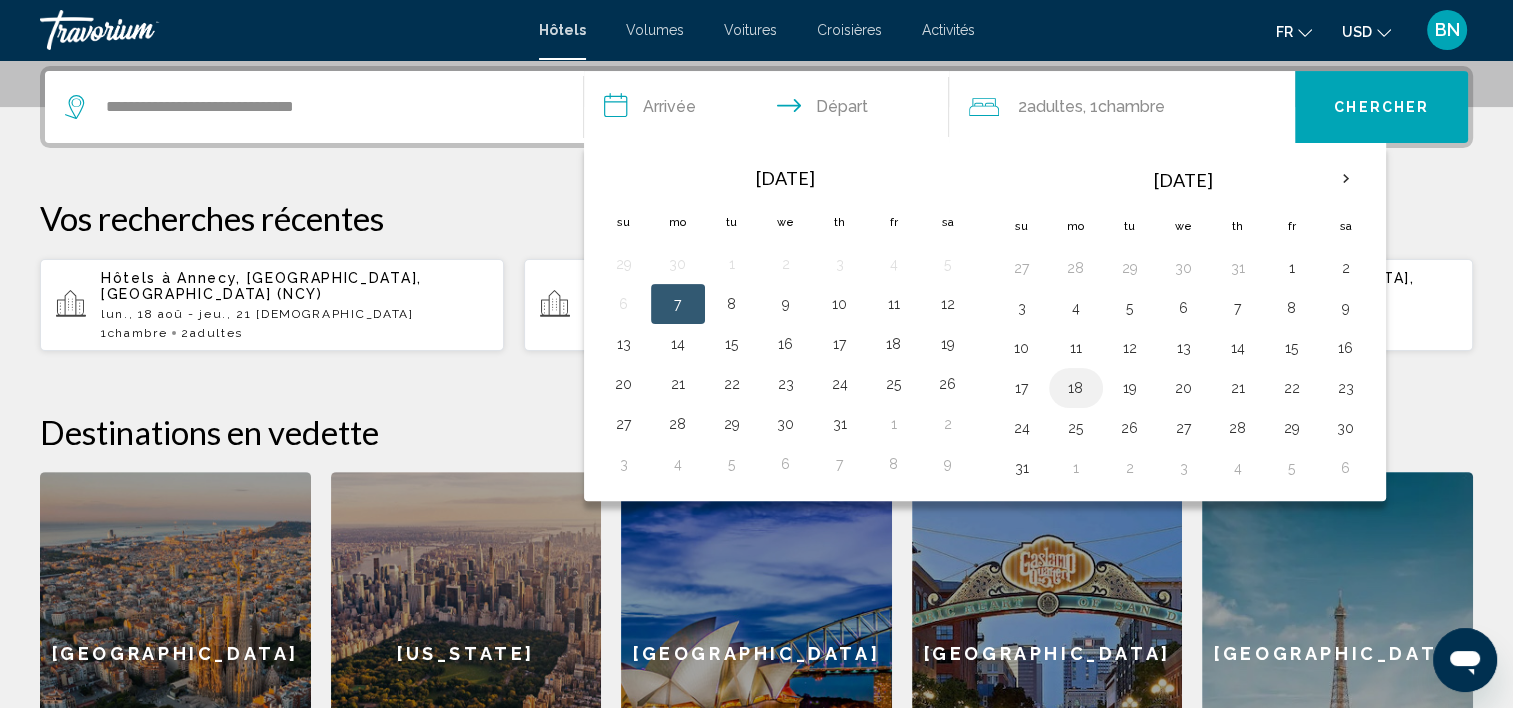 click on "18" at bounding box center (1076, 388) 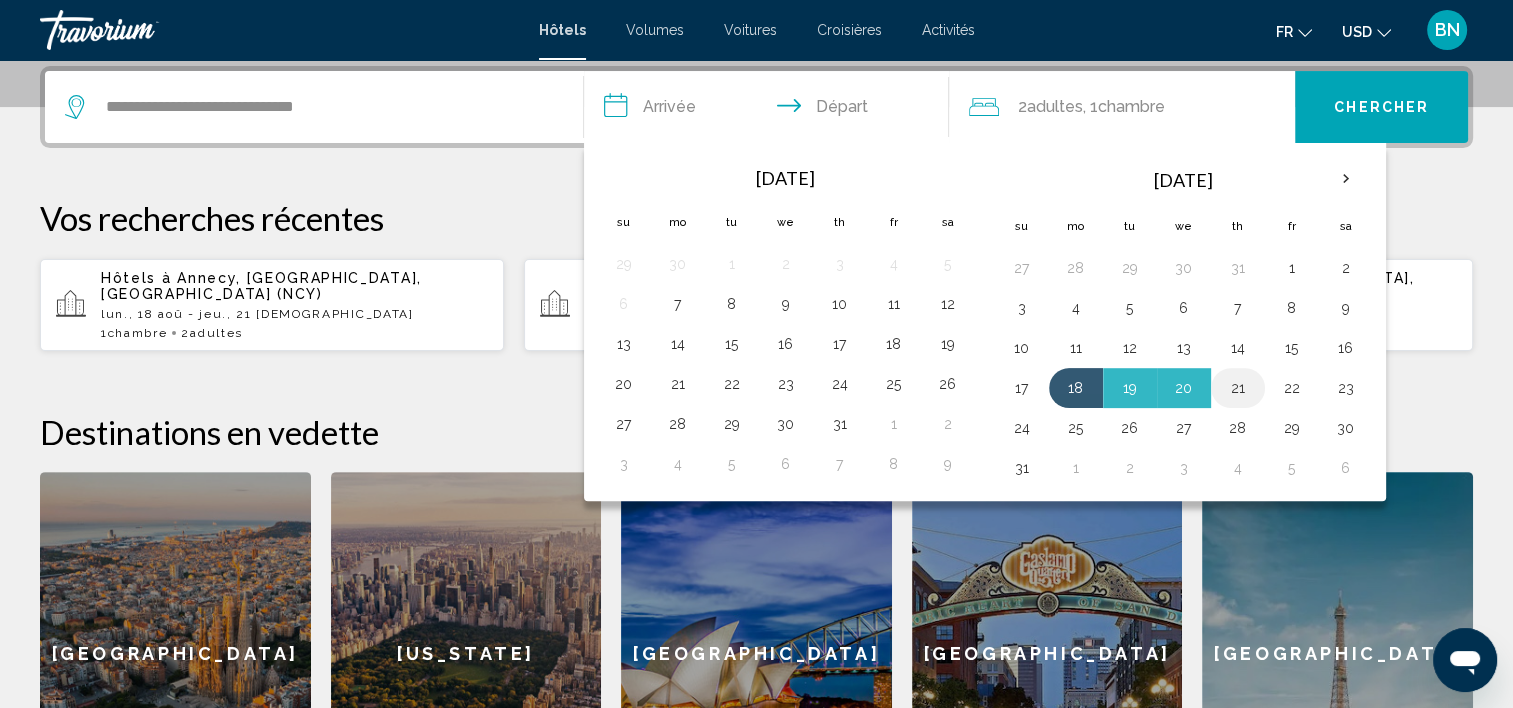 click on "21" at bounding box center (1238, 388) 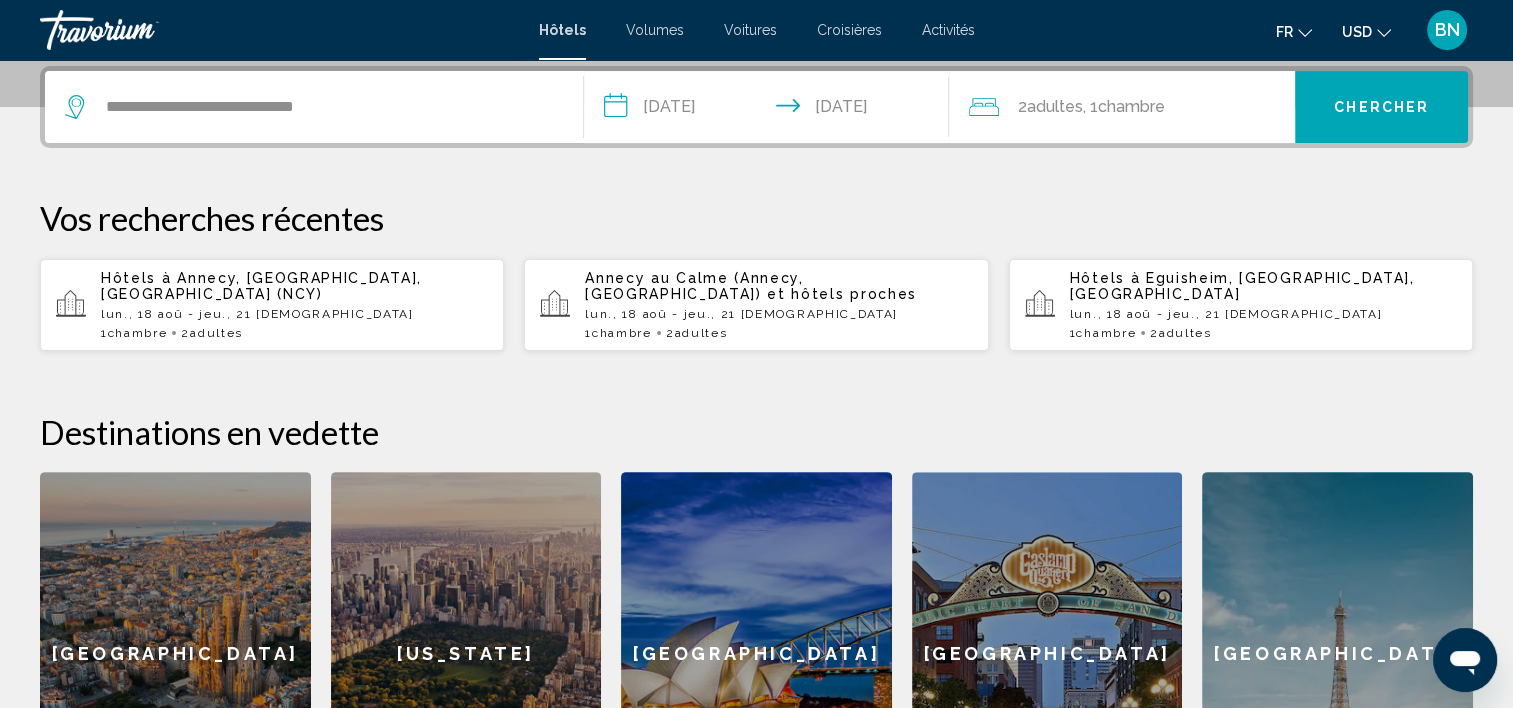 click on "Chercher" at bounding box center [1381, 107] 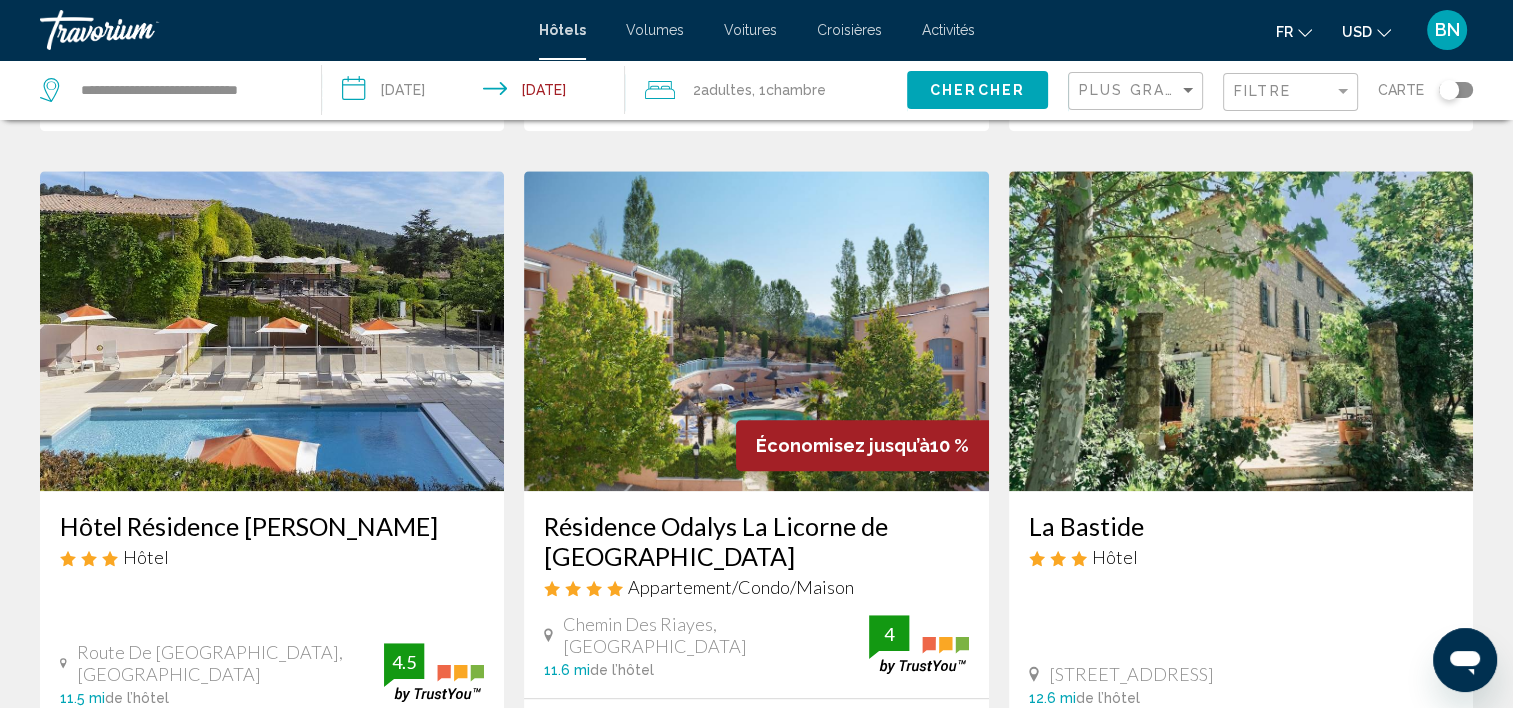 scroll, scrollTop: 1600, scrollLeft: 0, axis: vertical 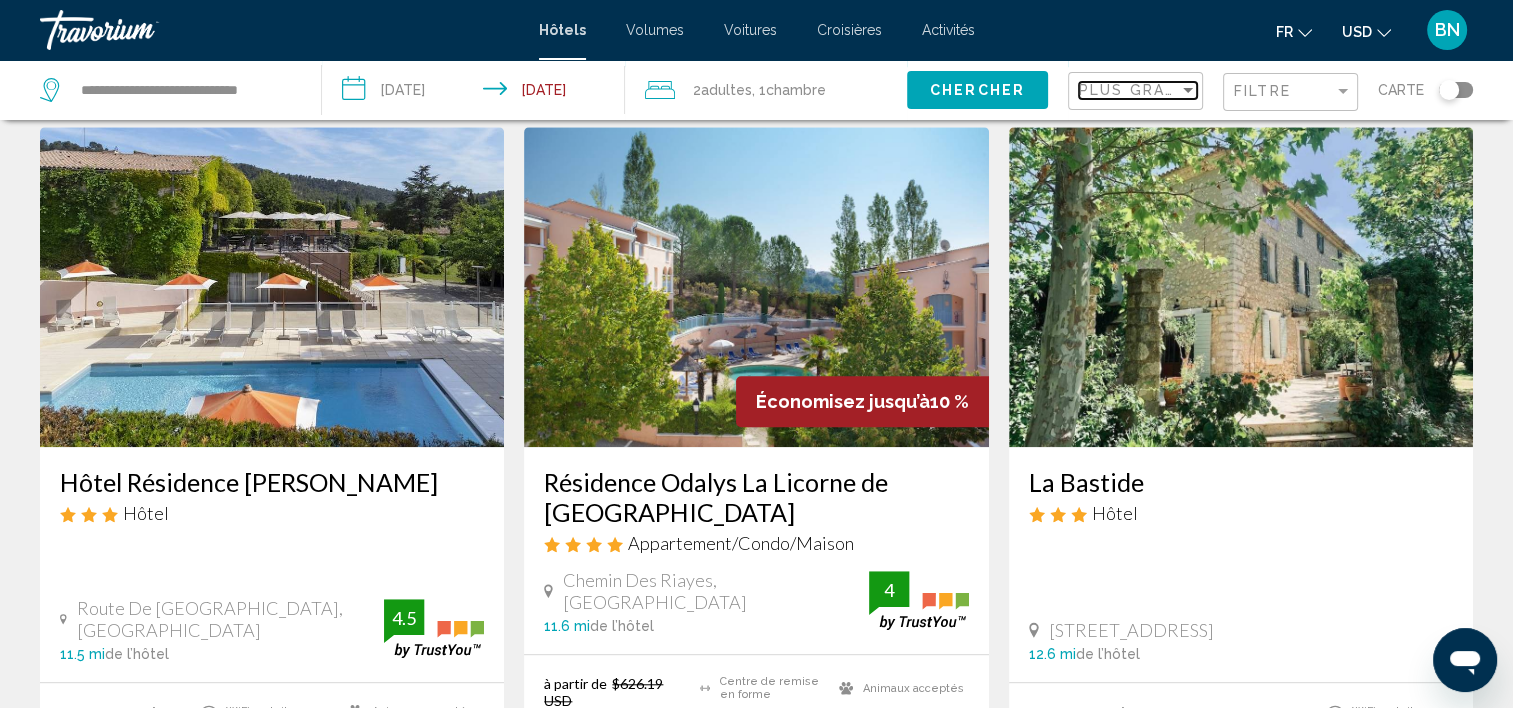 click on "Plus grandes économies" at bounding box center (1198, 90) 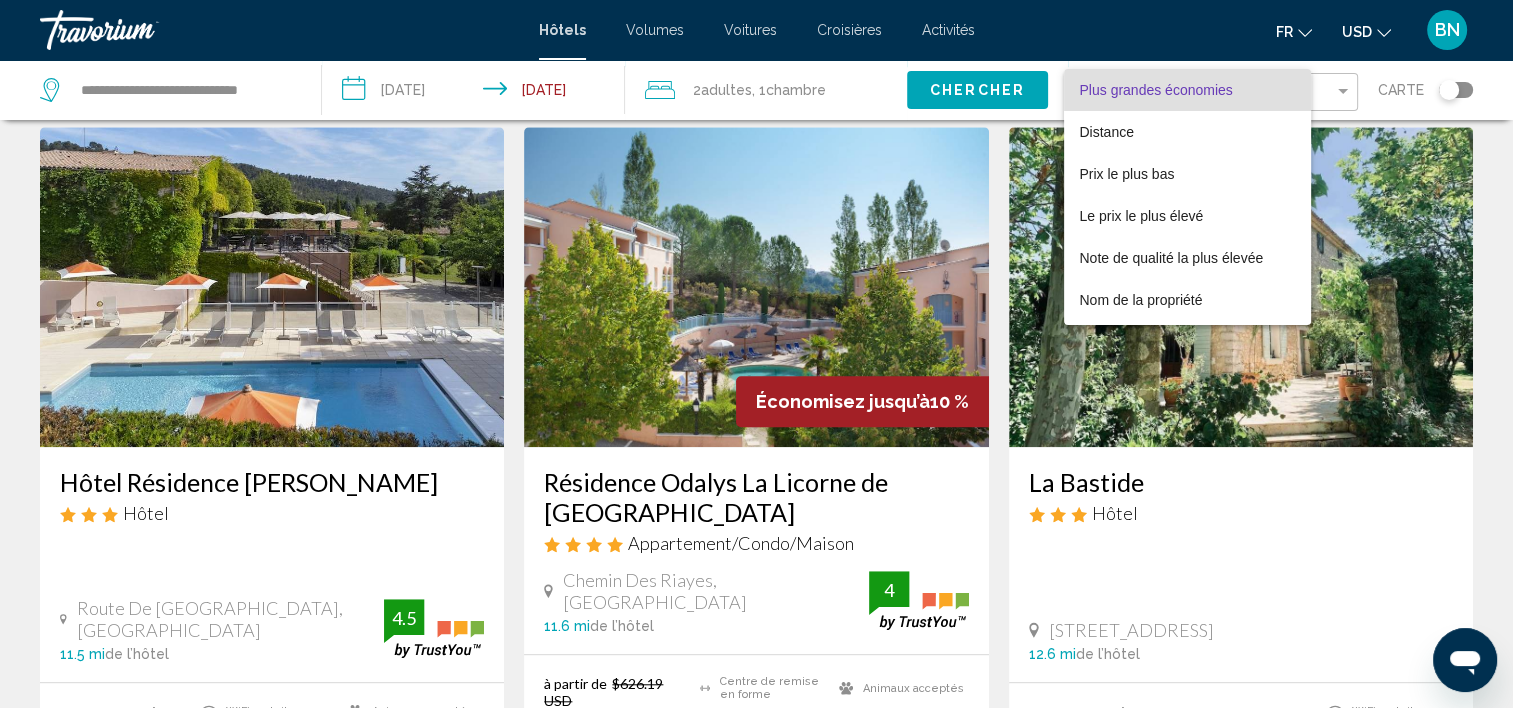 click at bounding box center [756, 354] 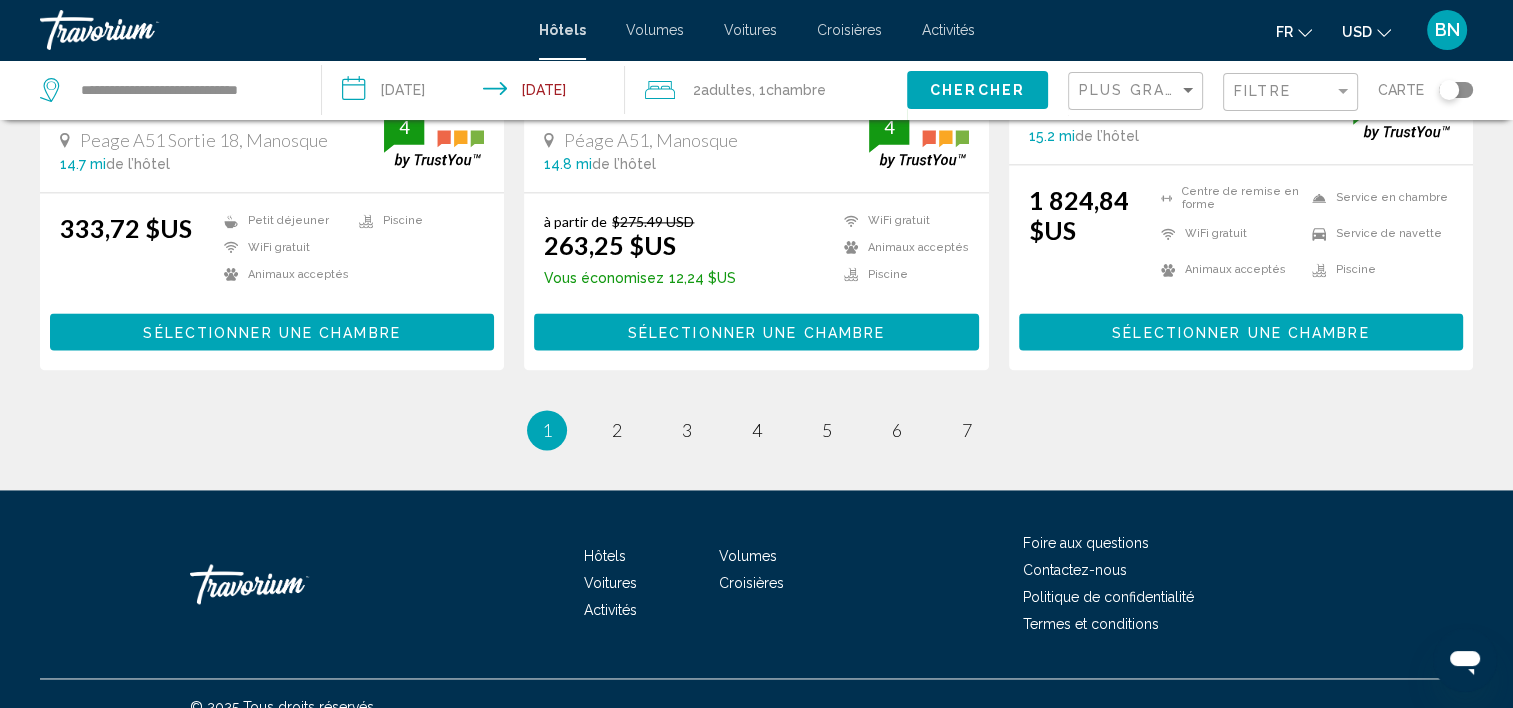 scroll, scrollTop: 2864, scrollLeft: 0, axis: vertical 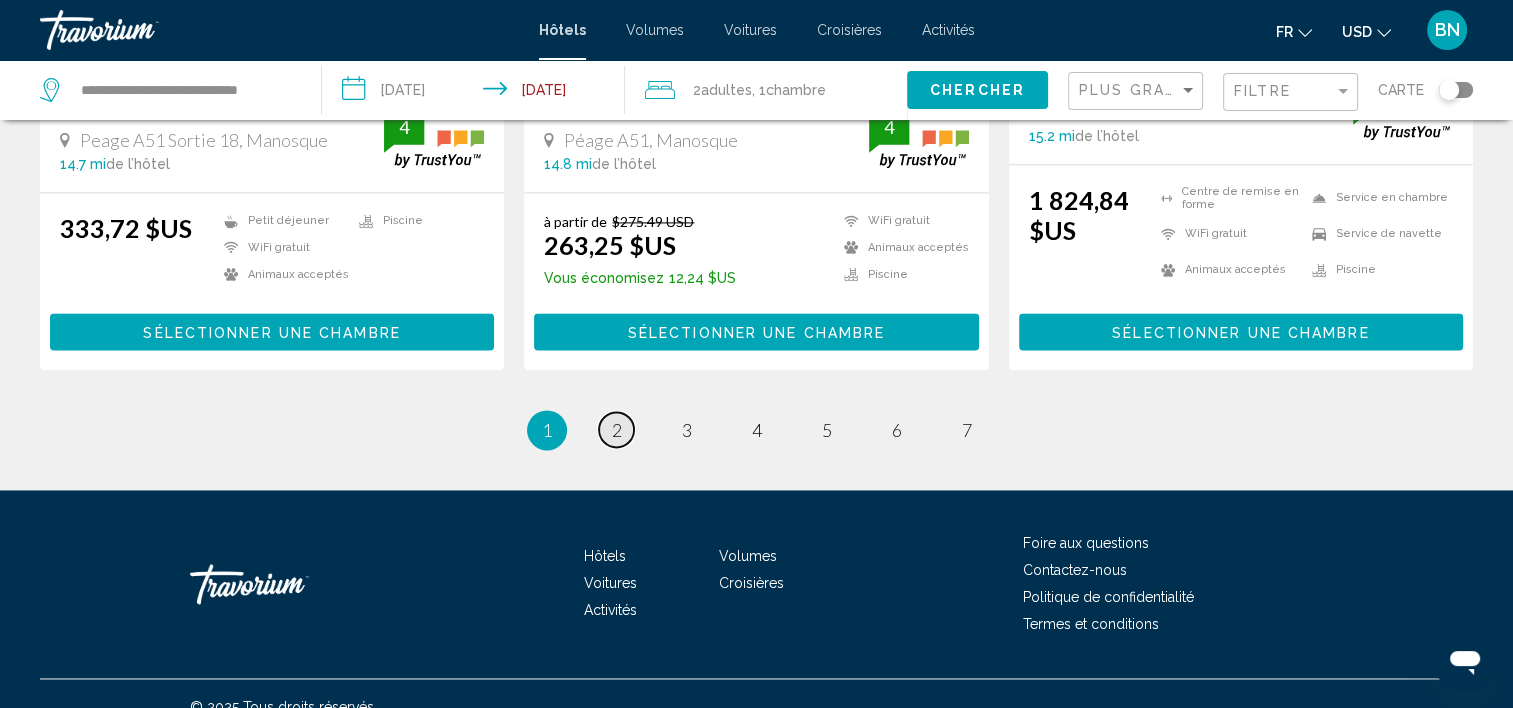 click on "page  2" at bounding box center (616, 429) 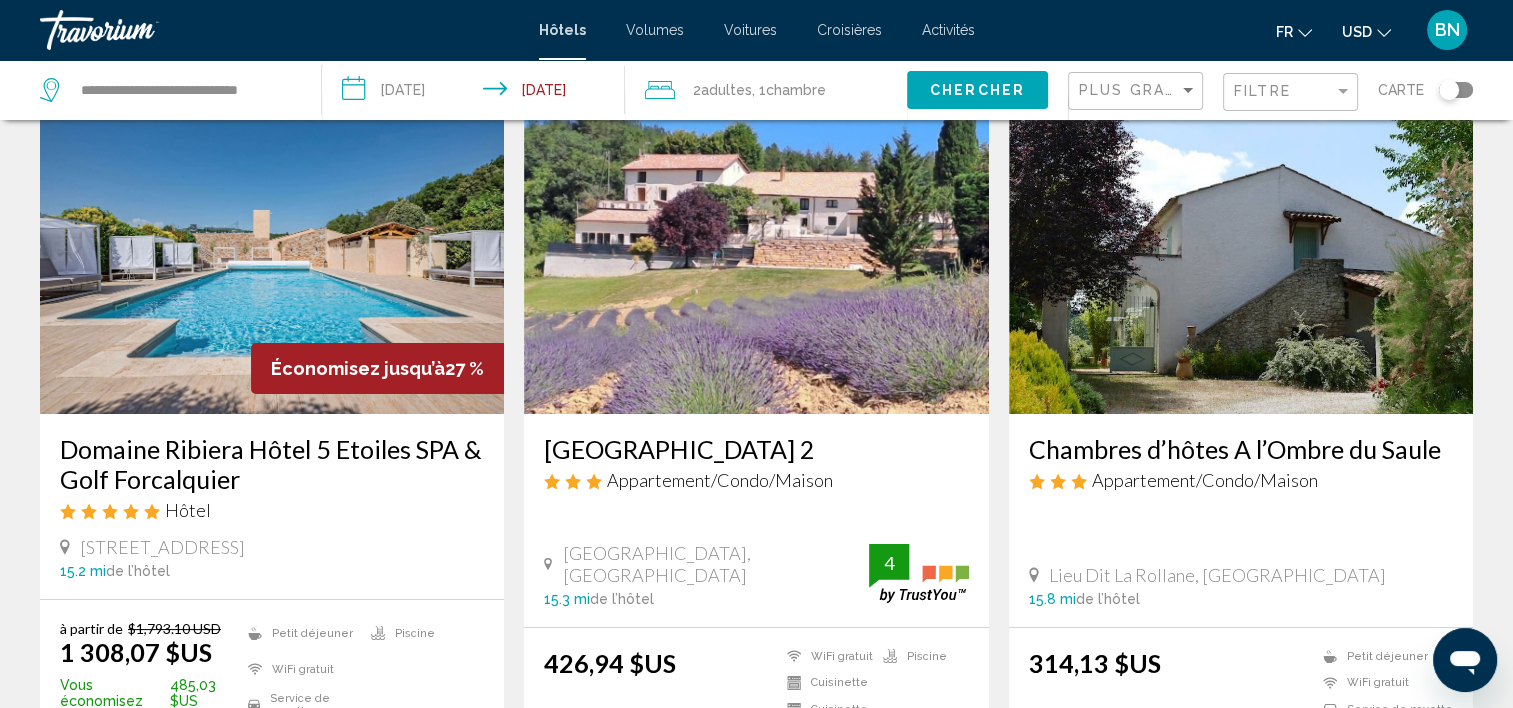 scroll, scrollTop: 100, scrollLeft: 0, axis: vertical 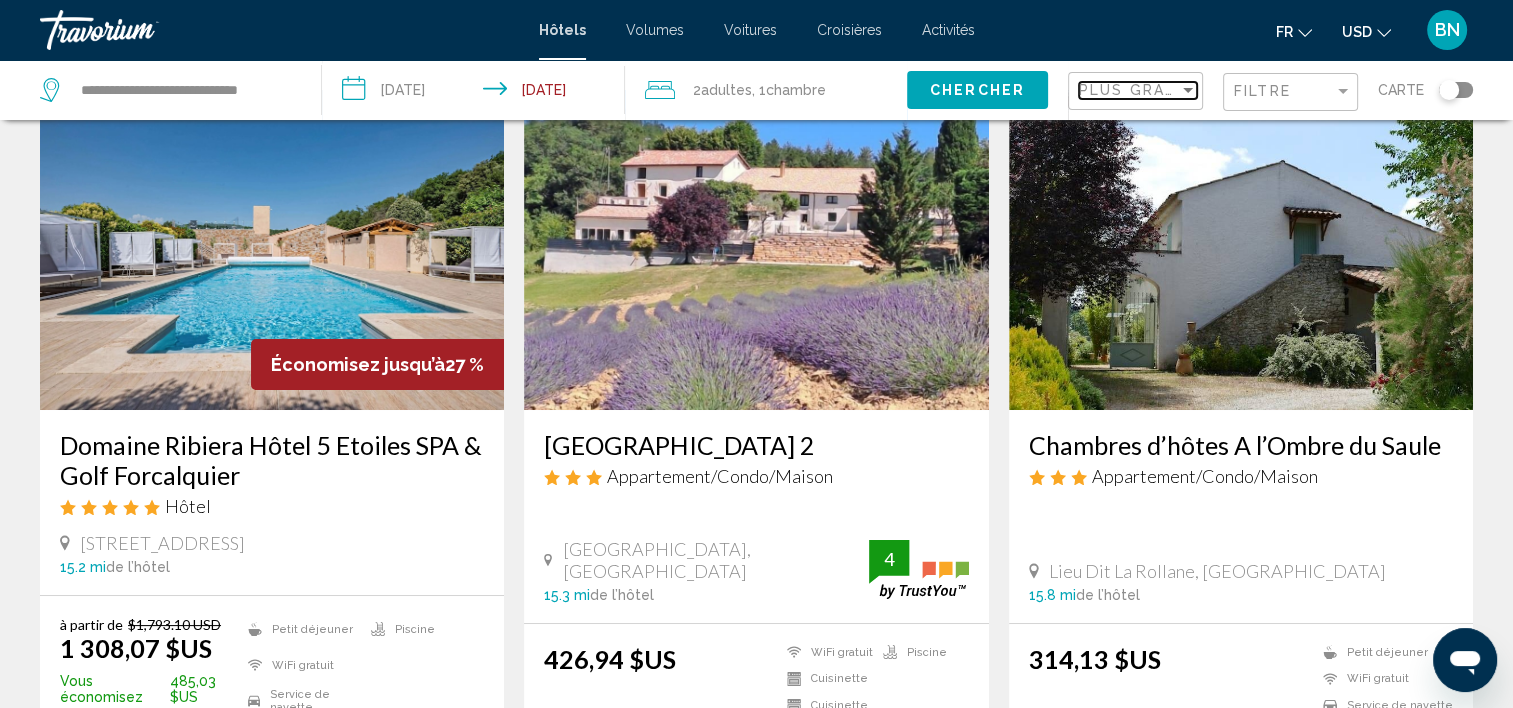 click on "Plus grandes économies" at bounding box center [1198, 90] 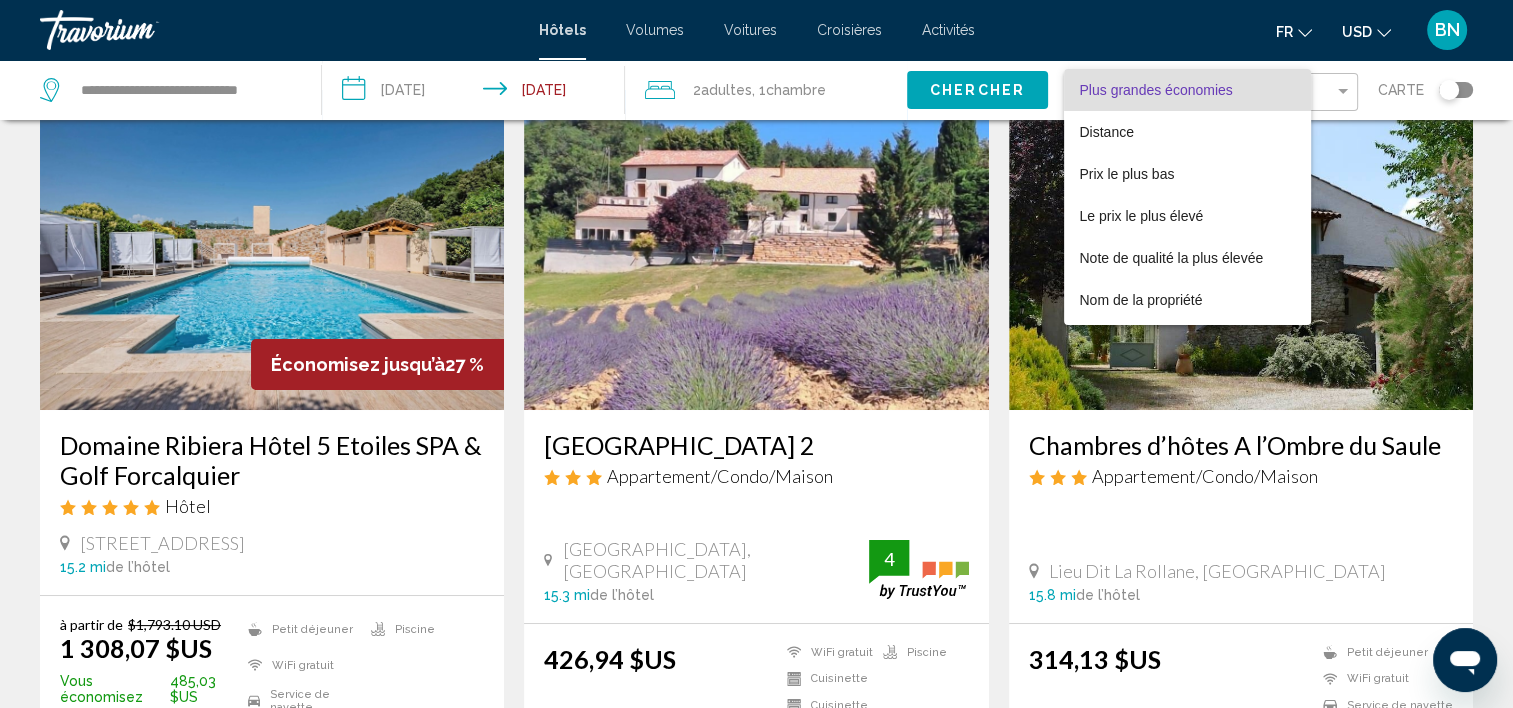 click at bounding box center (756, 354) 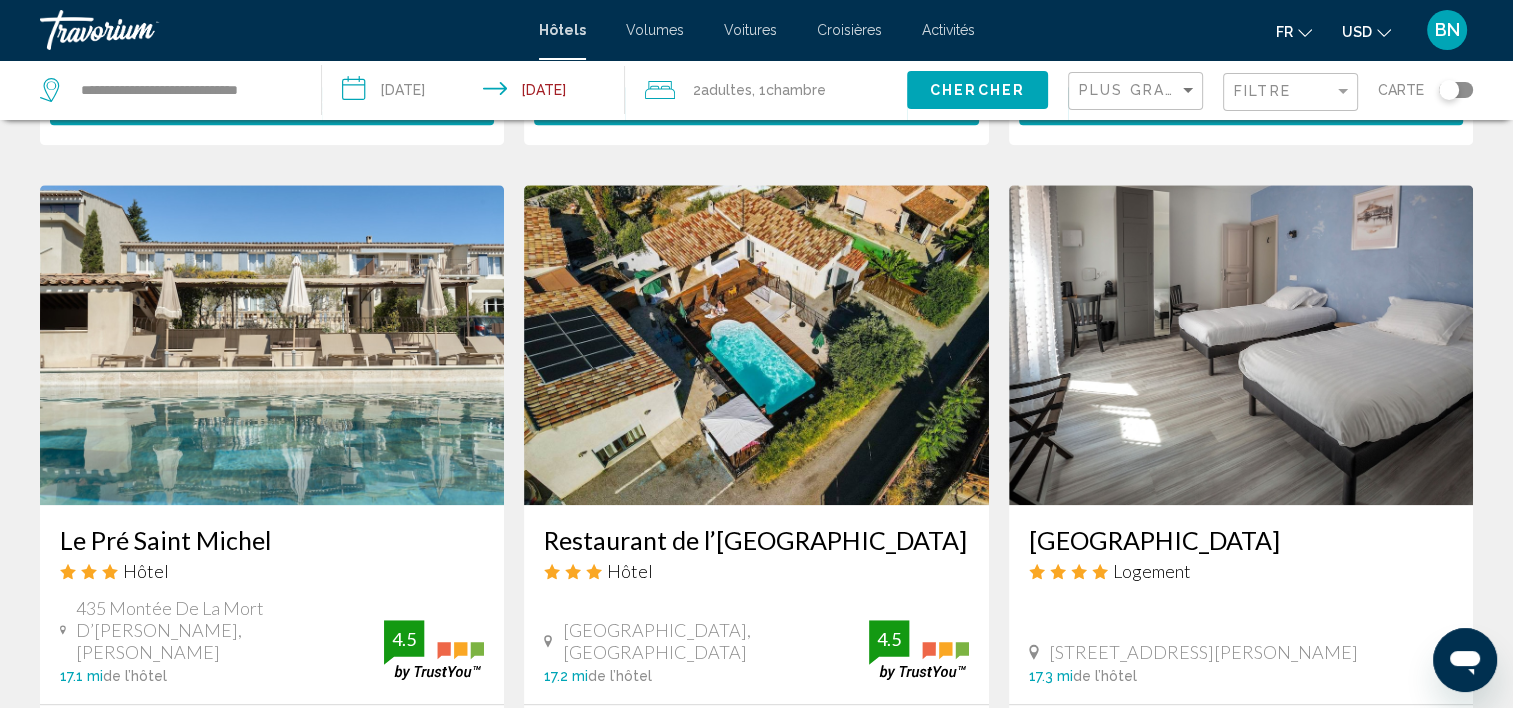 scroll, scrollTop: 1500, scrollLeft: 0, axis: vertical 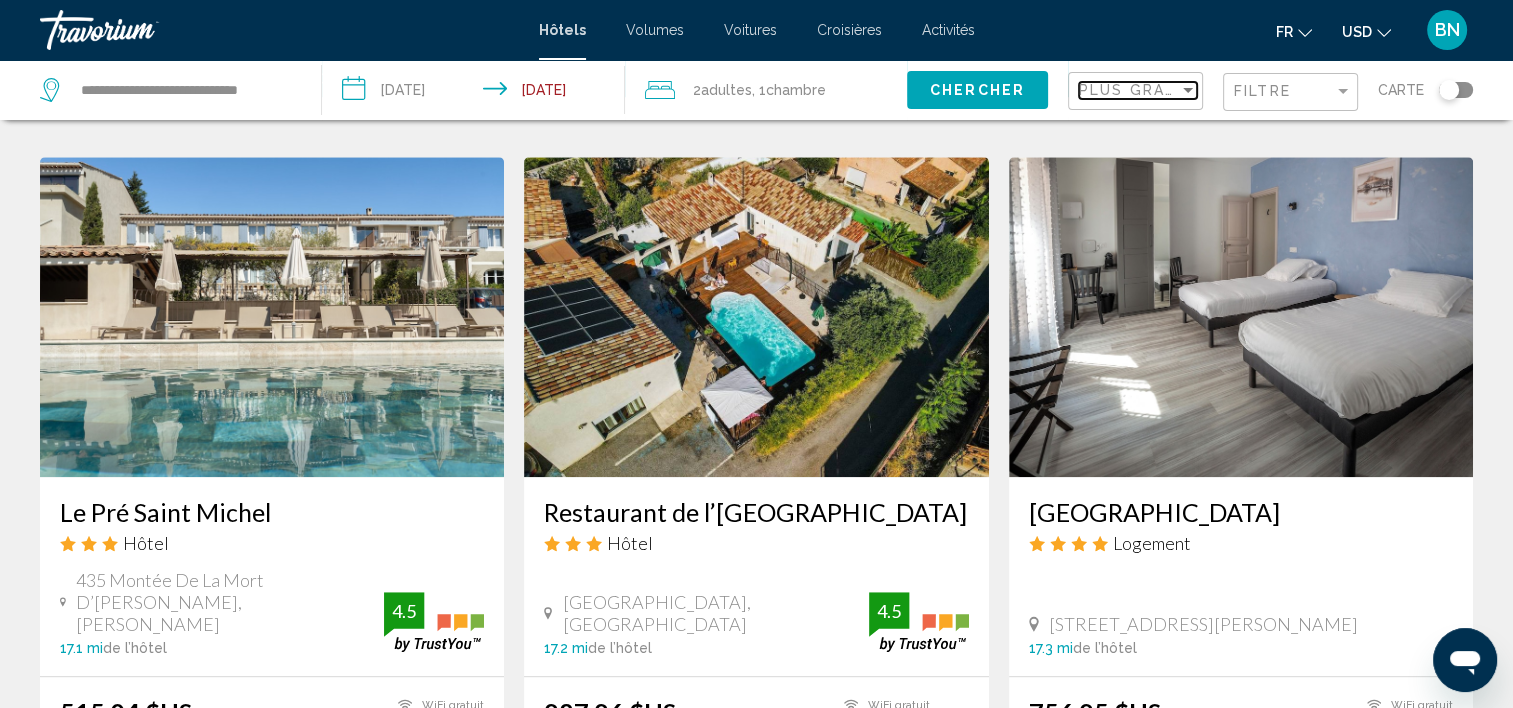 click on "Plus grandes économies" at bounding box center [1198, 90] 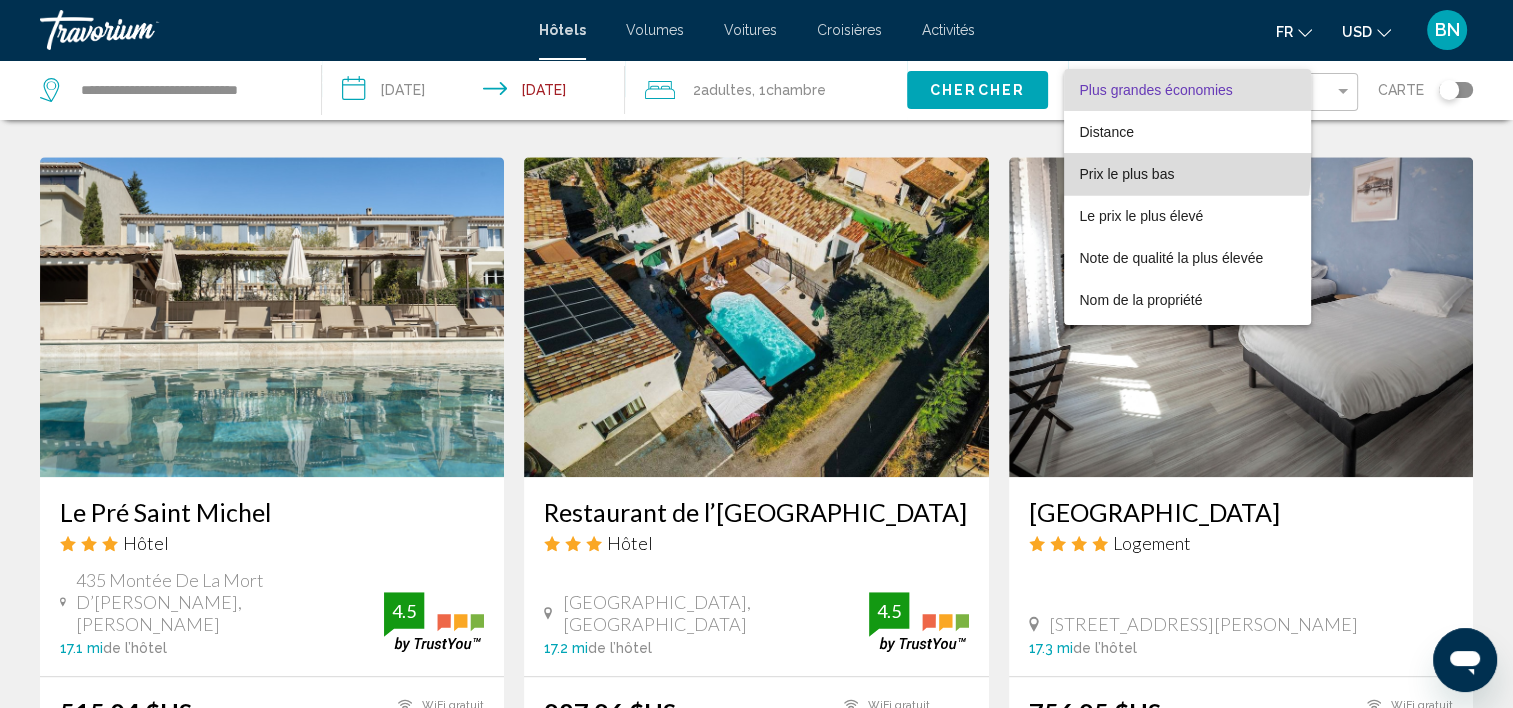 click on "Prix le plus bas" at bounding box center (1188, 174) 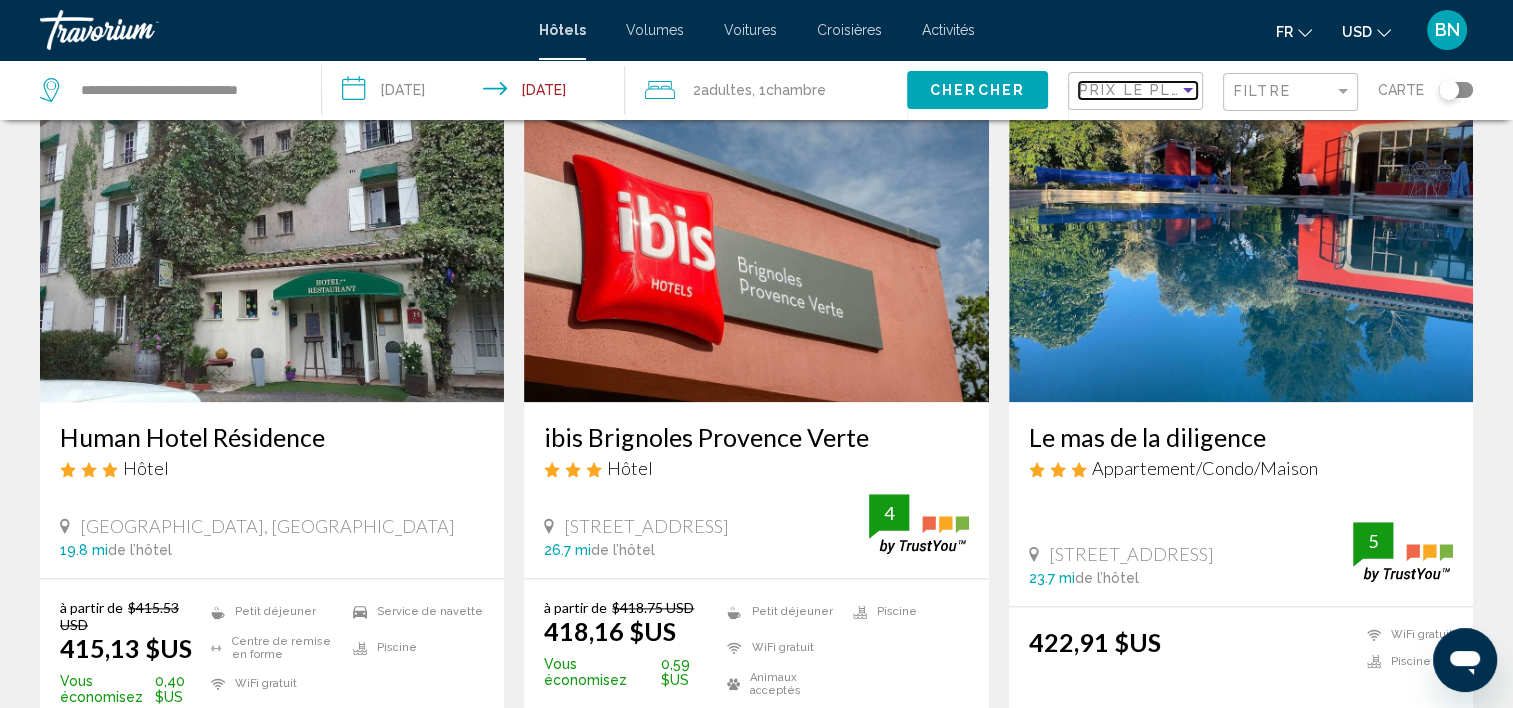scroll, scrollTop: 2719, scrollLeft: 0, axis: vertical 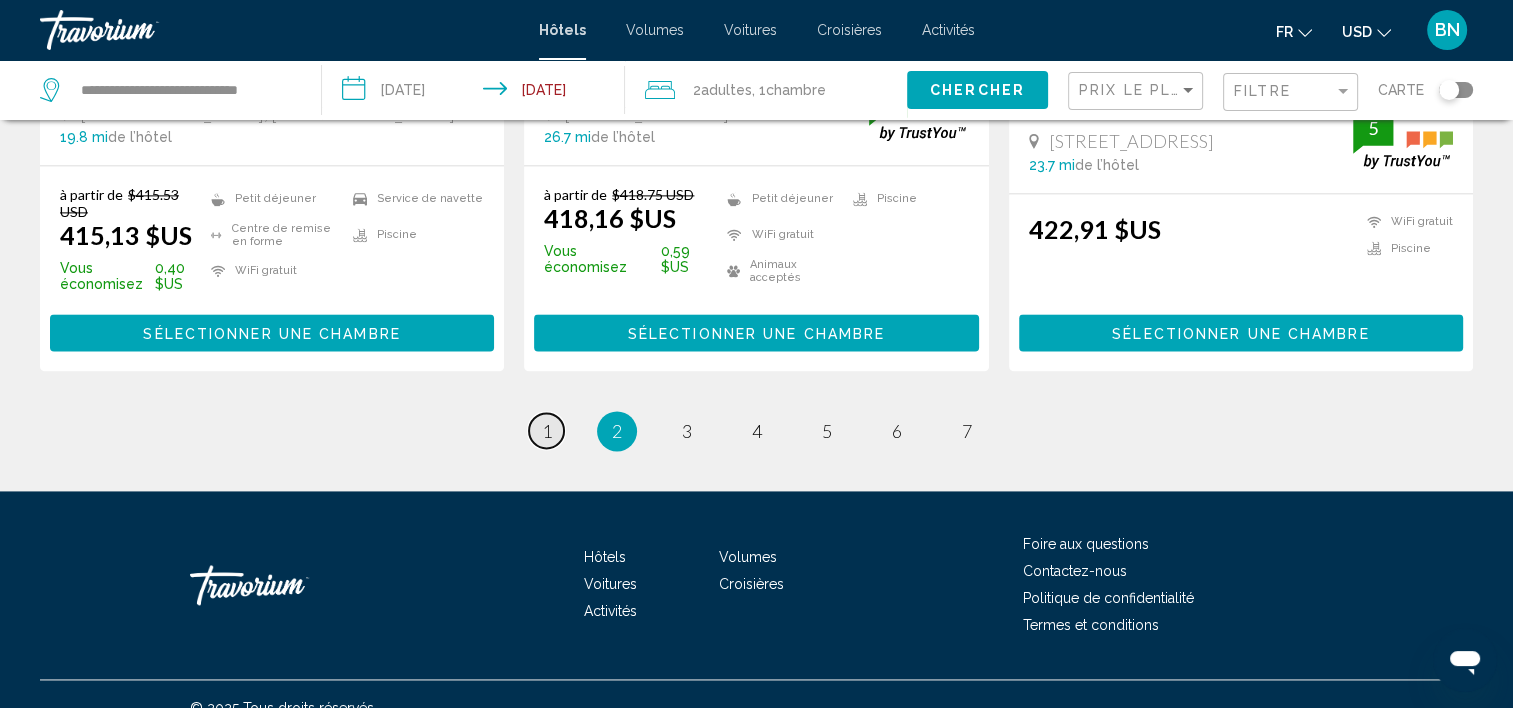 drag, startPoint x: 540, startPoint y: 406, endPoint x: 572, endPoint y: 408, distance: 32.06244 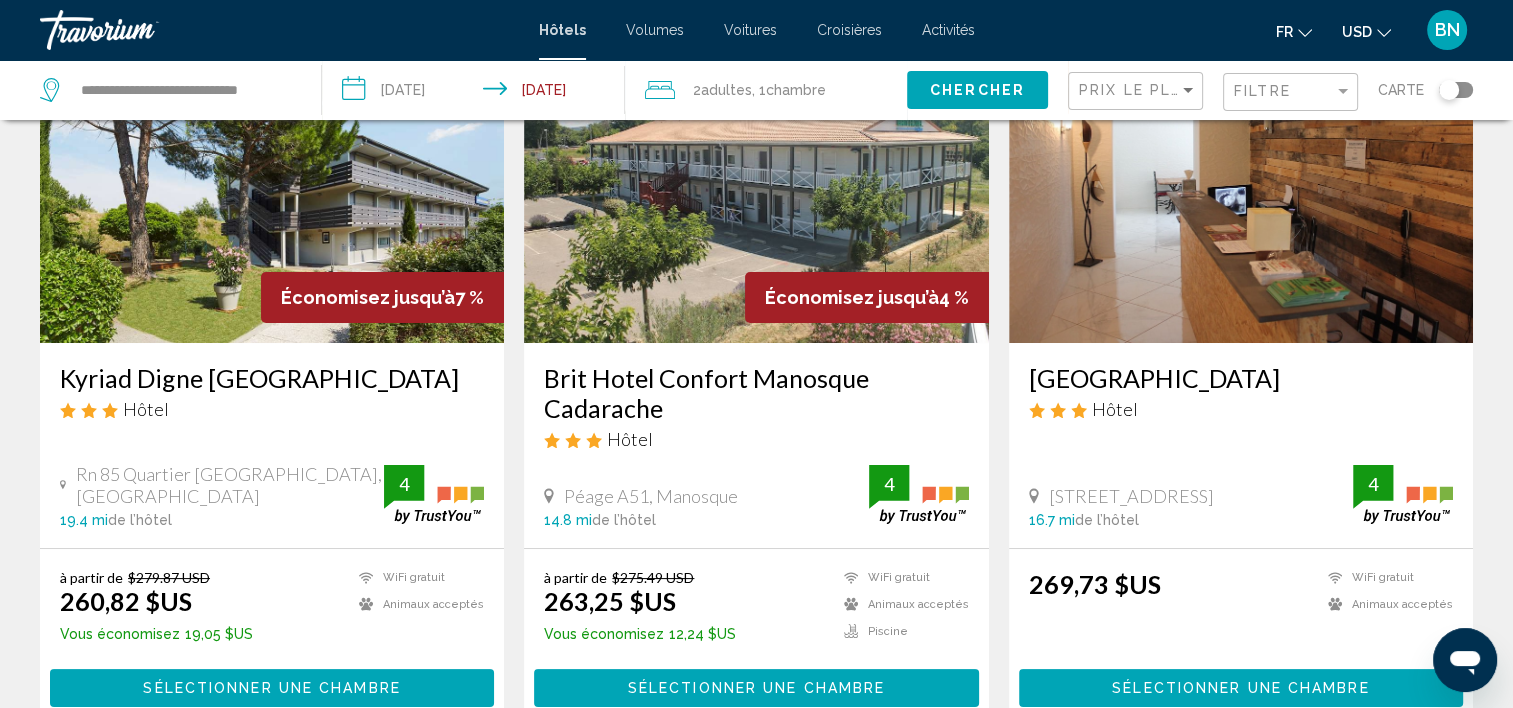 scroll, scrollTop: 200, scrollLeft: 0, axis: vertical 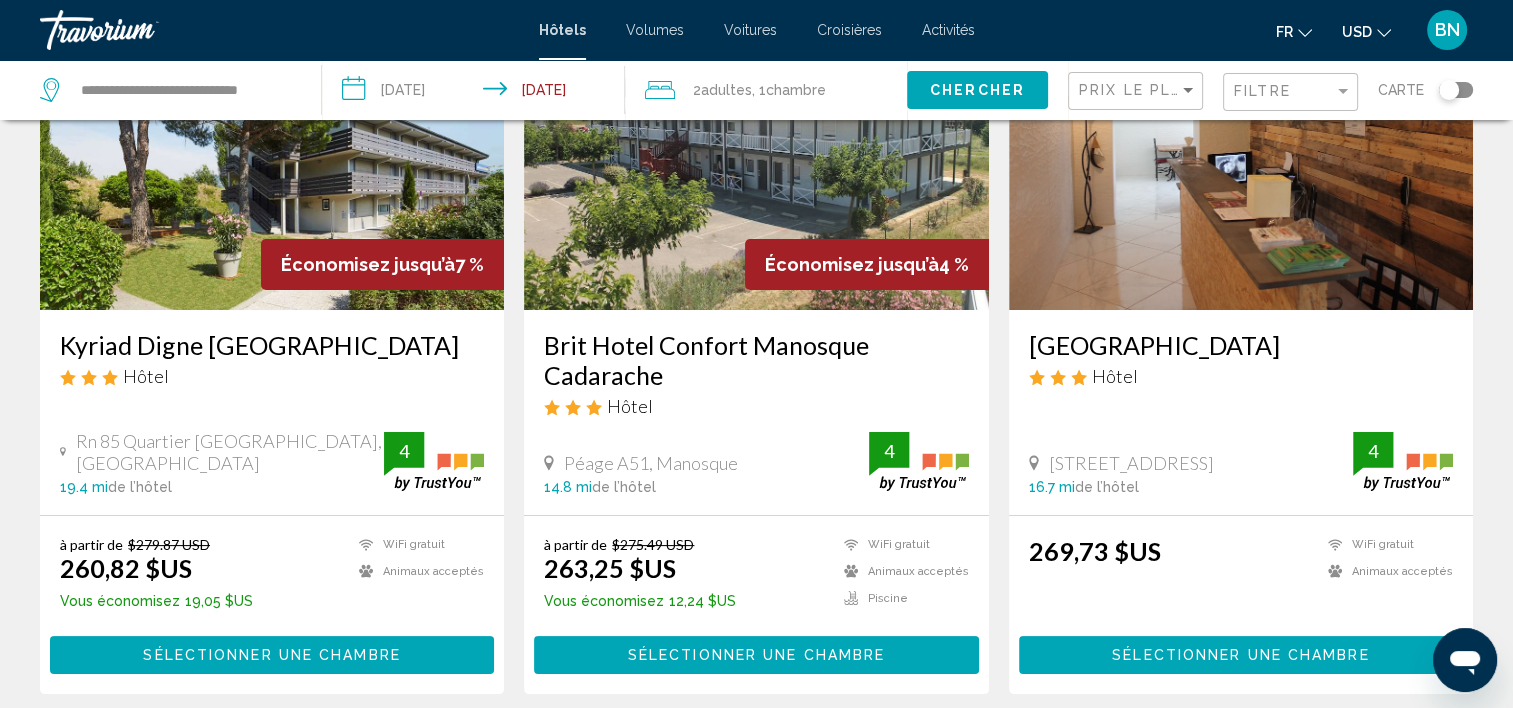 click on "Kyriad Digne Les Bains" at bounding box center (272, 345) 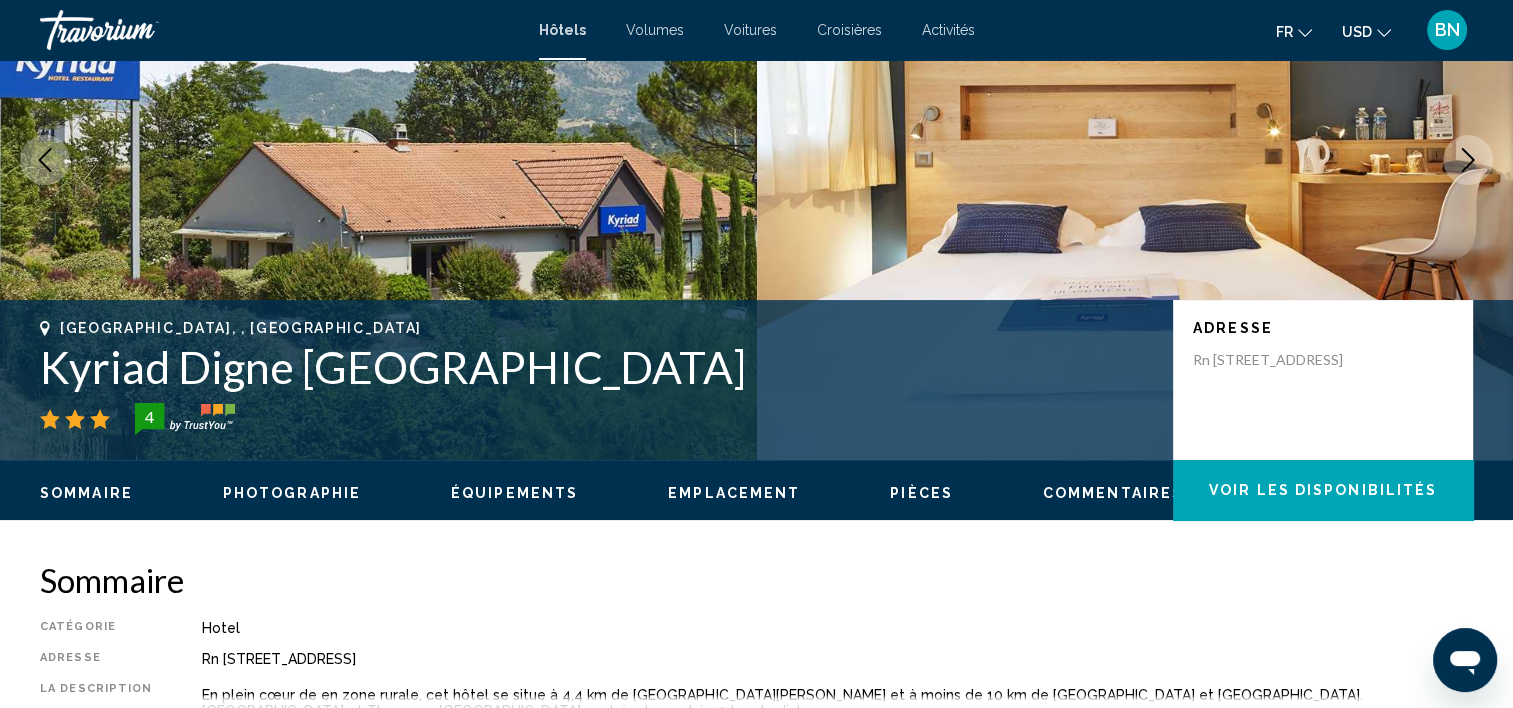 scroll, scrollTop: 6, scrollLeft: 0, axis: vertical 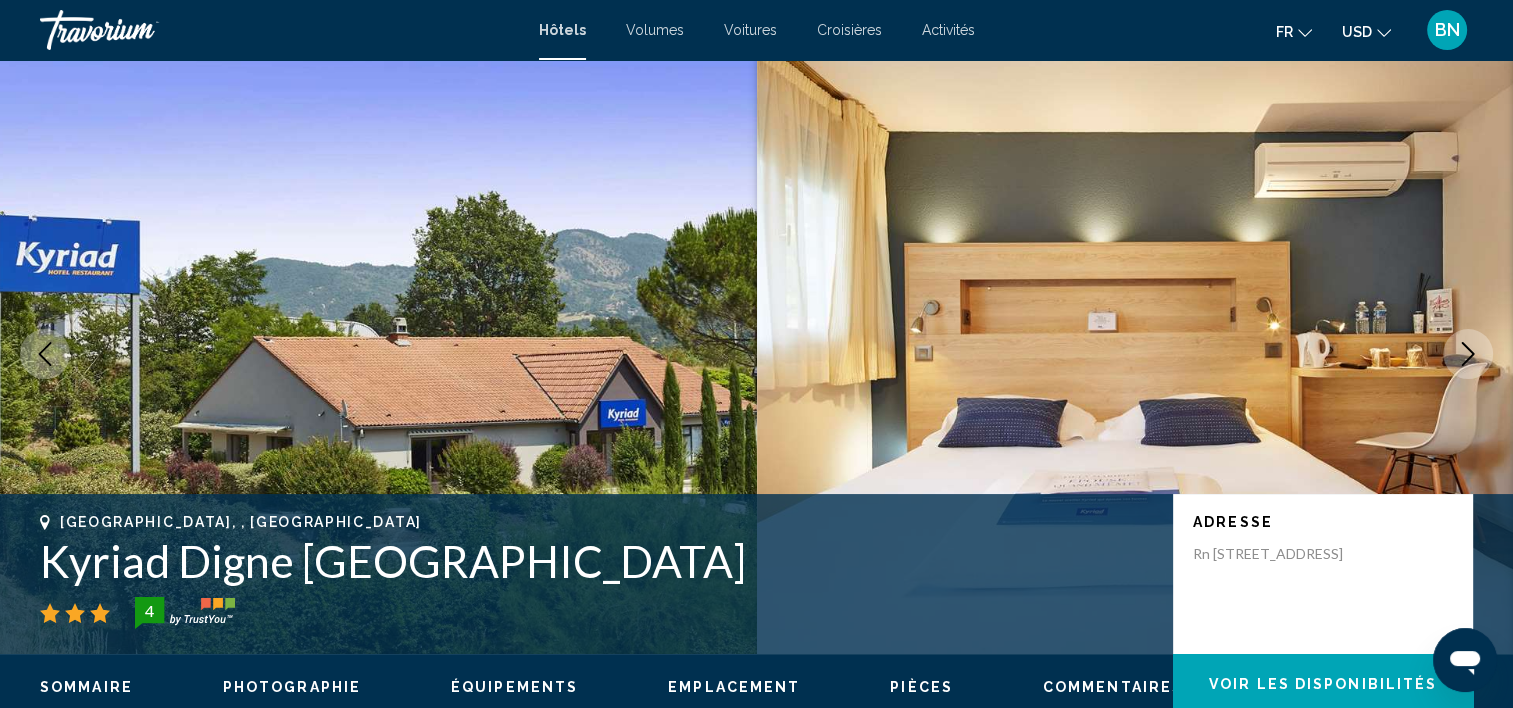 click 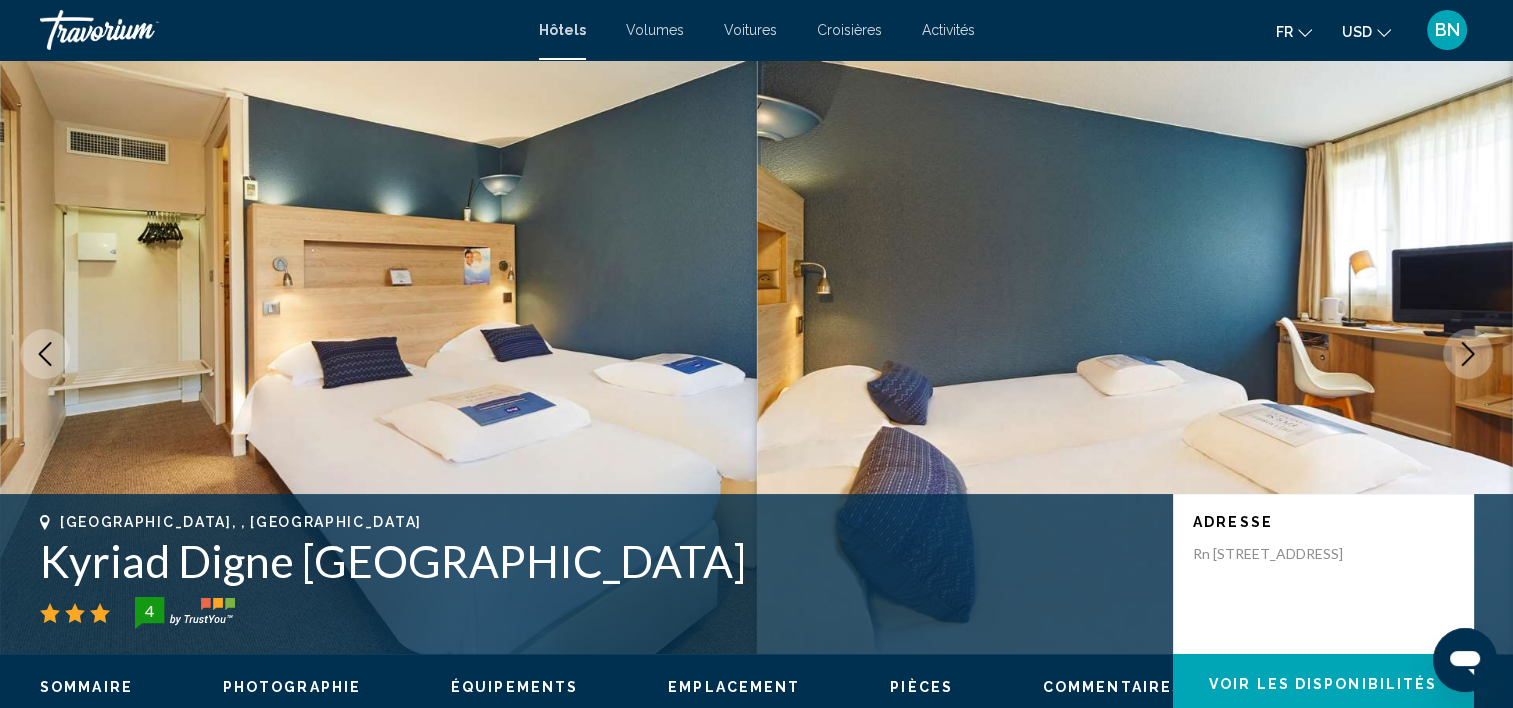 click 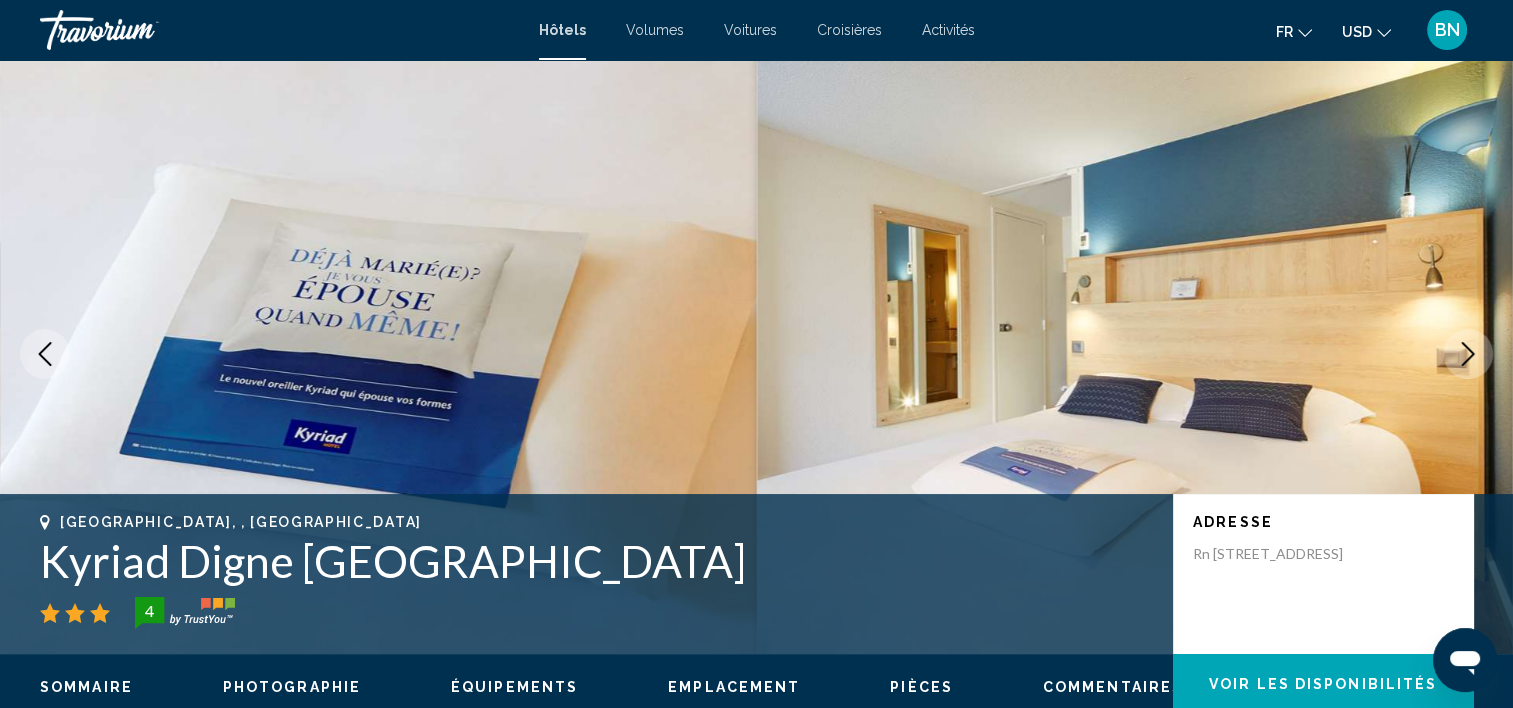 click 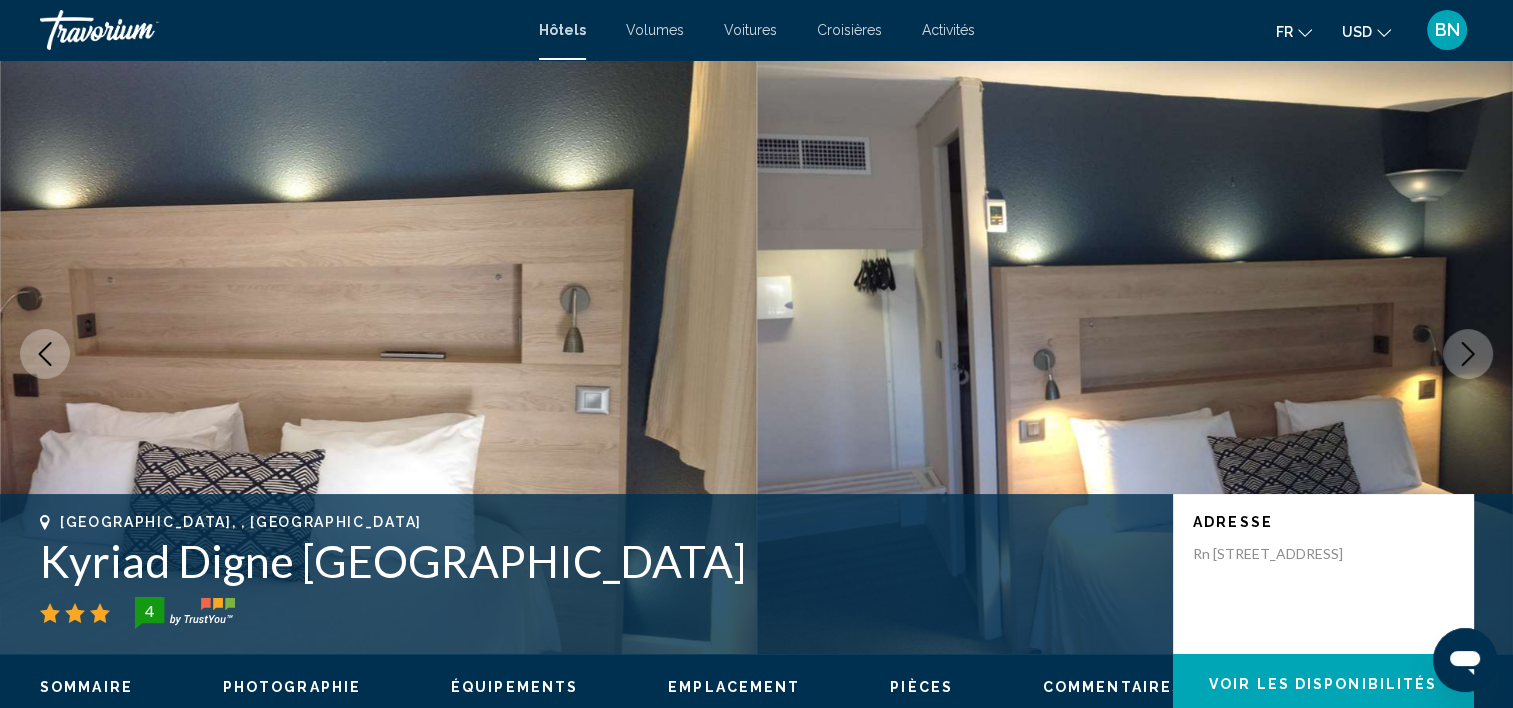 click 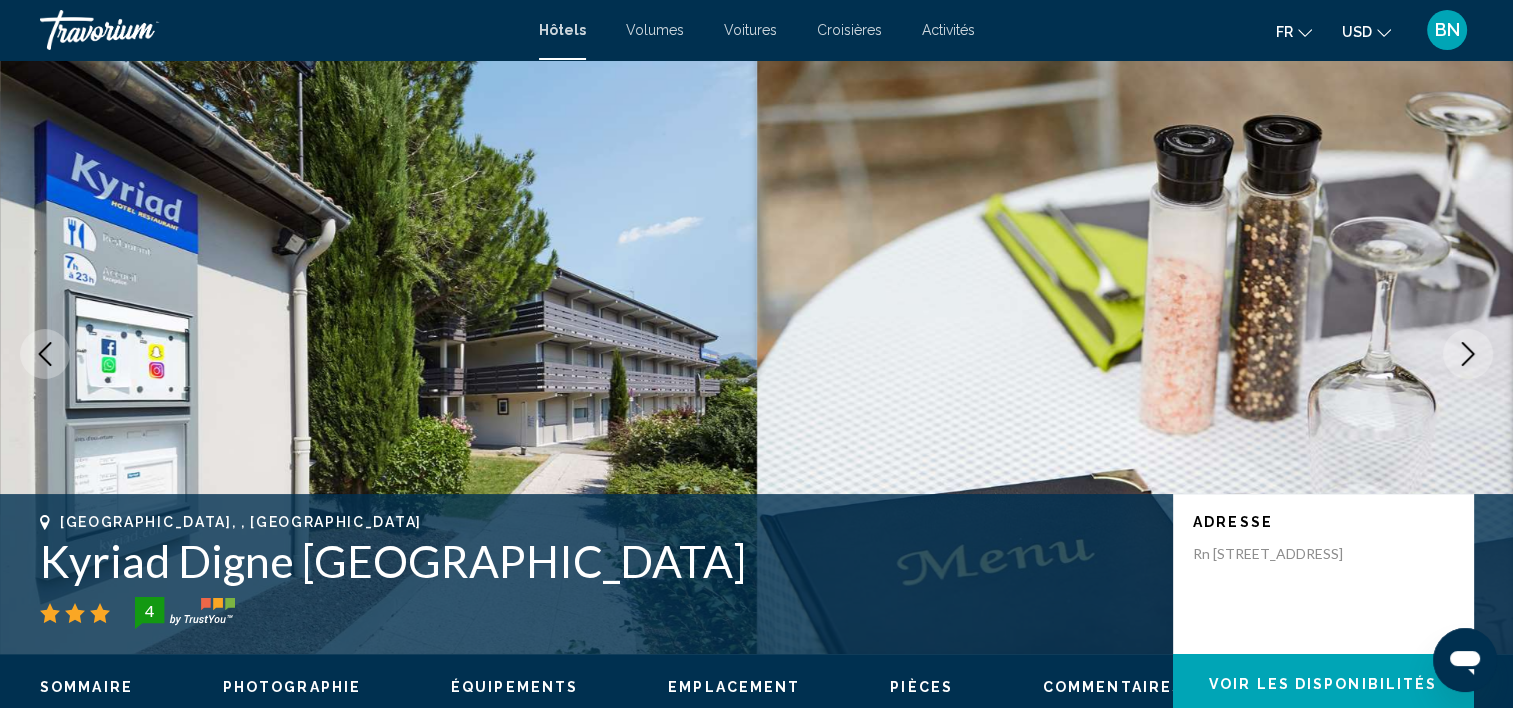 click 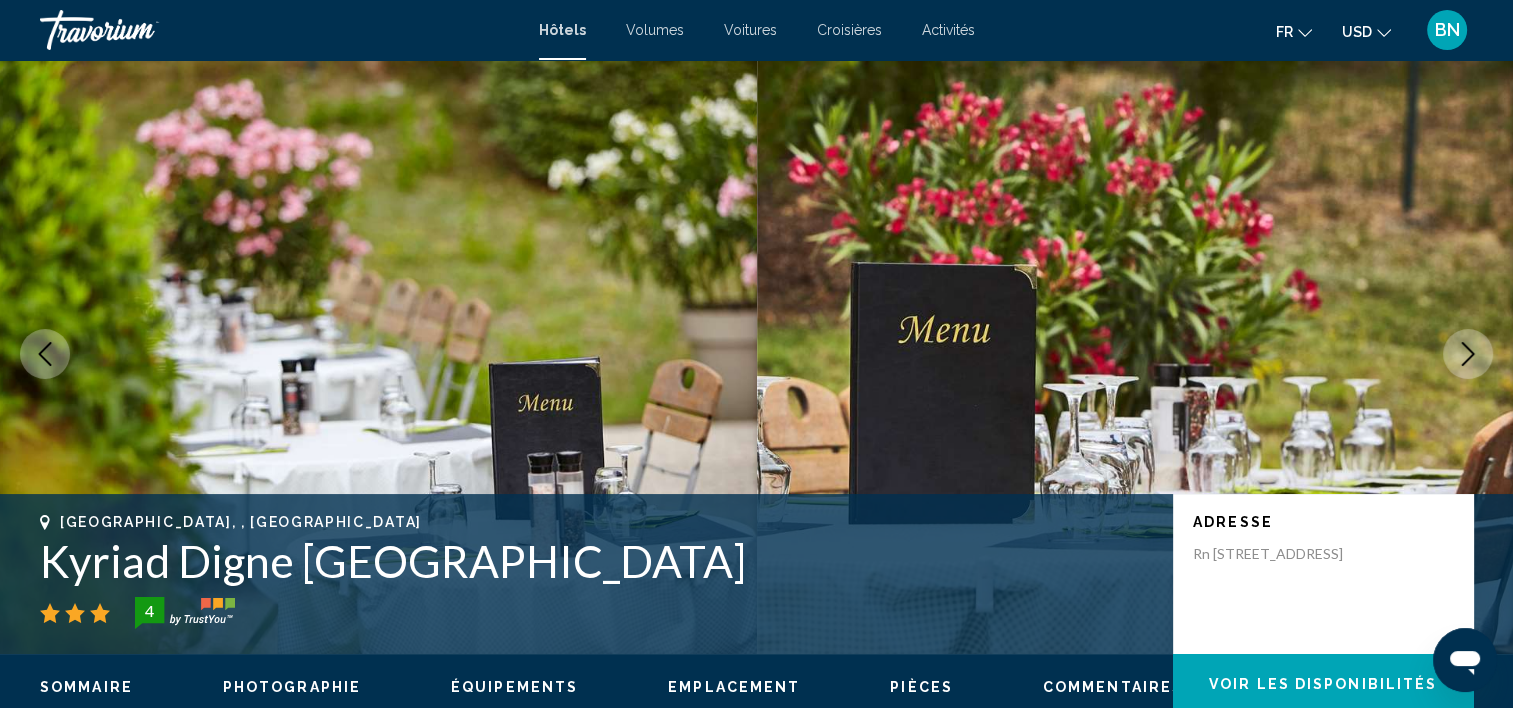 click 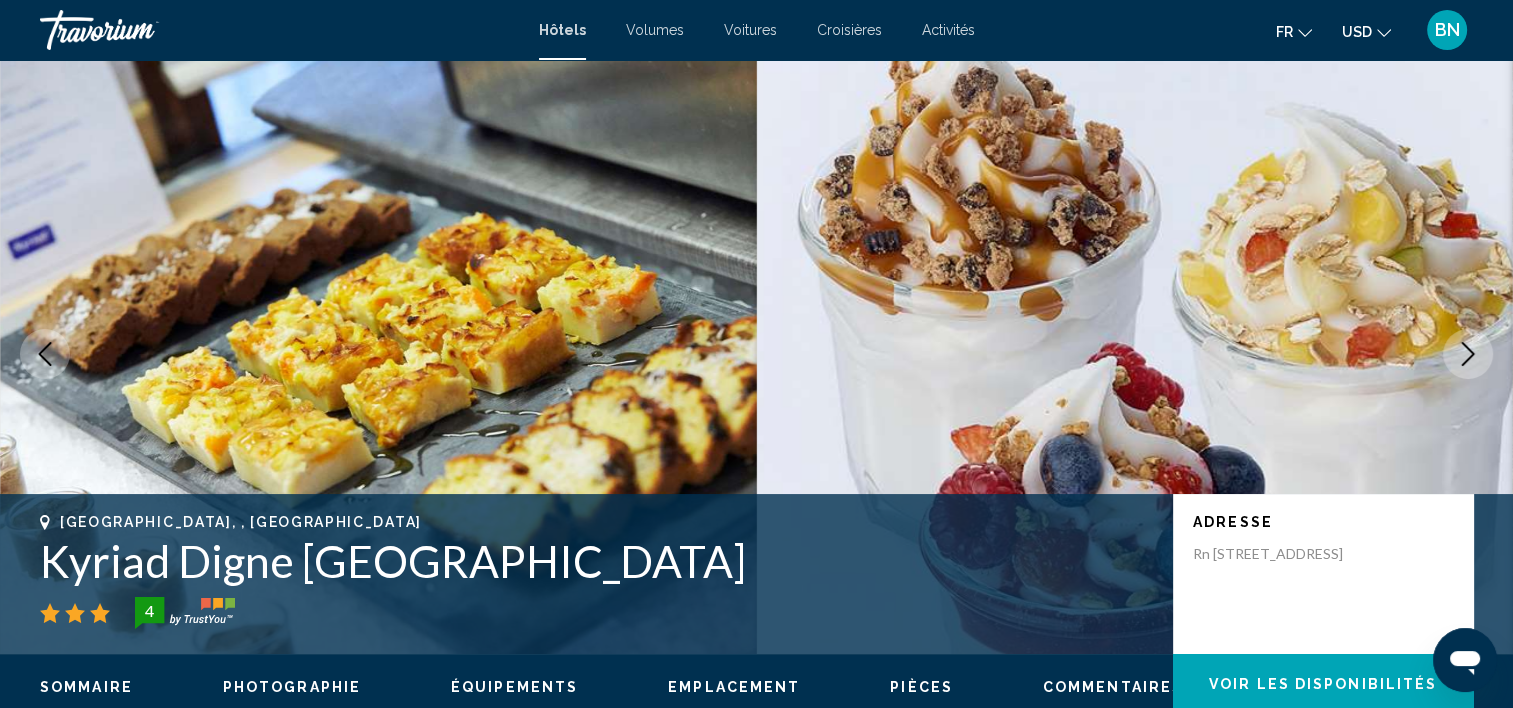 click 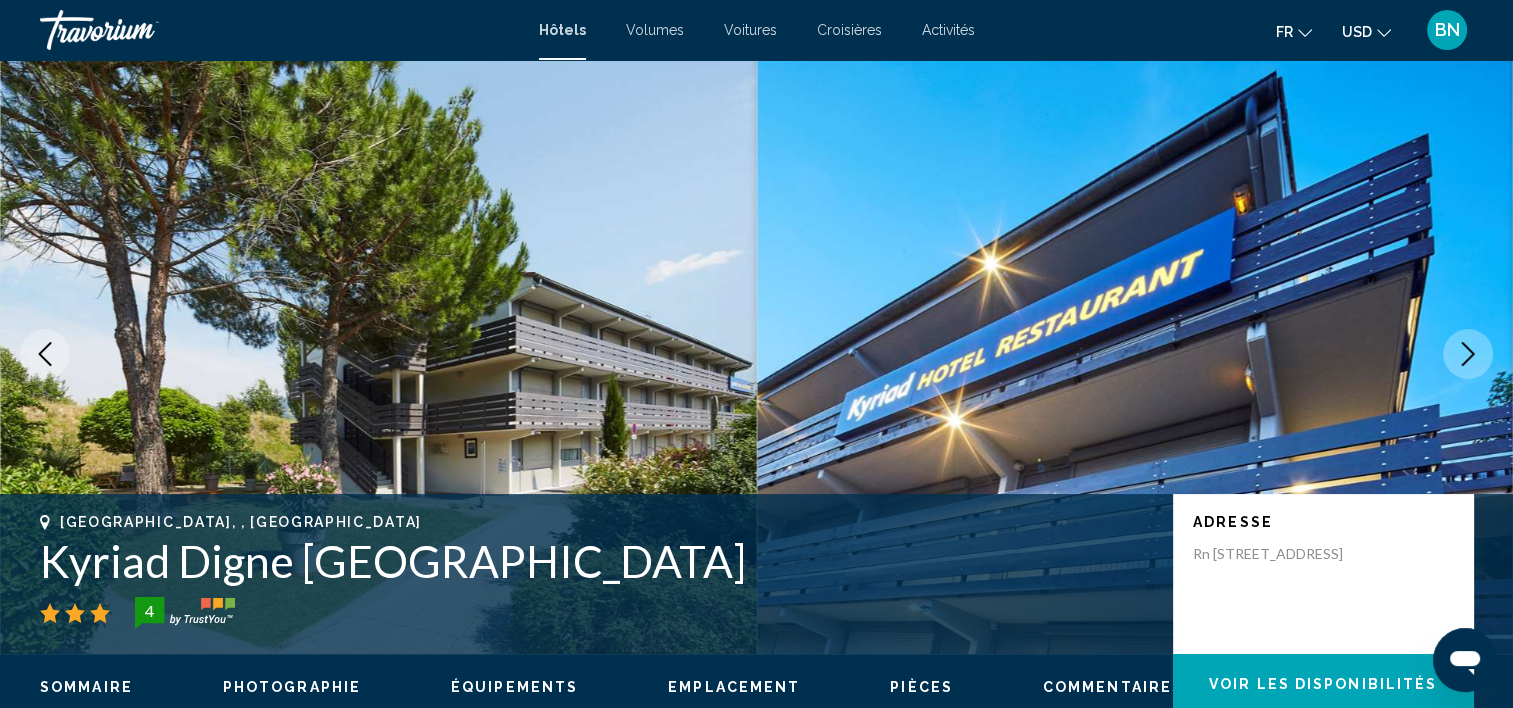 click 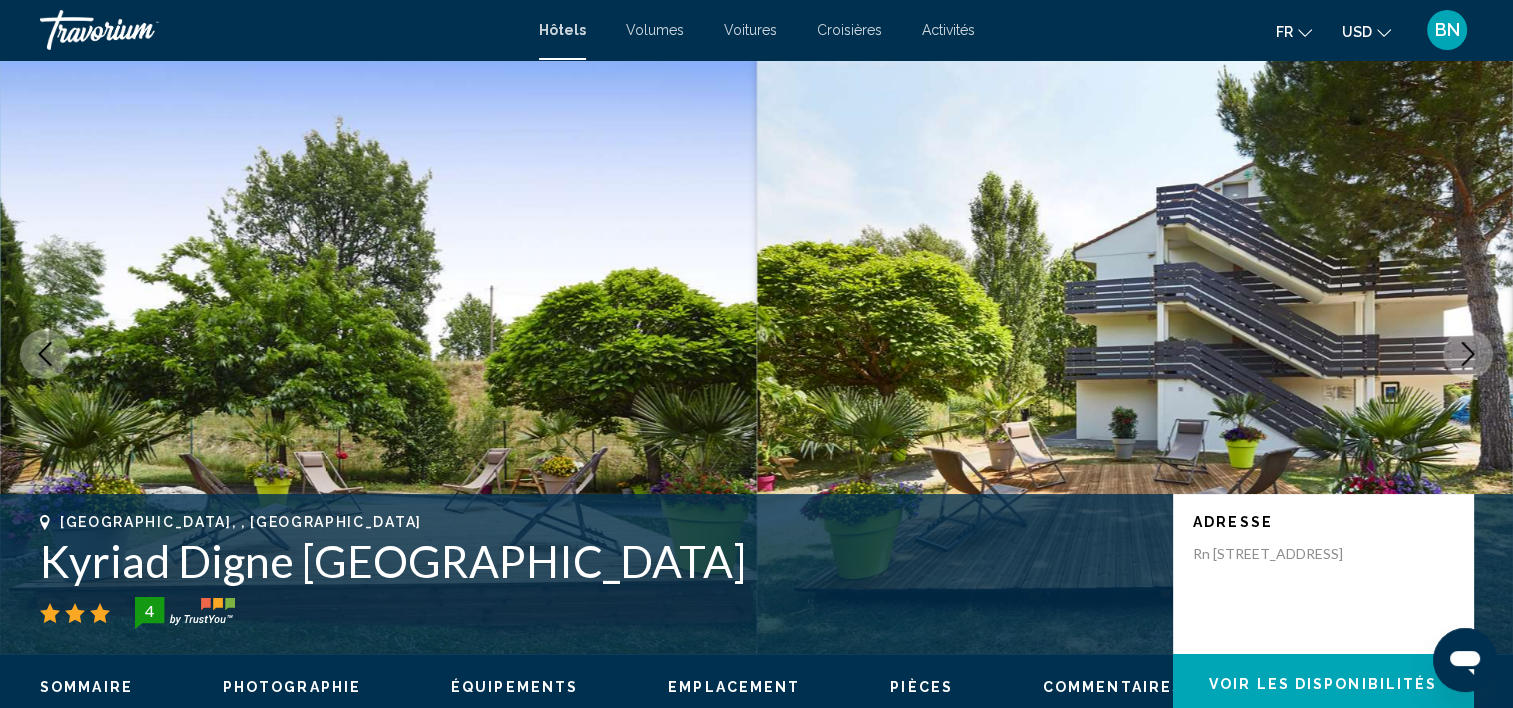 click 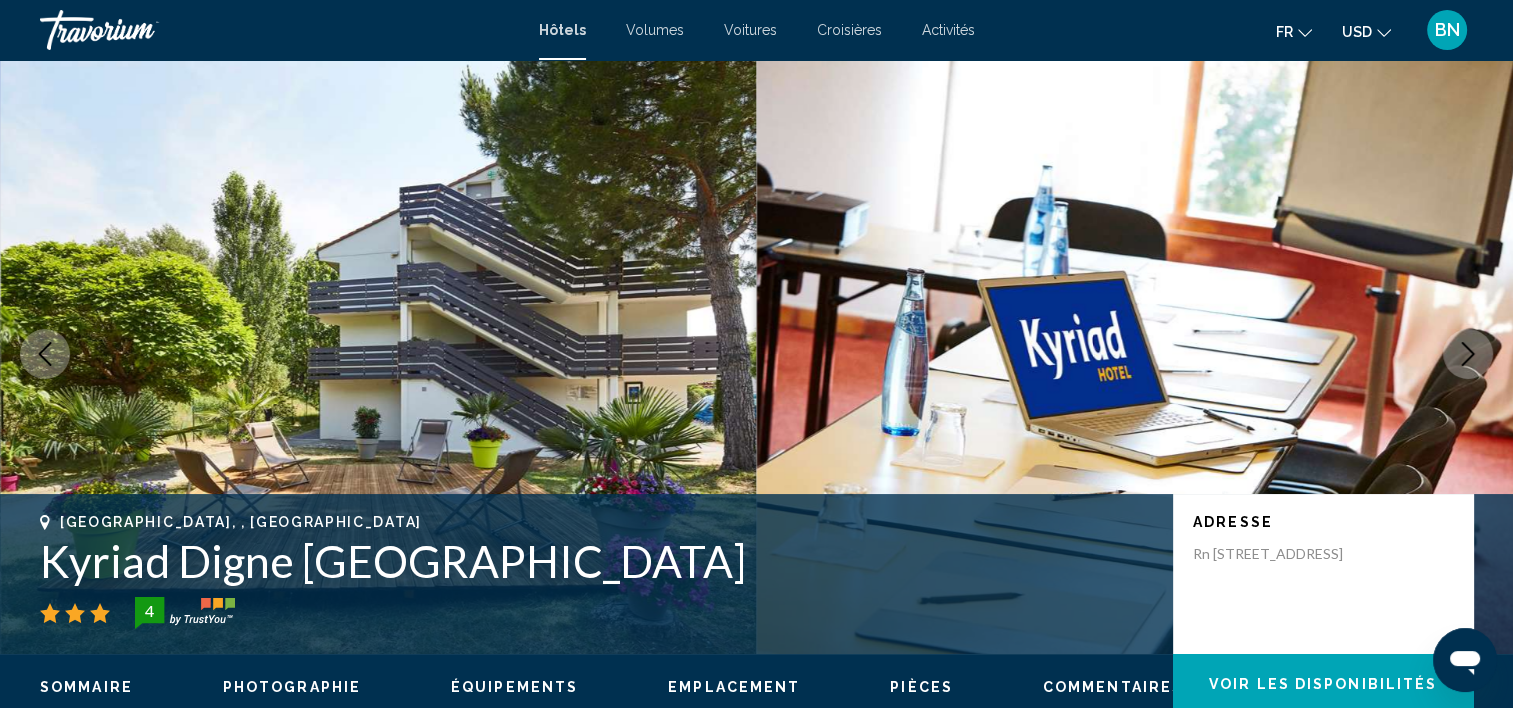 click 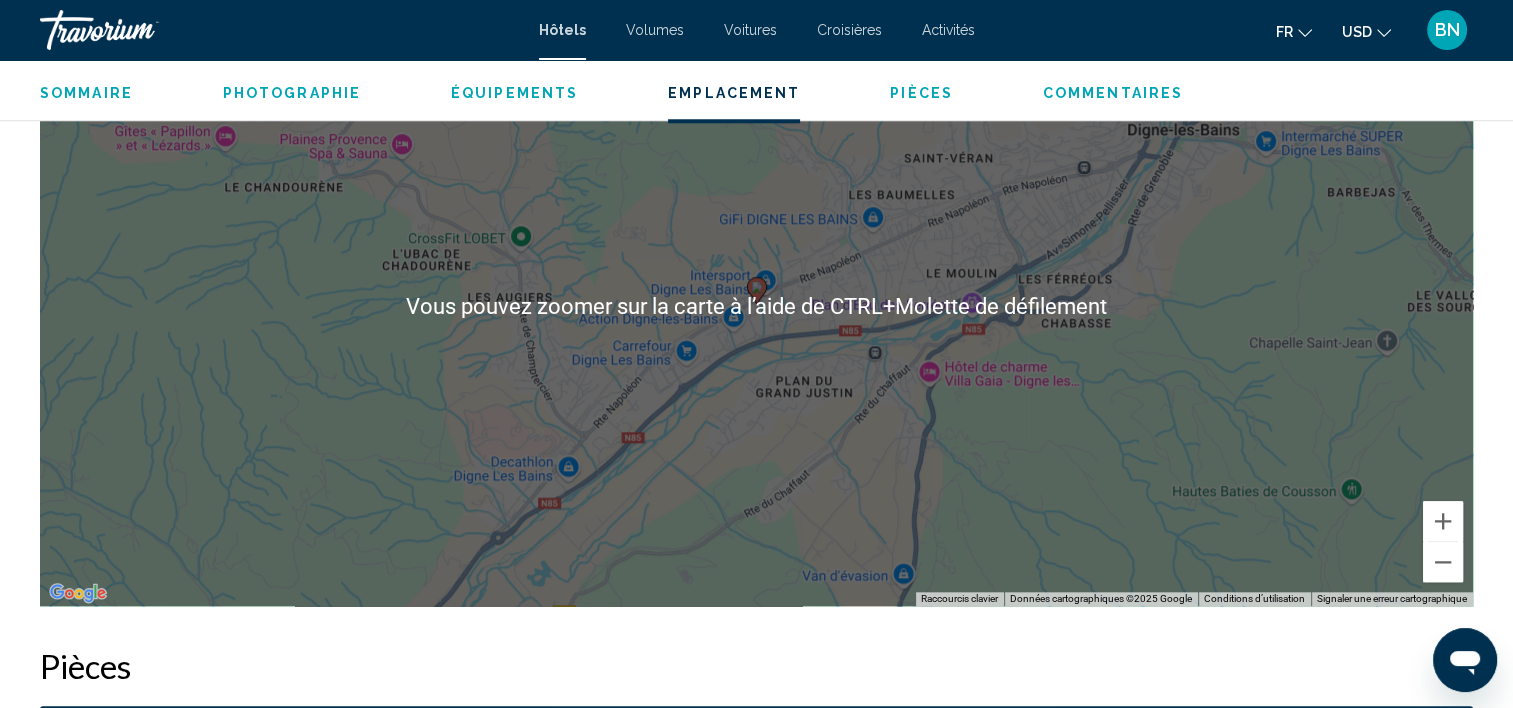 scroll, scrollTop: 1806, scrollLeft: 0, axis: vertical 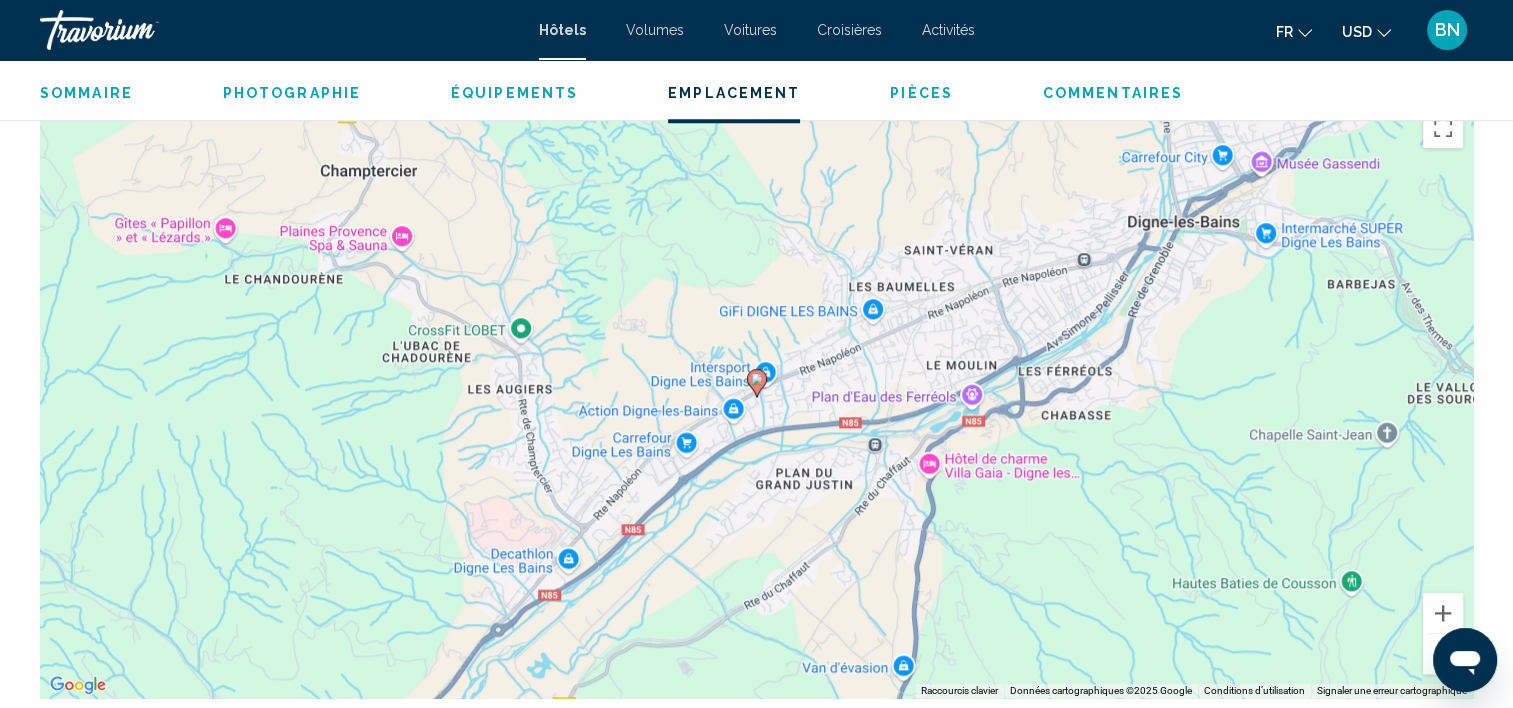 click at bounding box center [1443, 654] 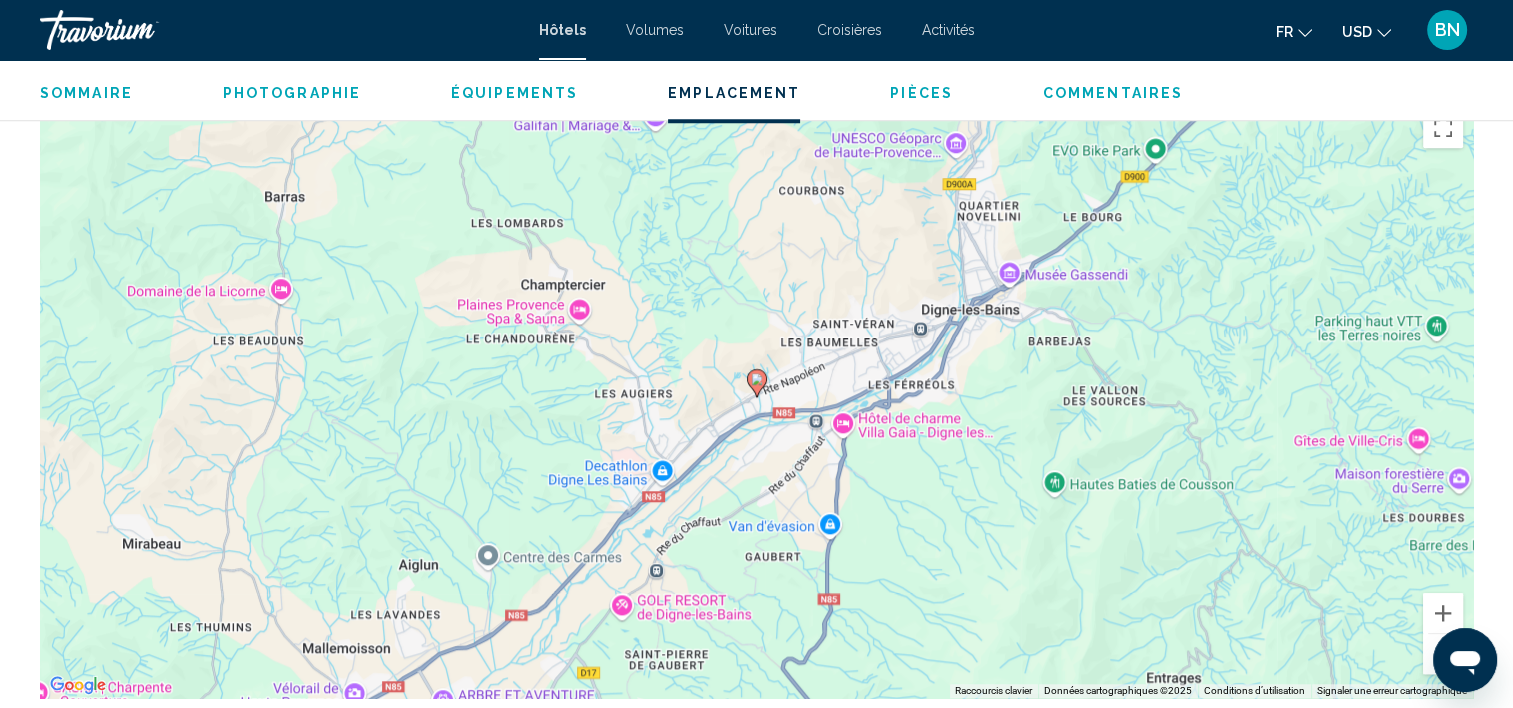 click at bounding box center [1443, 654] 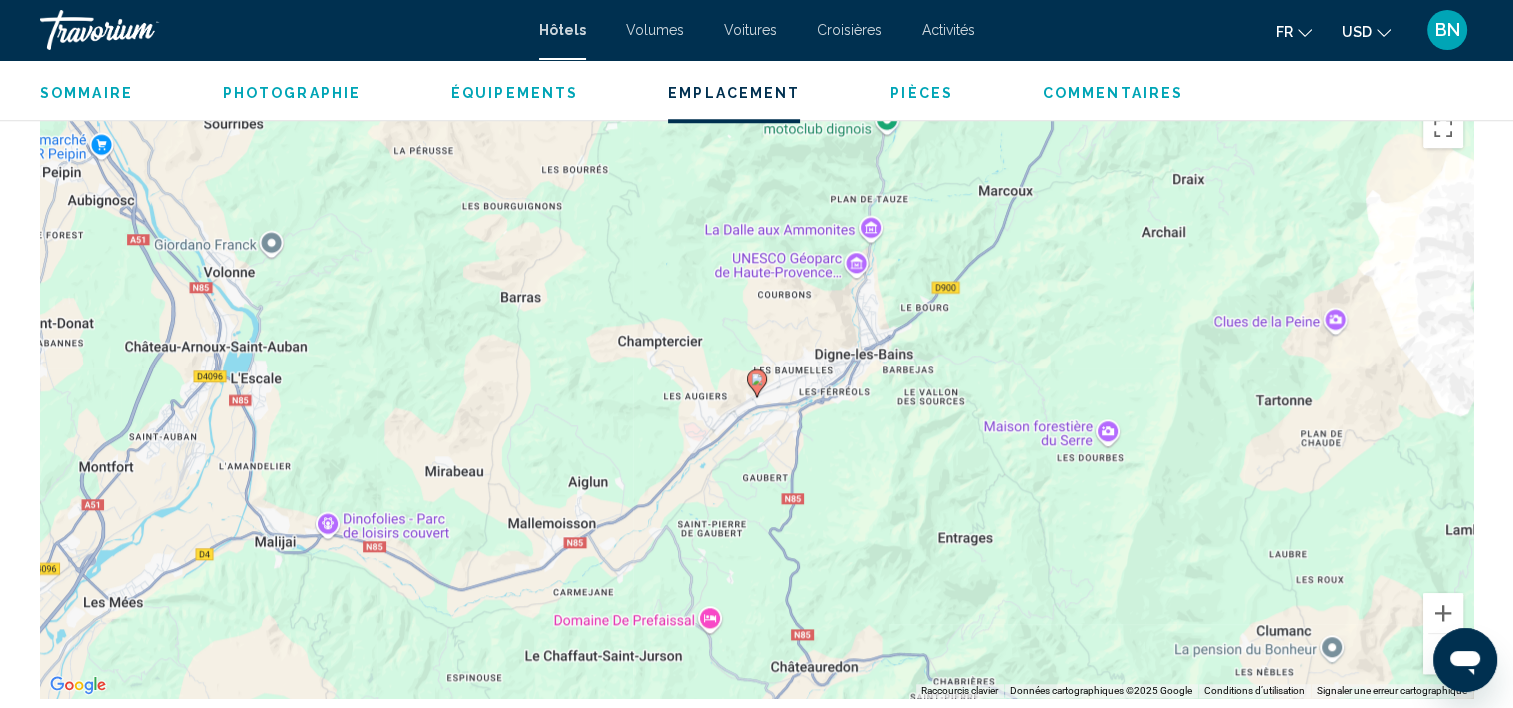 click at bounding box center [1443, 654] 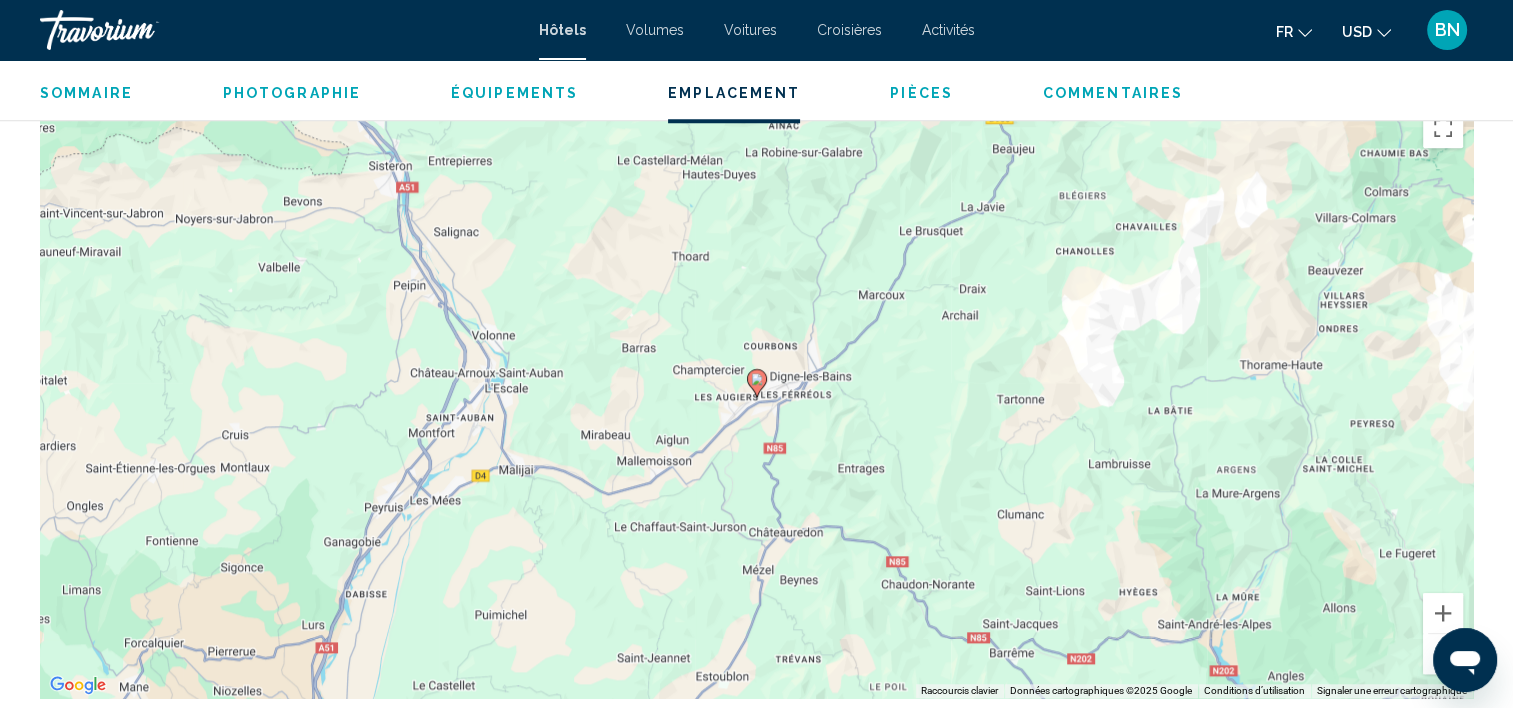 click at bounding box center (1443, 654) 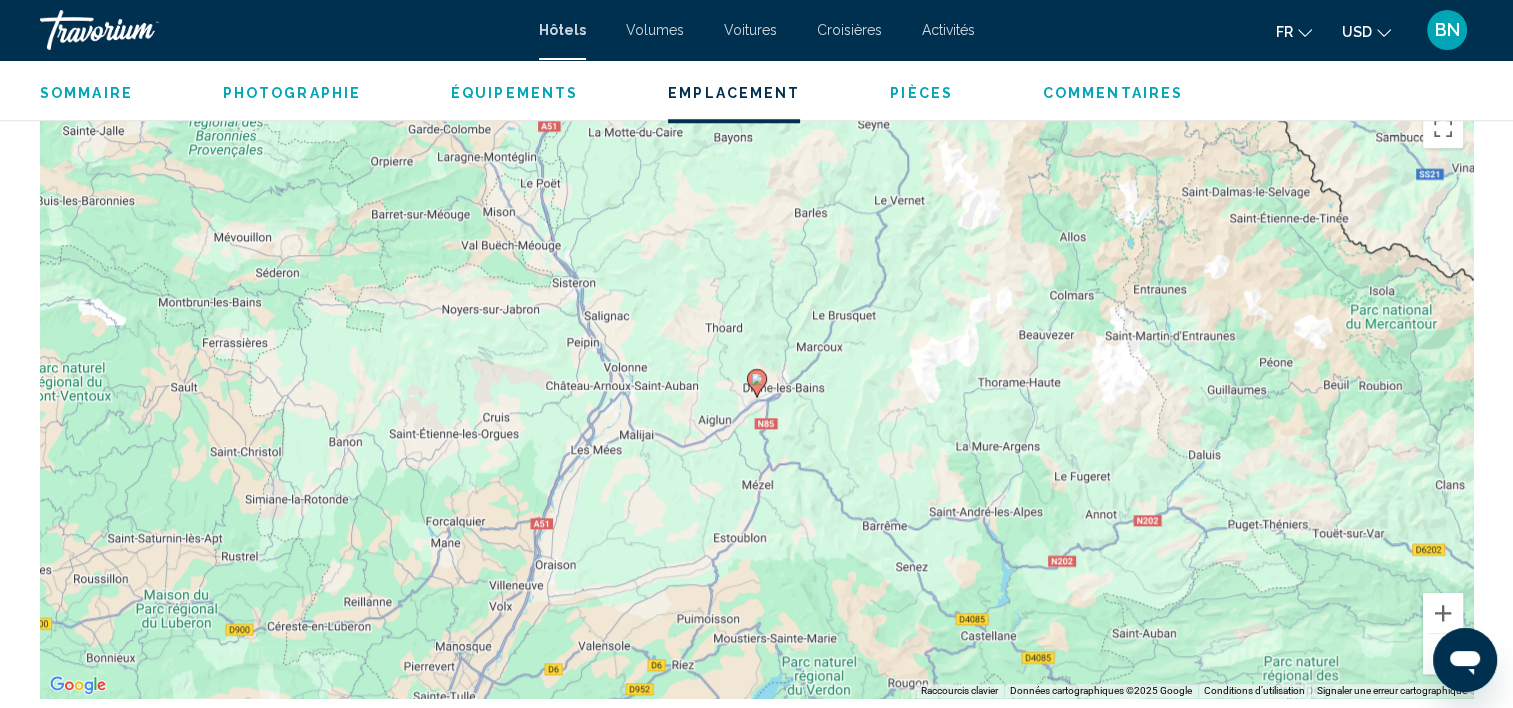 click at bounding box center (1443, 654) 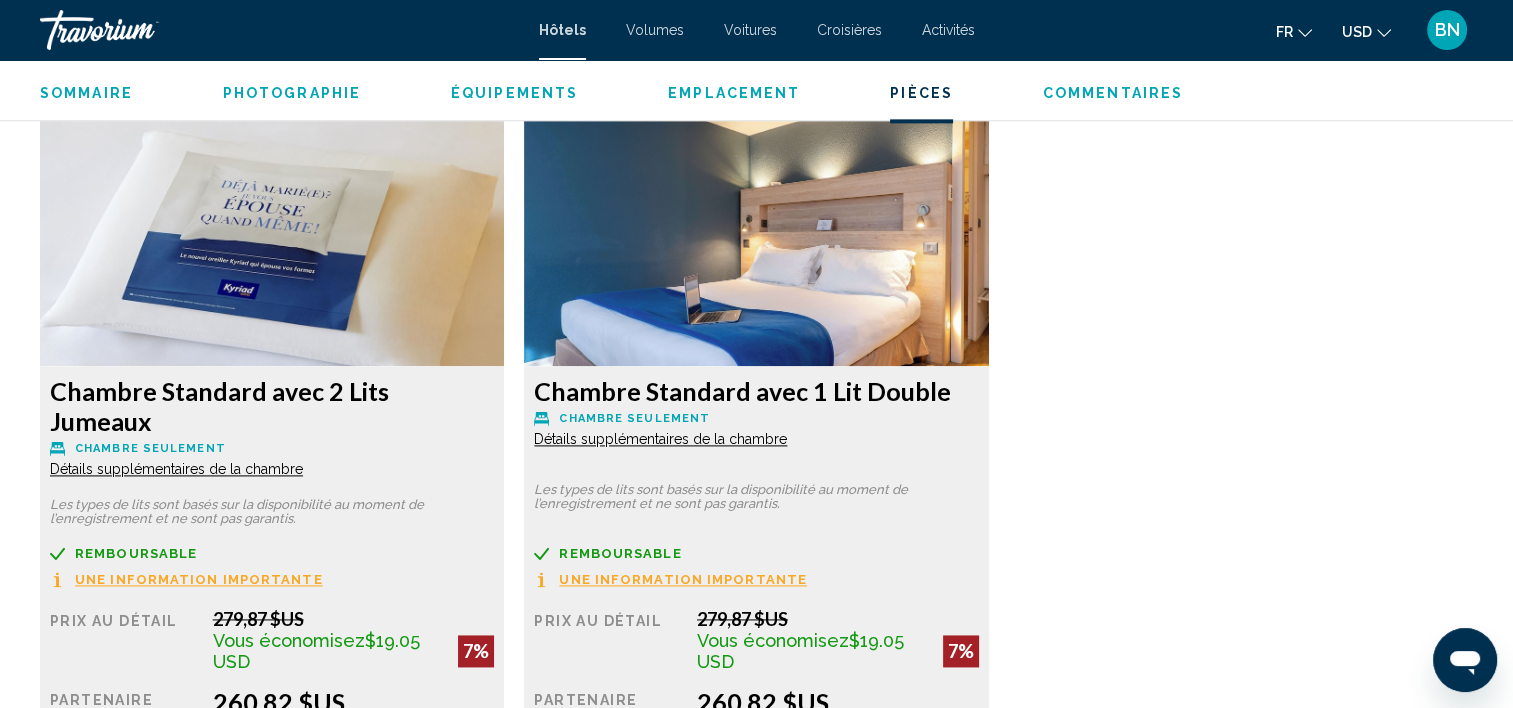 scroll, scrollTop: 2606, scrollLeft: 0, axis: vertical 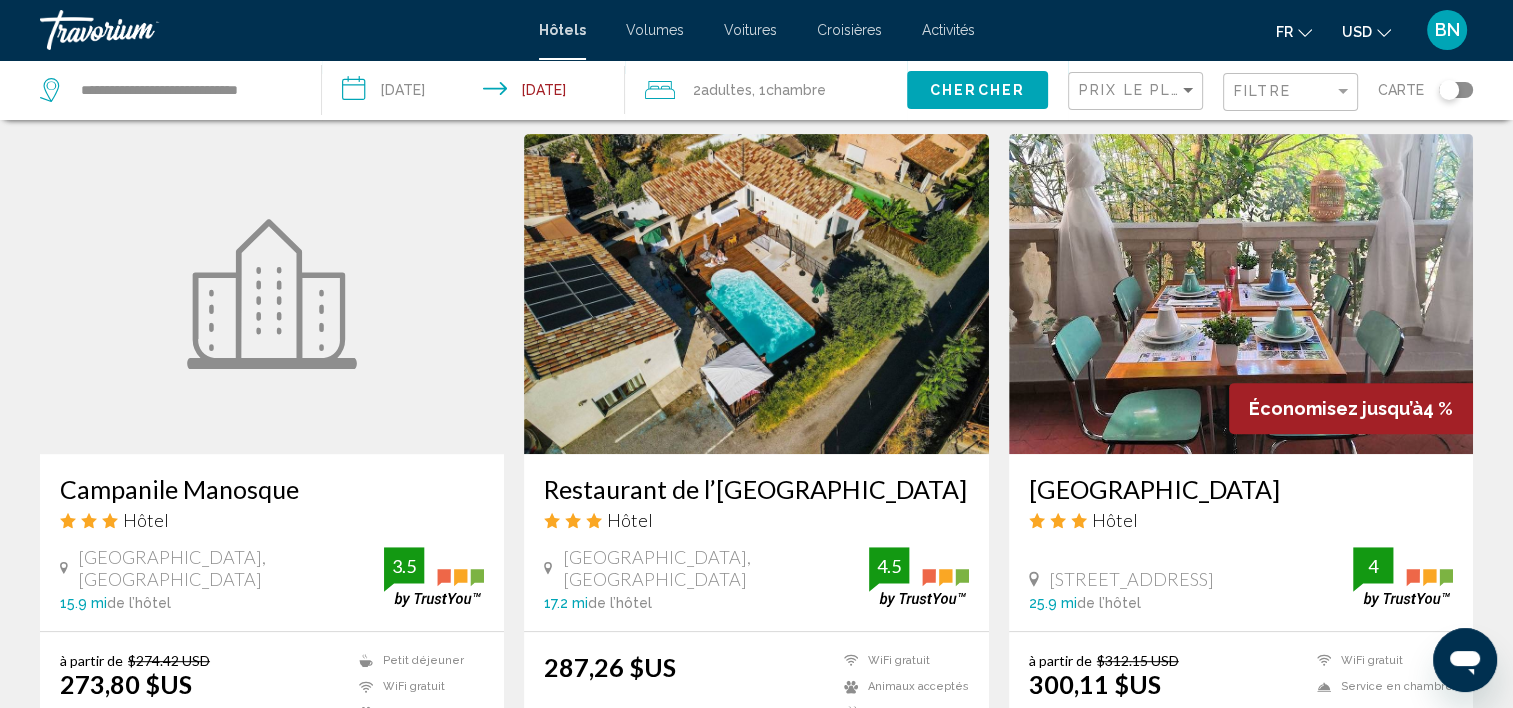 click on "Restaurant de l’hôtel Auberge les Galets" at bounding box center (756, 489) 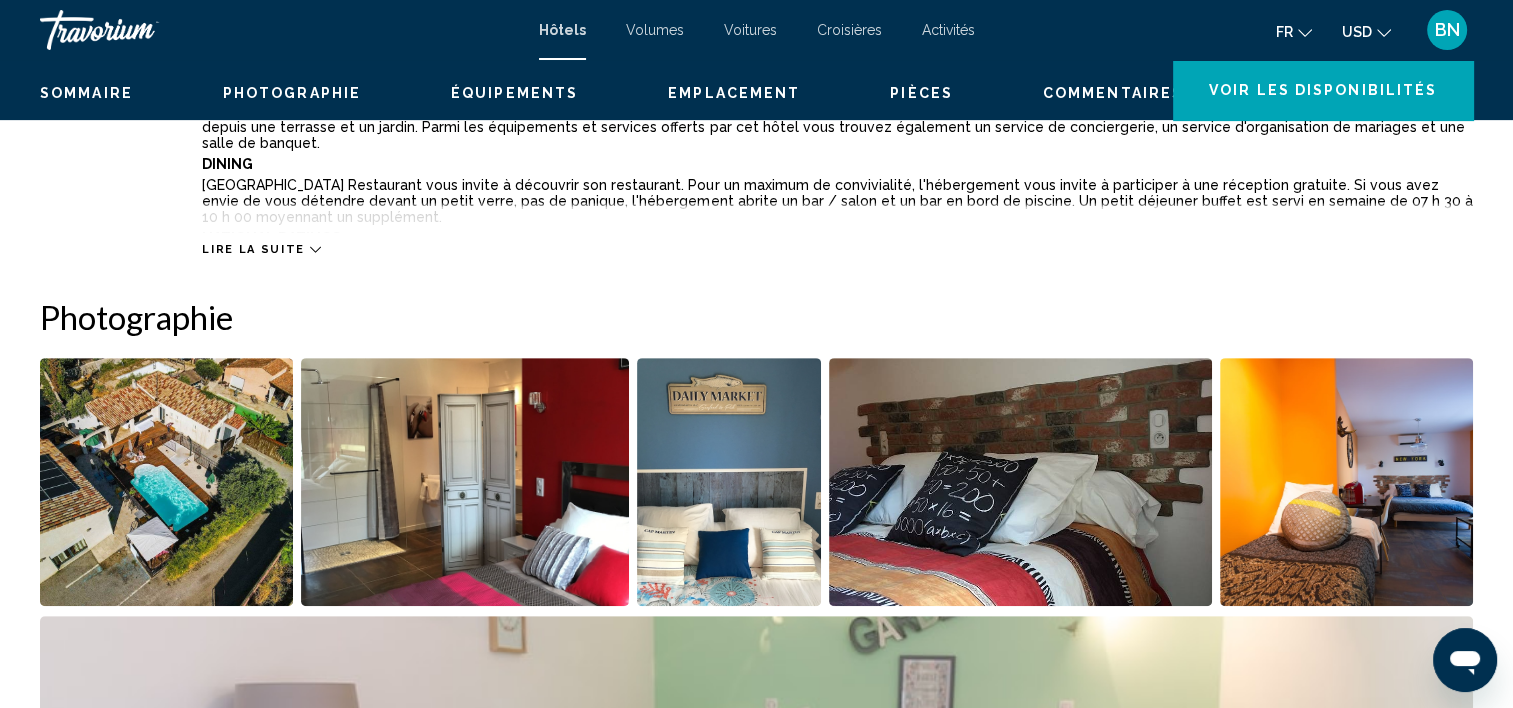 scroll, scrollTop: 6, scrollLeft: 0, axis: vertical 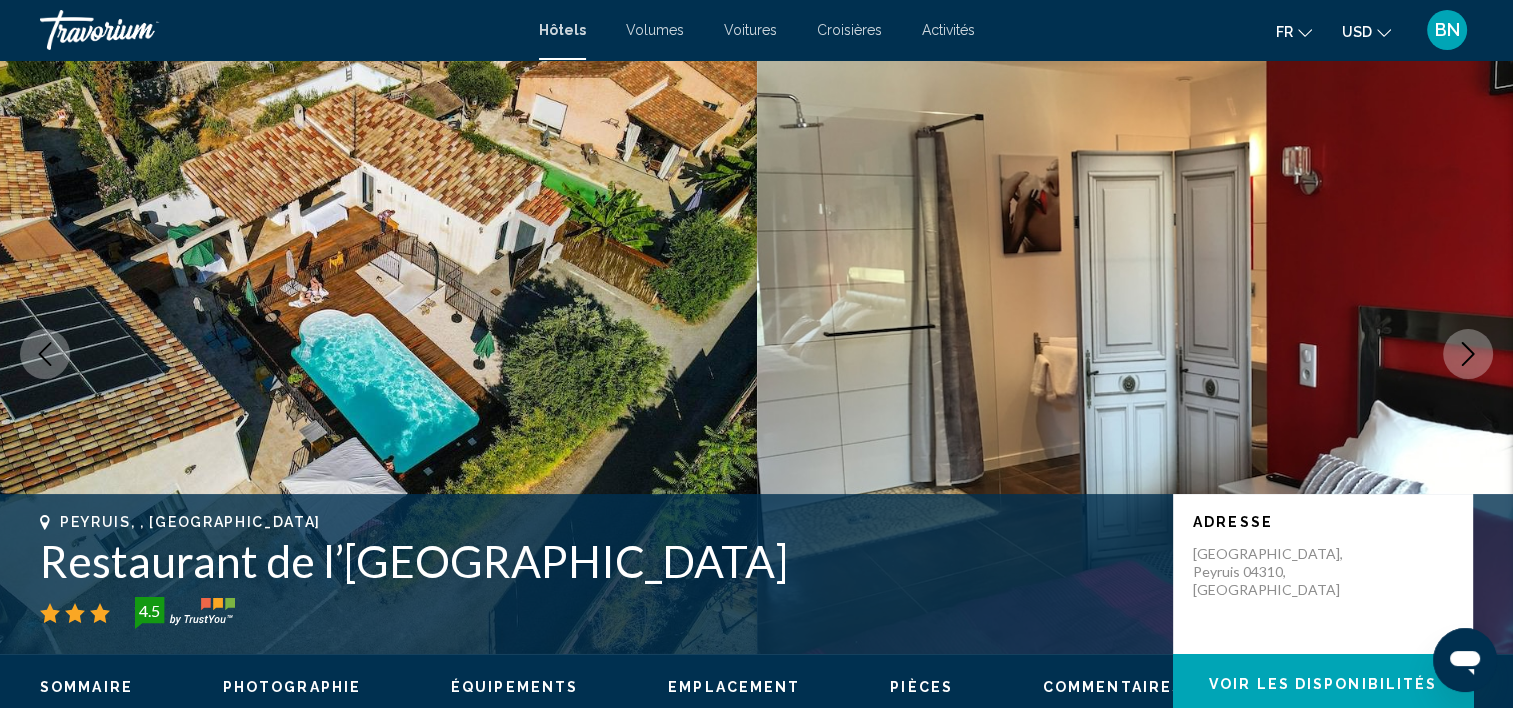 click at bounding box center [1468, 354] 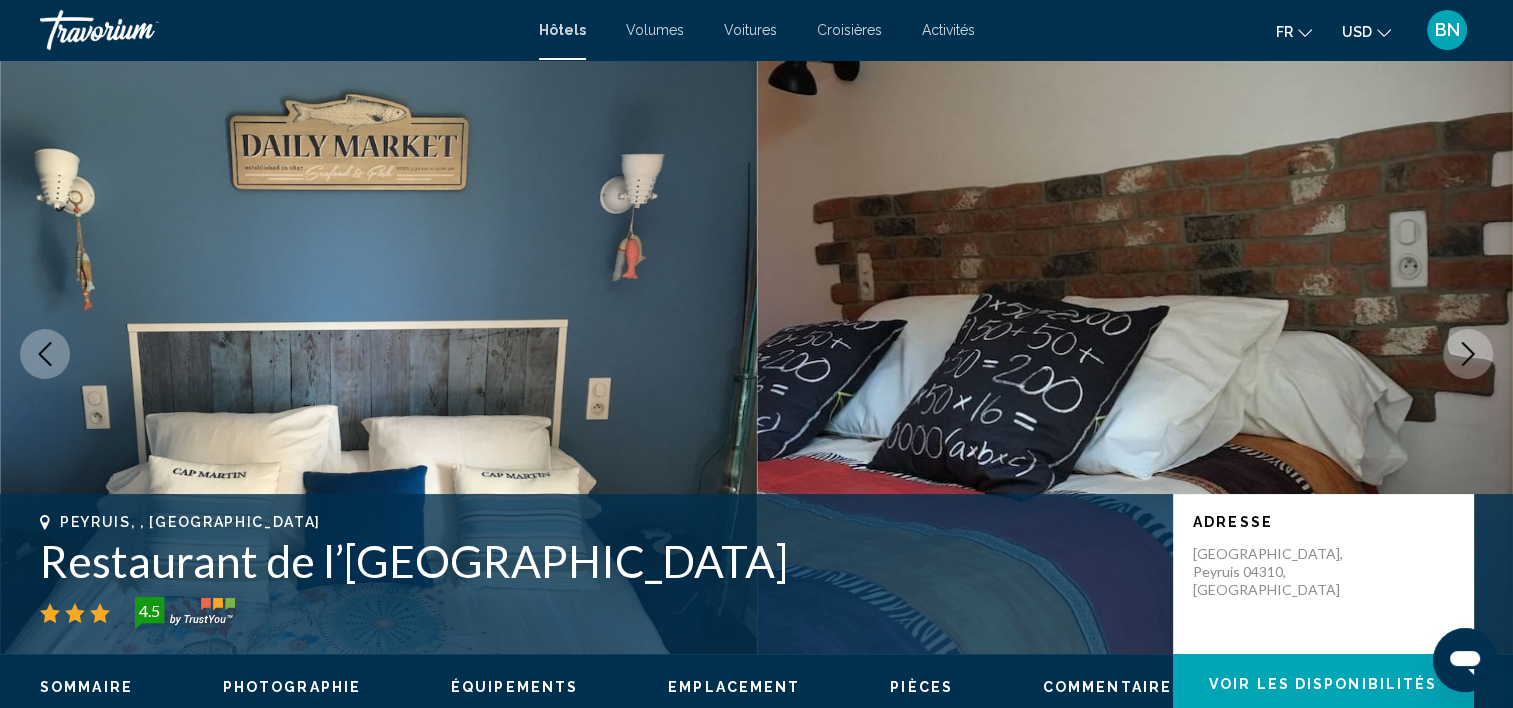 click at bounding box center [1468, 354] 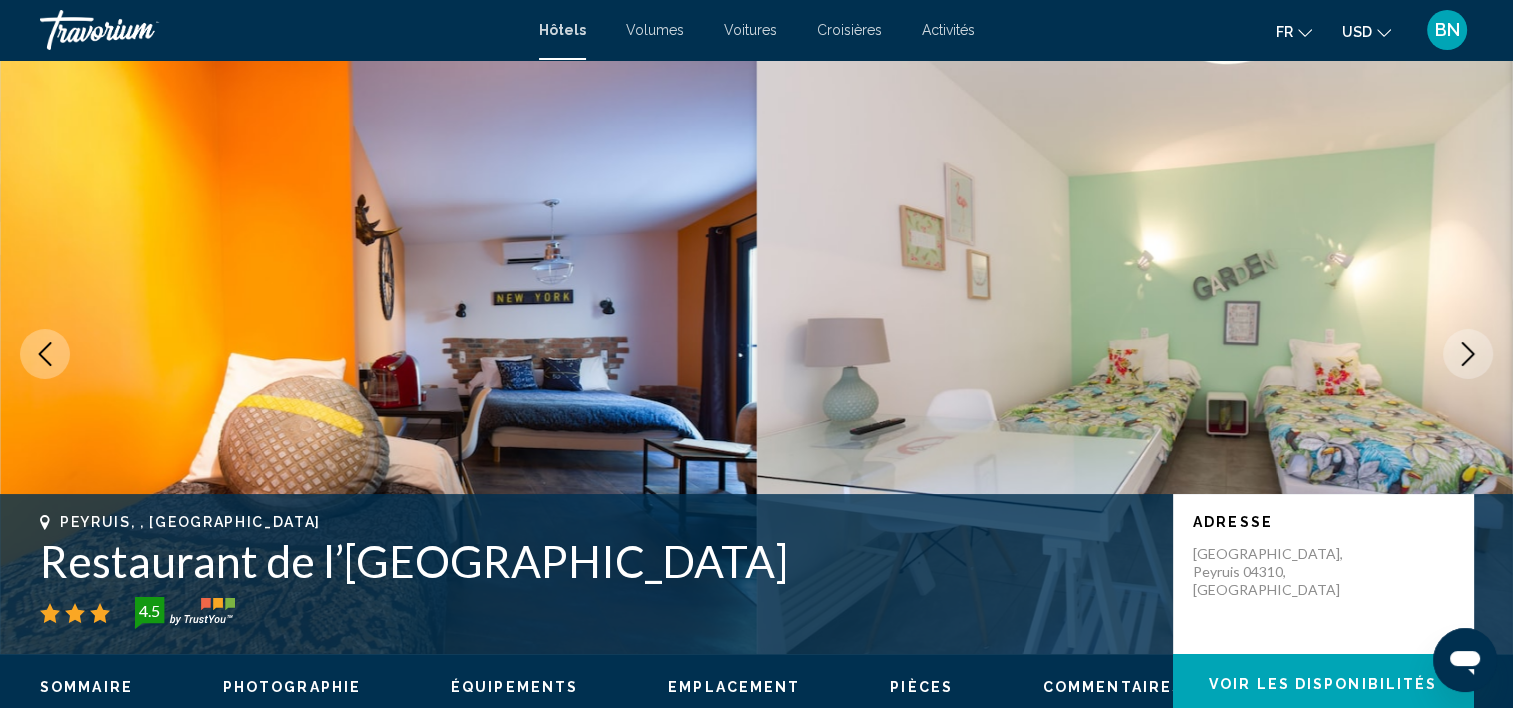 click at bounding box center (1468, 354) 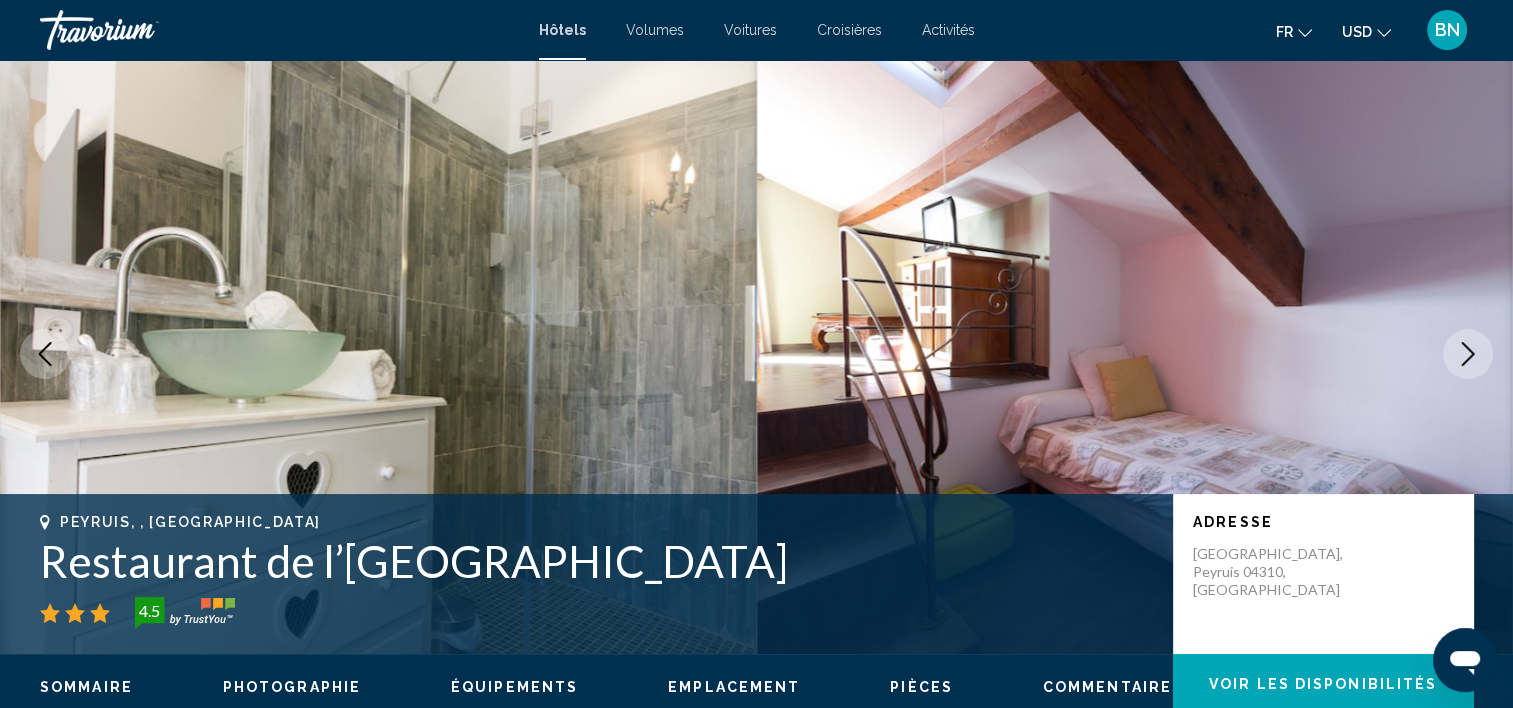 click at bounding box center (1468, 354) 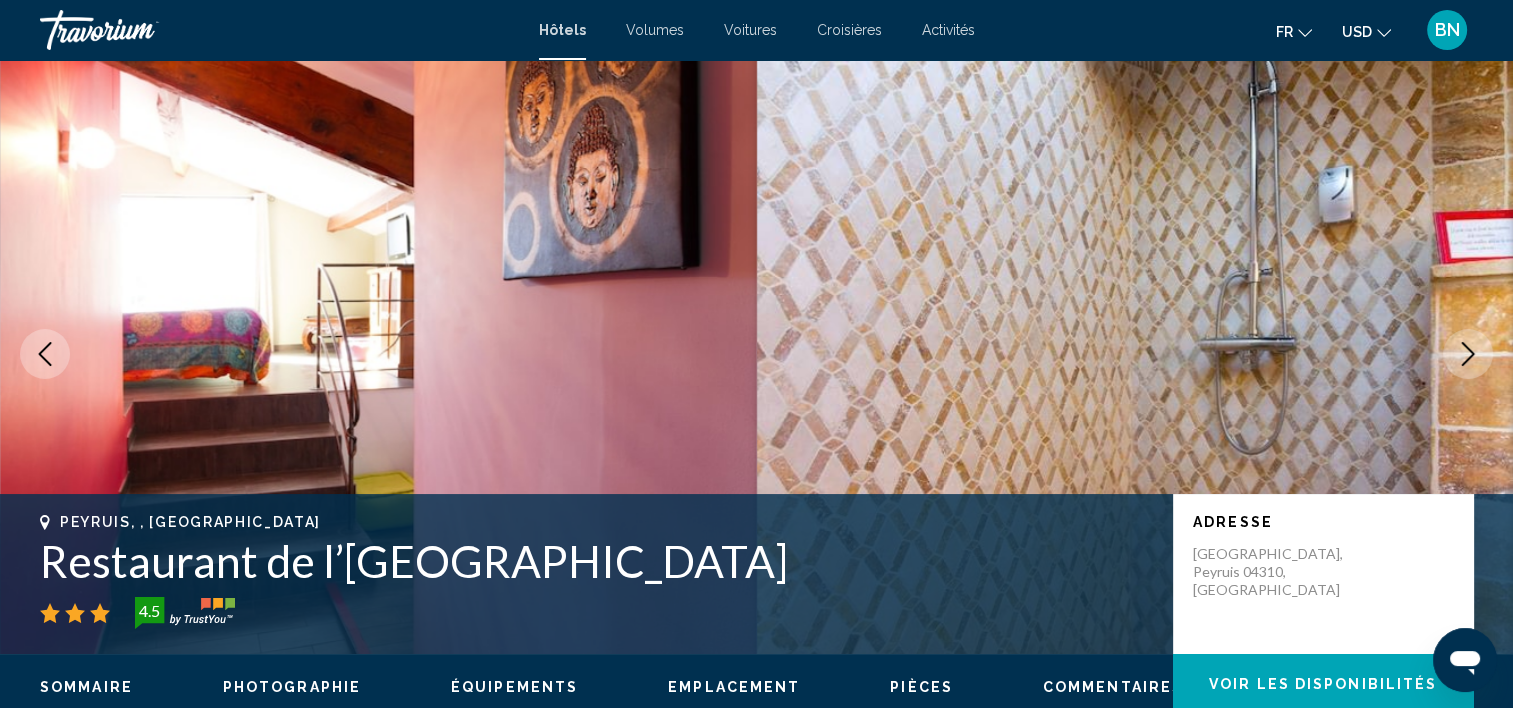 click at bounding box center (1468, 354) 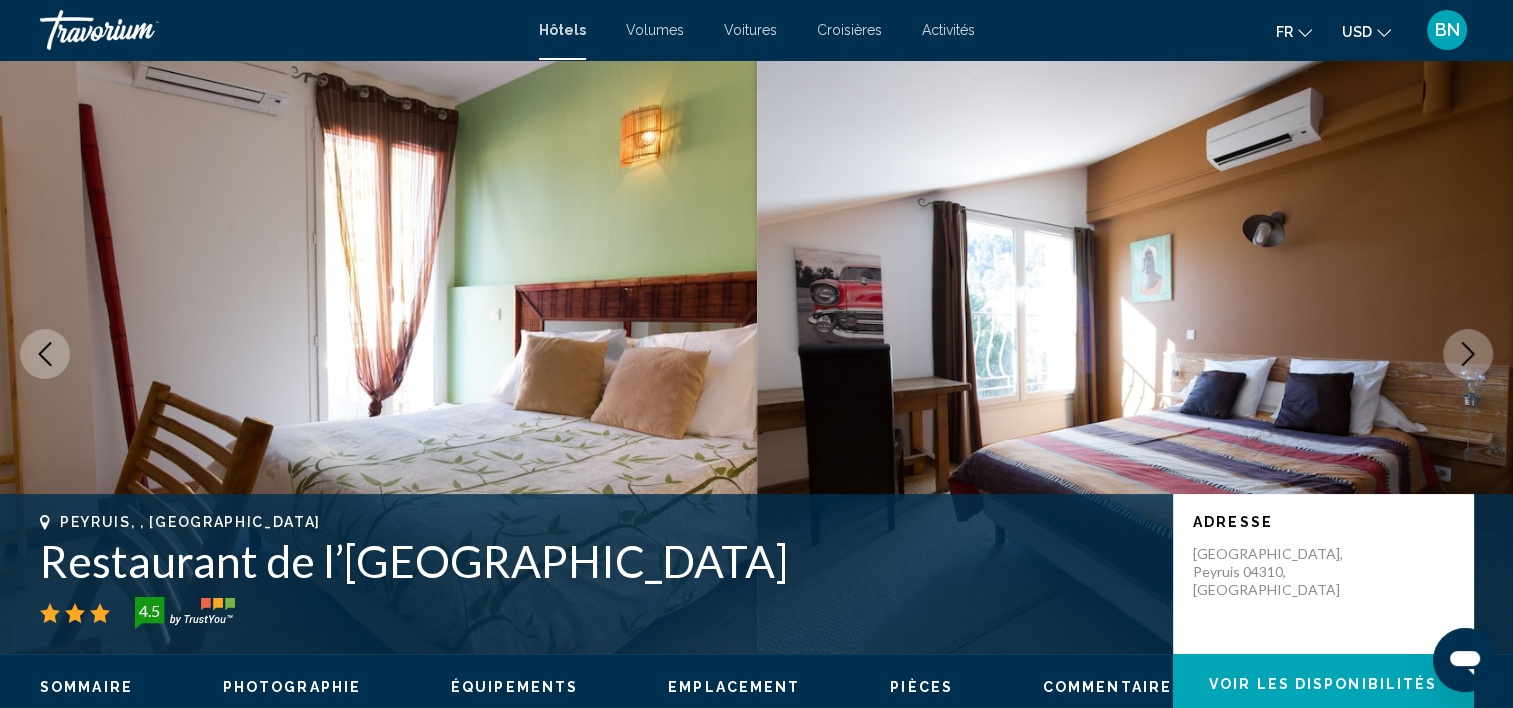 click at bounding box center [1468, 354] 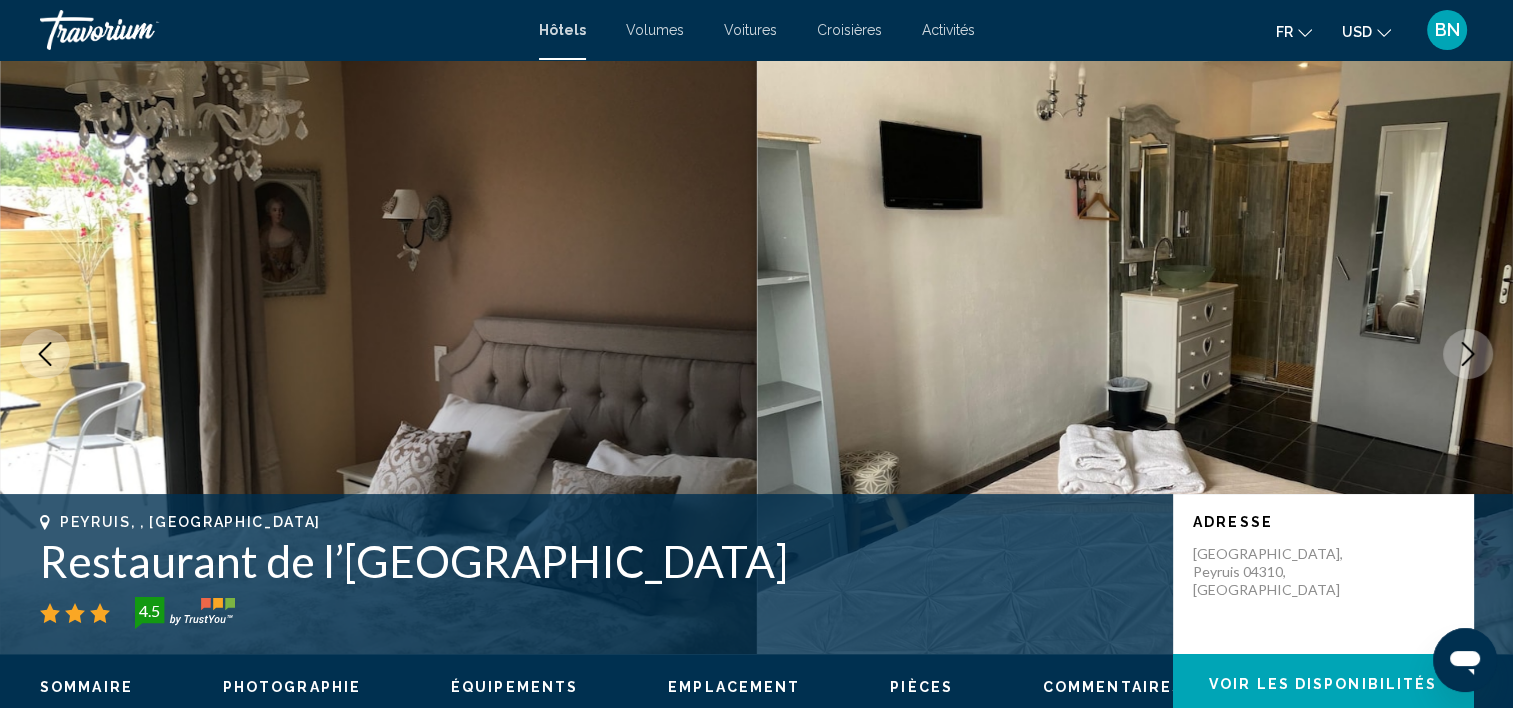 click at bounding box center [1468, 354] 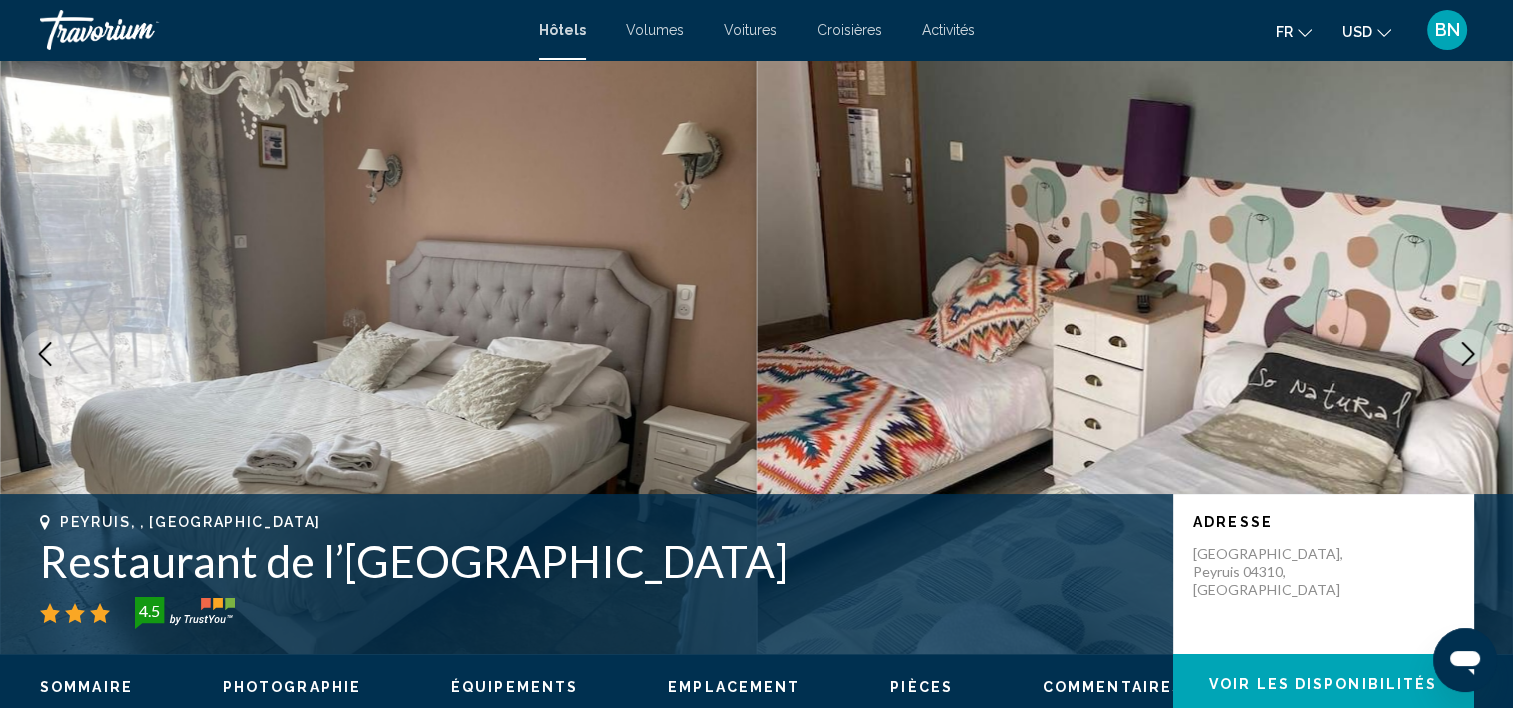 click at bounding box center (1468, 354) 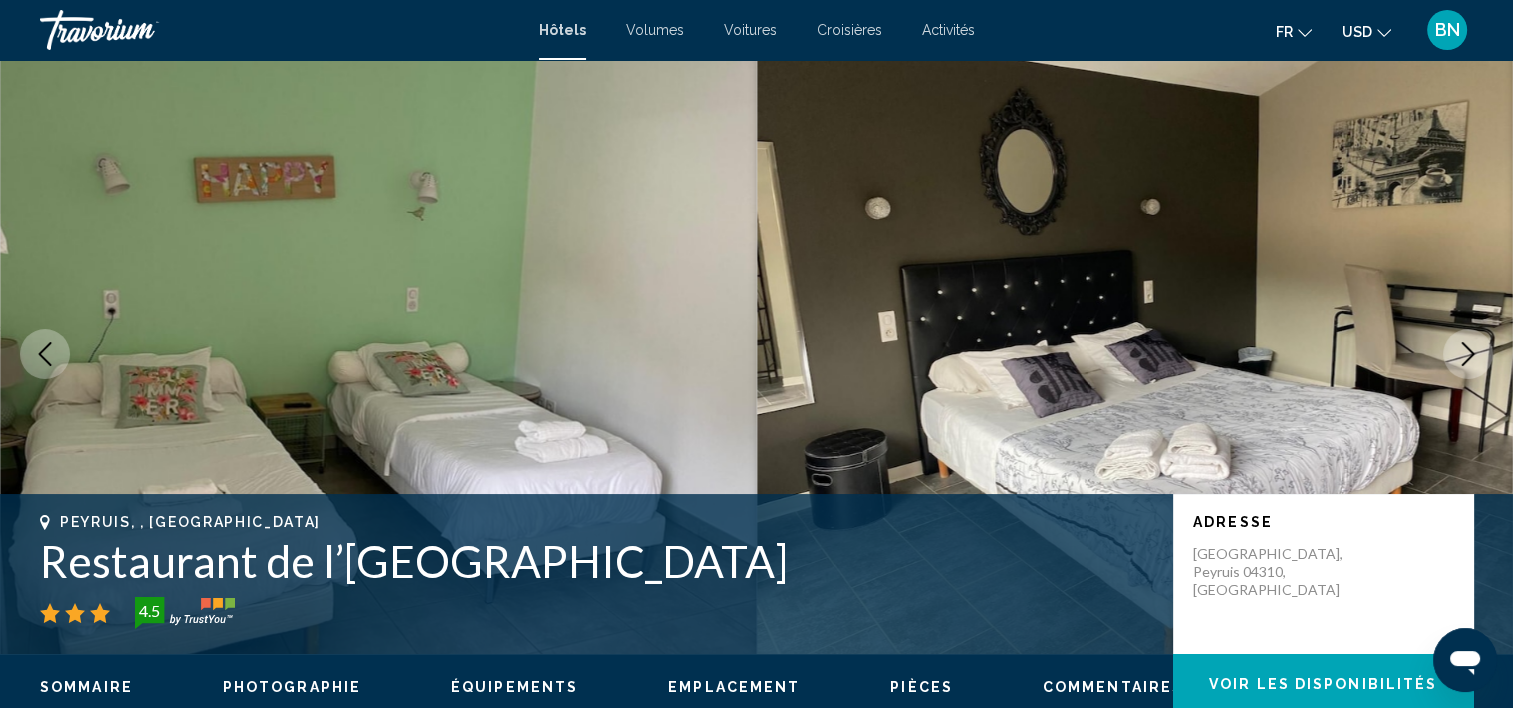 click at bounding box center (1468, 354) 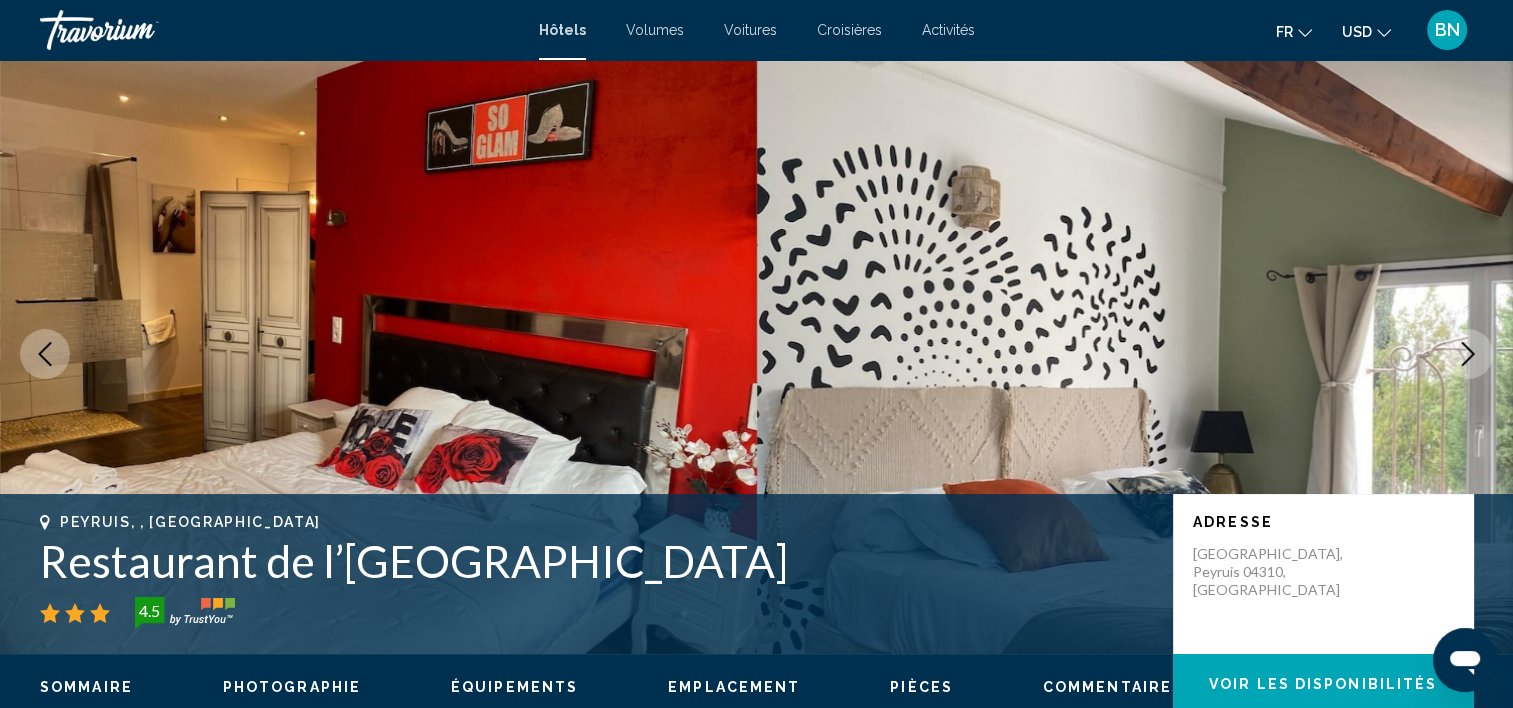 click at bounding box center (1468, 354) 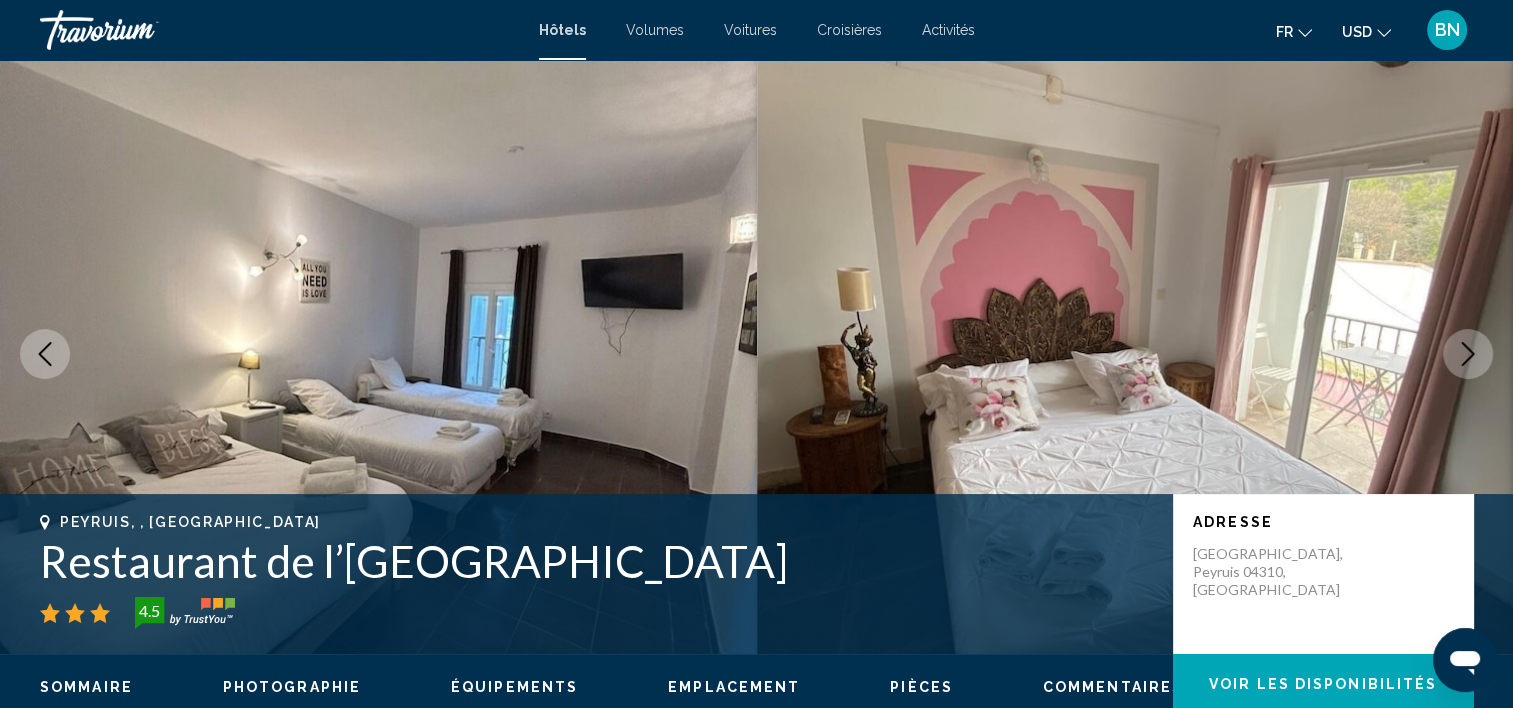 click at bounding box center (1468, 354) 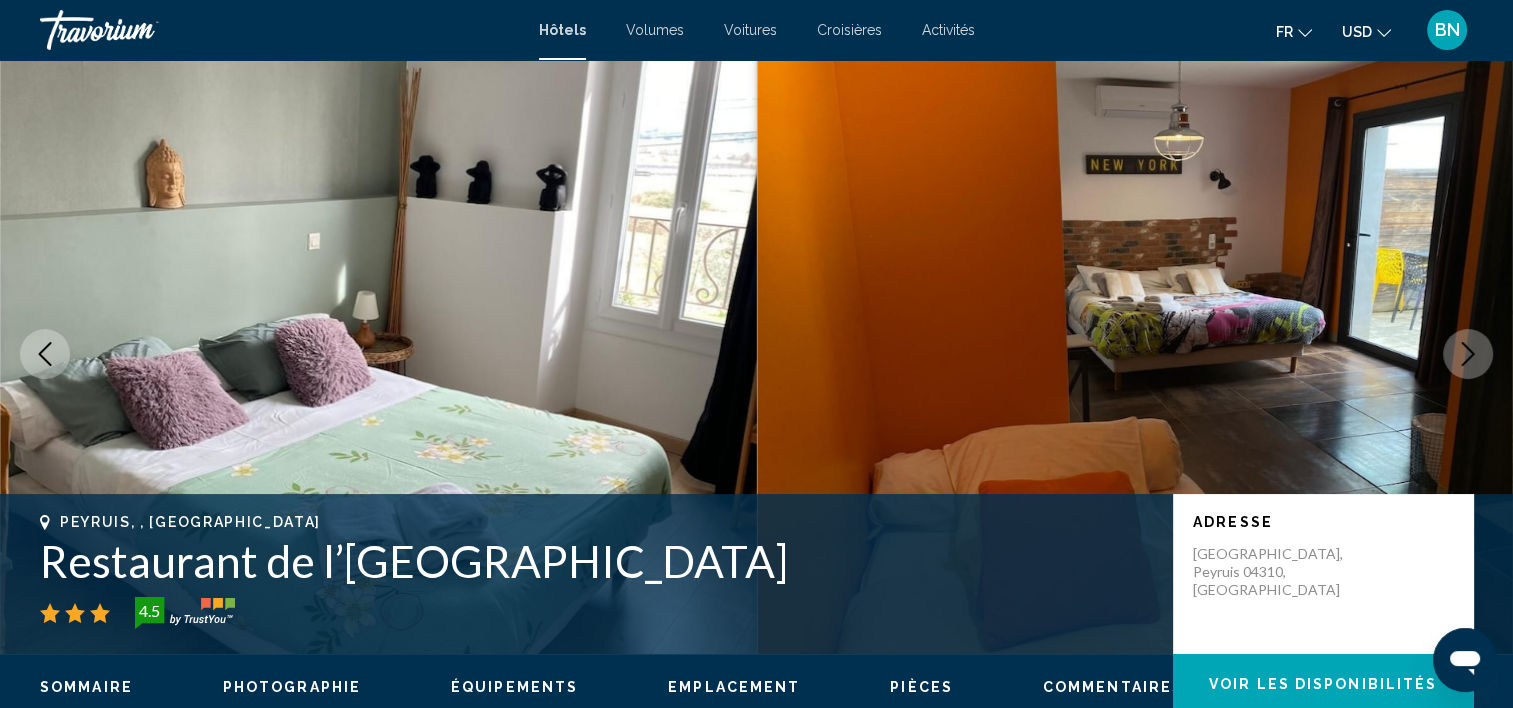 click at bounding box center (1468, 354) 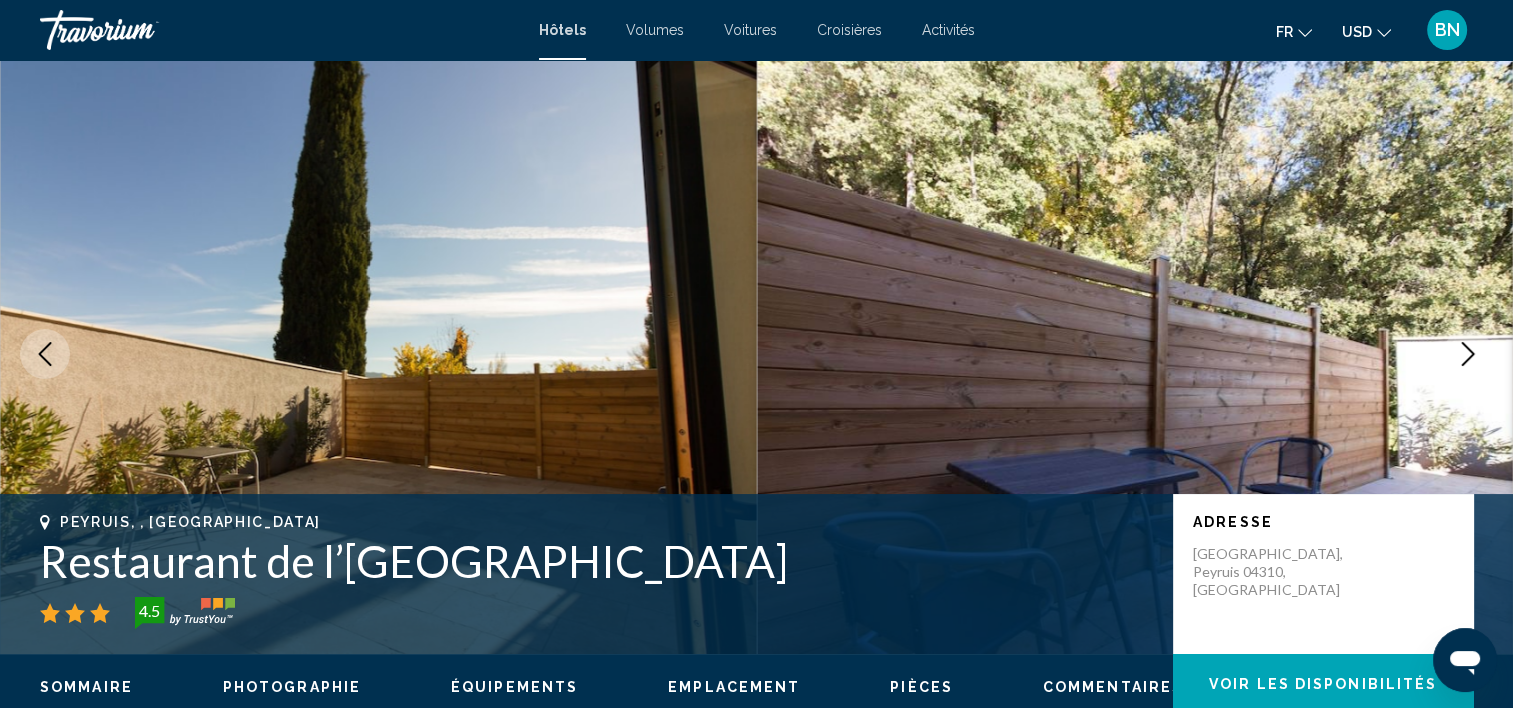 click at bounding box center (1468, 354) 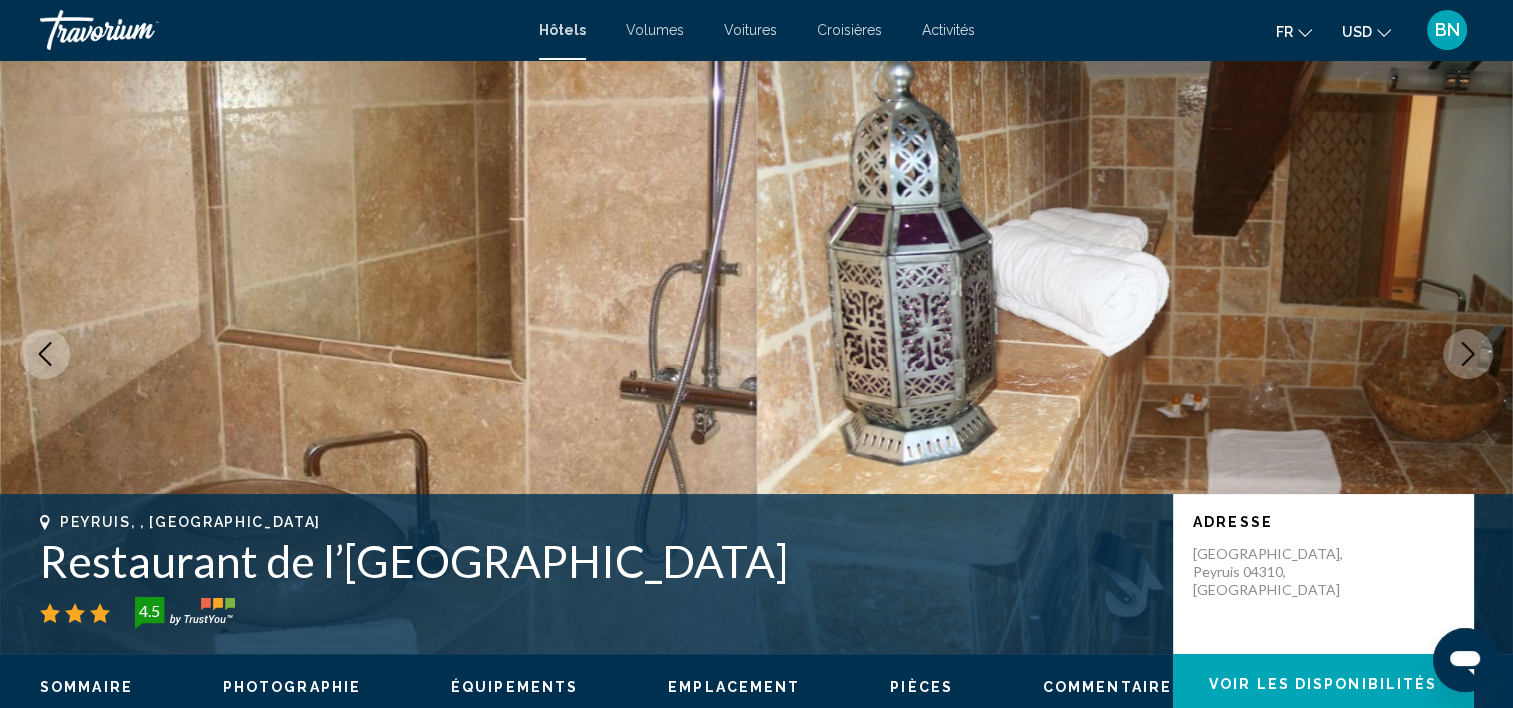 click at bounding box center [1468, 354] 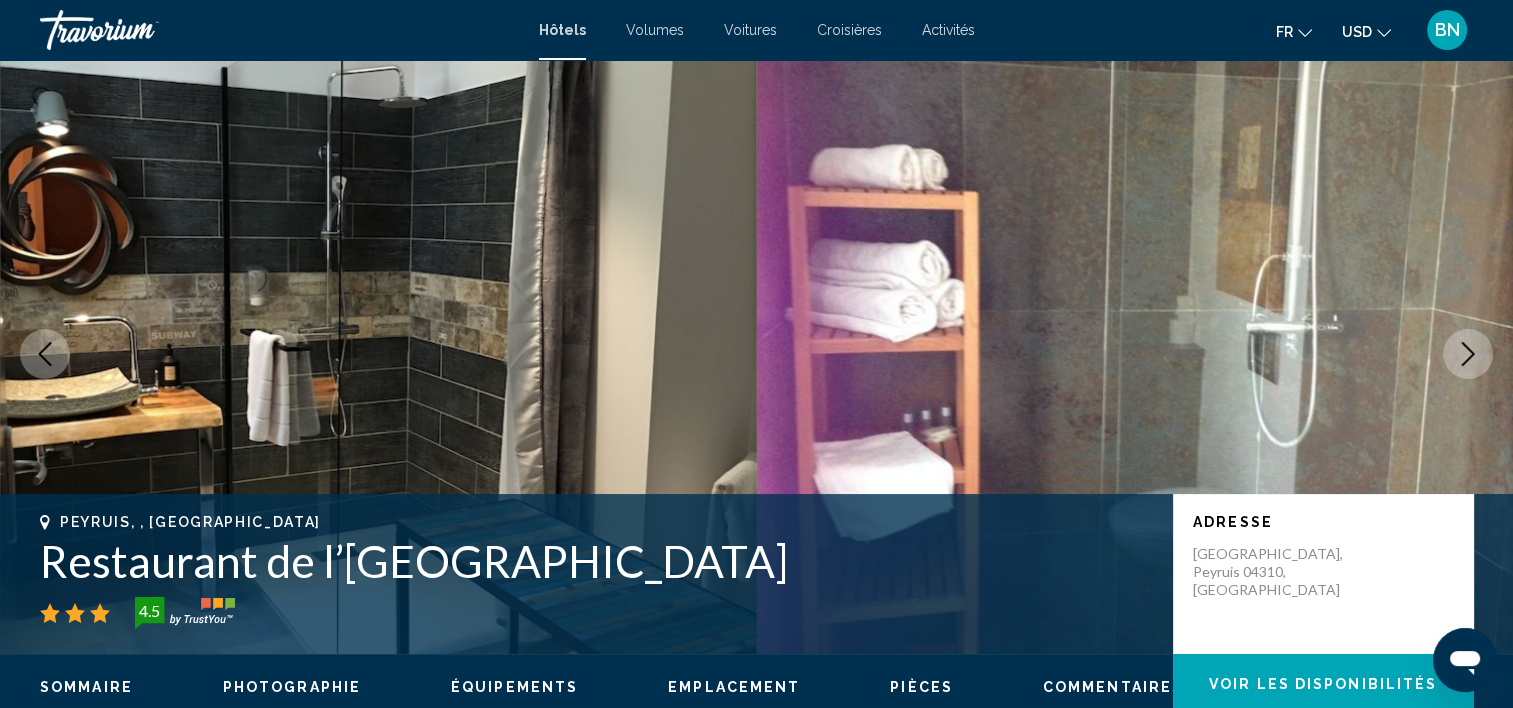 click at bounding box center (1468, 354) 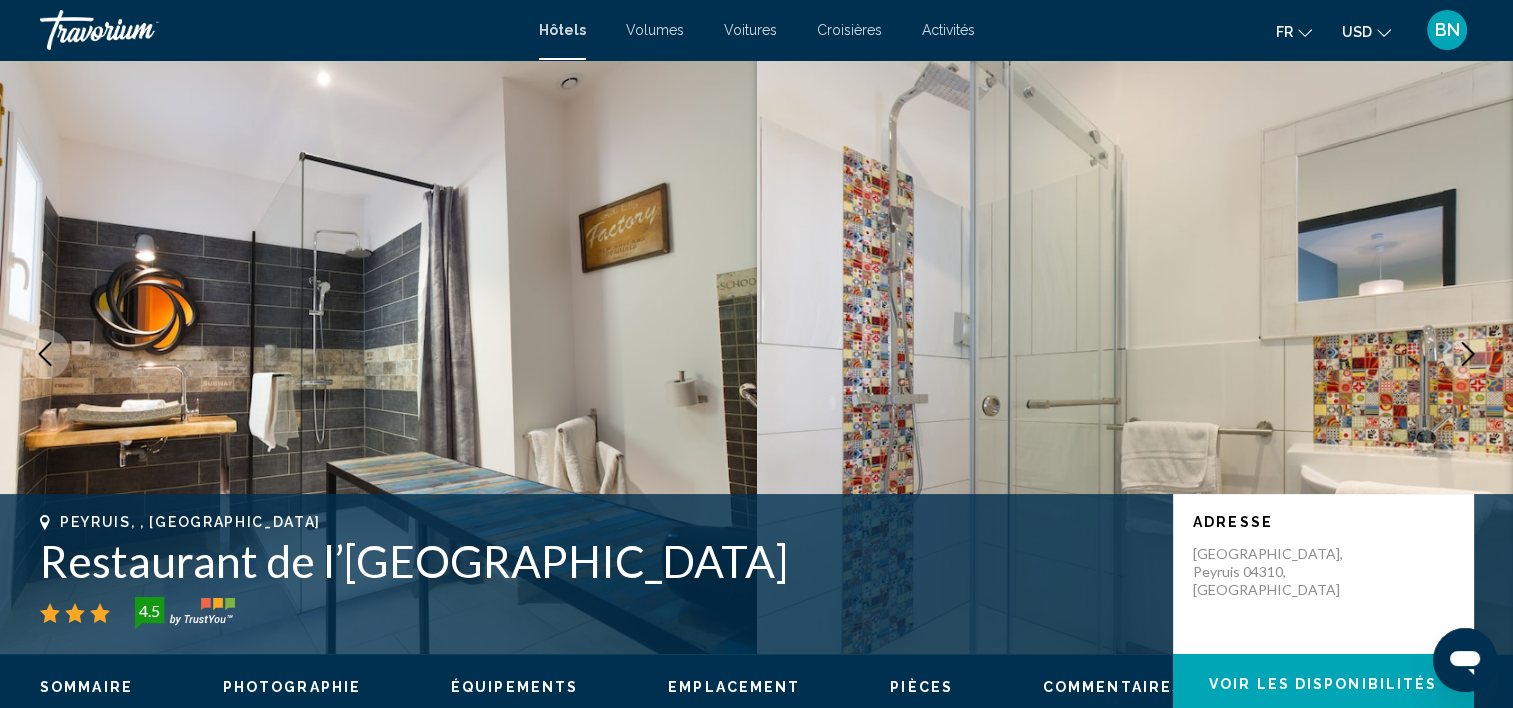 click at bounding box center (1468, 354) 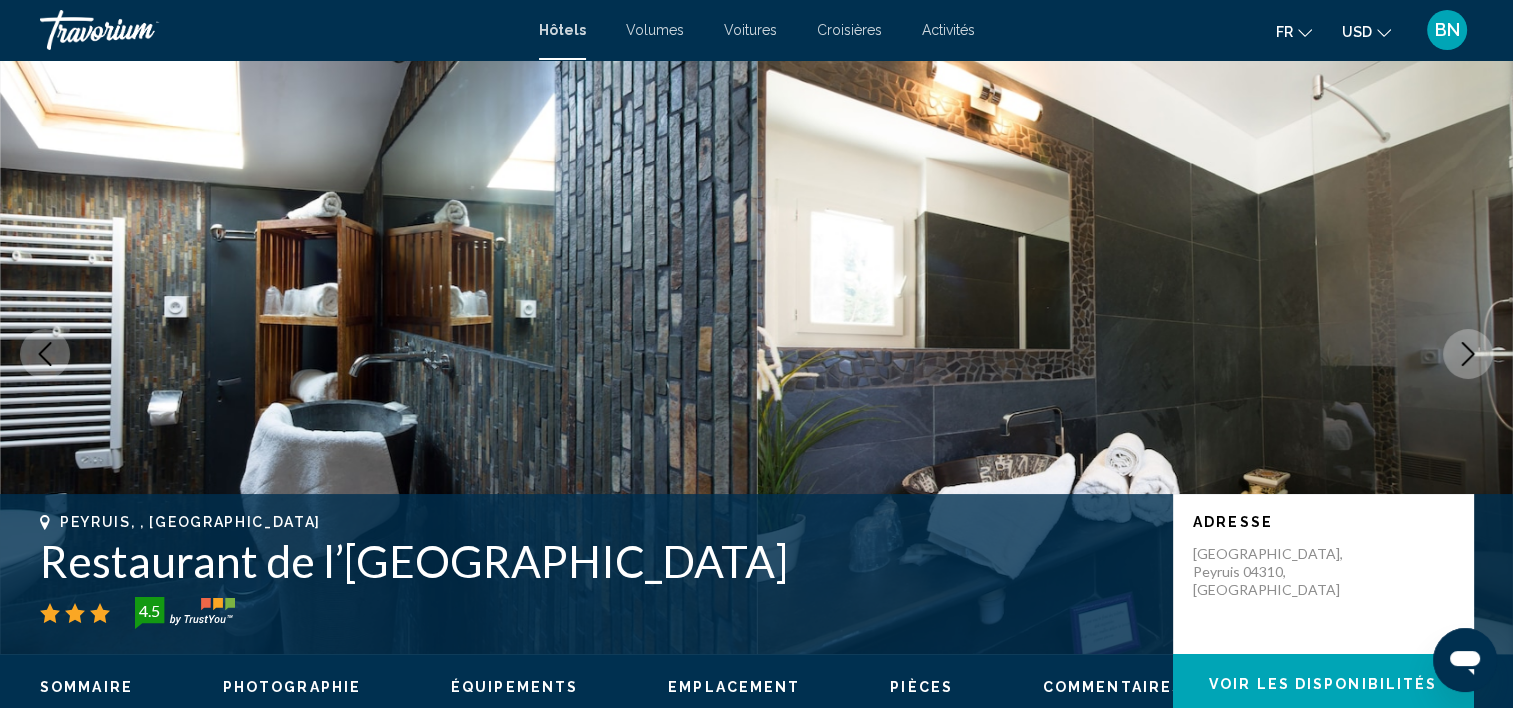 click at bounding box center (1468, 354) 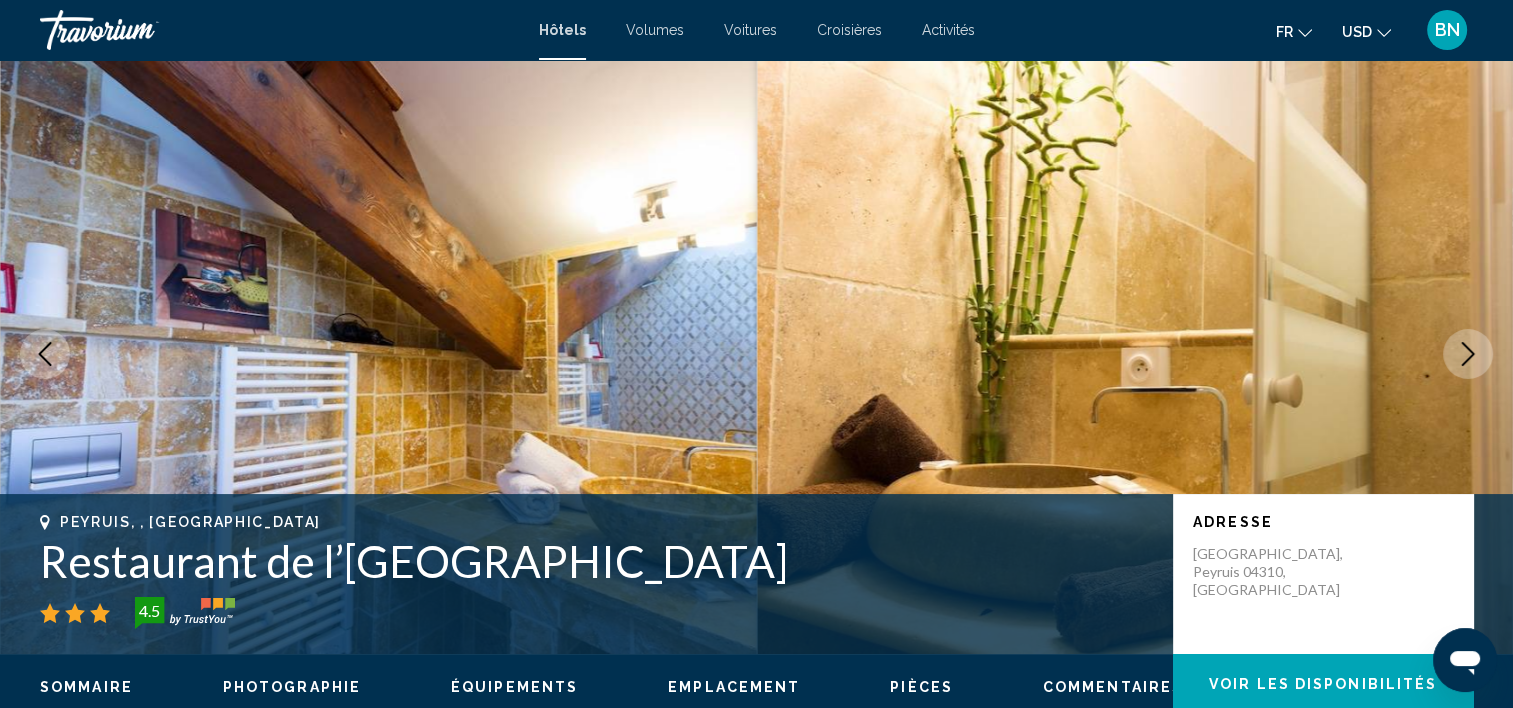 click at bounding box center [1468, 354] 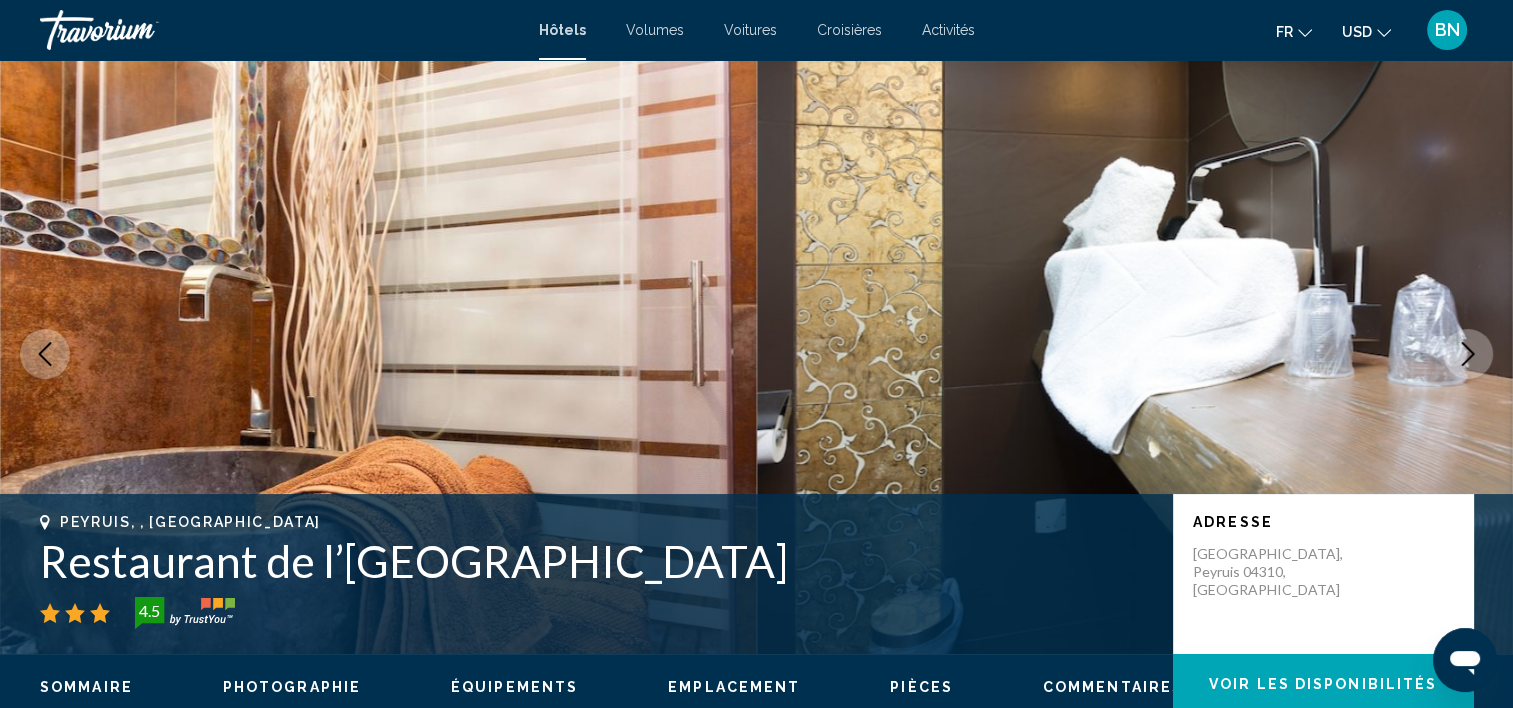 click at bounding box center (1468, 354) 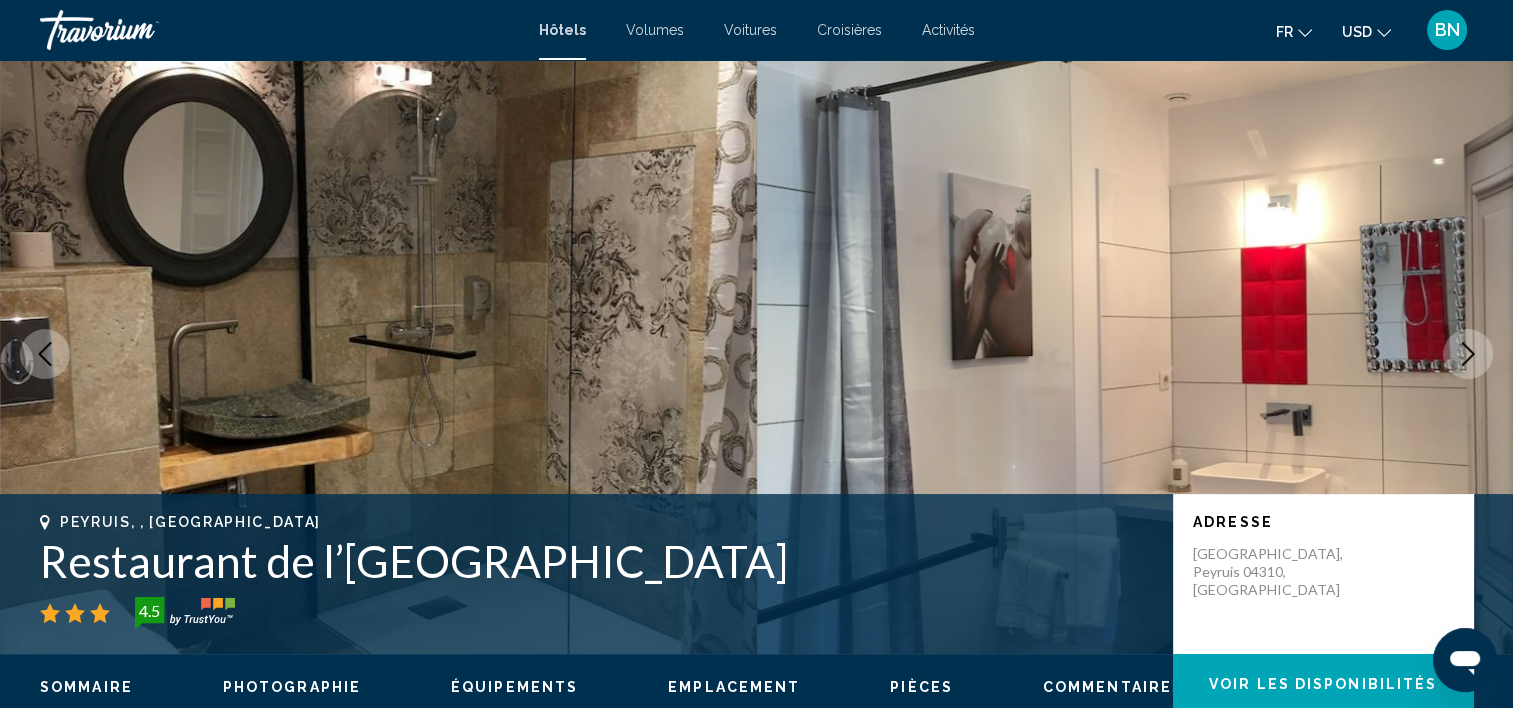 click at bounding box center [1468, 354] 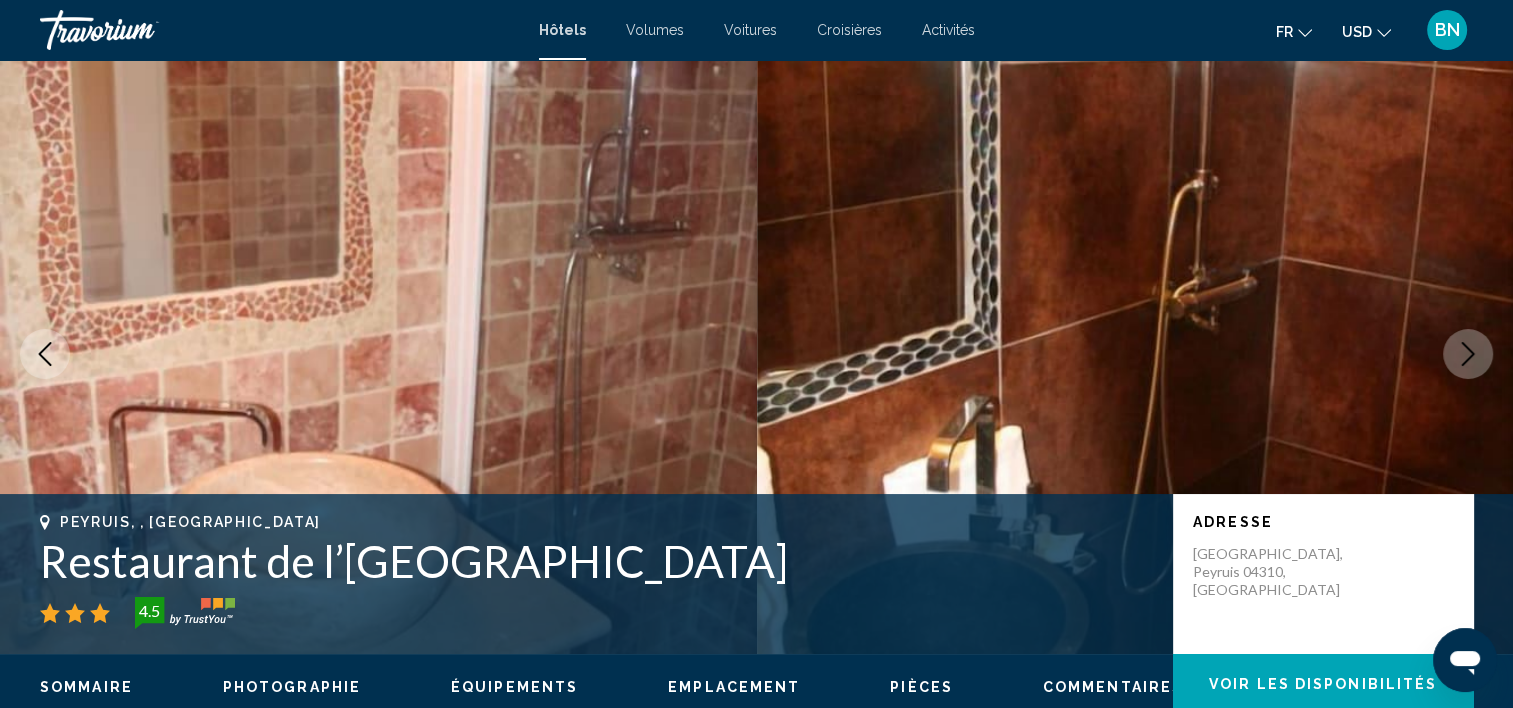 click at bounding box center (1468, 354) 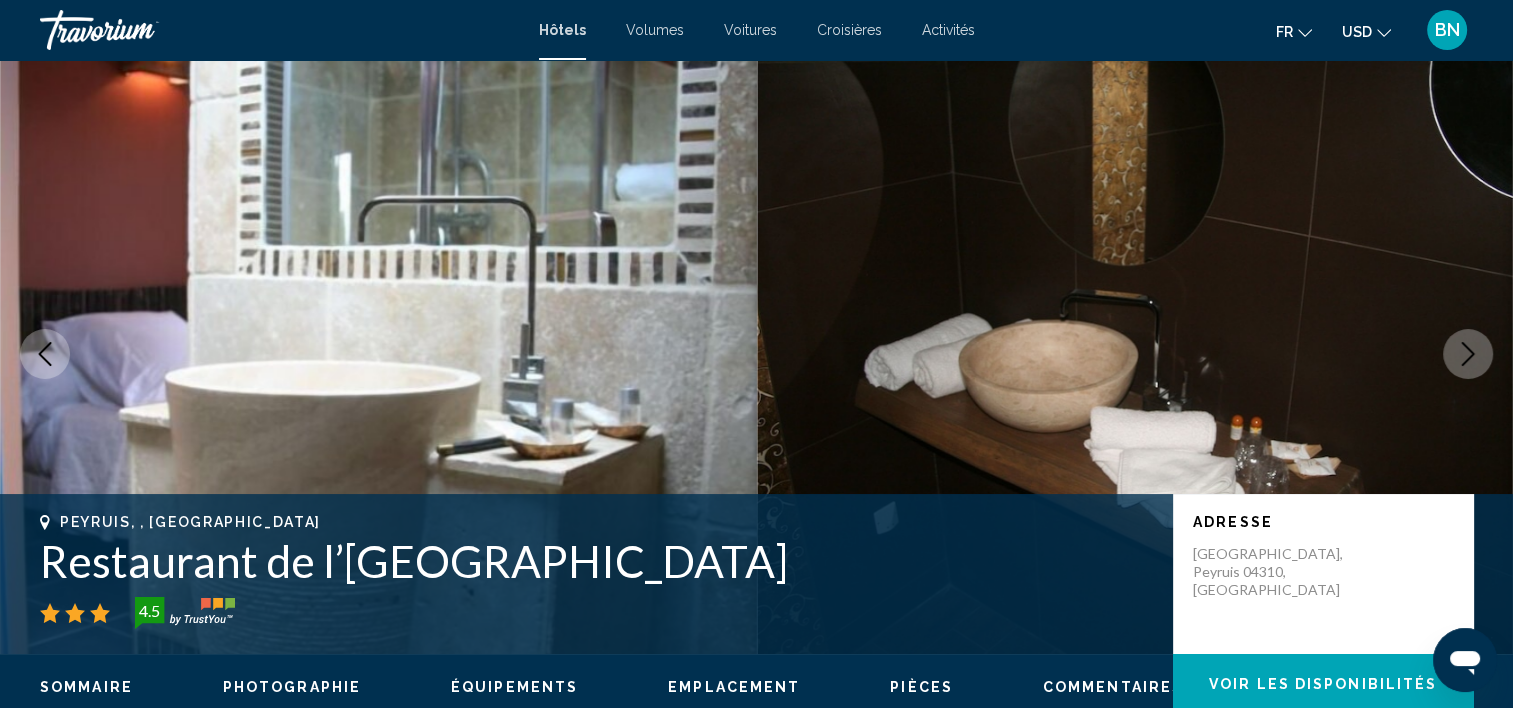 click at bounding box center (1468, 354) 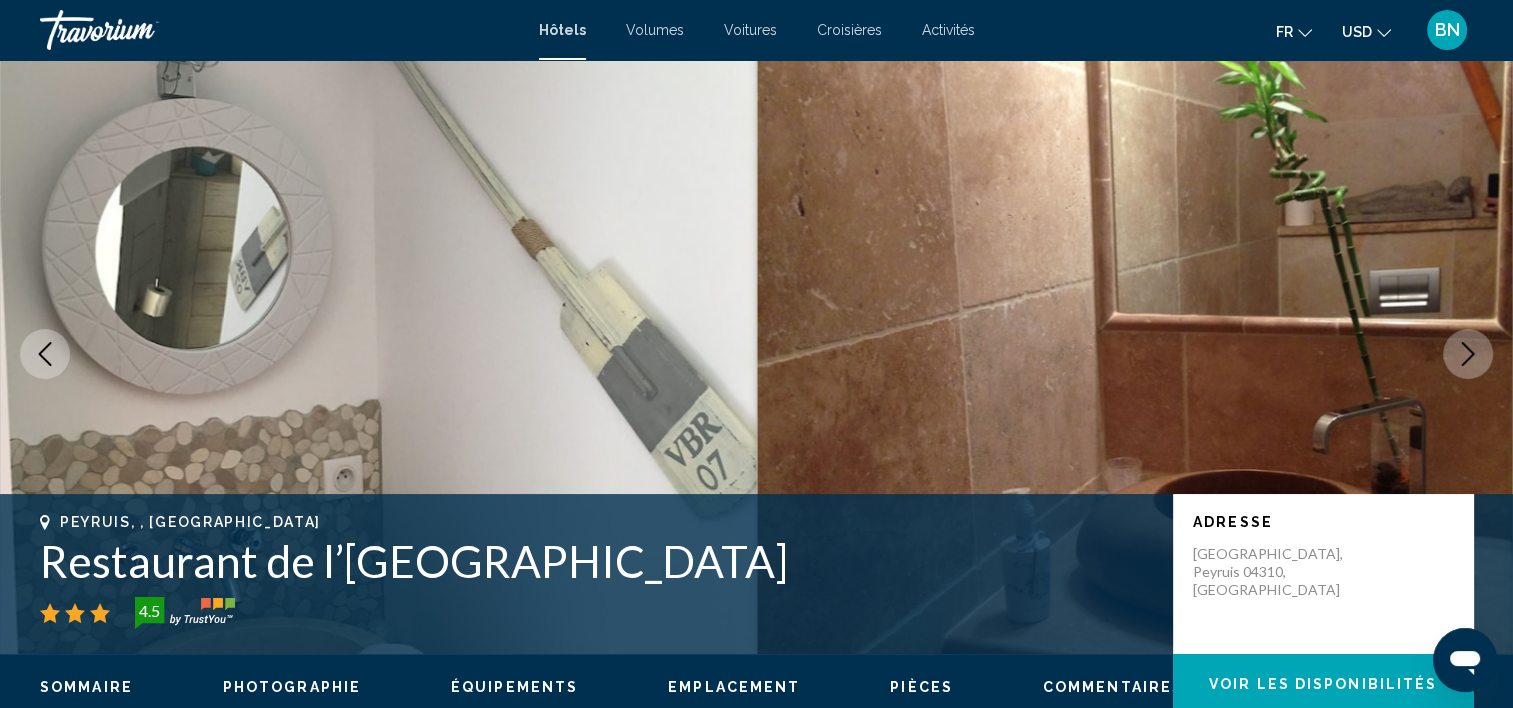 click at bounding box center [1468, 354] 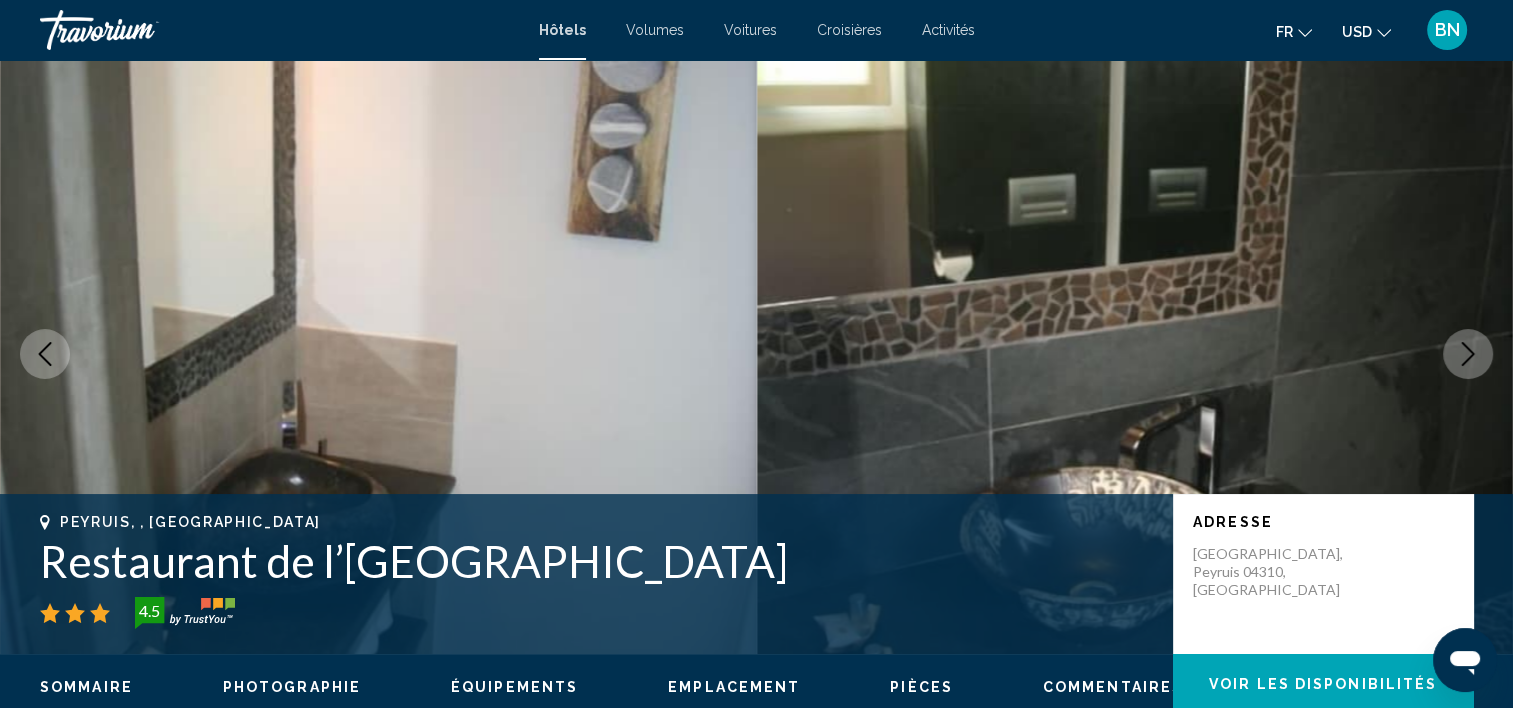 click at bounding box center [1468, 354] 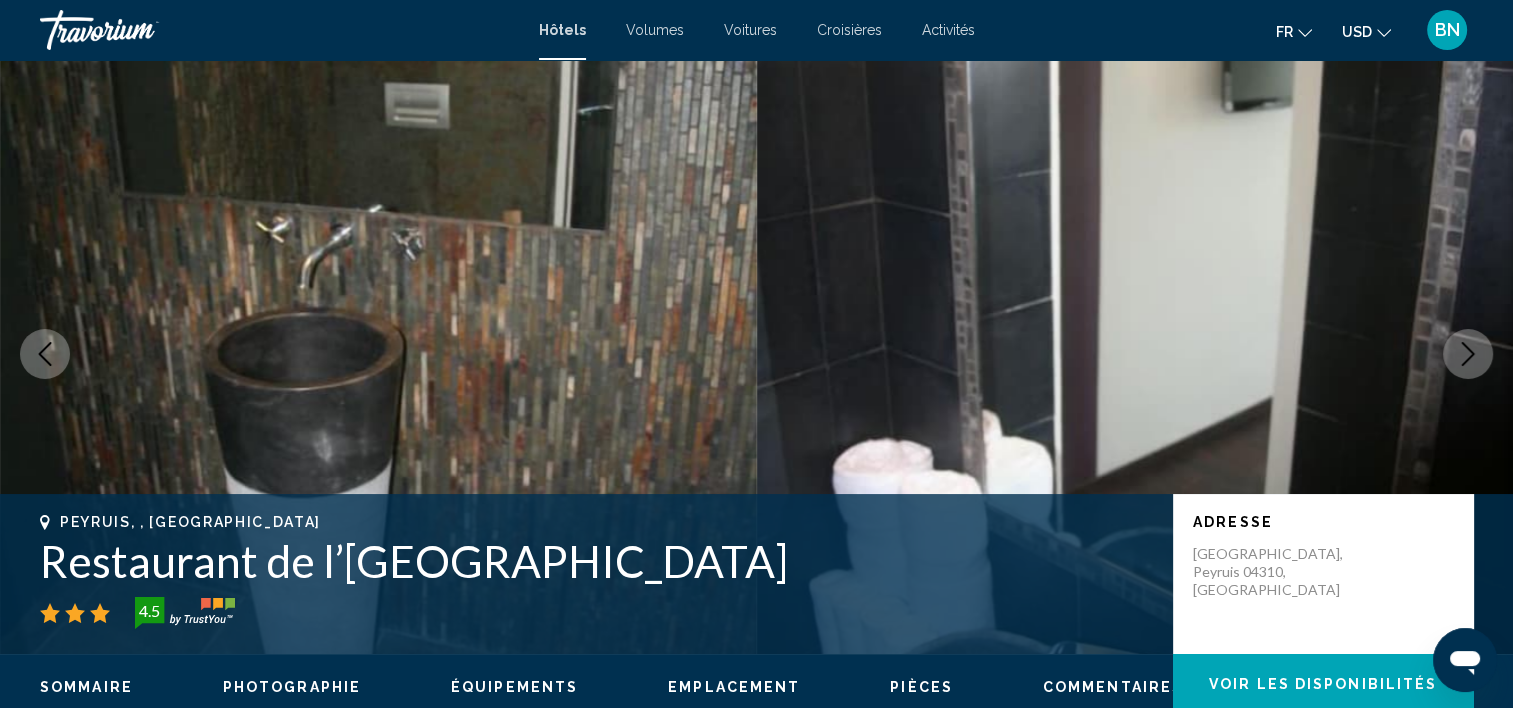 click at bounding box center [1468, 354] 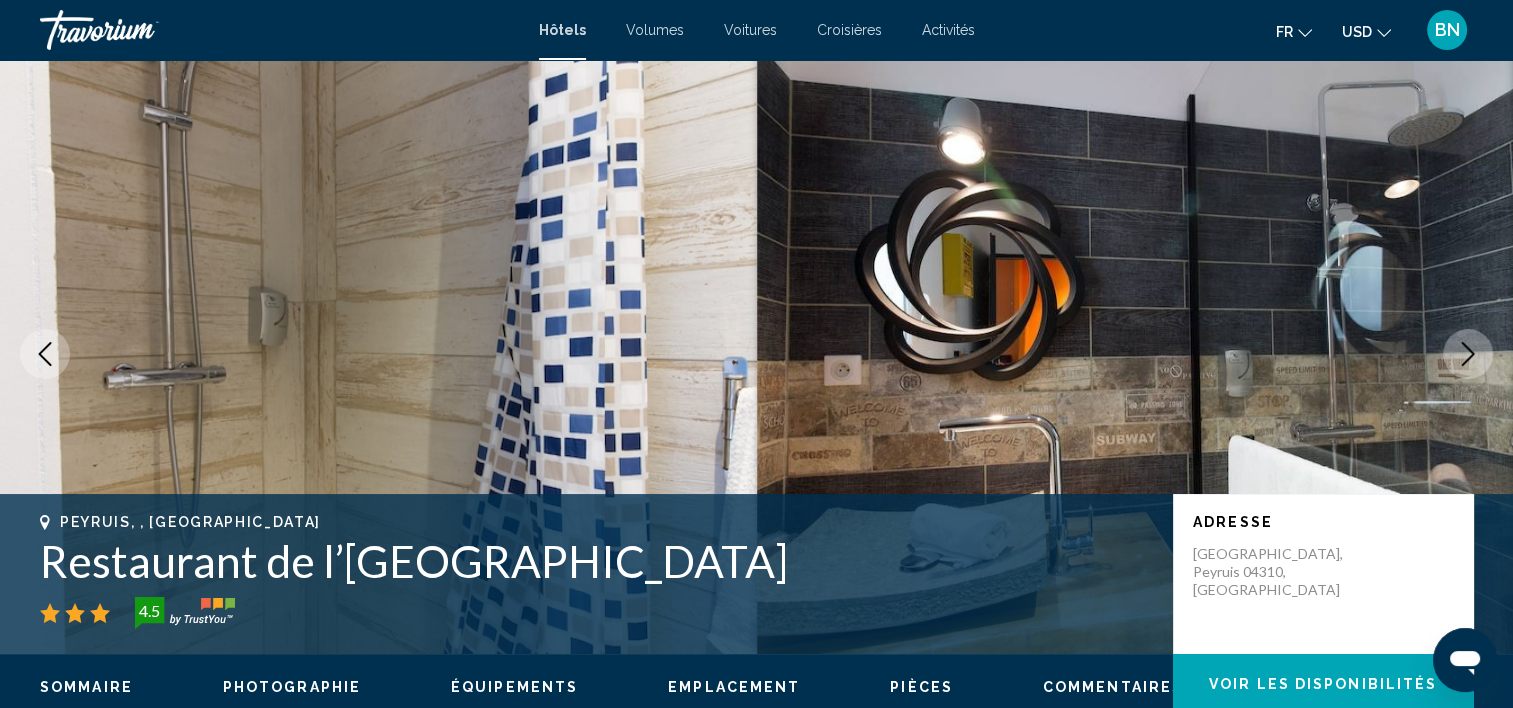 click at bounding box center (1468, 354) 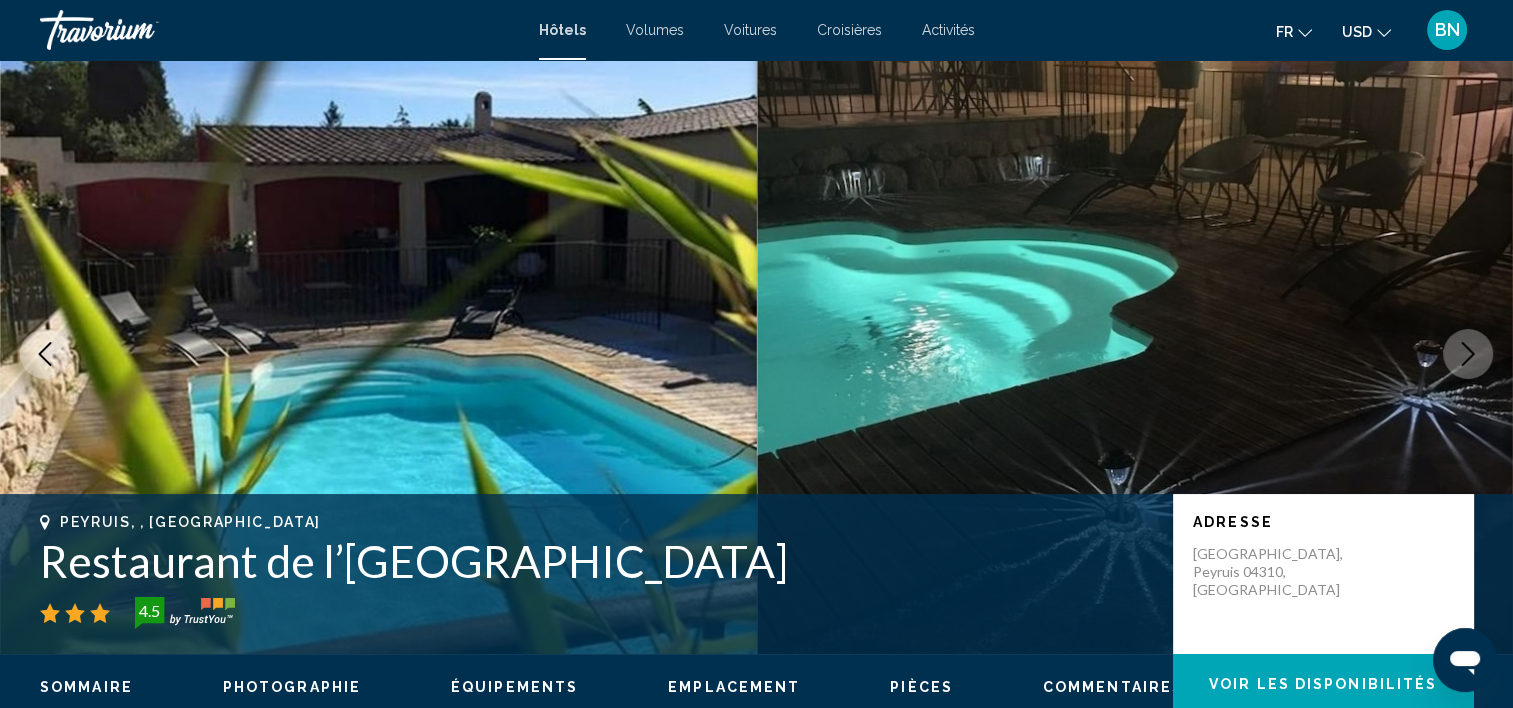 click at bounding box center [1468, 354] 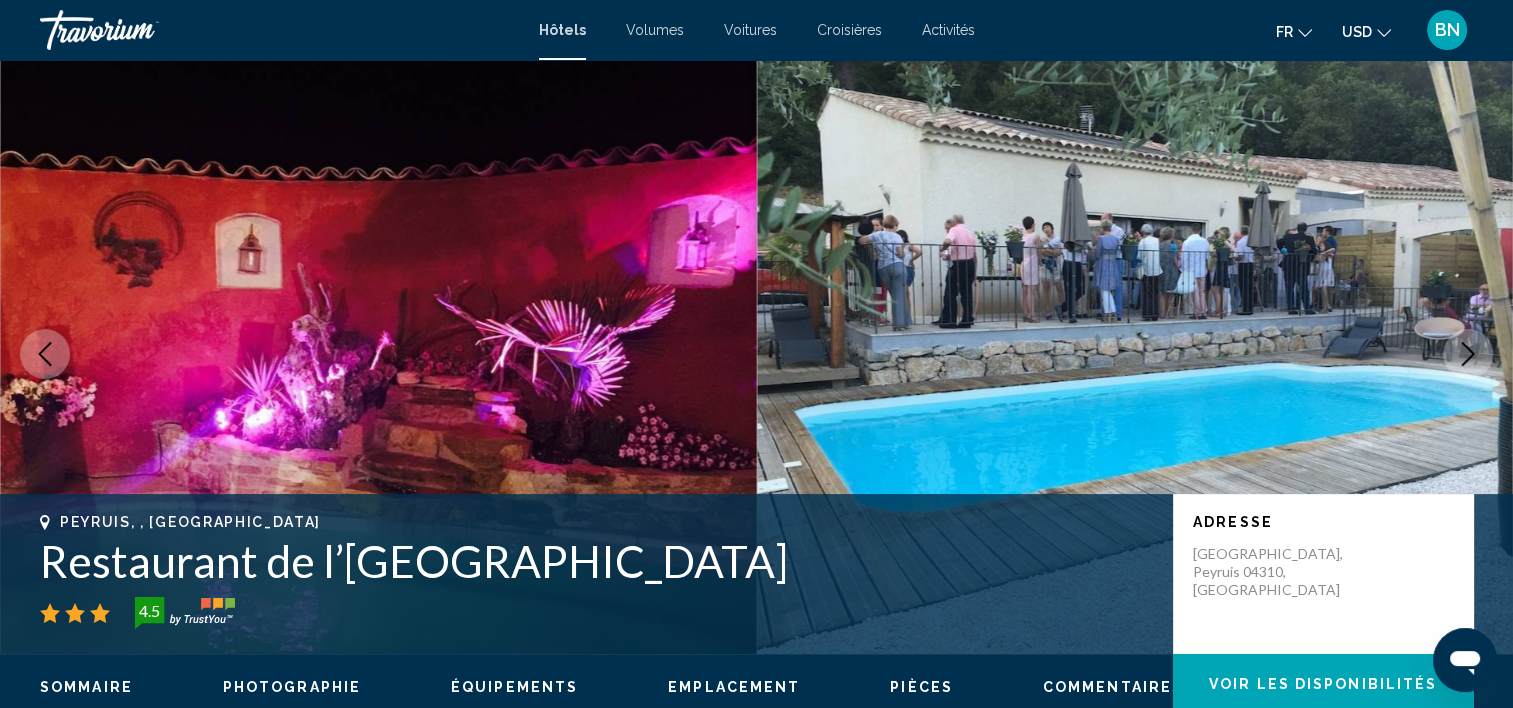 click at bounding box center [1468, 354] 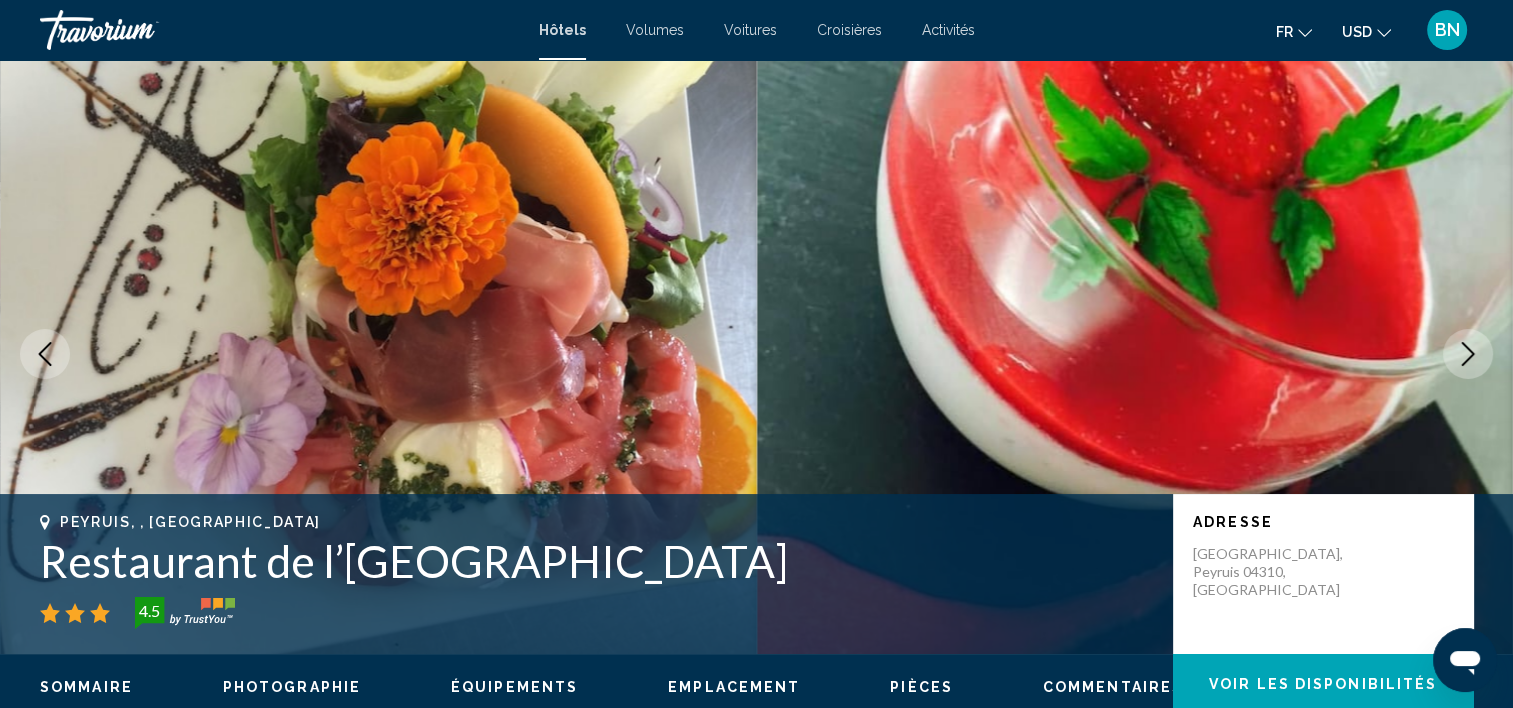 click at bounding box center [1468, 354] 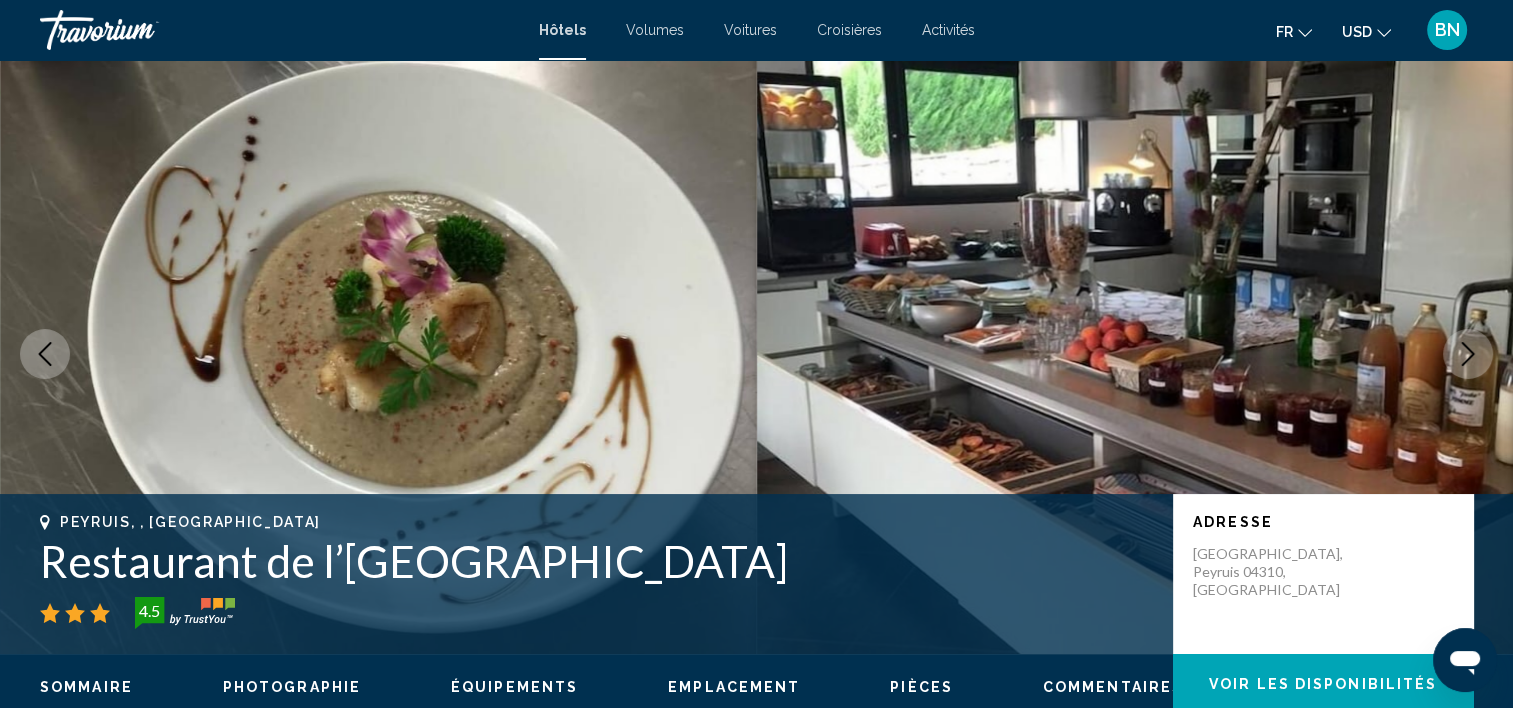 click at bounding box center [1468, 354] 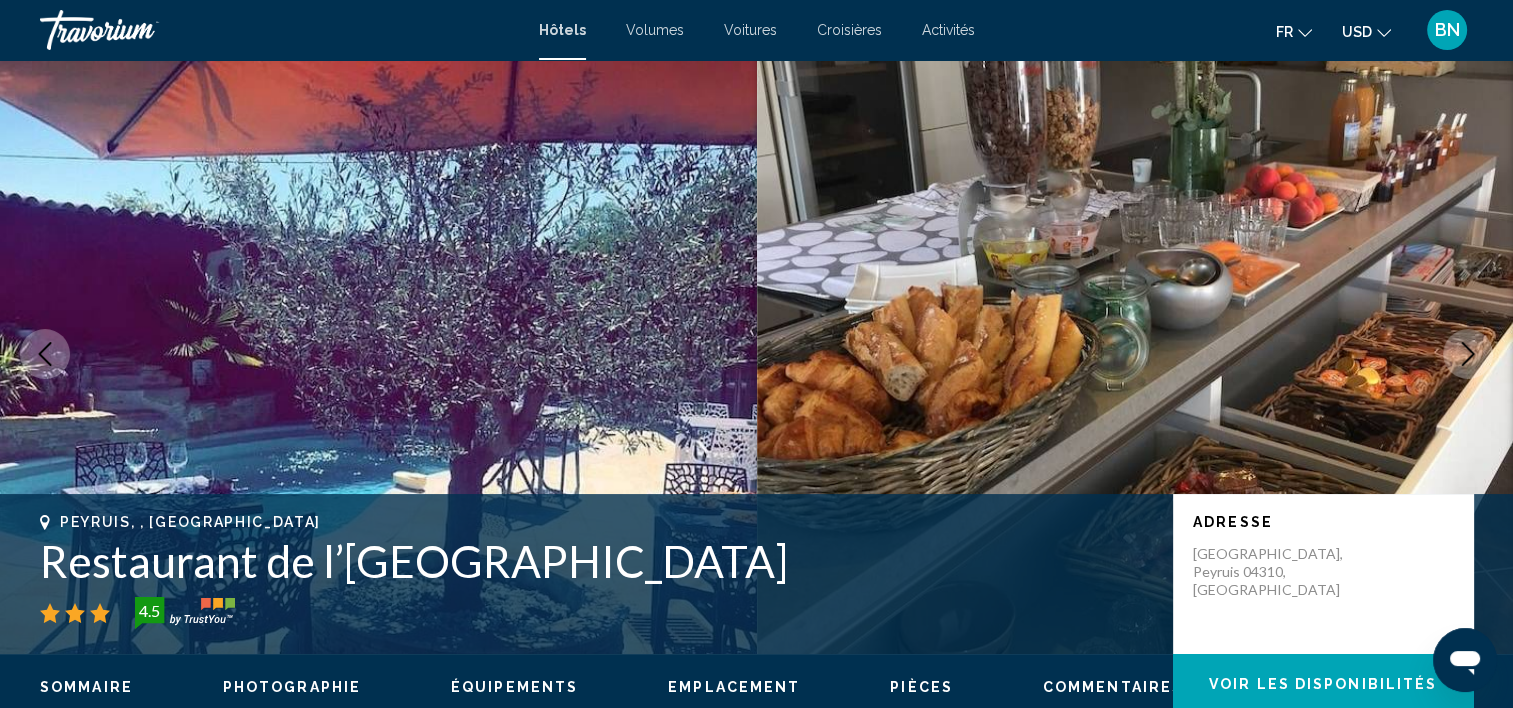 click at bounding box center [1468, 354] 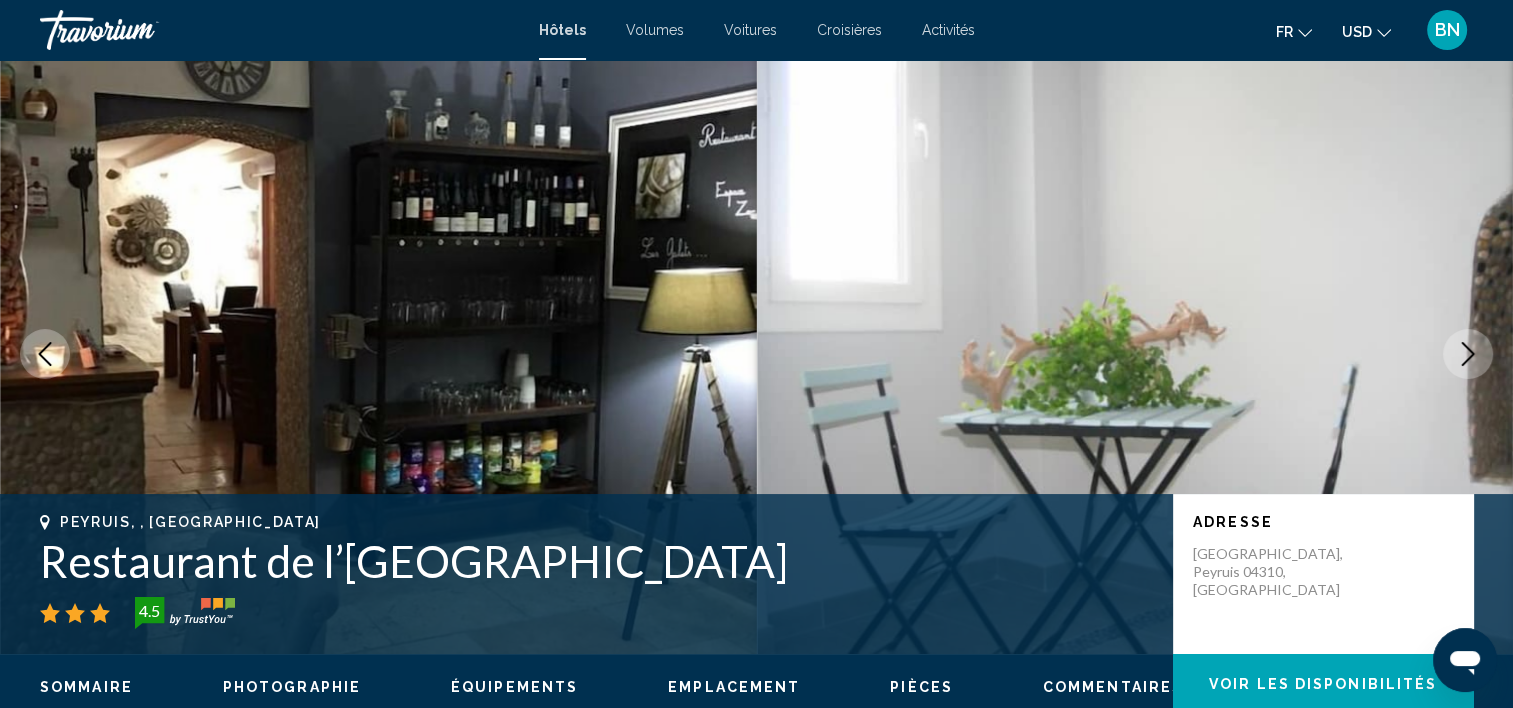 click at bounding box center [1468, 354] 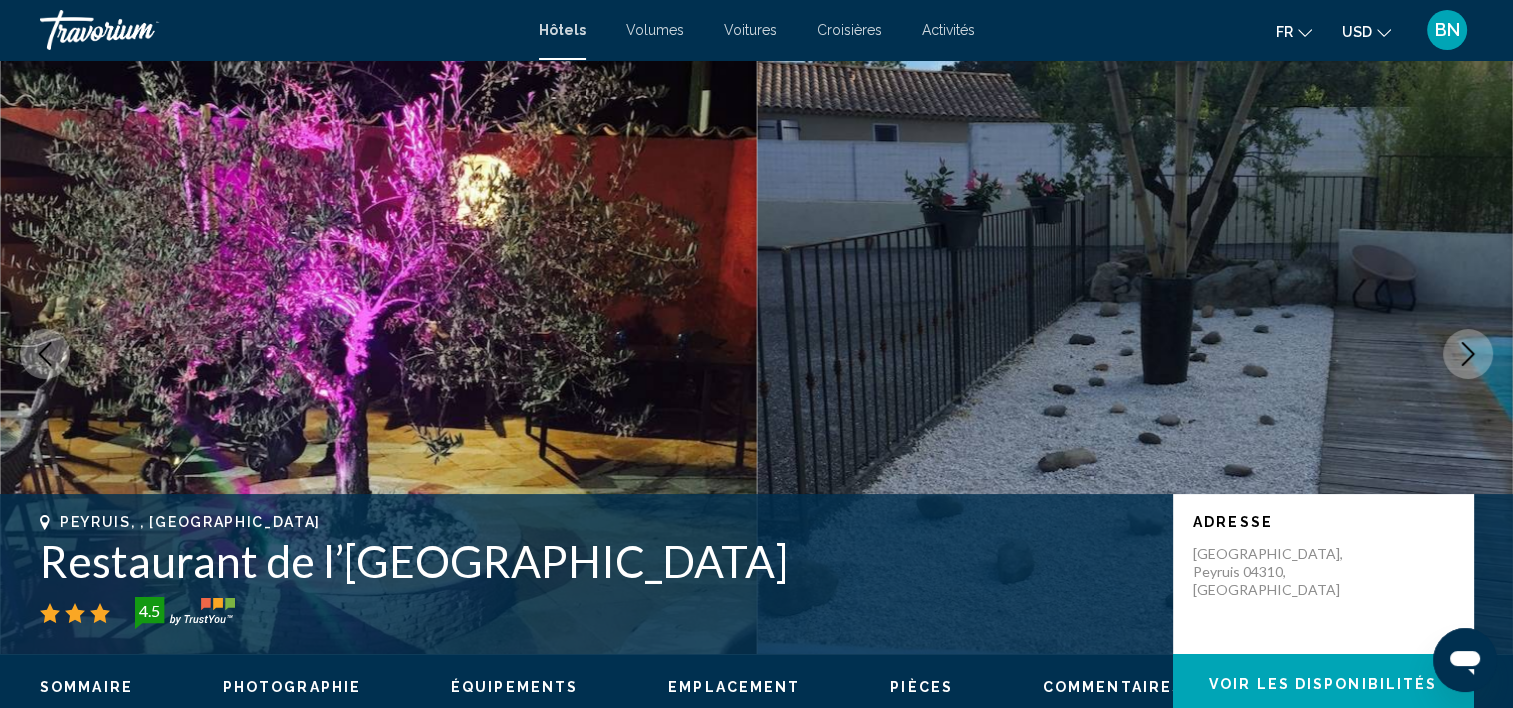 click at bounding box center (1468, 354) 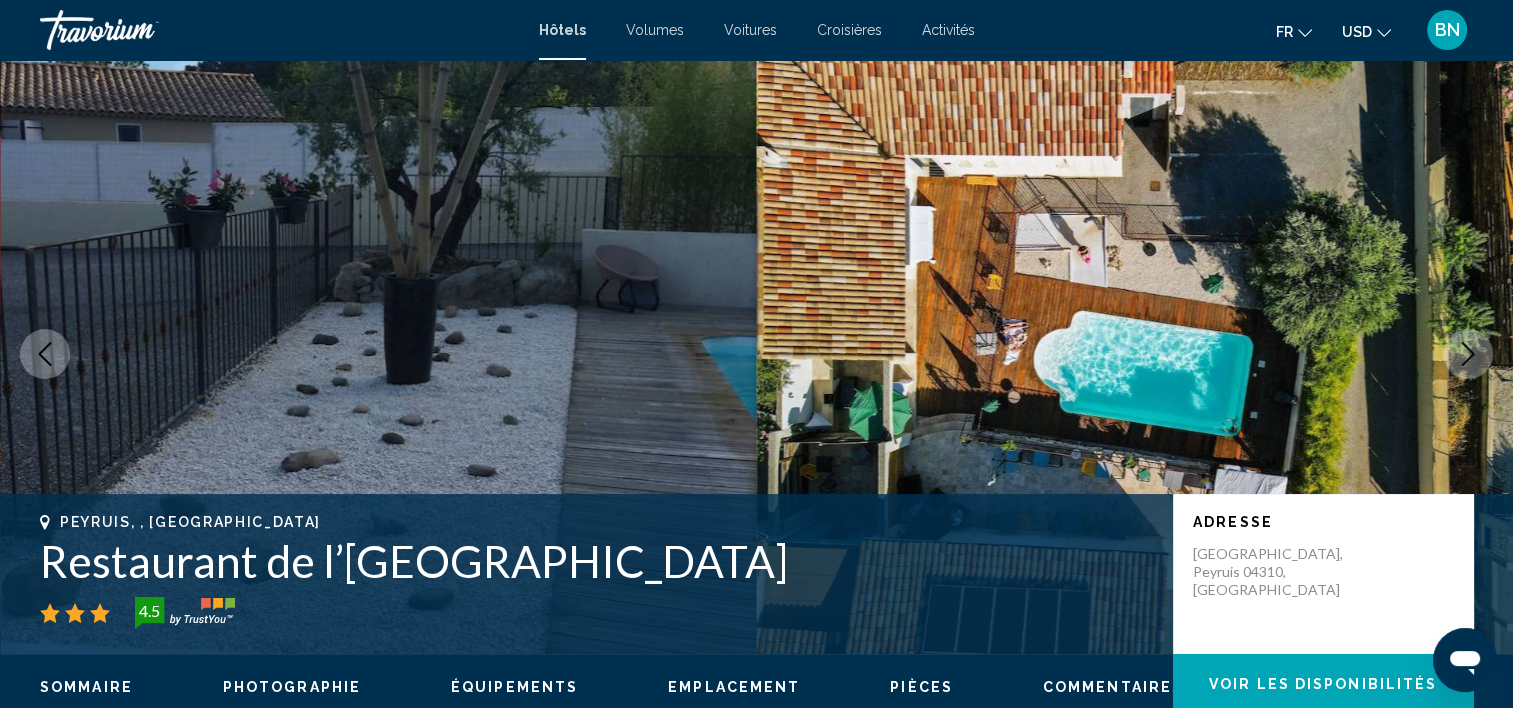 click at bounding box center [1468, 354] 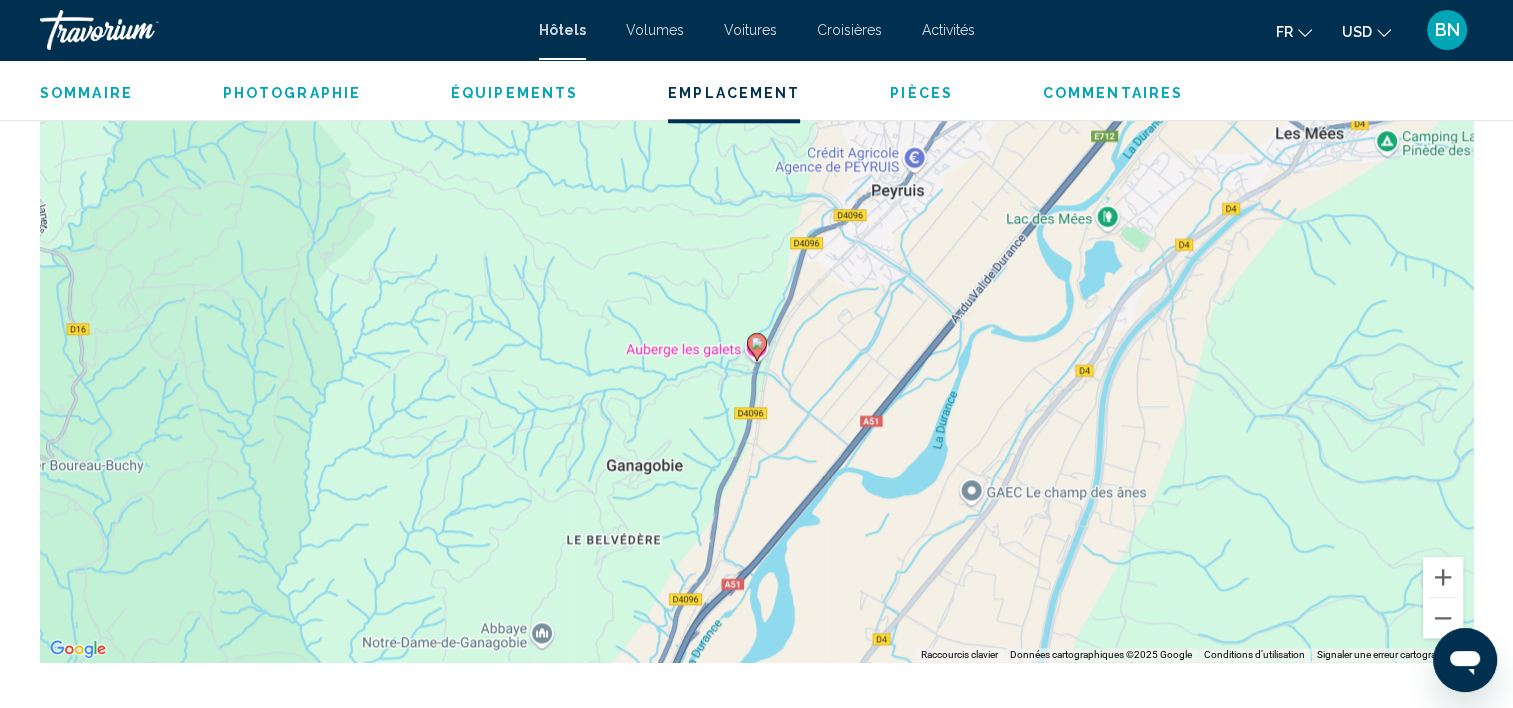 scroll, scrollTop: 2006, scrollLeft: 0, axis: vertical 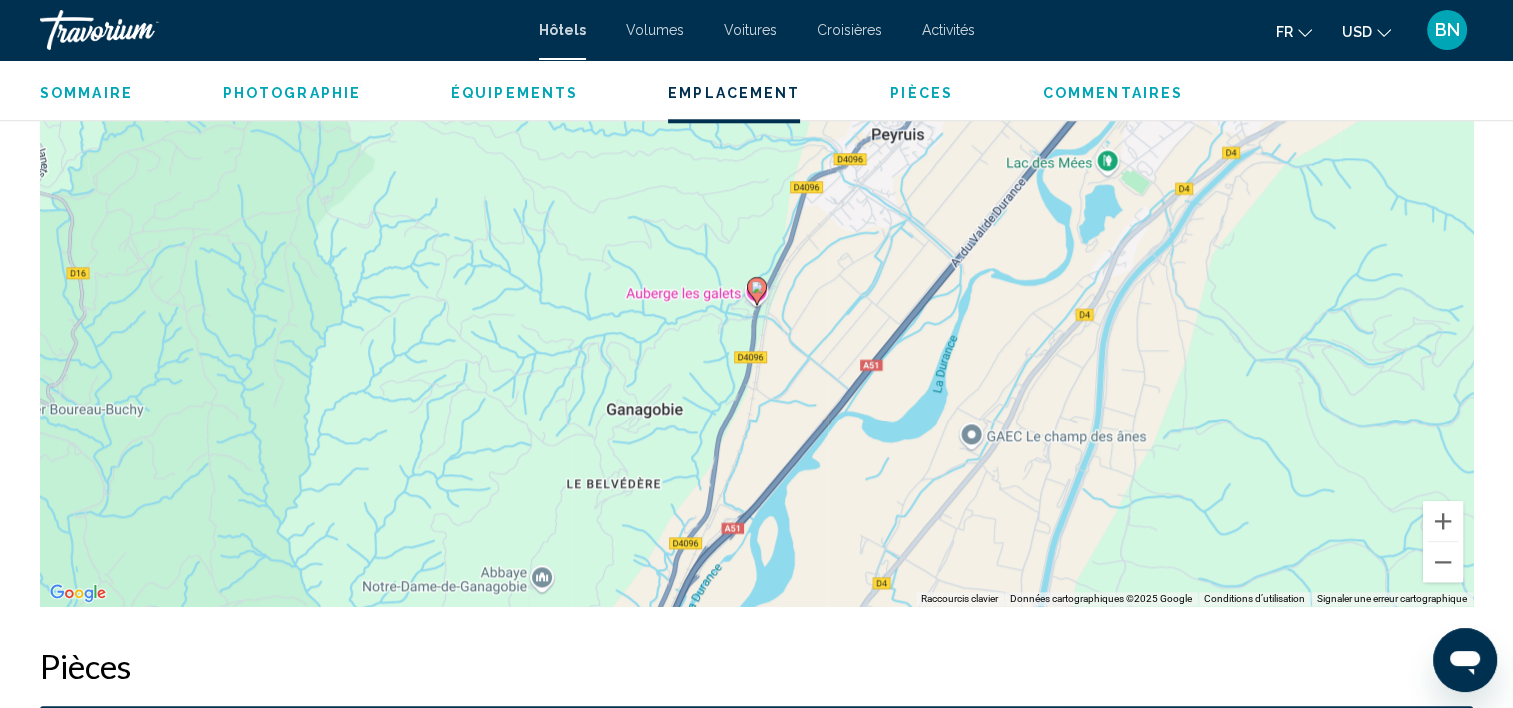 click on "Pour naviguer, appuyez sur les touches fléchées. Pour activer le glissement avec le clavier, appuyez sur Alt+Entrée. Une fois ce mode activé, utilisez les touches fléchées pour déplacer le repère. Pour valider le déplacement, appuyez sur Entrée. Pour annuler, appuyez sur Échap." at bounding box center [756, 306] 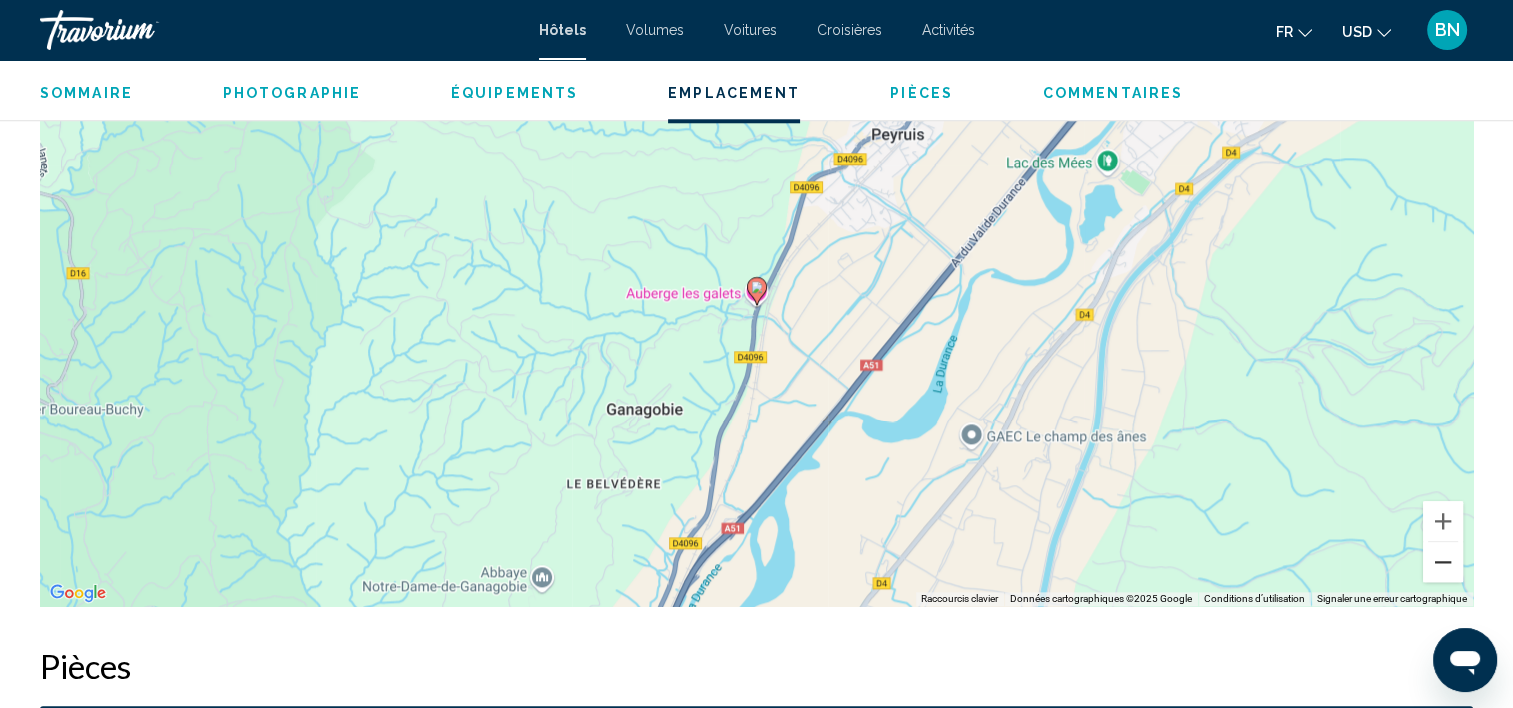 click at bounding box center (1443, 562) 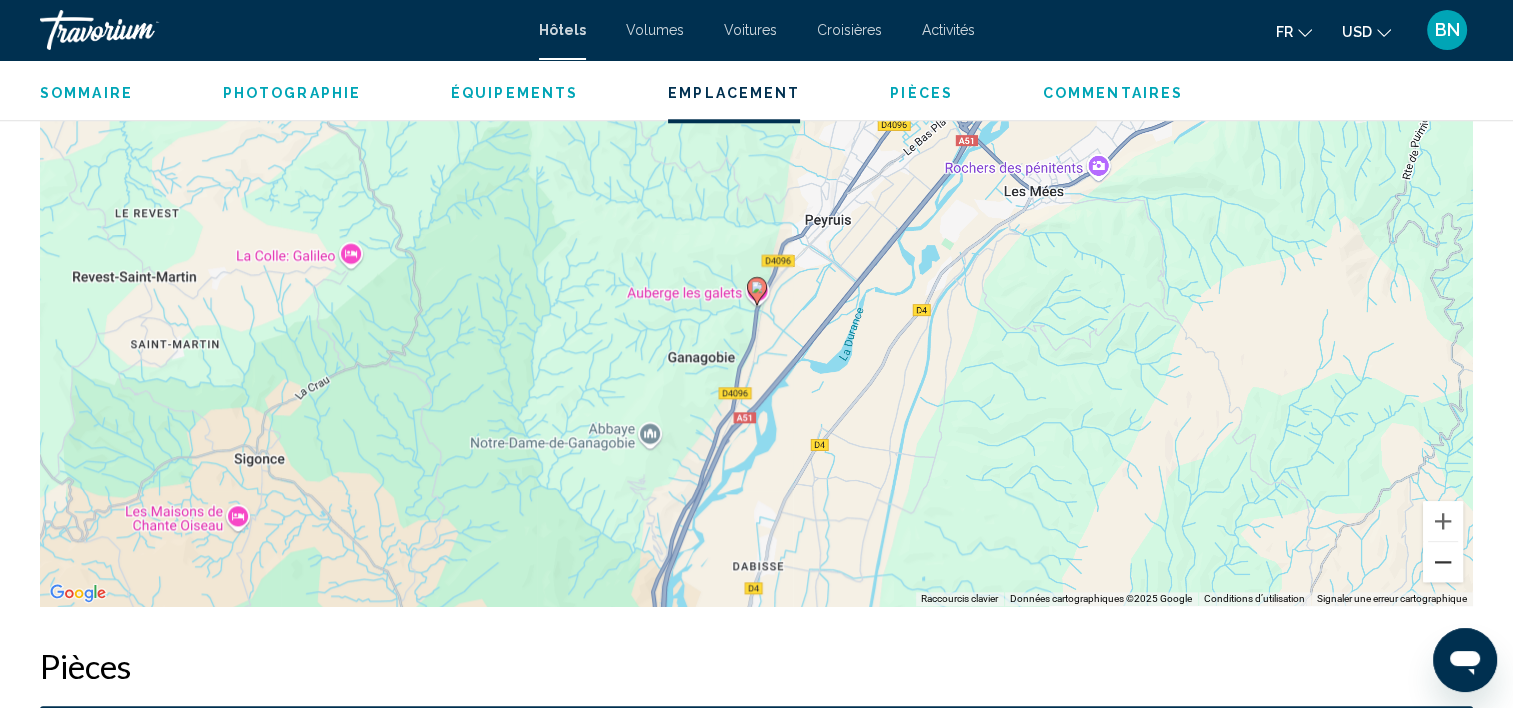 click at bounding box center [1443, 562] 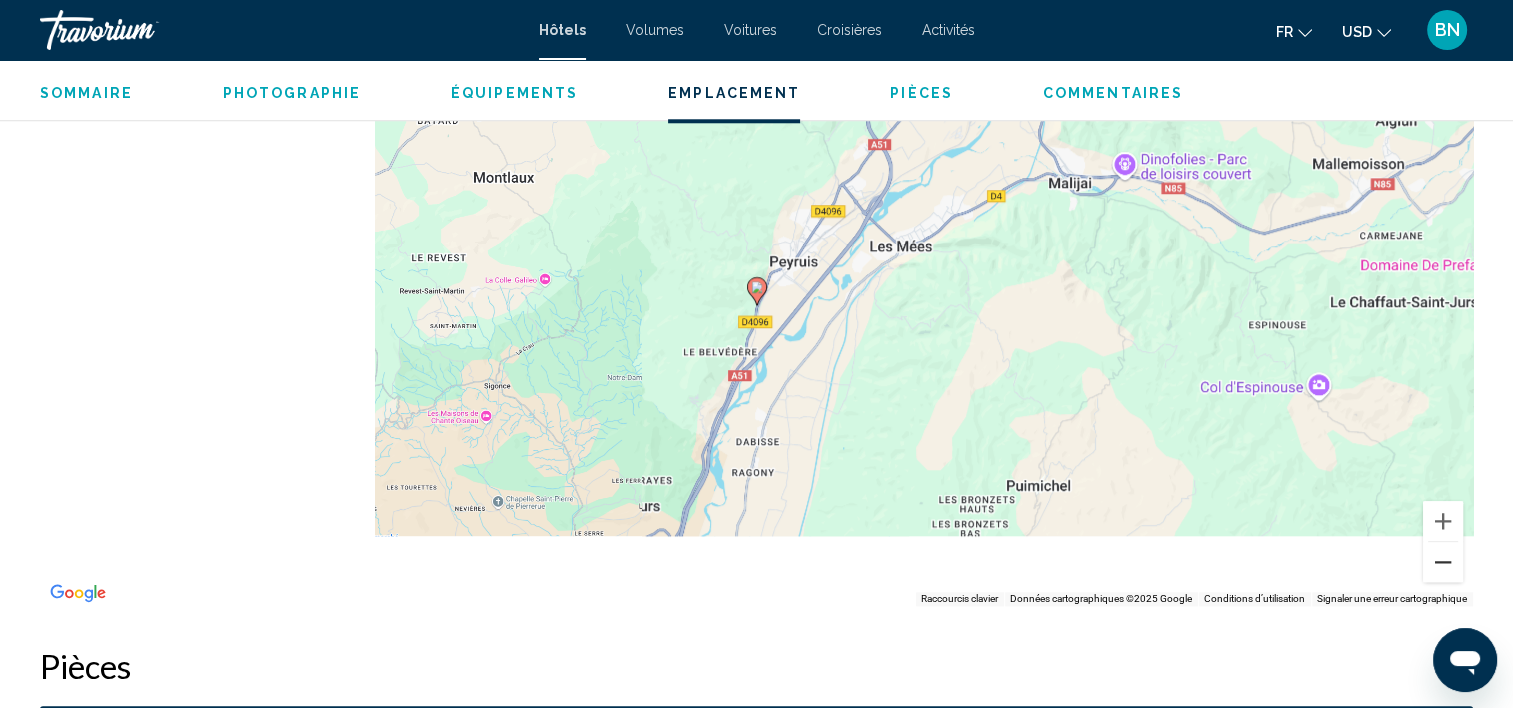 click at bounding box center (1443, 562) 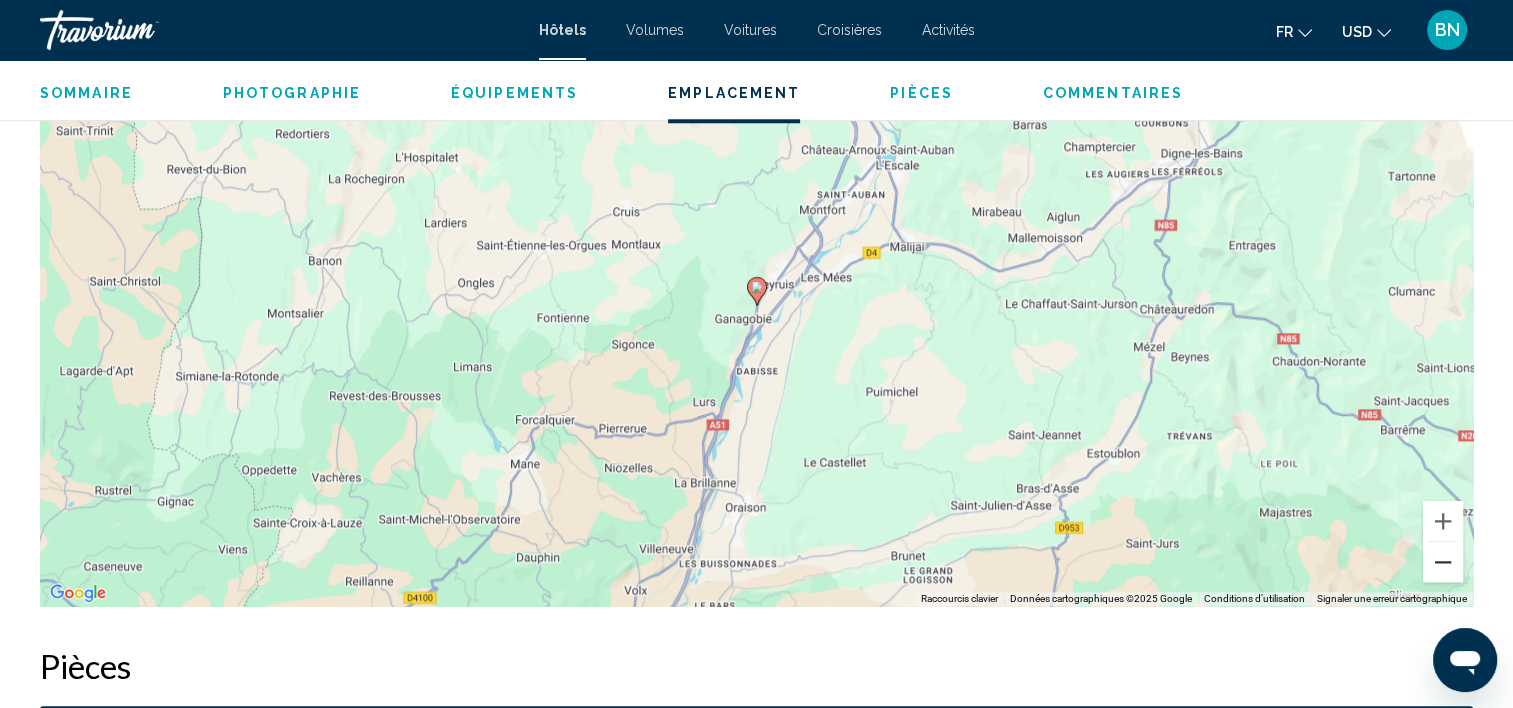 click at bounding box center (1443, 562) 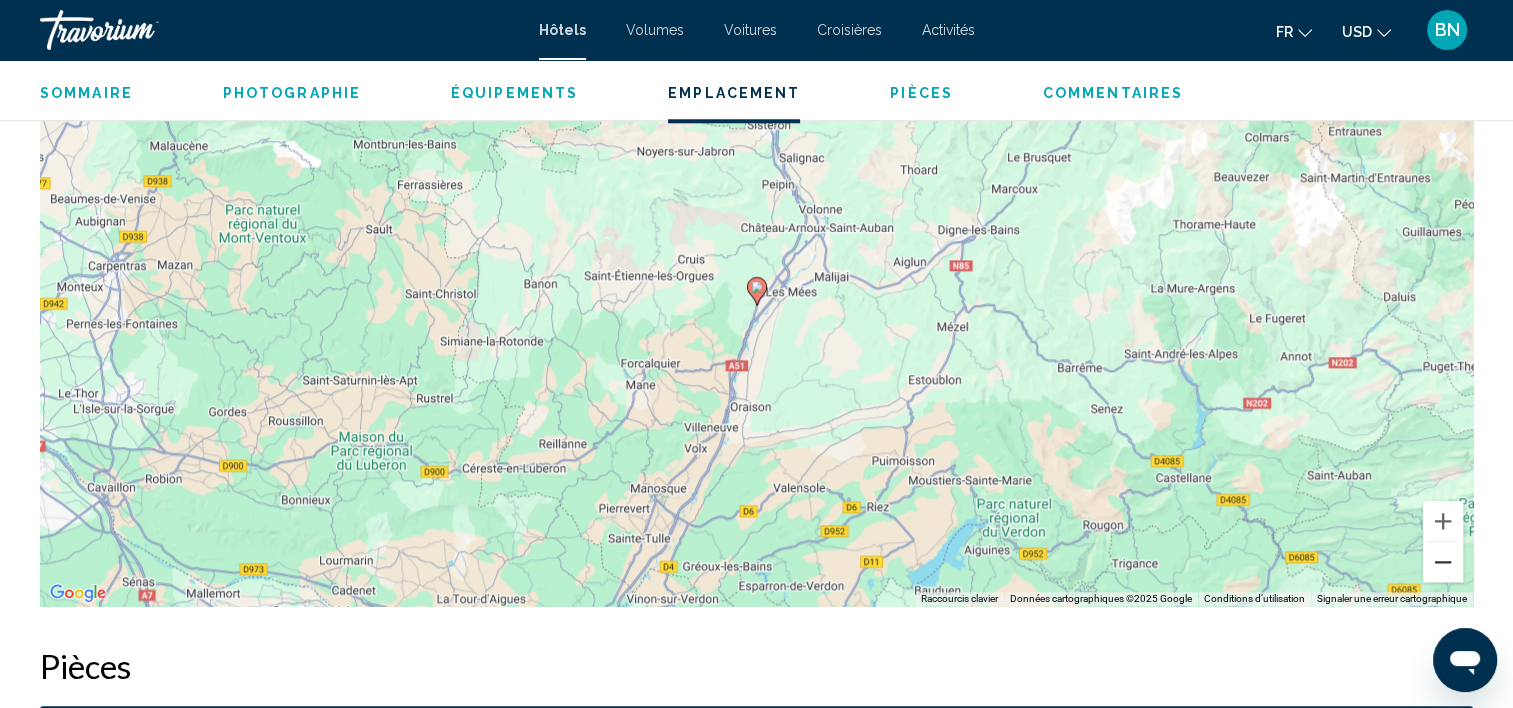 click at bounding box center [1443, 562] 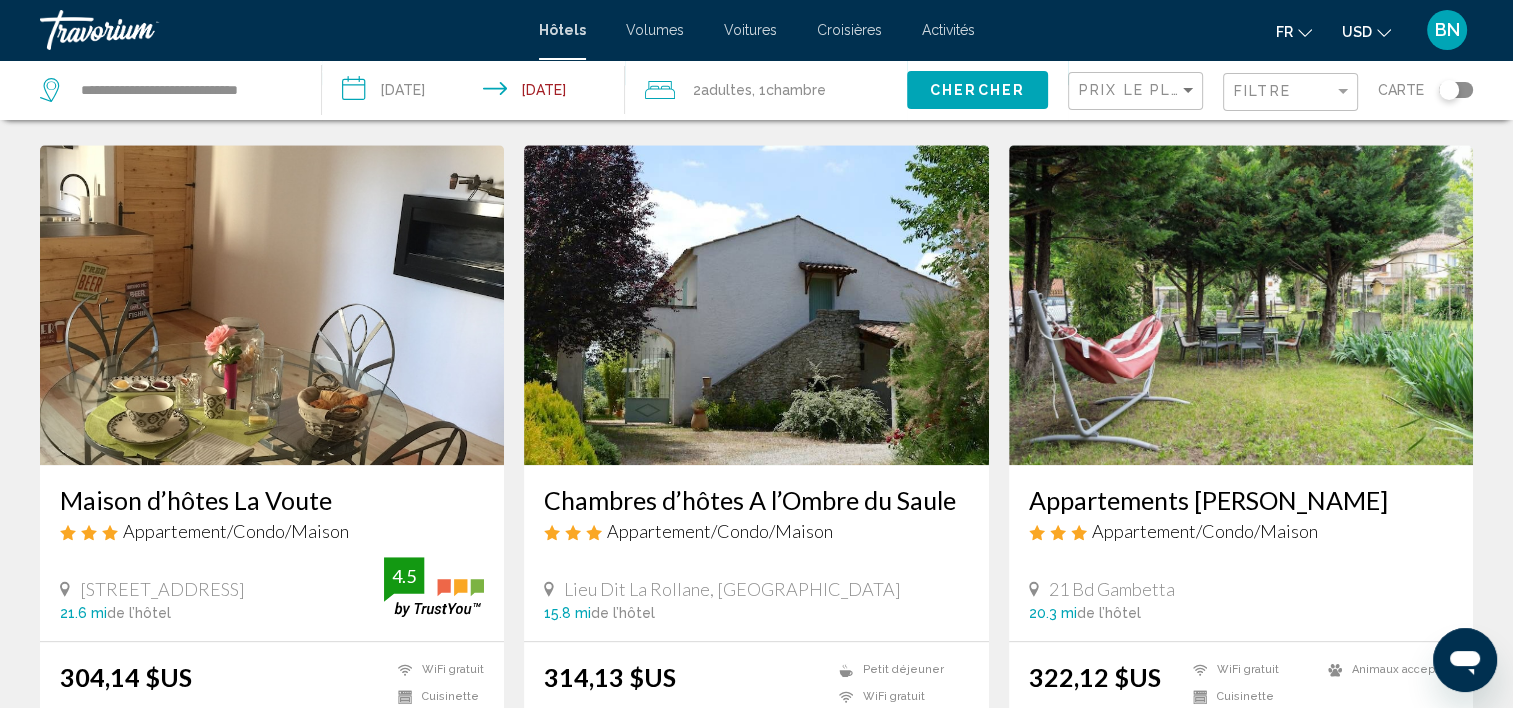 scroll, scrollTop: 1500, scrollLeft: 0, axis: vertical 